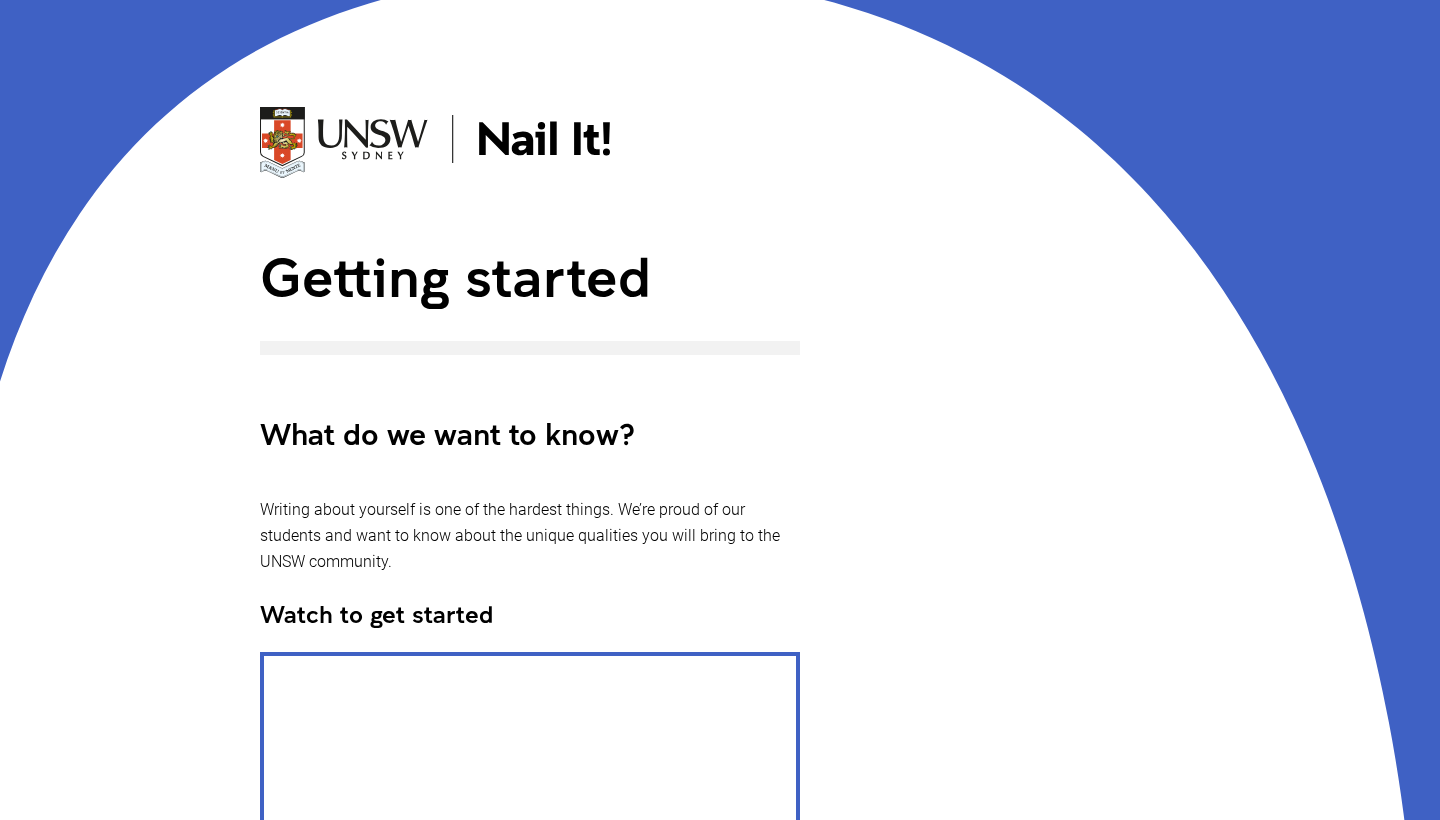 scroll, scrollTop: 348, scrollLeft: 0, axis: vertical 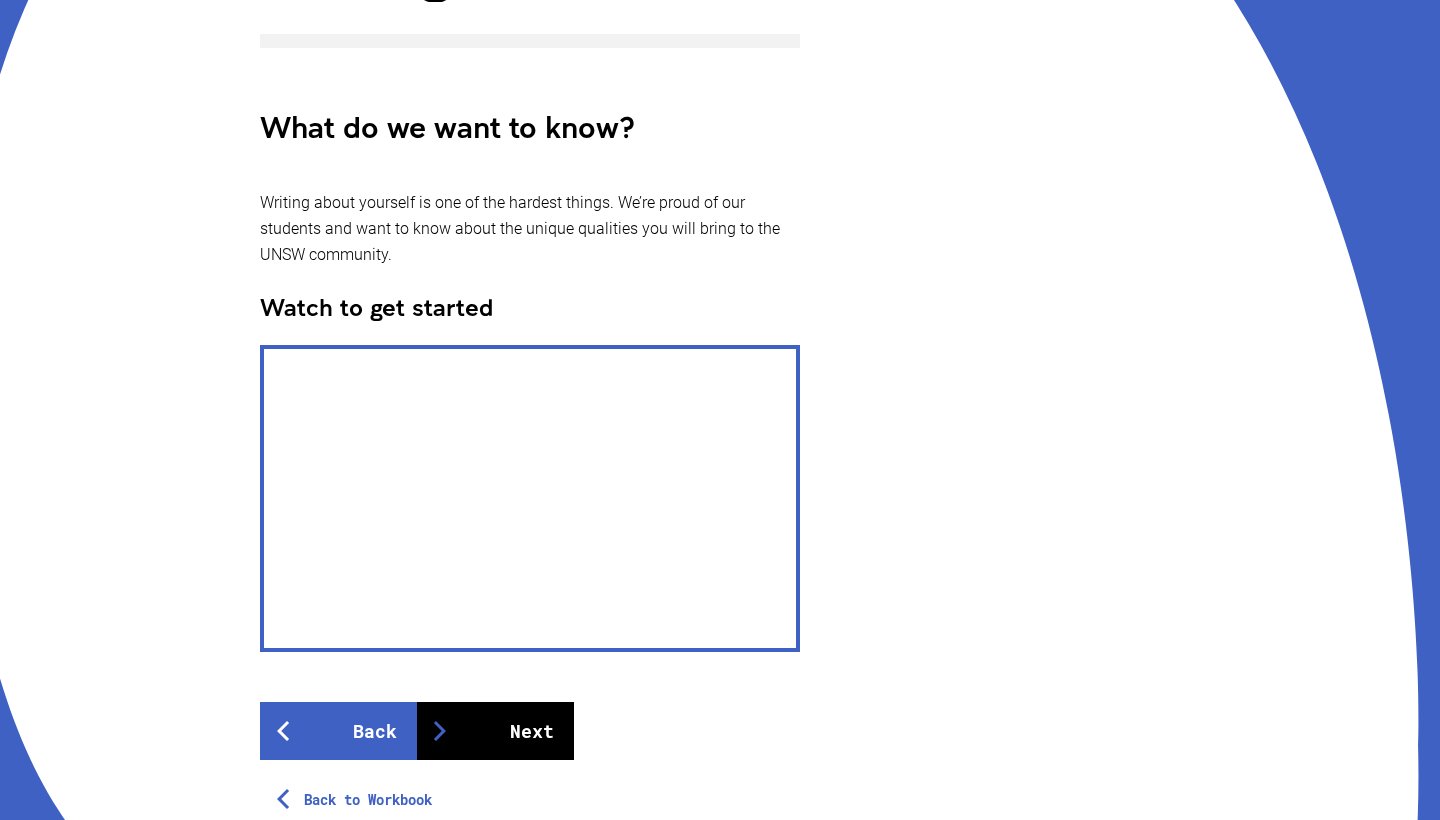 click on "Next" at bounding box center [495, 731] 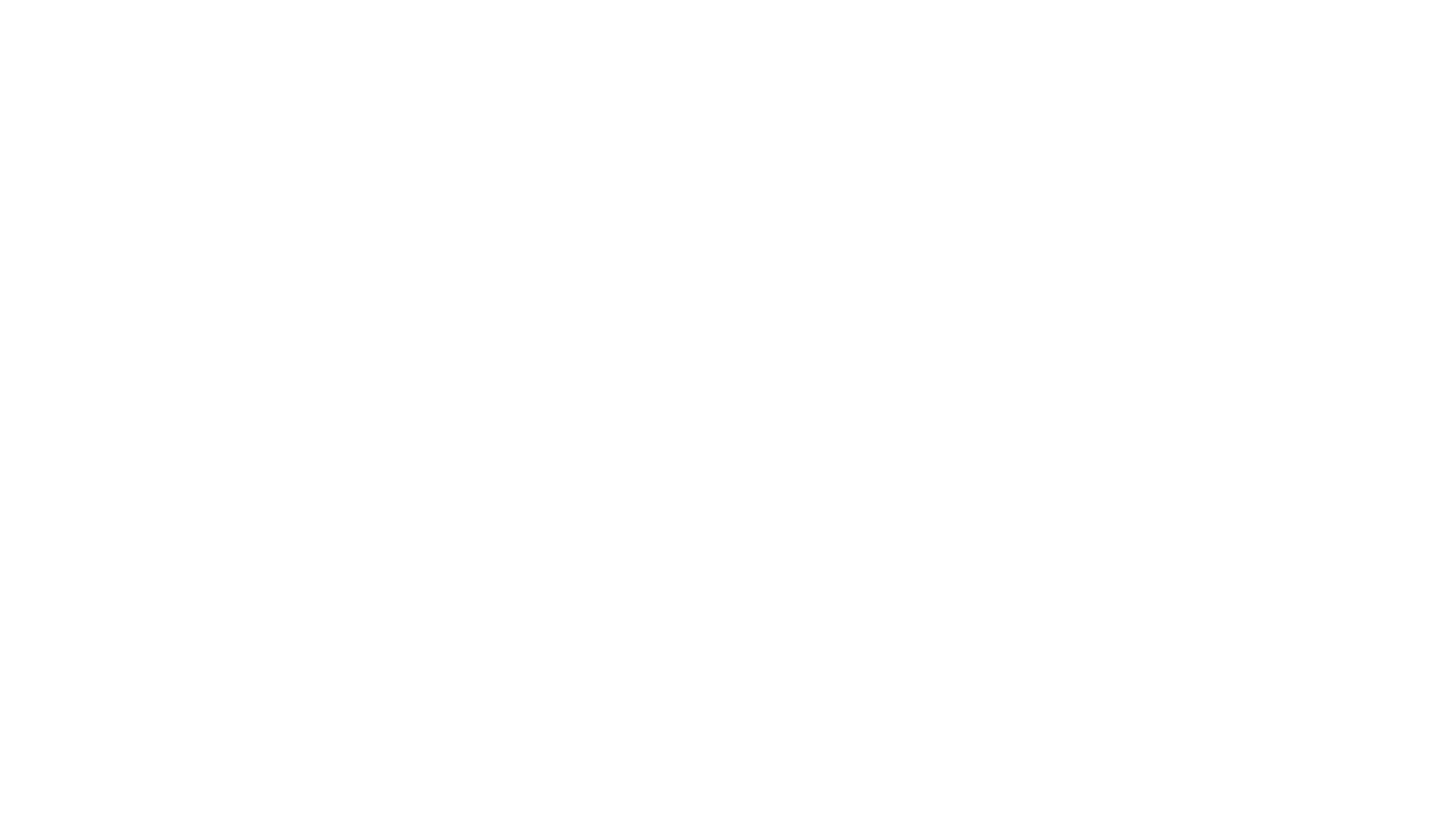 scroll, scrollTop: 0, scrollLeft: 0, axis: both 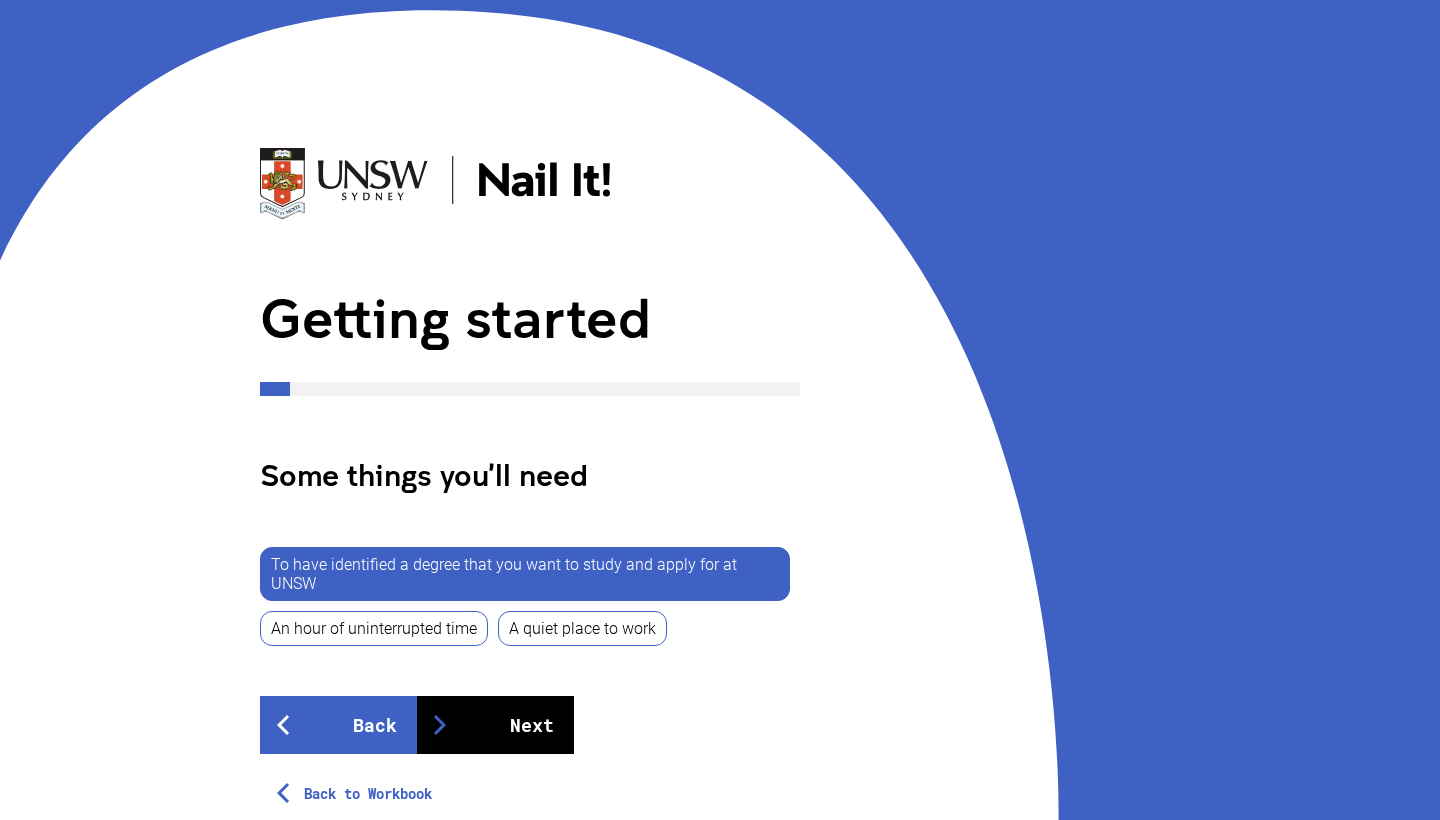 click on "Next" at bounding box center [495, 725] 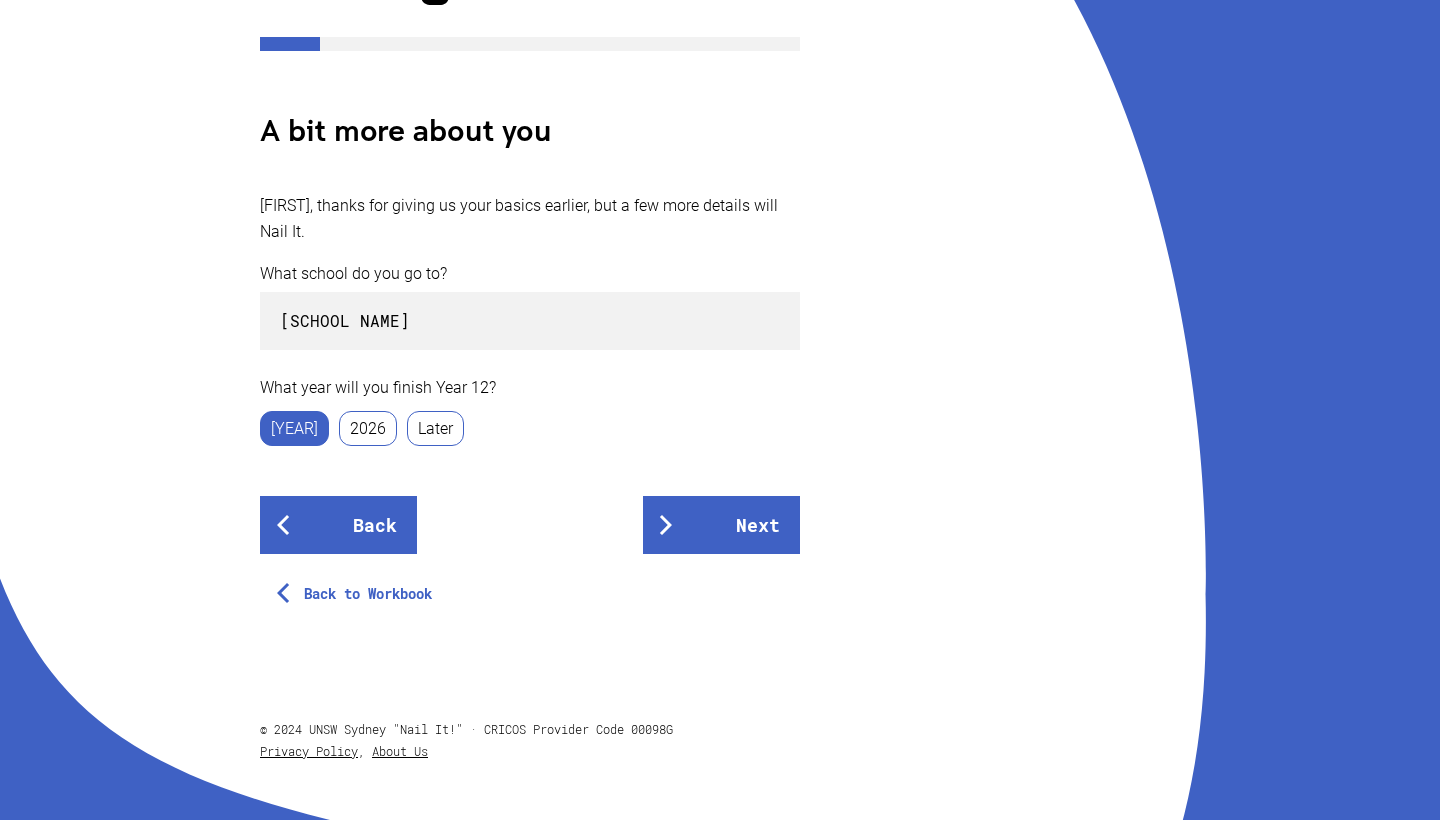 scroll, scrollTop: 347, scrollLeft: 0, axis: vertical 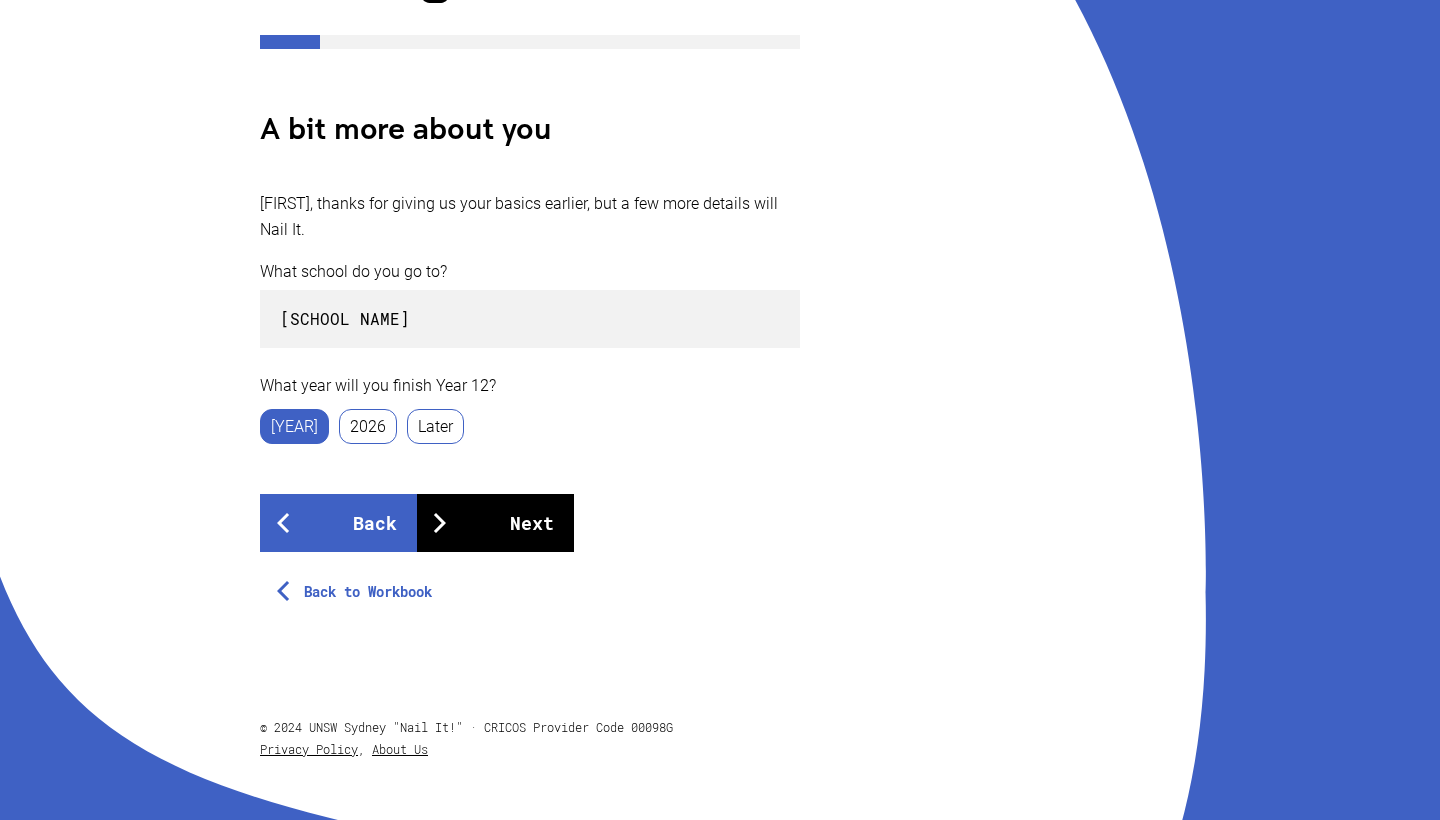 click on "Next" at bounding box center (495, 523) 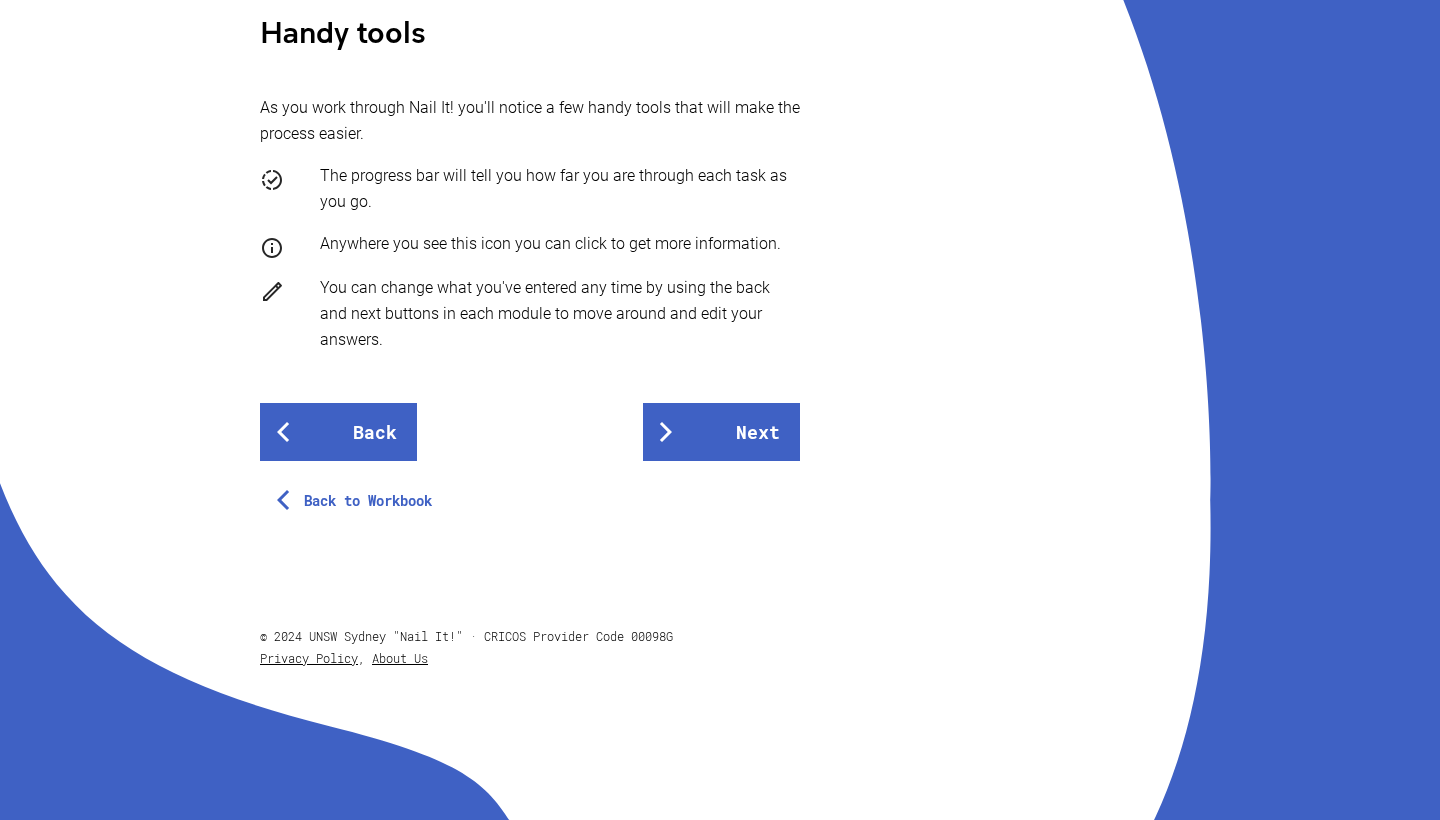 scroll, scrollTop: 442, scrollLeft: 0, axis: vertical 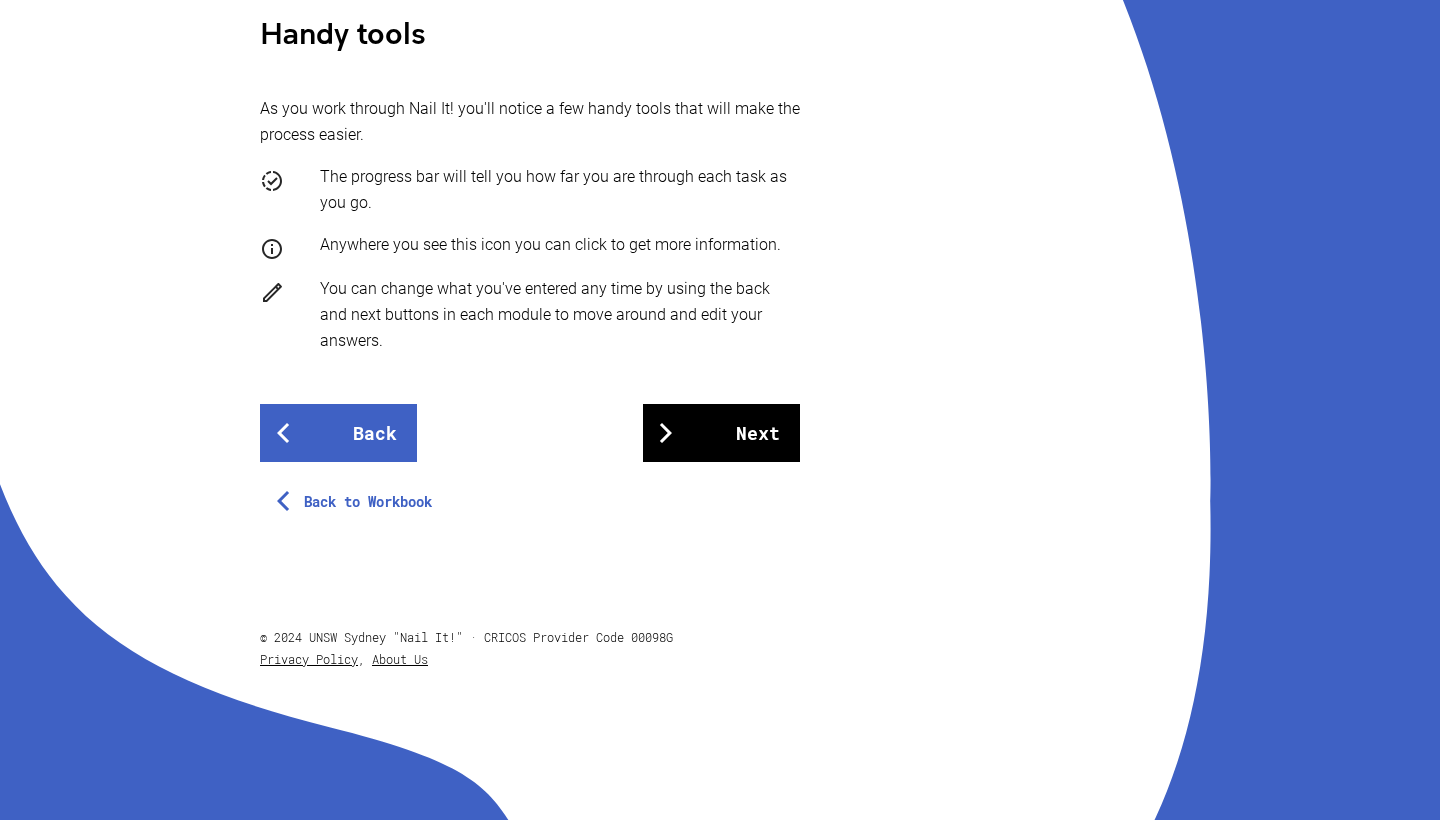 click on "Next" at bounding box center [721, 433] 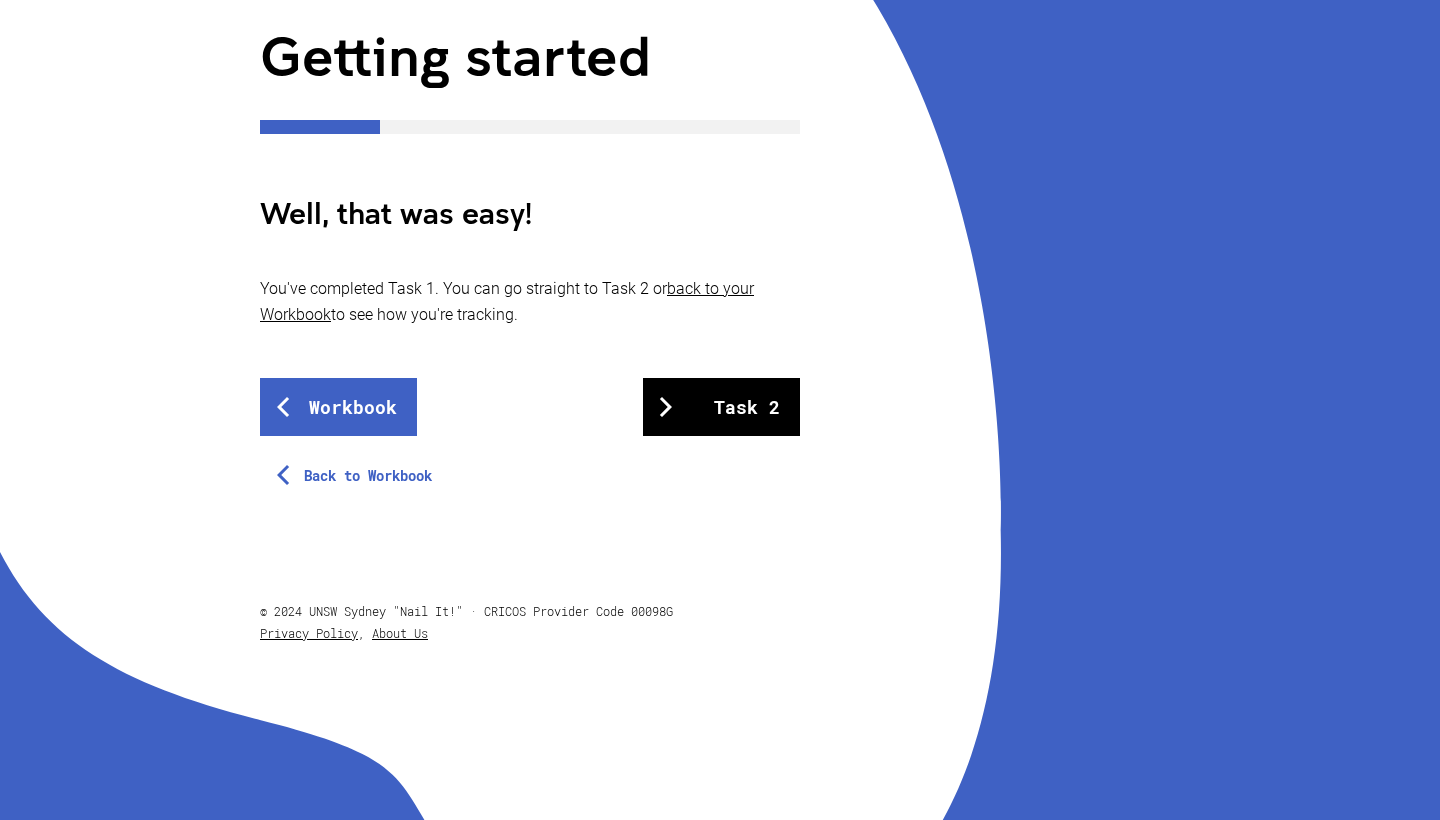 scroll, scrollTop: 0, scrollLeft: 0, axis: both 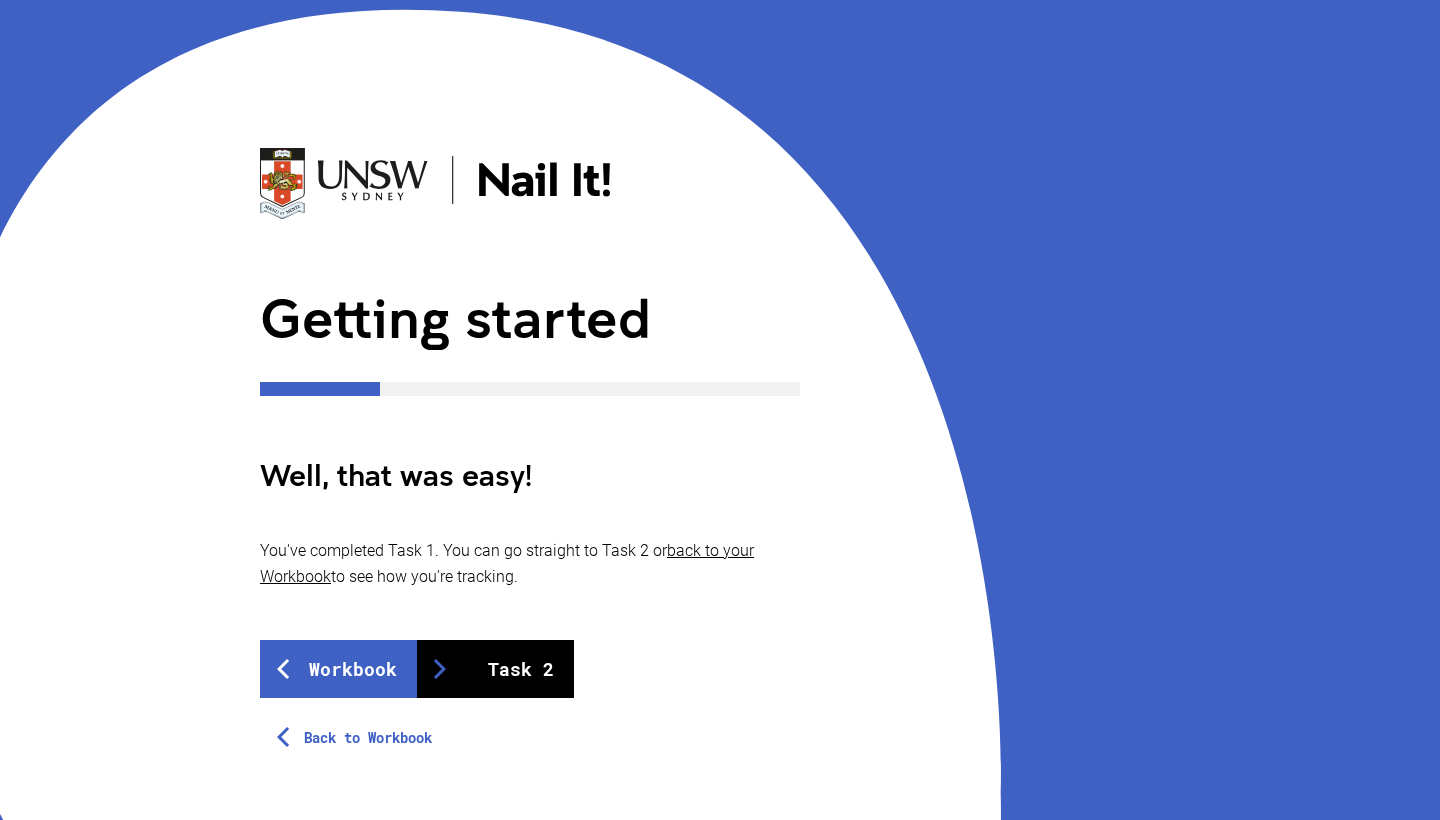 click on "Task 2" at bounding box center [495, 669] 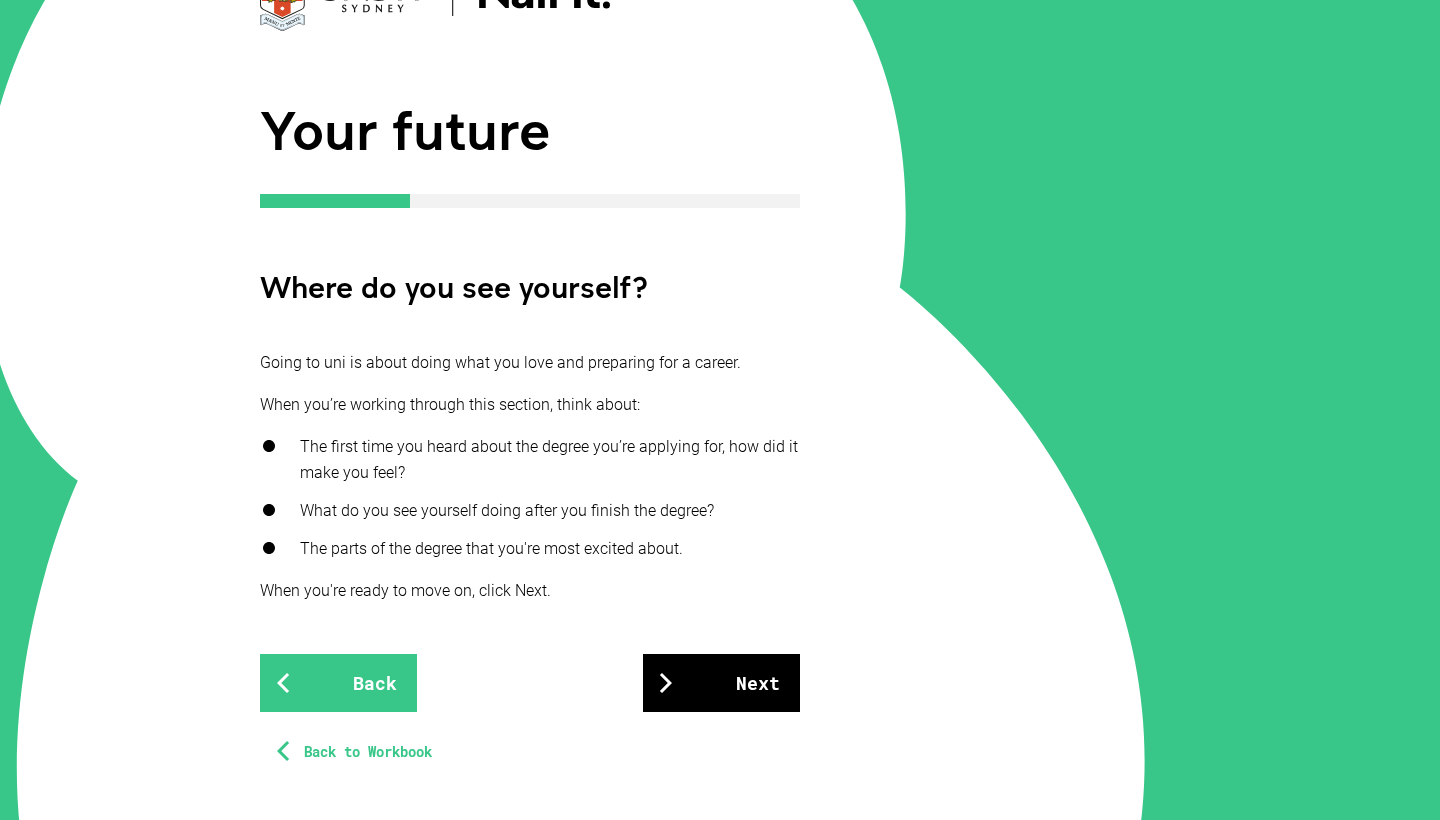 scroll, scrollTop: 271, scrollLeft: 0, axis: vertical 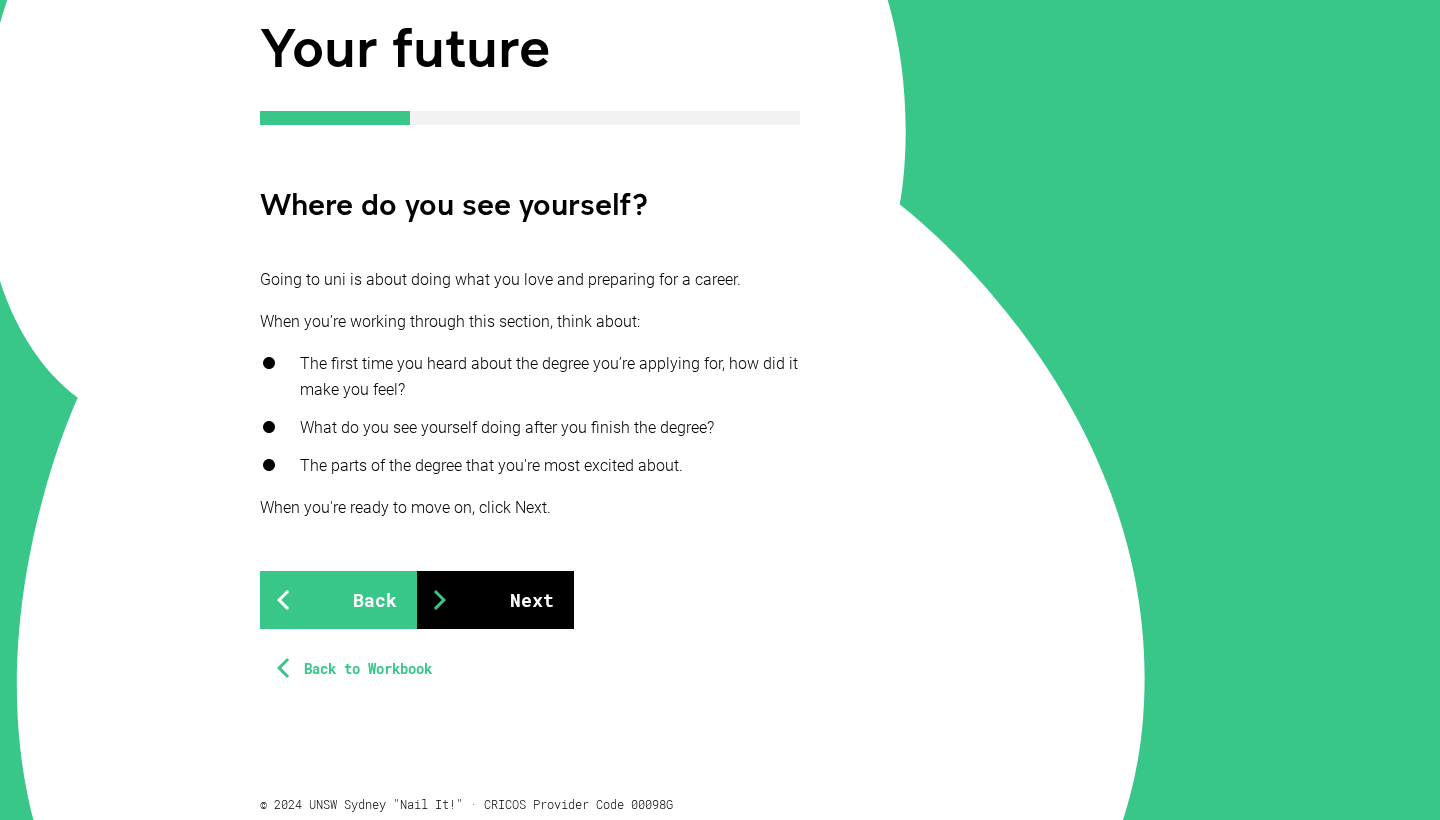 click on "Next" at bounding box center (495, 600) 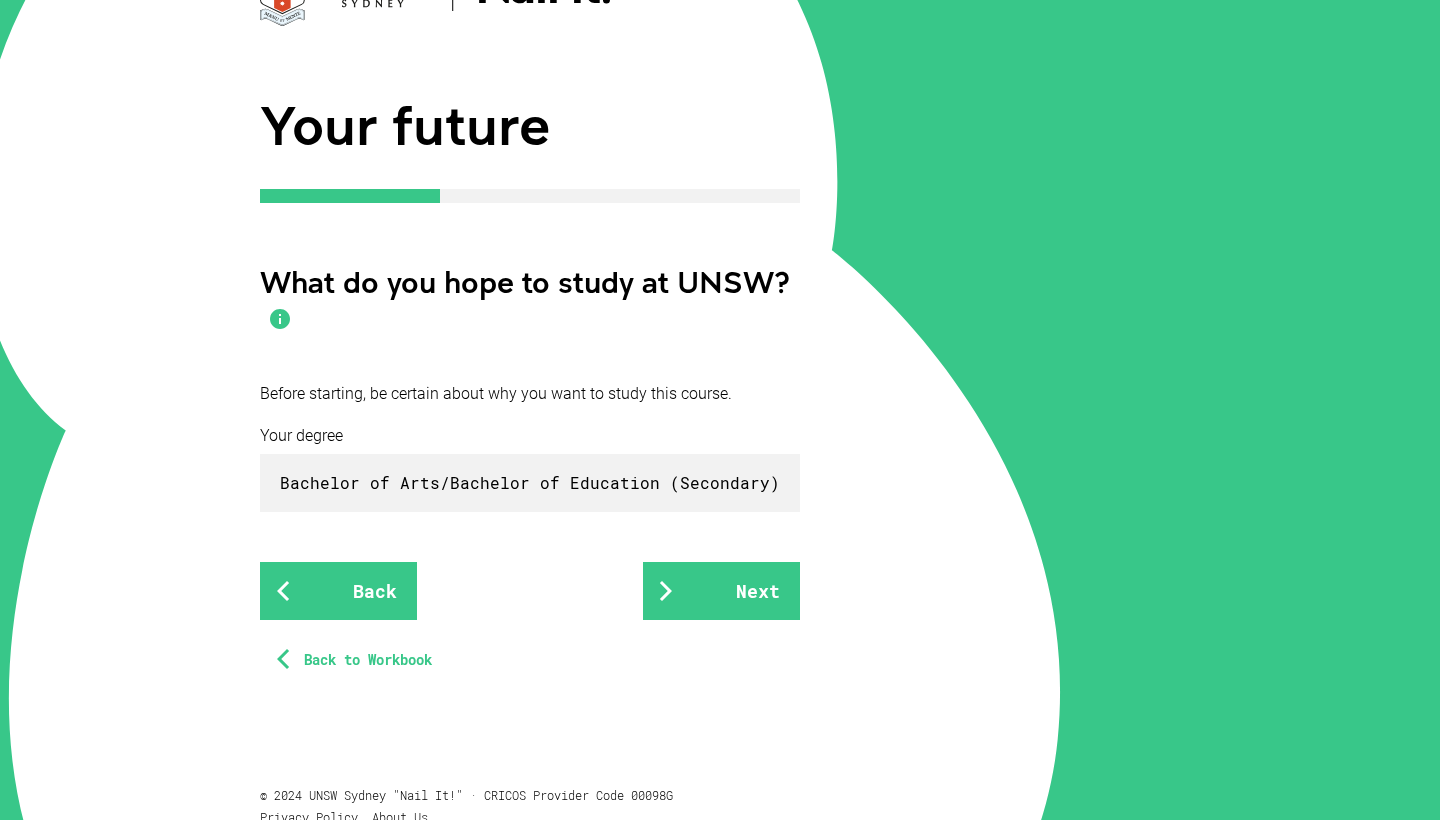 scroll, scrollTop: 198, scrollLeft: 0, axis: vertical 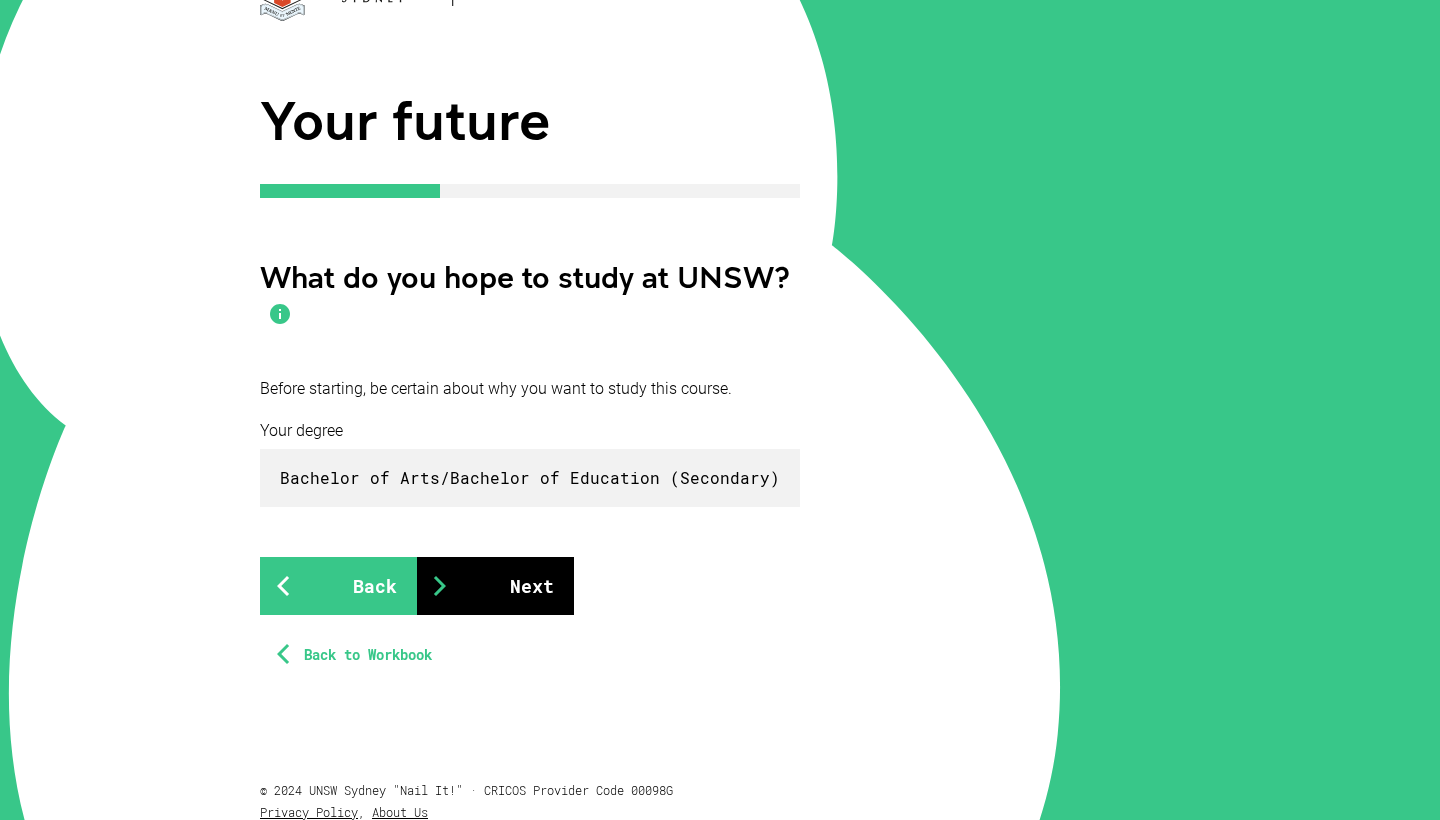 click on "Next" at bounding box center (495, 586) 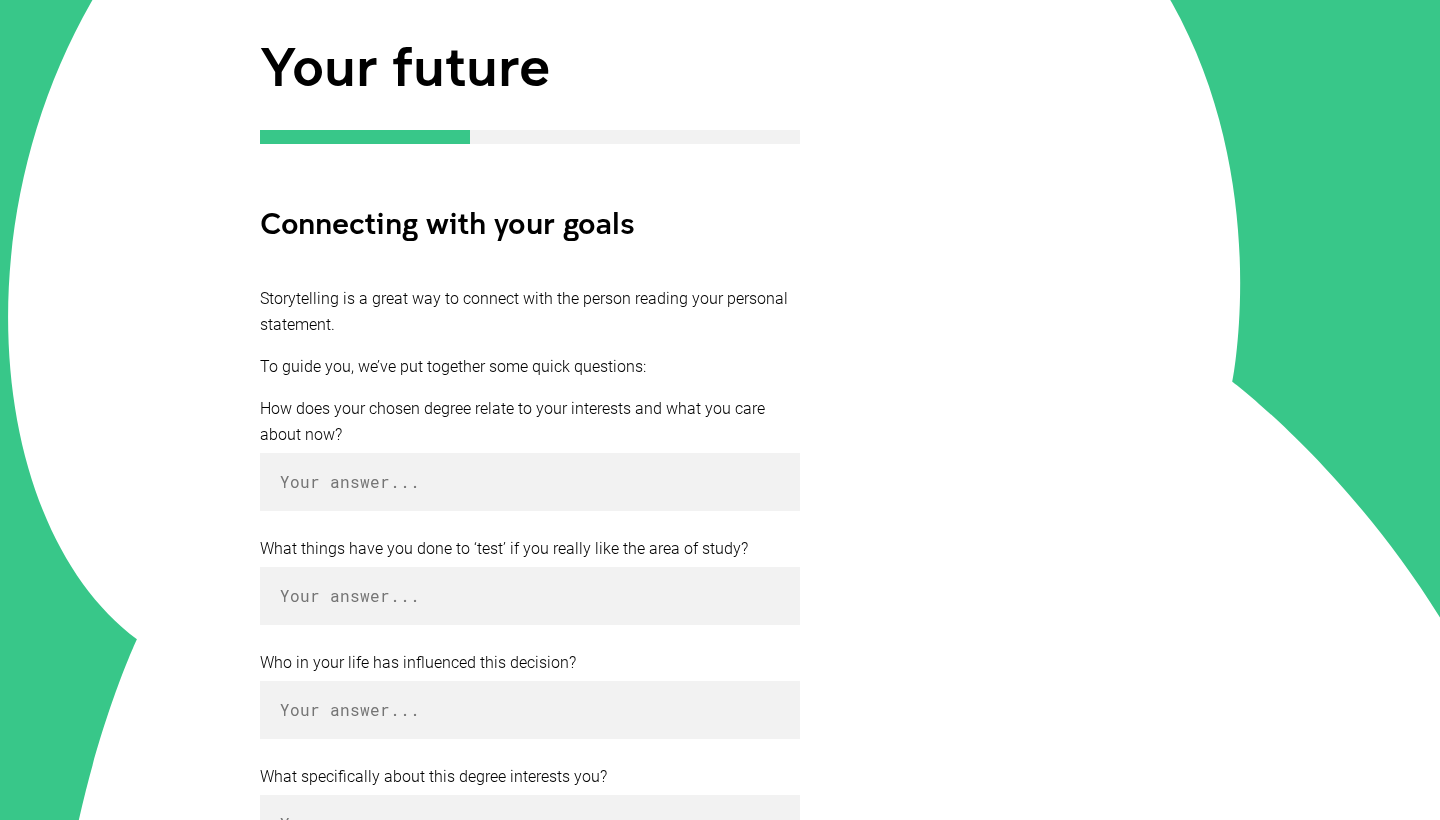 scroll, scrollTop: 255, scrollLeft: 0, axis: vertical 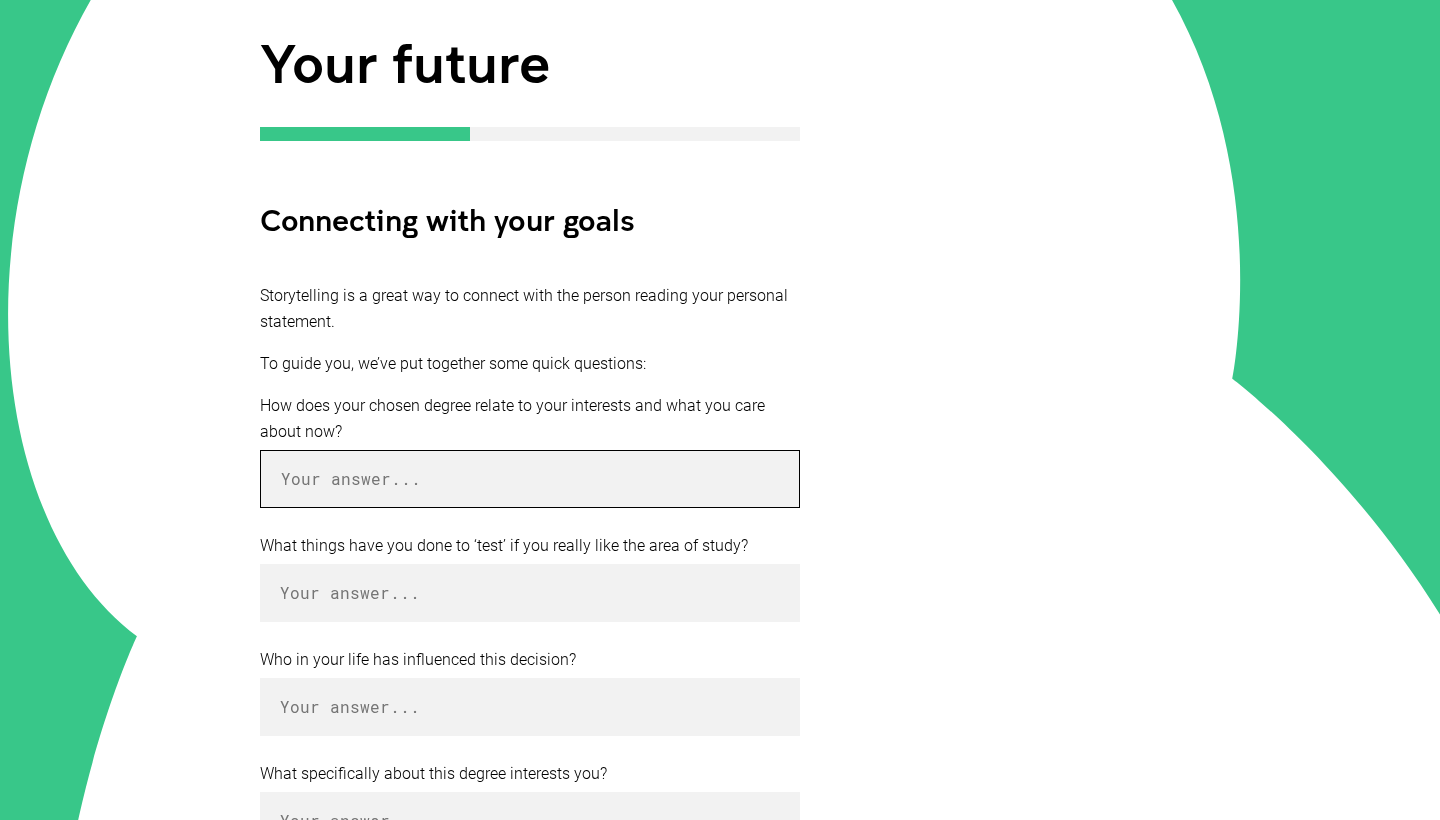 click at bounding box center [530, 479] 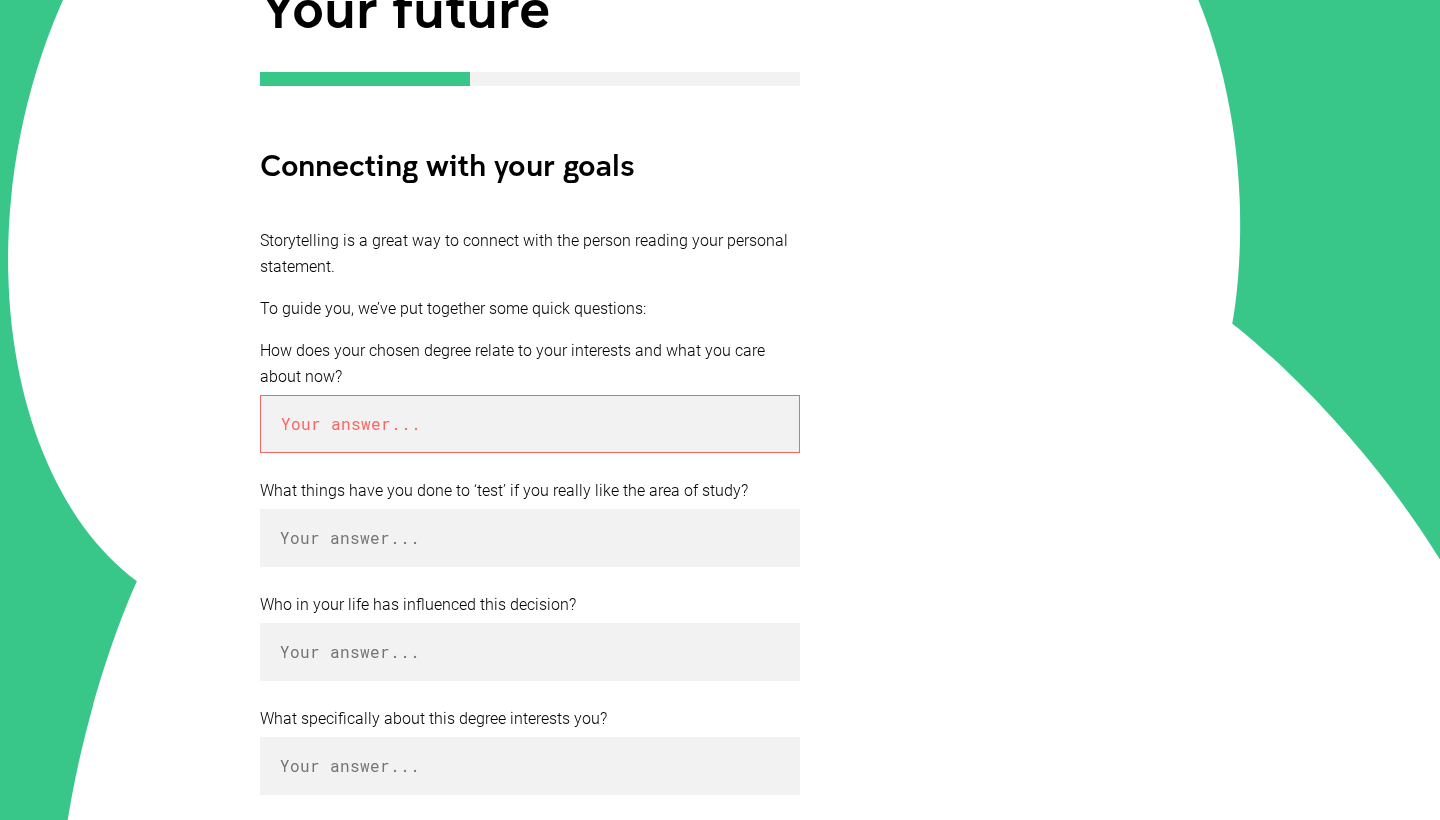 scroll, scrollTop: 306, scrollLeft: 0, axis: vertical 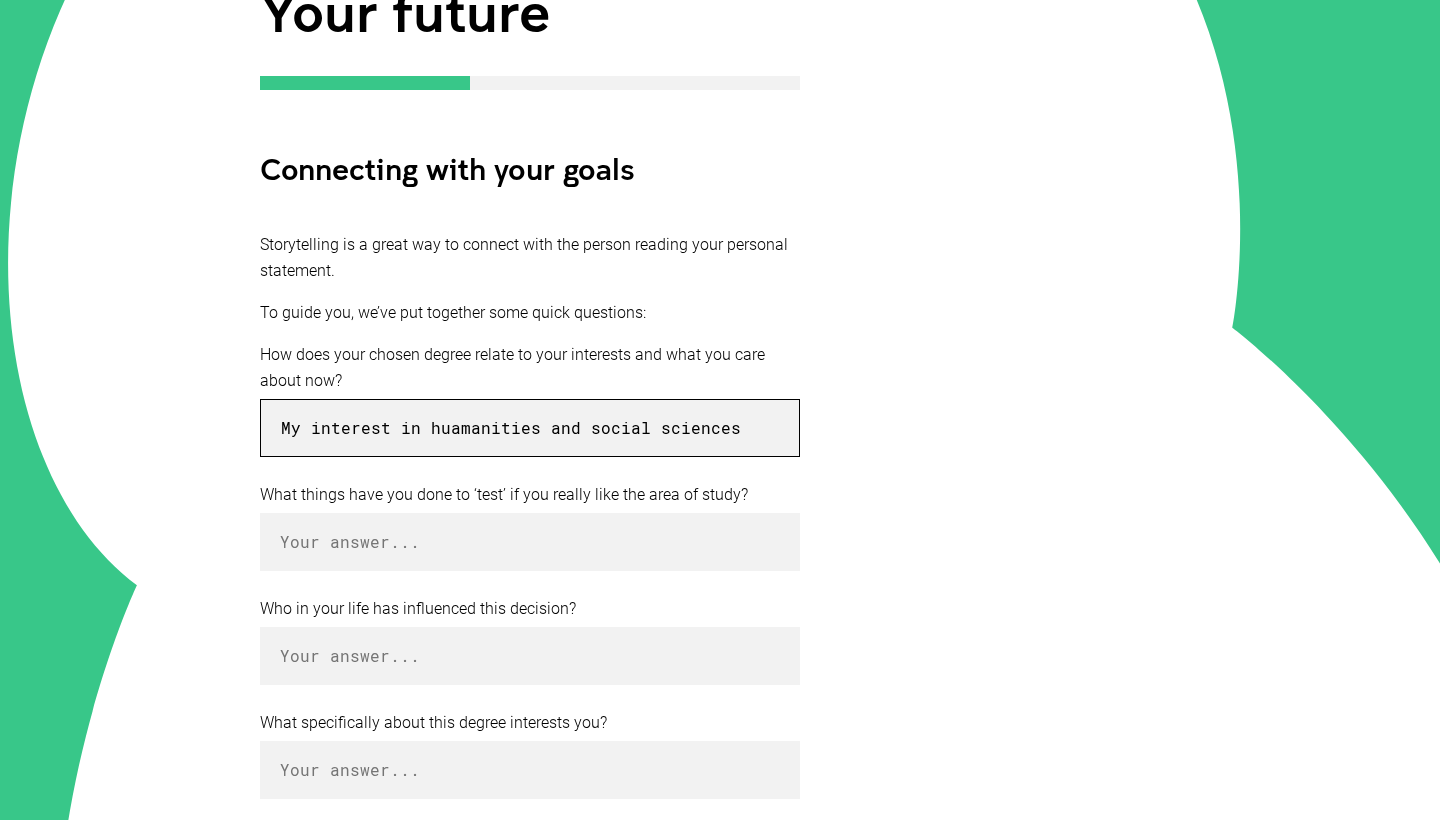 click on "My interest in huamanities and social sciences" at bounding box center (530, 428) 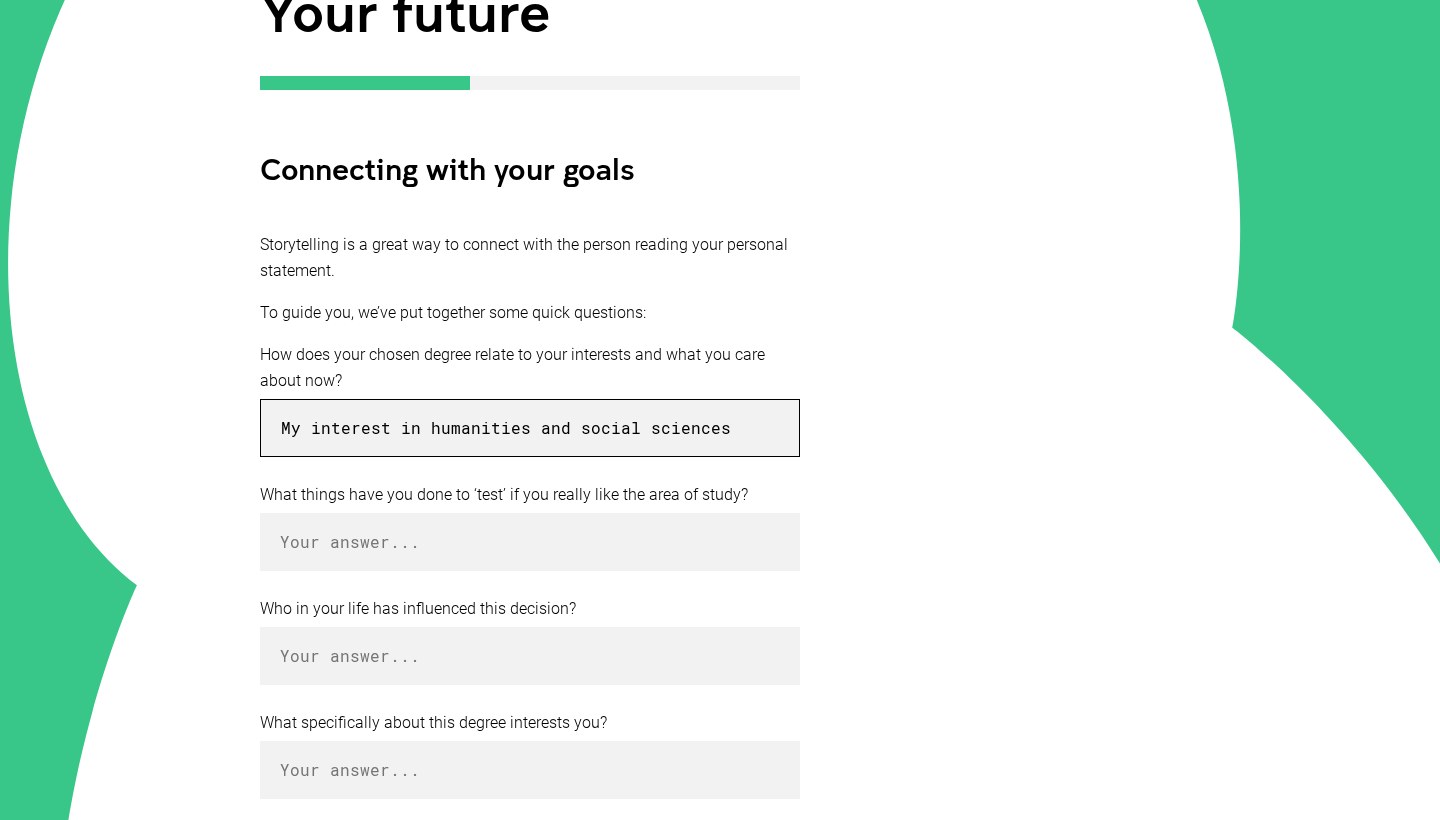 click on "My interest in humanities and social sciences" at bounding box center [530, 428] 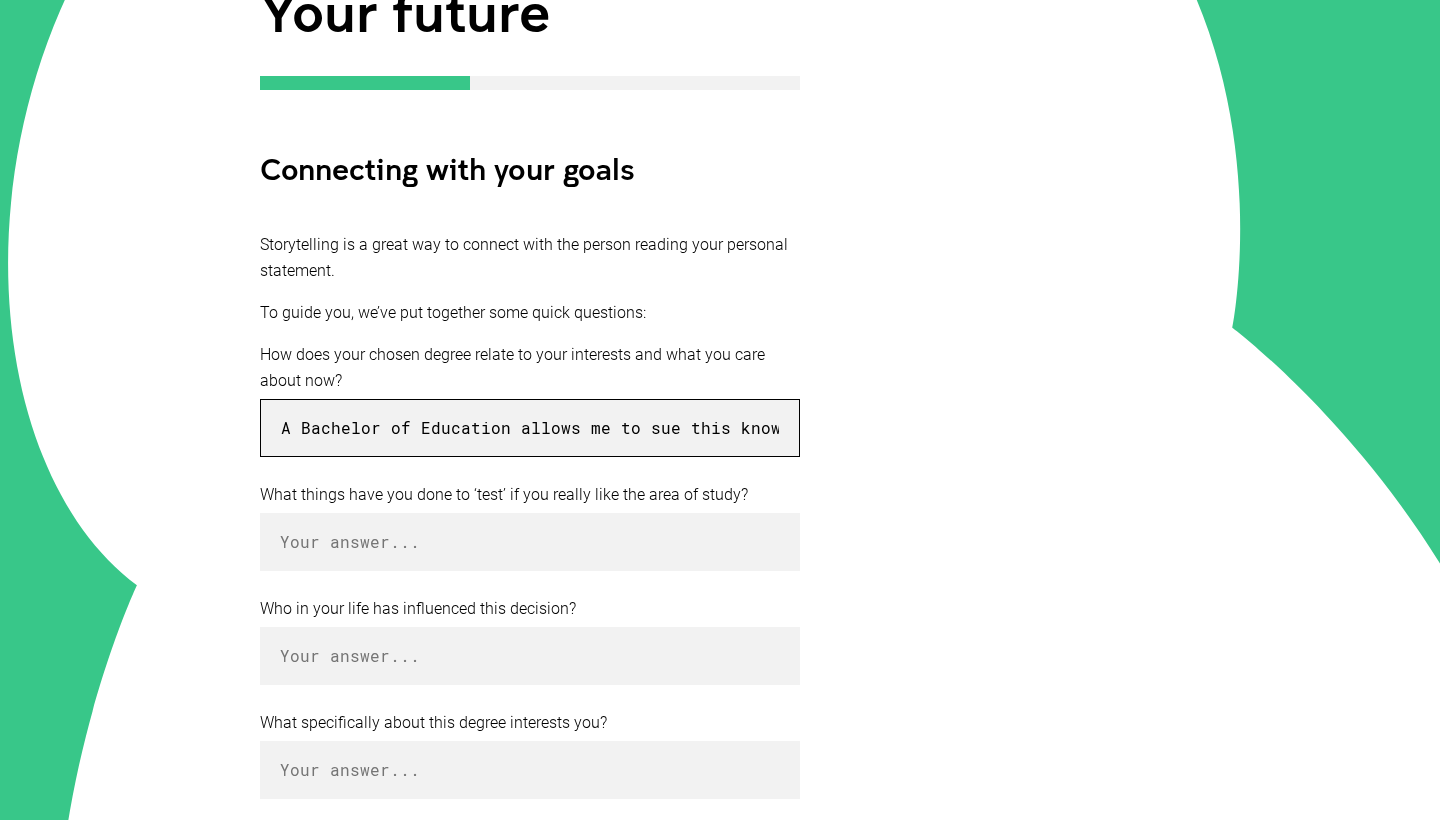 drag, startPoint x: 777, startPoint y: 430, endPoint x: 87, endPoint y: 424, distance: 690.02606 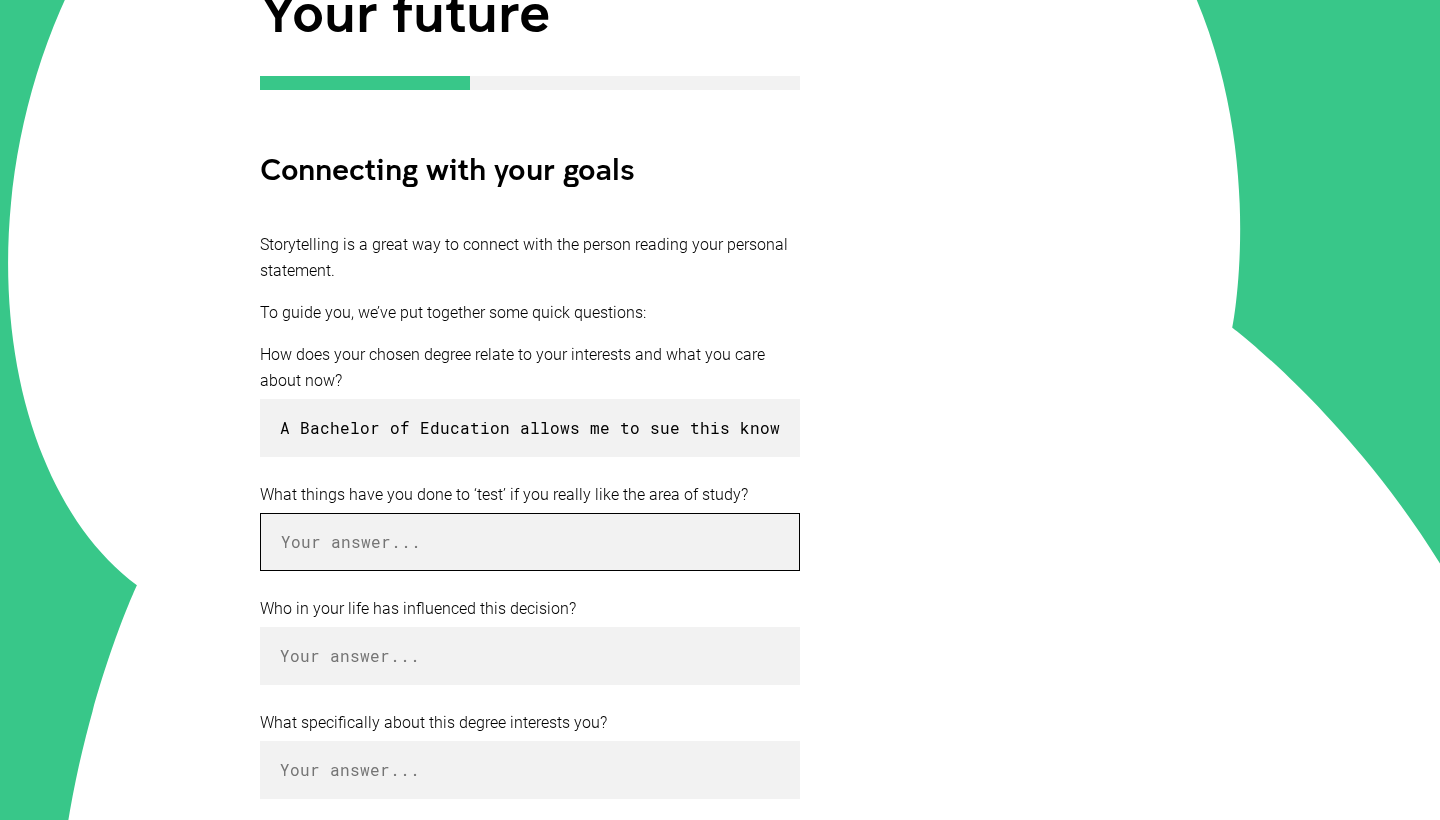 click at bounding box center (530, 542) 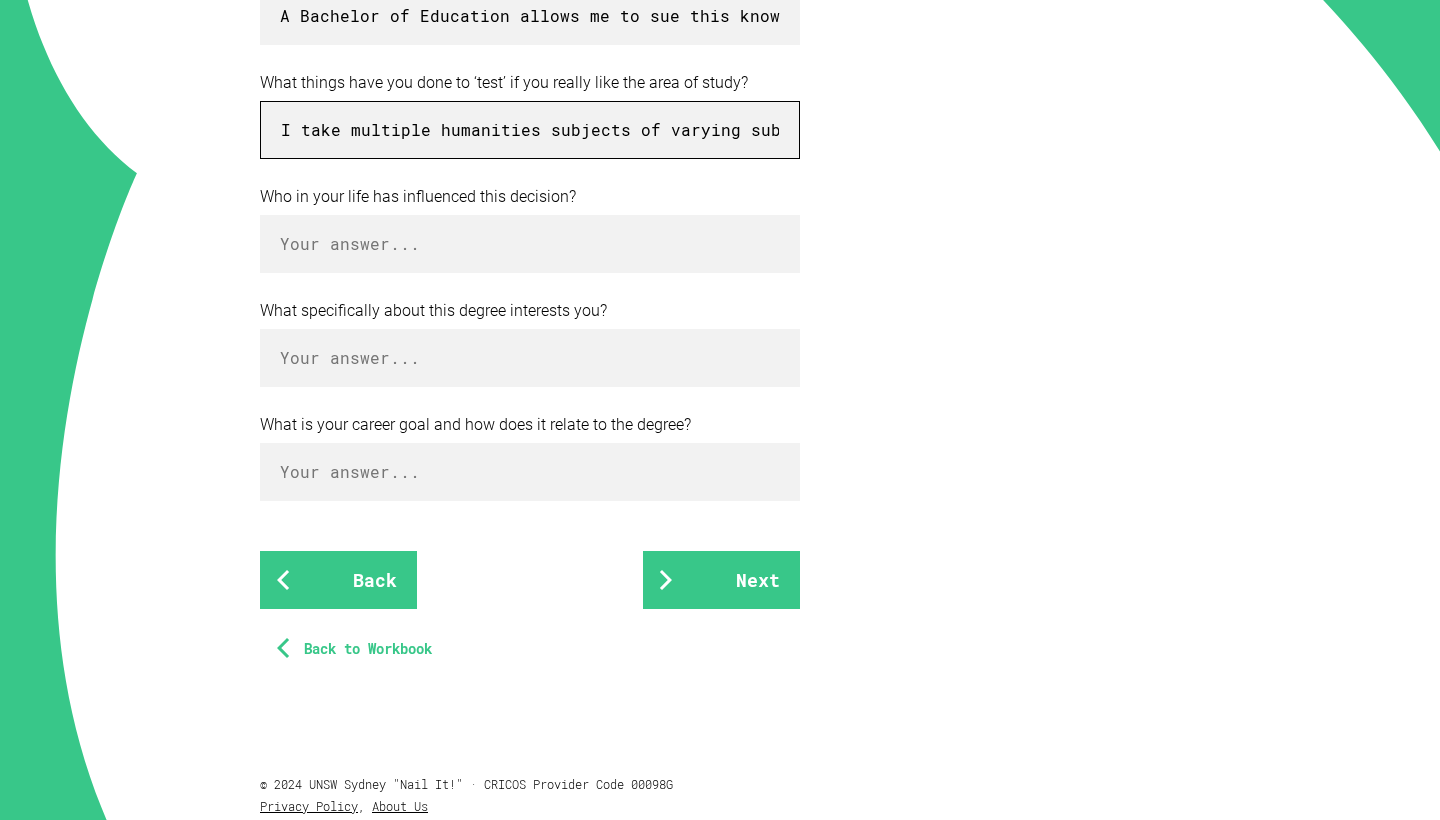 scroll, scrollTop: 726, scrollLeft: 0, axis: vertical 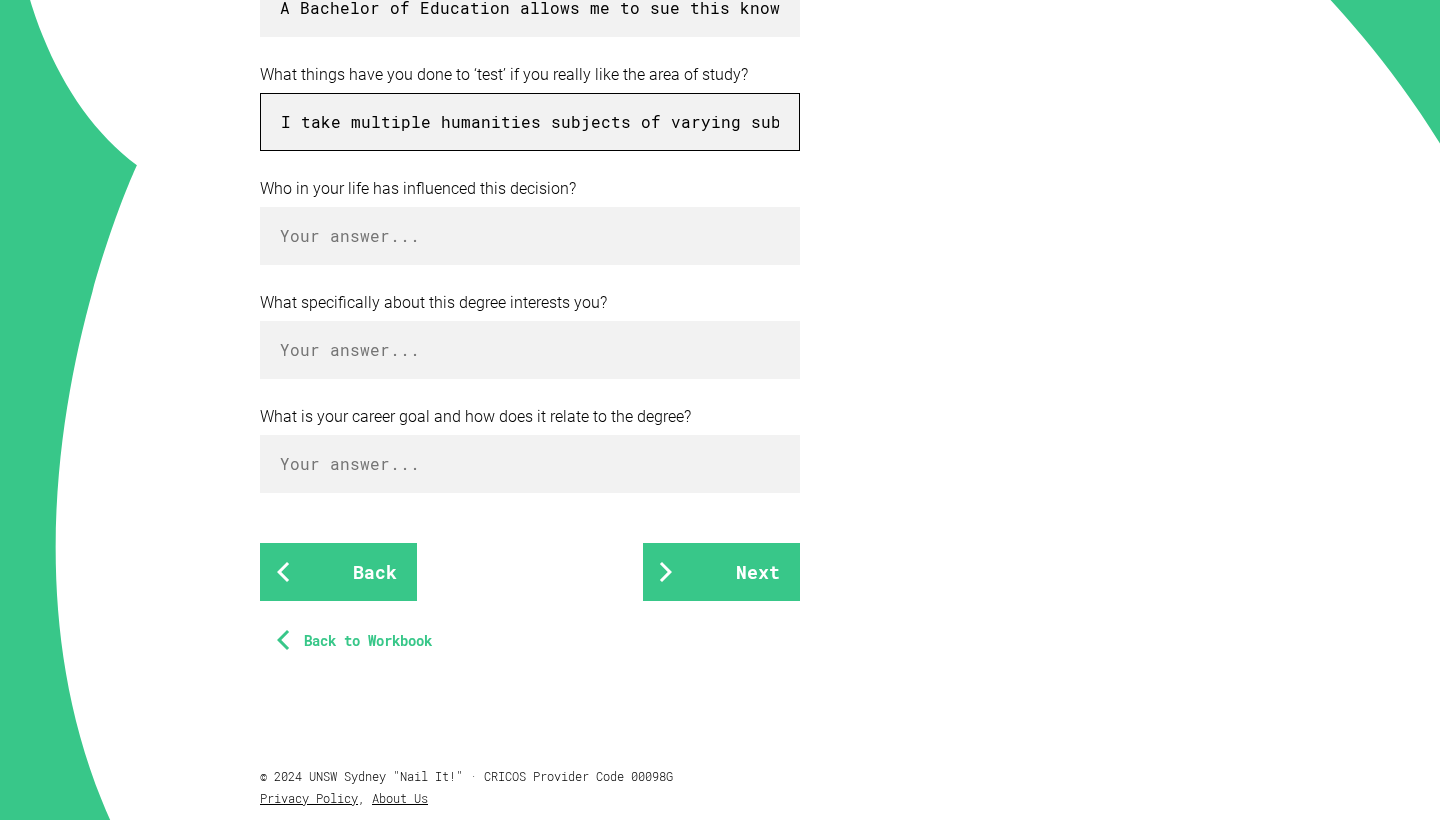 type on "I take multiple humanities subjects of varying subfields (Ancient History, Legal Studies and Society and Culture) to ensure and further my interest. Similarly; I volunteer as a teachers assistant in several junior classes multiple days a week." 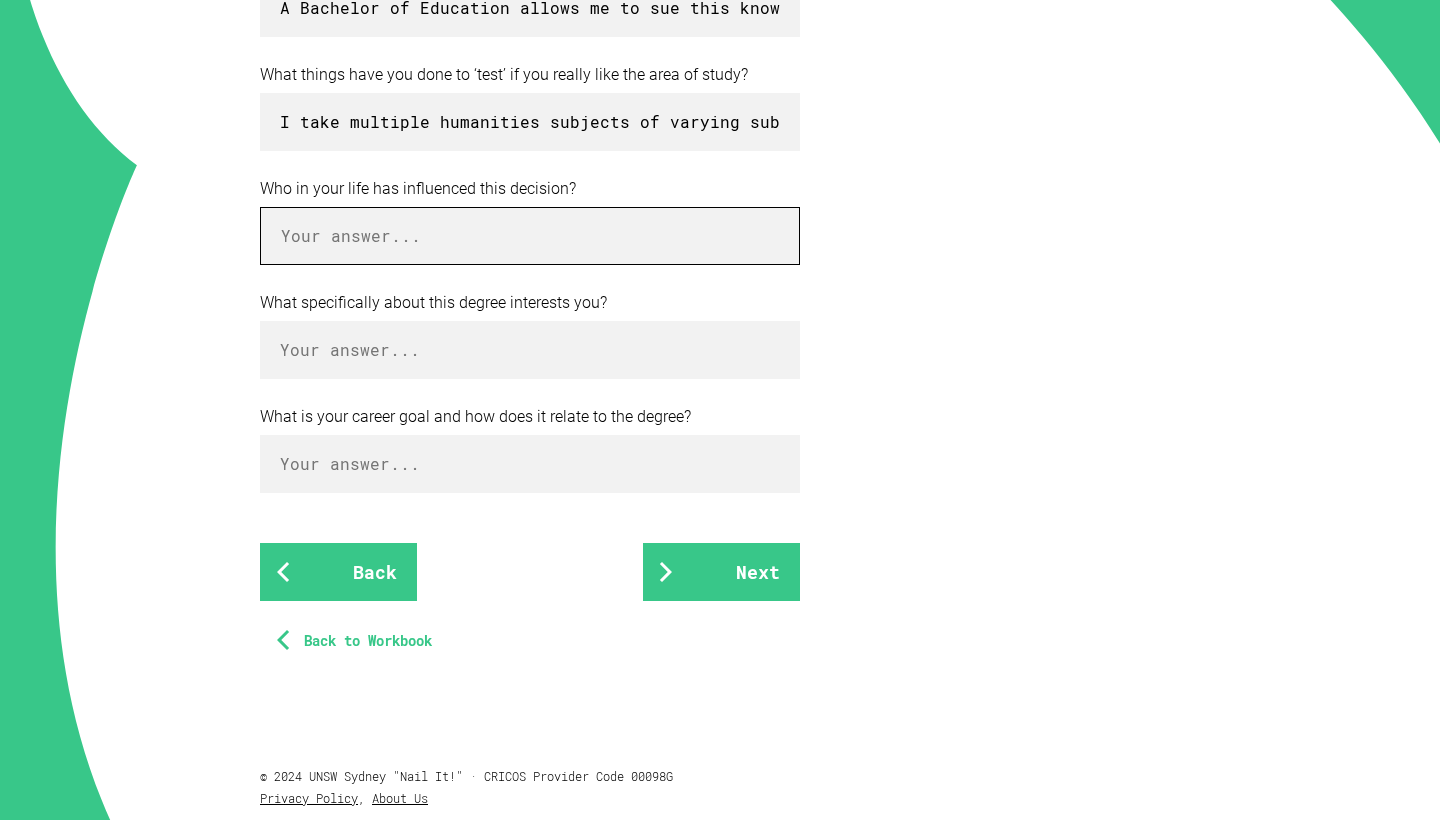 click at bounding box center (530, 236) 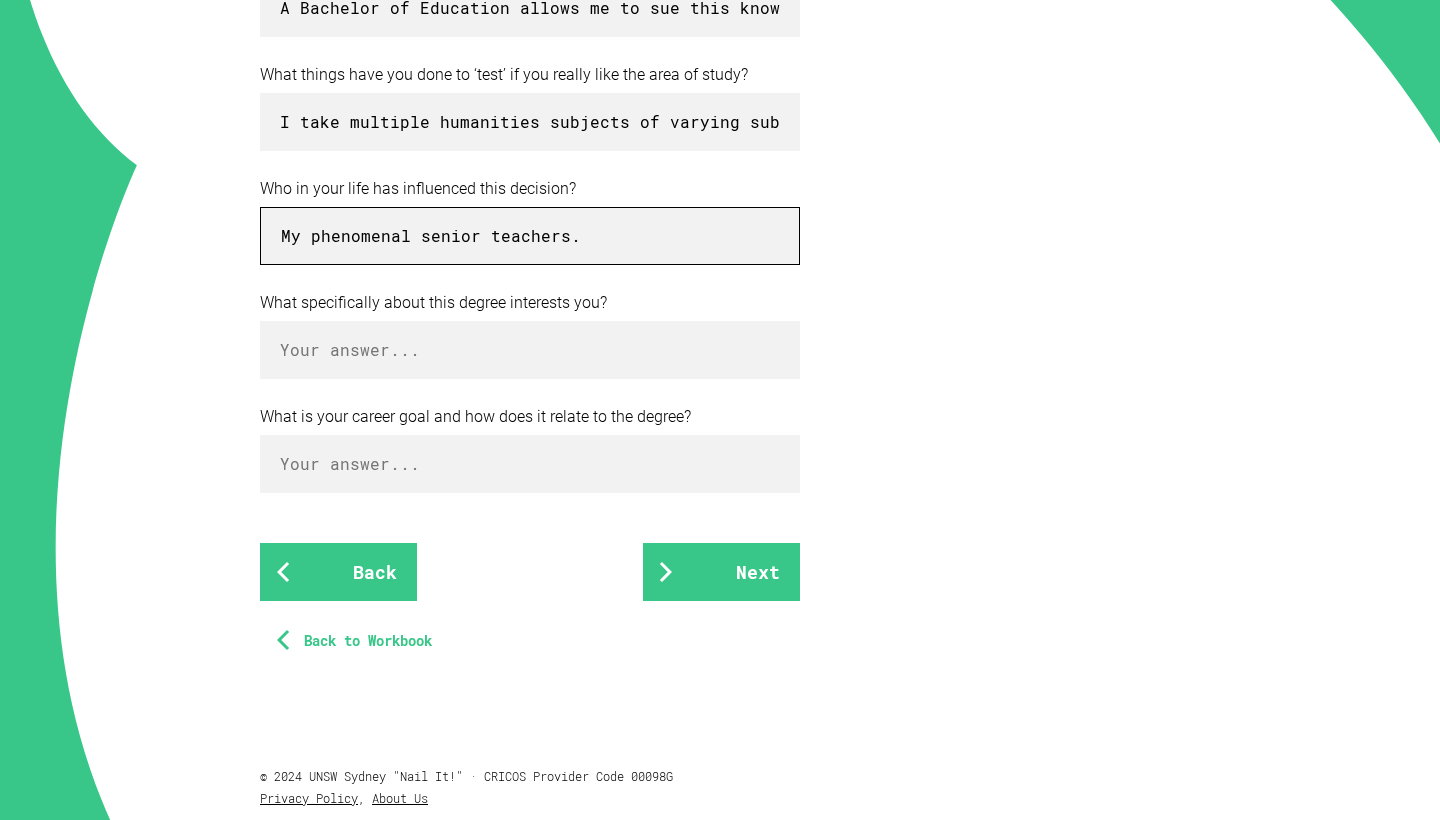type on "My phenomenal senior teachers." 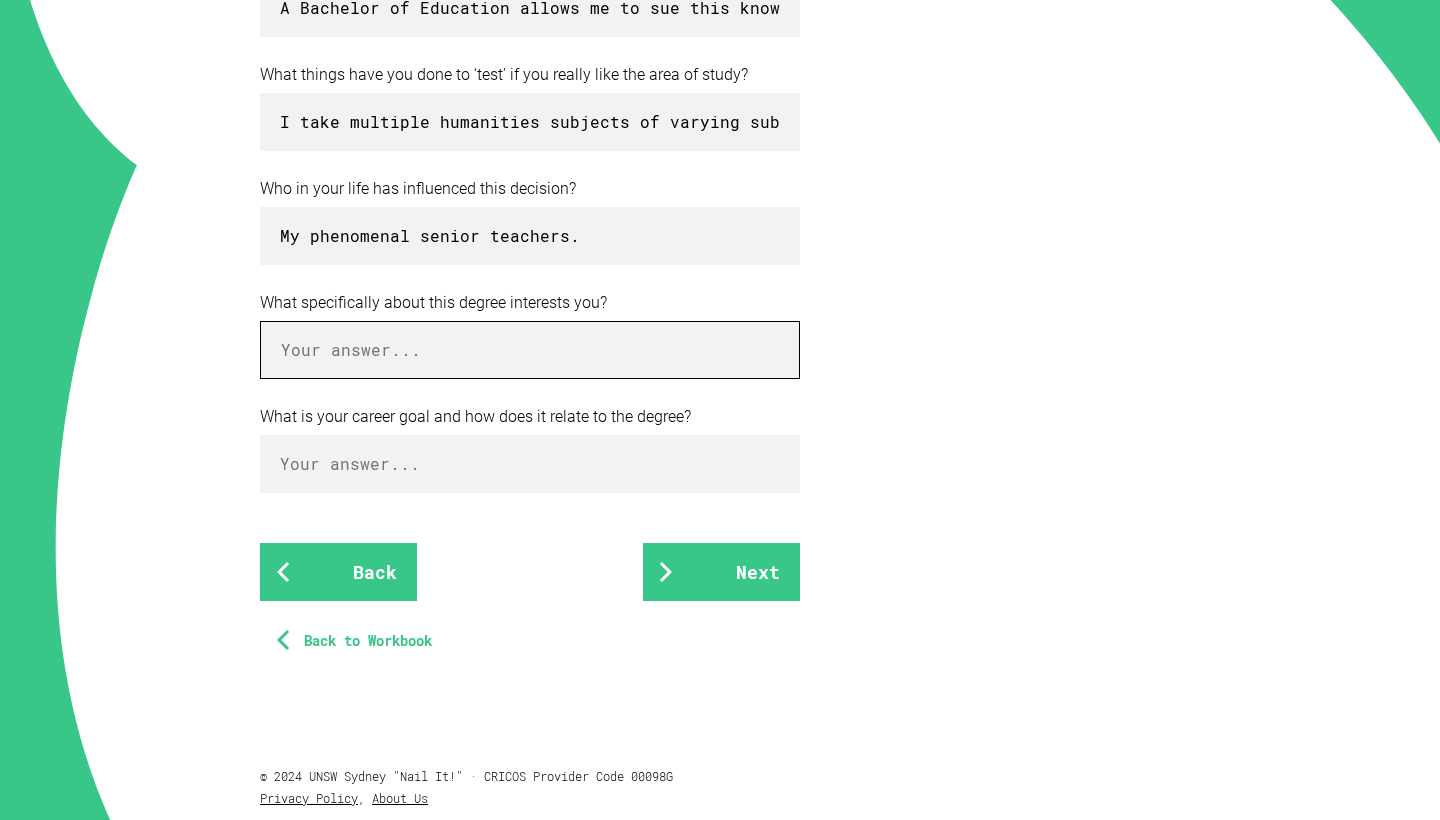 click at bounding box center [530, 350] 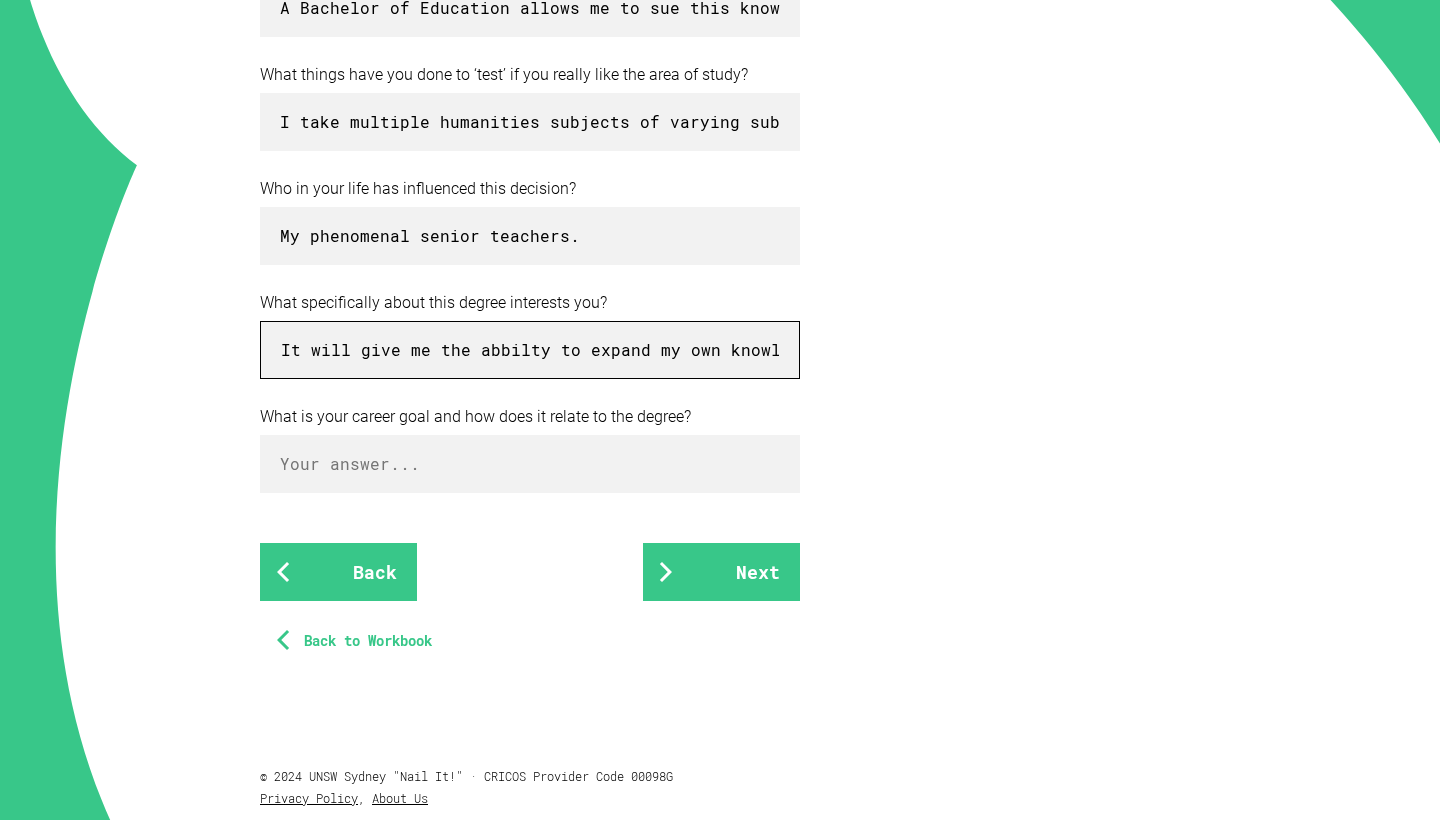 click on "It will give me the abbilty to expand my own knowledge and understanding of society," at bounding box center [530, 350] 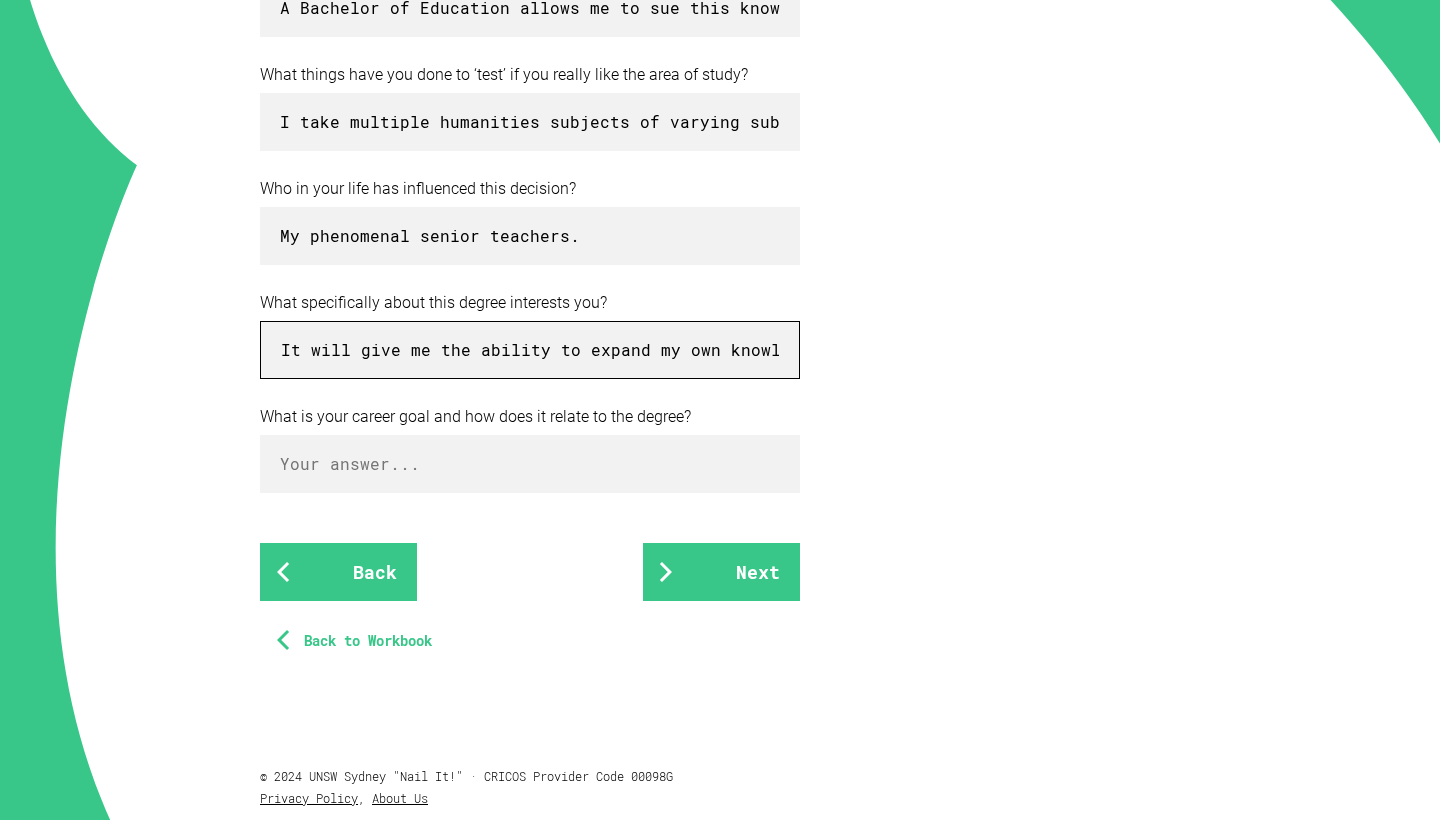 click on "It will give me the ability to expand my own knowledge and understanding of society, as well as allow me to create a deeper understanding and care of people, places and times for young peoples." at bounding box center (530, 350) 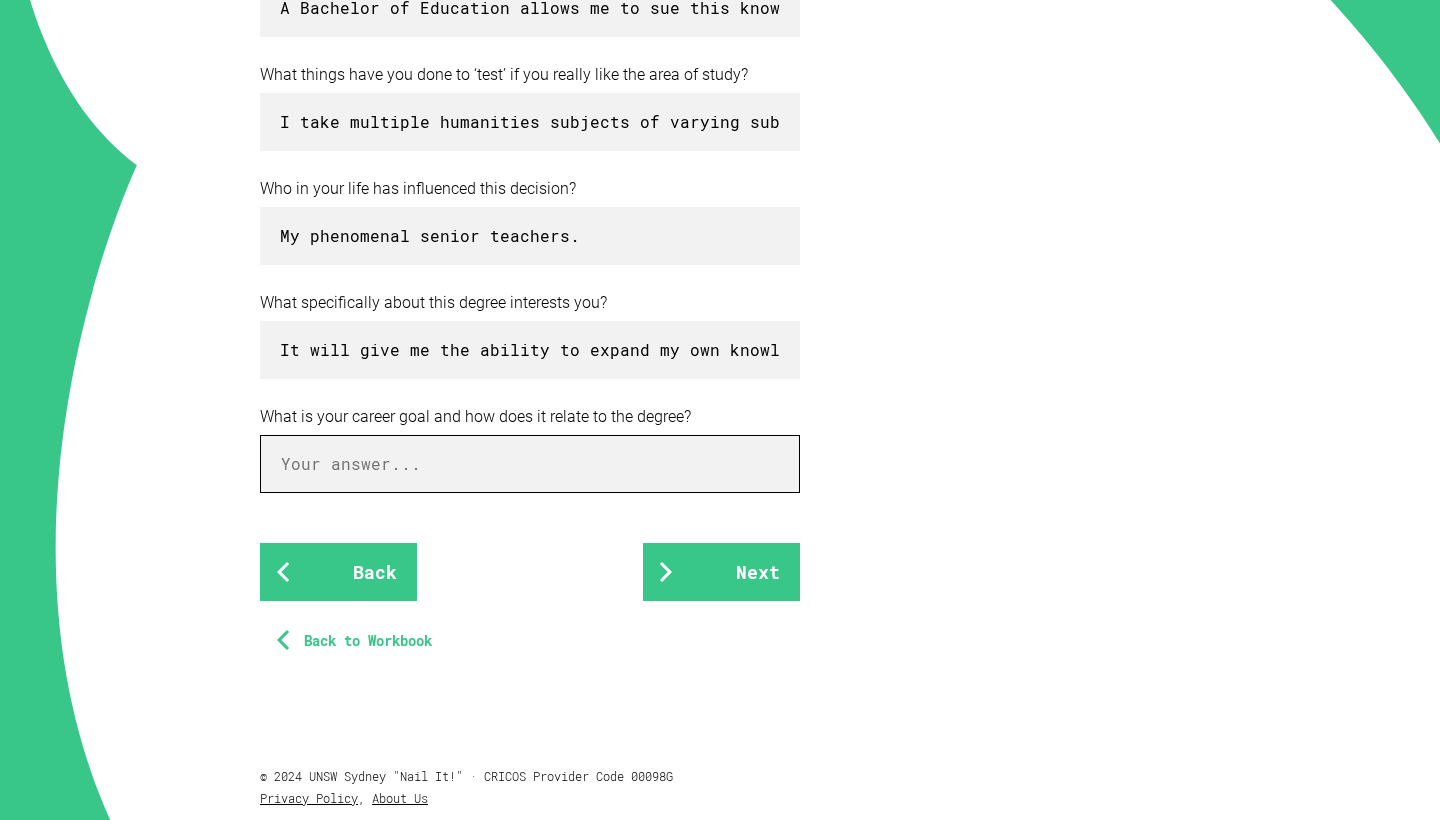 click at bounding box center (530, 464) 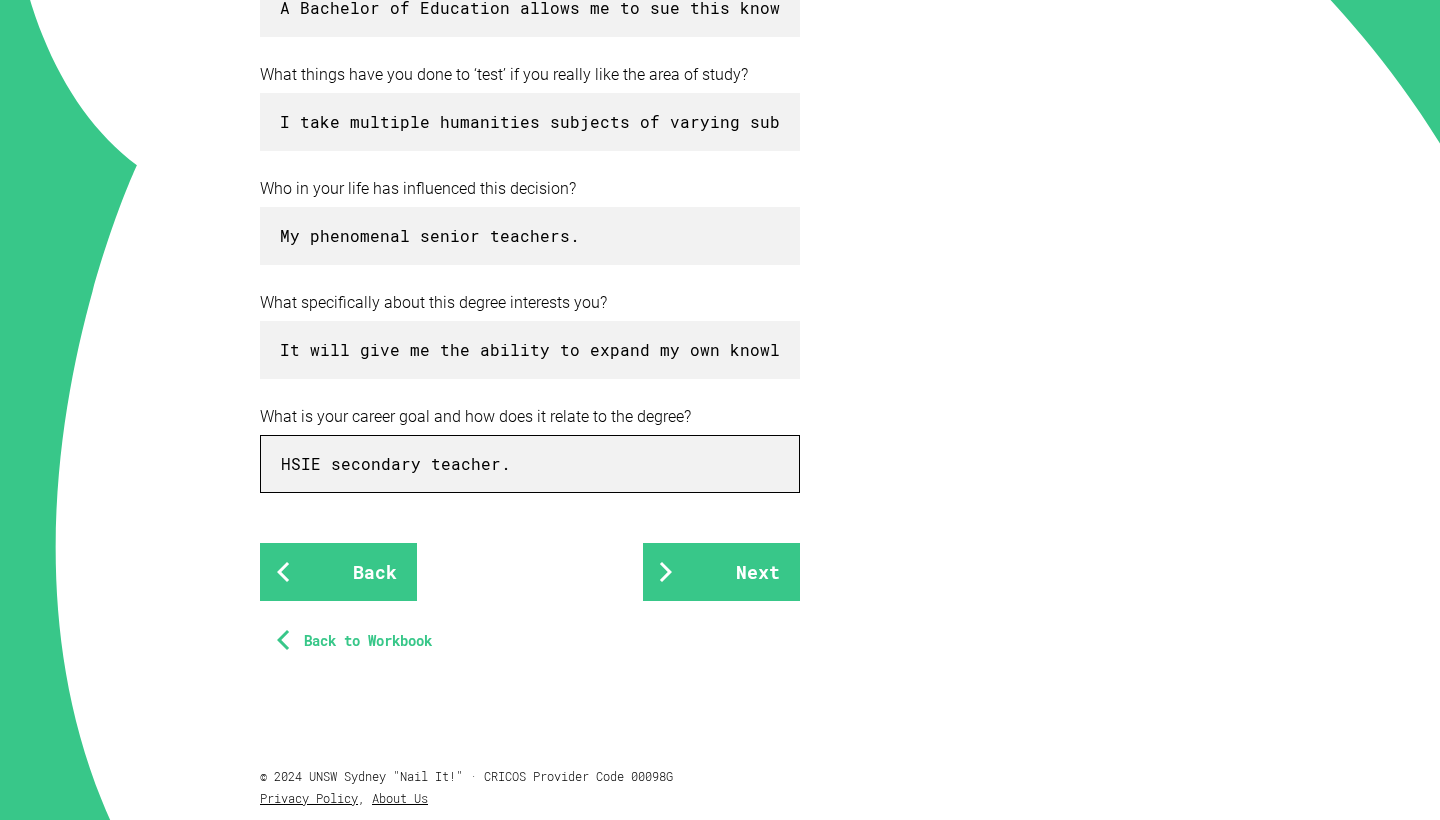 click on "HSIE secondary teacher." at bounding box center (530, 464) 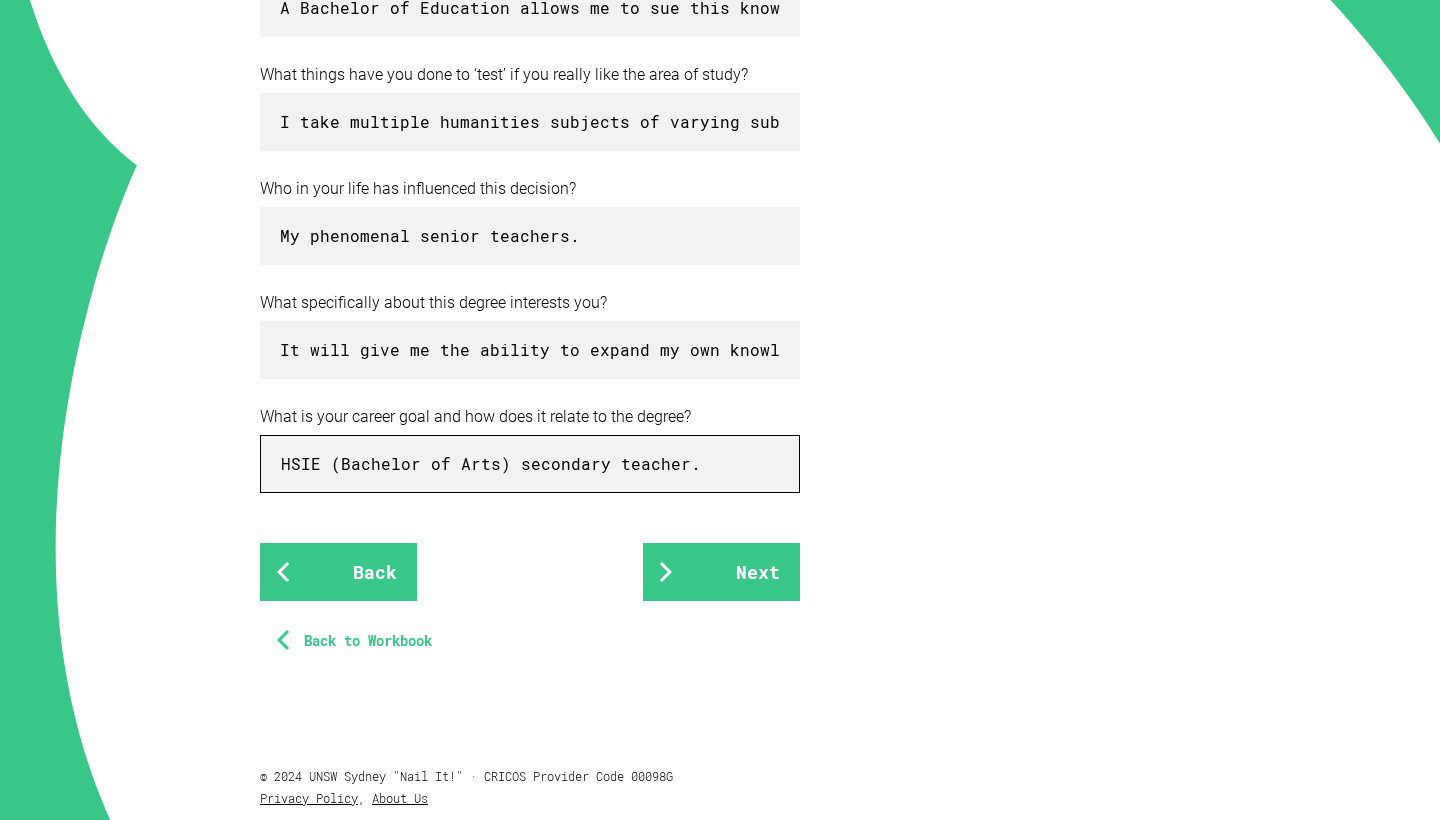click on "HSIE (Bachelor of Arts) secondary teacher." at bounding box center [530, 464] 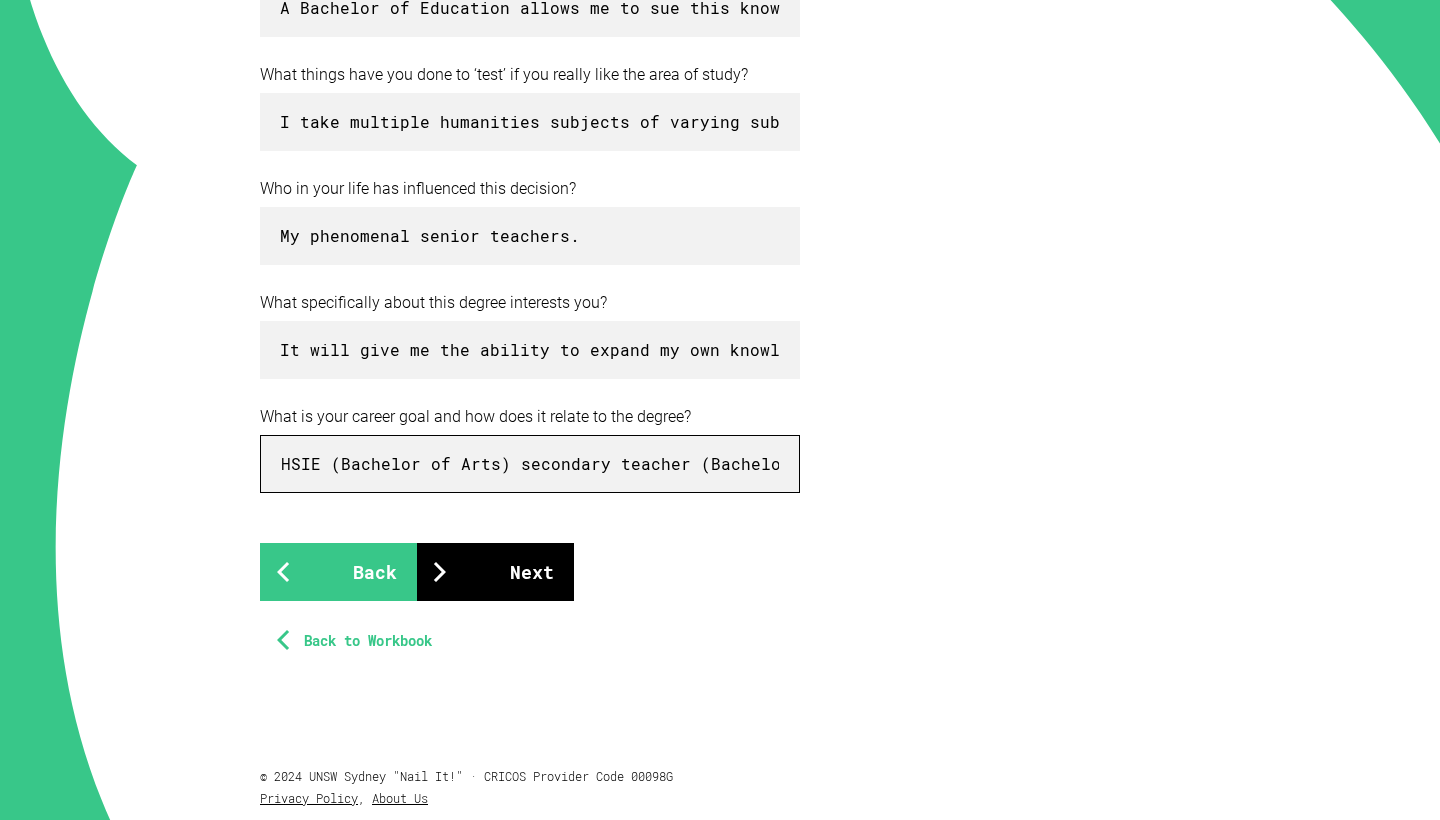 type on "HSIE (Bachelor of Arts) secondary teacher (Bachelors of Education [Secondary])." 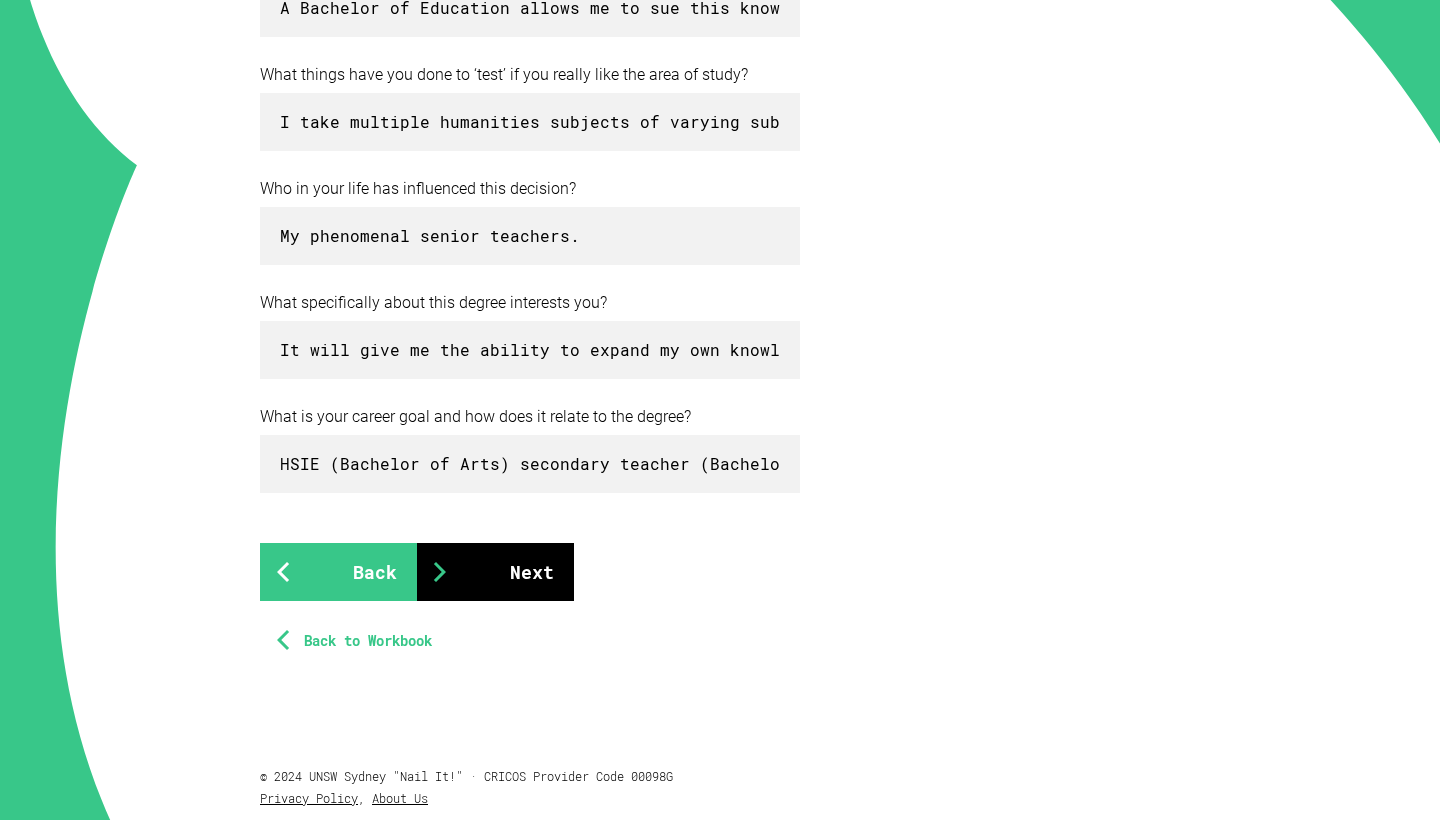 click on "Next" at bounding box center [495, 572] 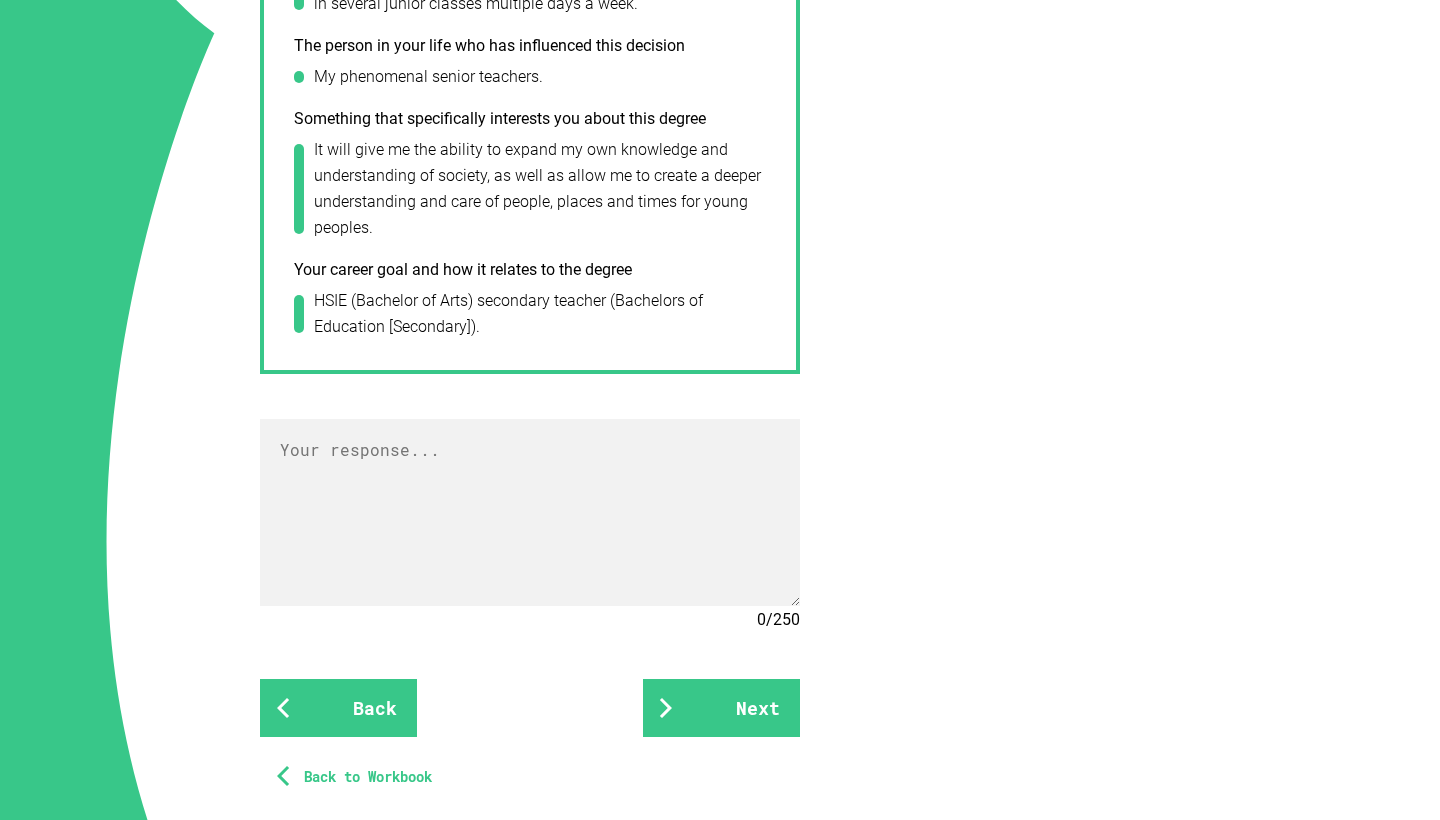 scroll, scrollTop: 1165, scrollLeft: 0, axis: vertical 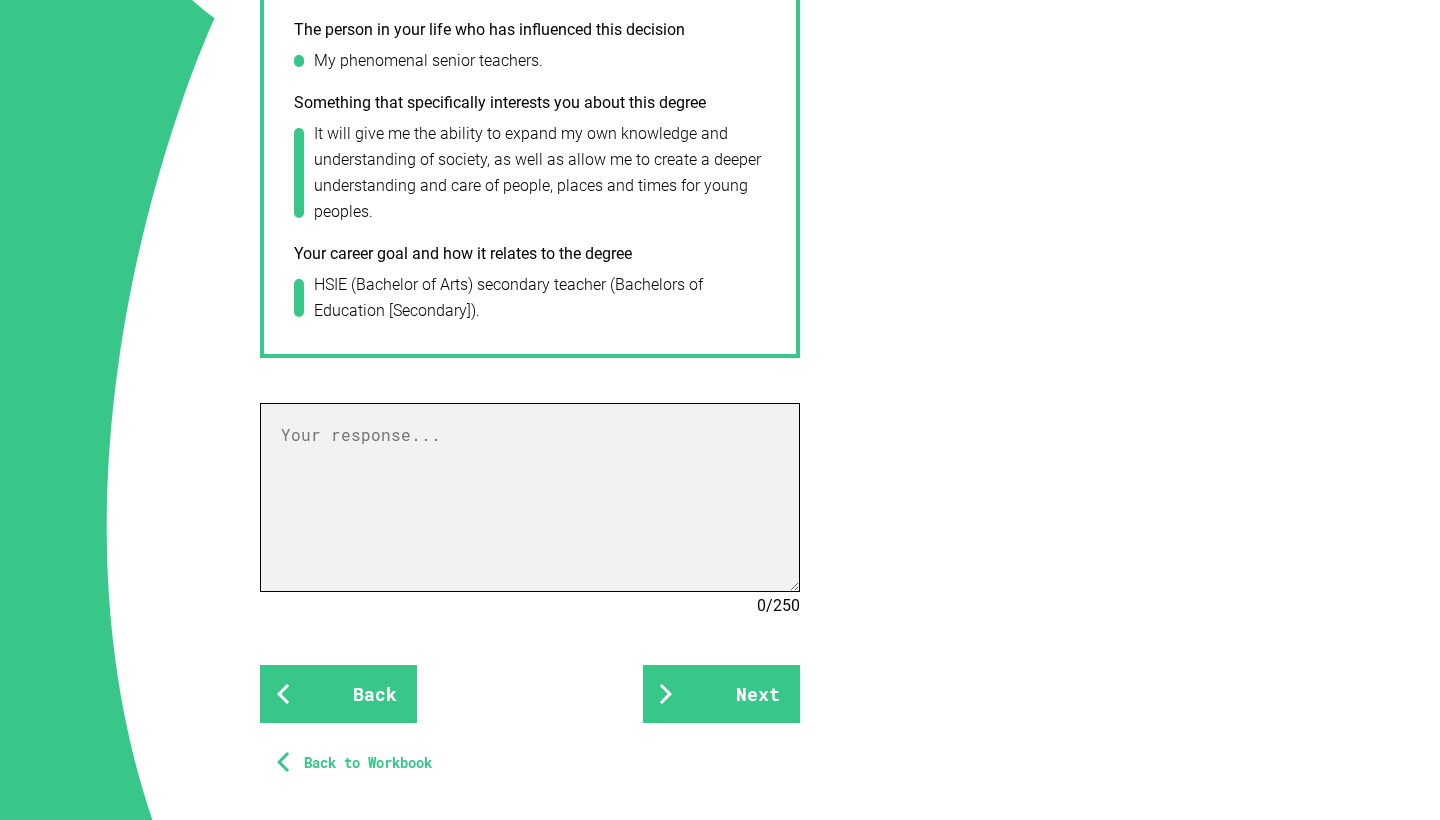 click at bounding box center (530, 497) 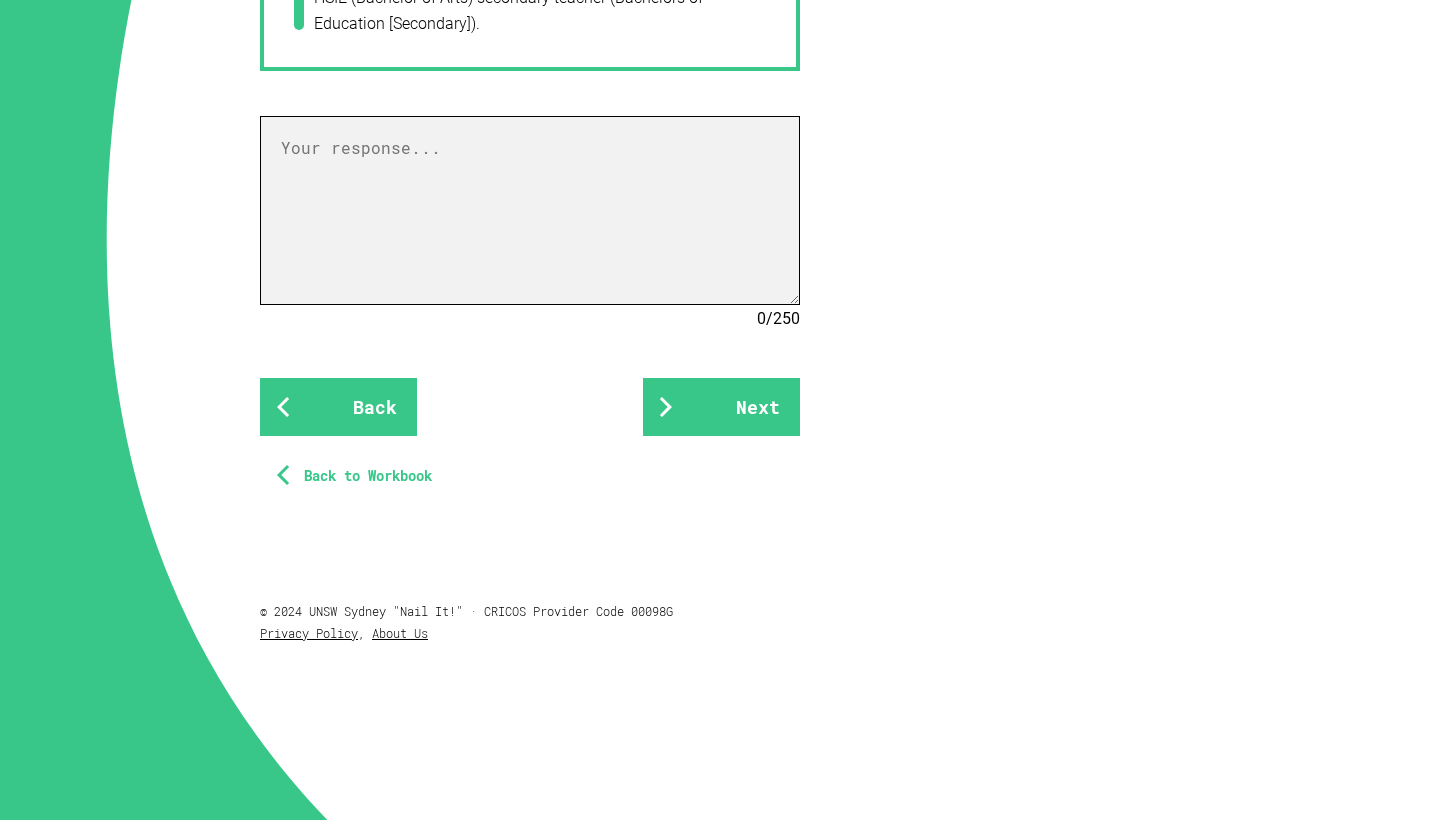 scroll, scrollTop: 1458, scrollLeft: 0, axis: vertical 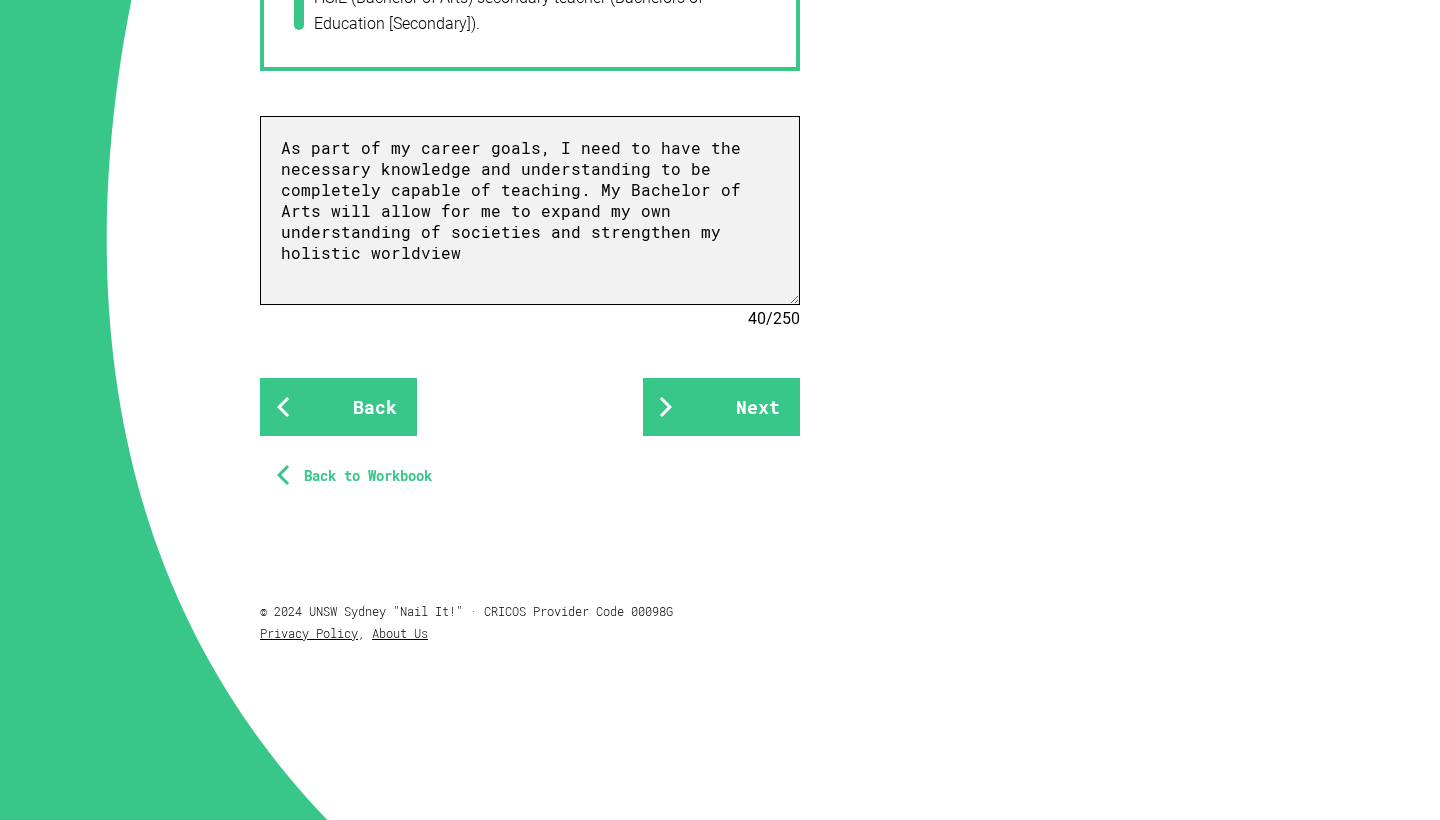 drag, startPoint x: 668, startPoint y: 288, endPoint x: 735, endPoint y: 280, distance: 67.47592 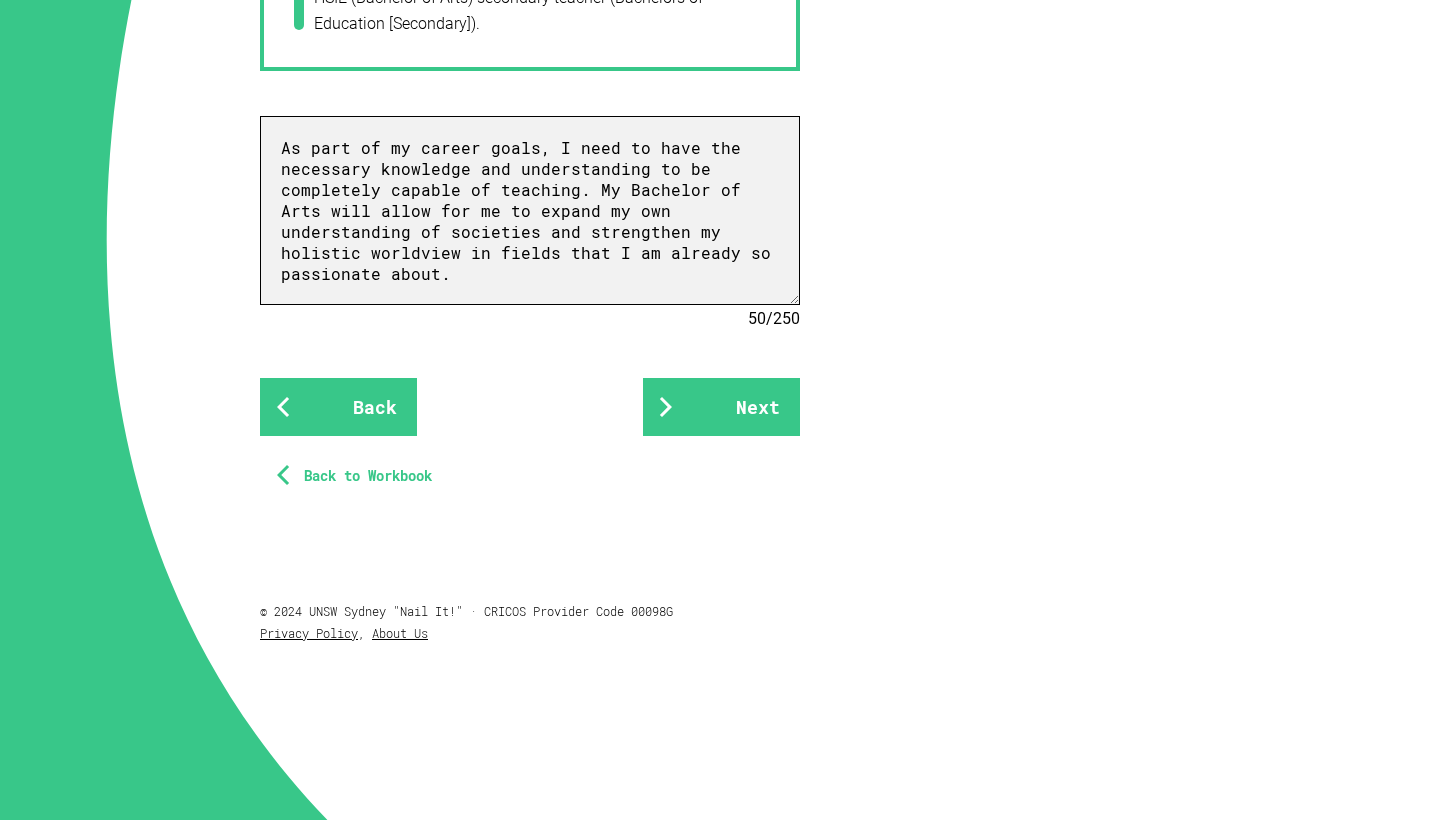 scroll, scrollTop: 1465, scrollLeft: 0, axis: vertical 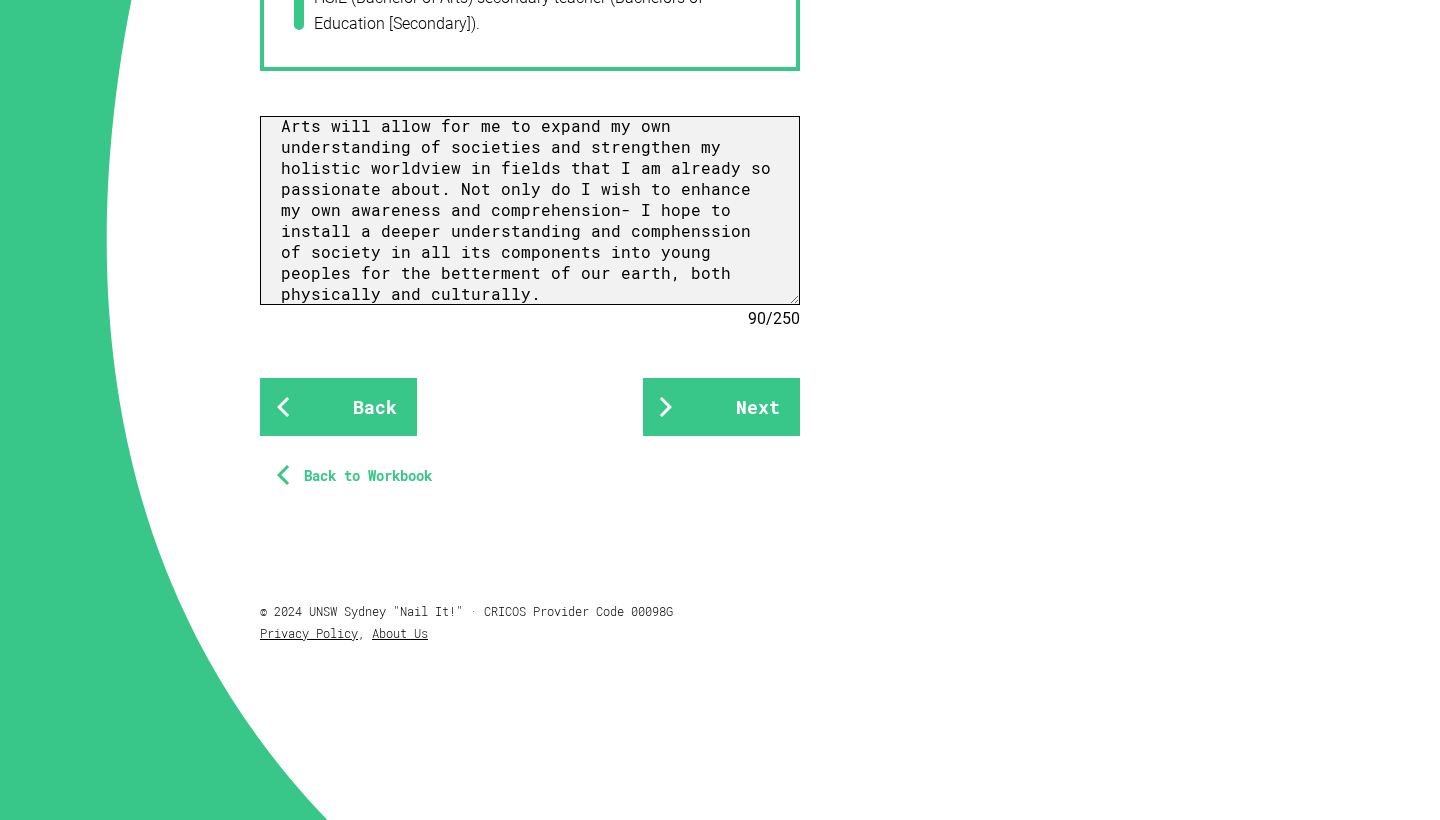 click on "As part of my career goals, I need to have the necessary knowledge and understanding to be completely capable of teaching. My Bachelor of Arts will allow for me to expand my own understanding of societies and strengthen my holistic worldview in fields that I am already so passionate about. Not only do I wish to enhance my own awareness and comprehension- I hope to install a deeper understanding and comphenssion of society in all its components into young peoples for the betterment of our earth, both physically and culturally." at bounding box center [530, 210] 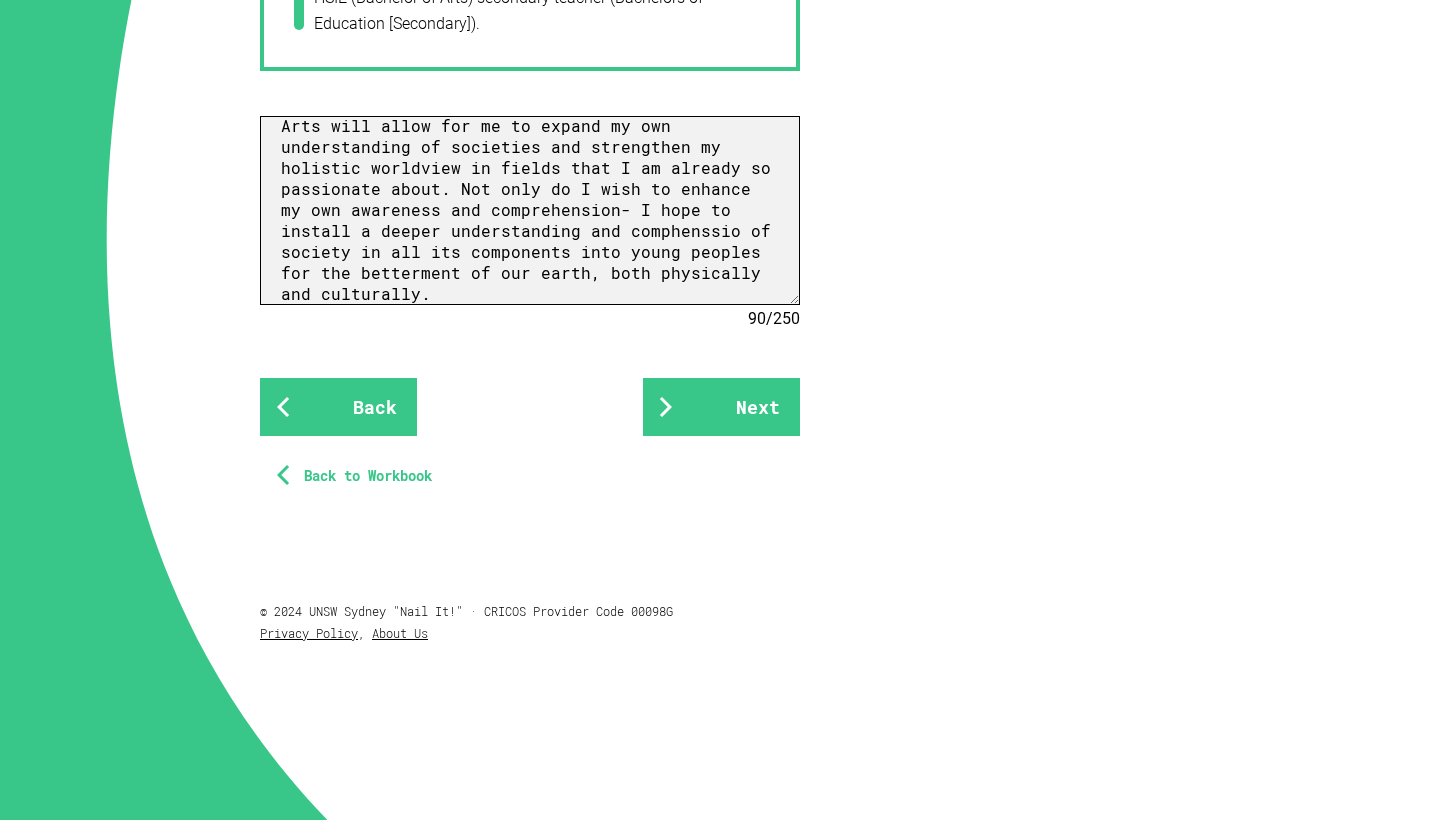scroll, scrollTop: 84, scrollLeft: 0, axis: vertical 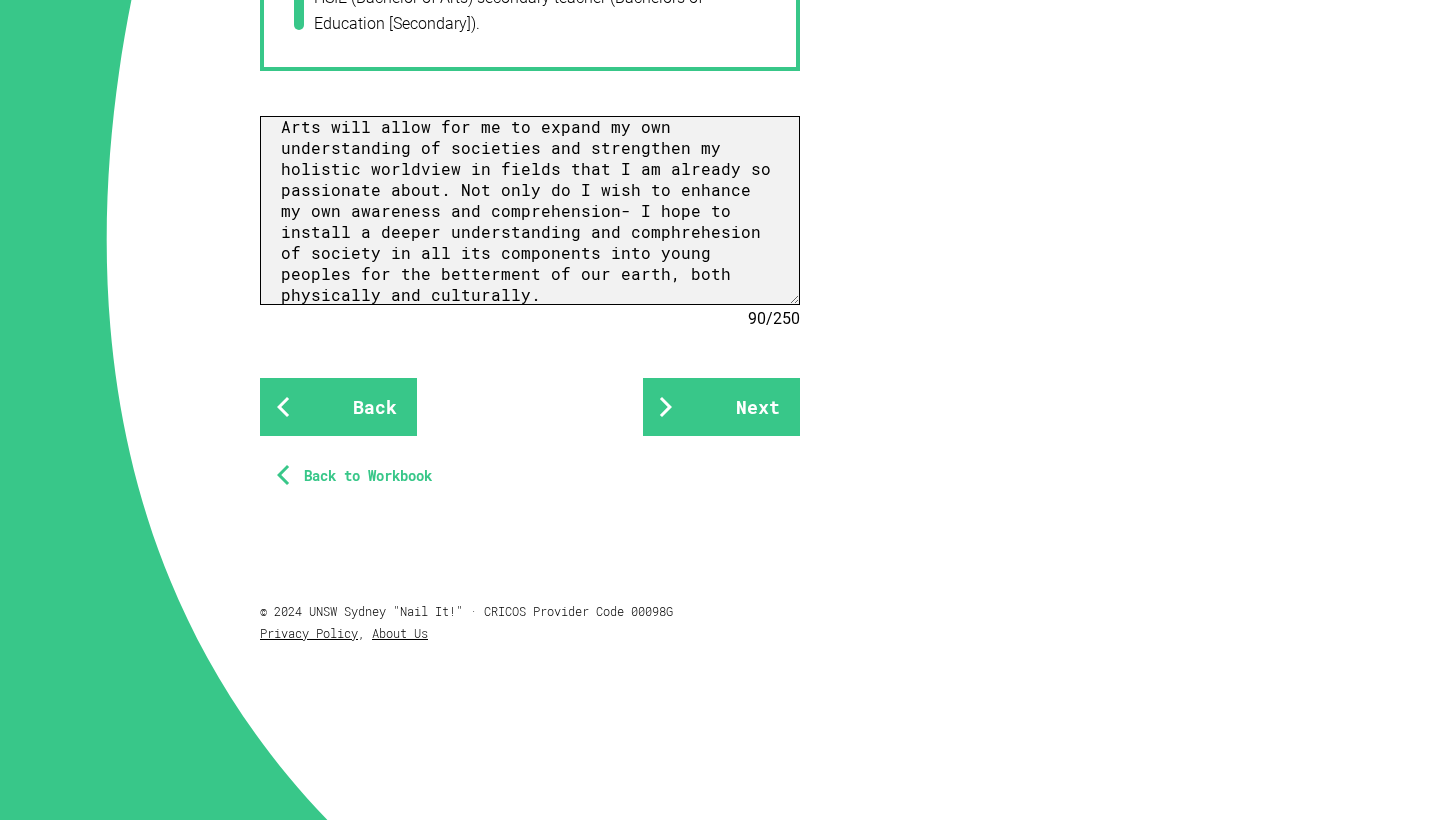 click on "As part of my career goals, I need to have the necessary knowledge and understanding to be completely capable of teaching. My Bachelor of Arts will allow for me to expand my own understanding of societies and strengthen my holistic worldview in fields that I am already so passionate about. Not only do I wish to enhance my own awareness and comprehension- I hope to install a deeper understanding and comphrehesion of society in all its components into young peoples for the betterment of our earth, both physically and culturally." at bounding box center (530, 210) 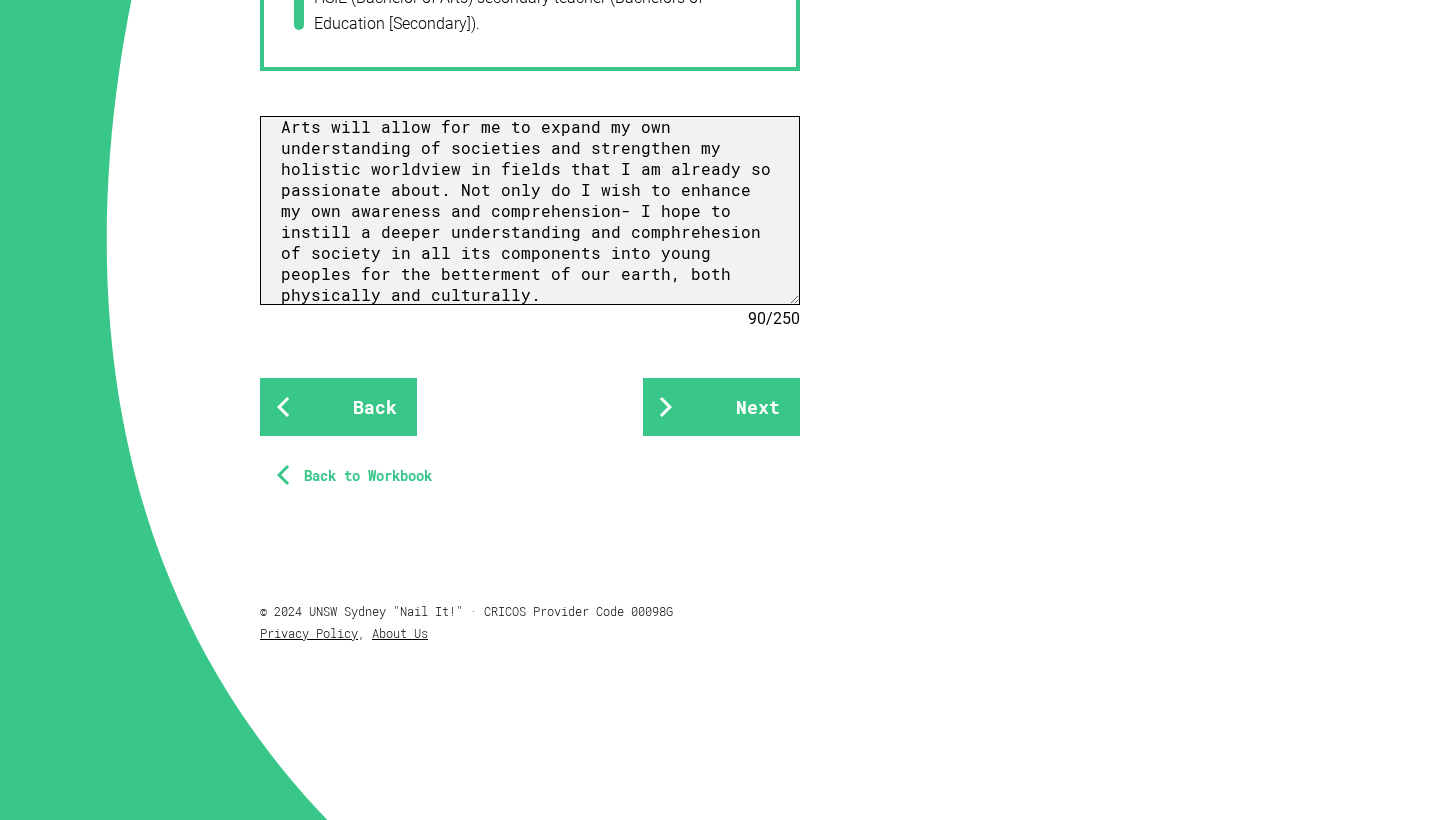 click on "As part of my career goals, I need to have the necessary knowledge and understanding to be completely capable of teaching. My Bachelor of Arts will allow for me to expand my own understanding of societies and strengthen my holistic worldview in fields that I am already so passionate about. Not only do I wish to enhance my own awareness and comprehension- I hope to instill a deeper understanding and comphrehesion of society in all its components into young peoples for the betterment of our earth, both physically and culturally." at bounding box center [530, 210] 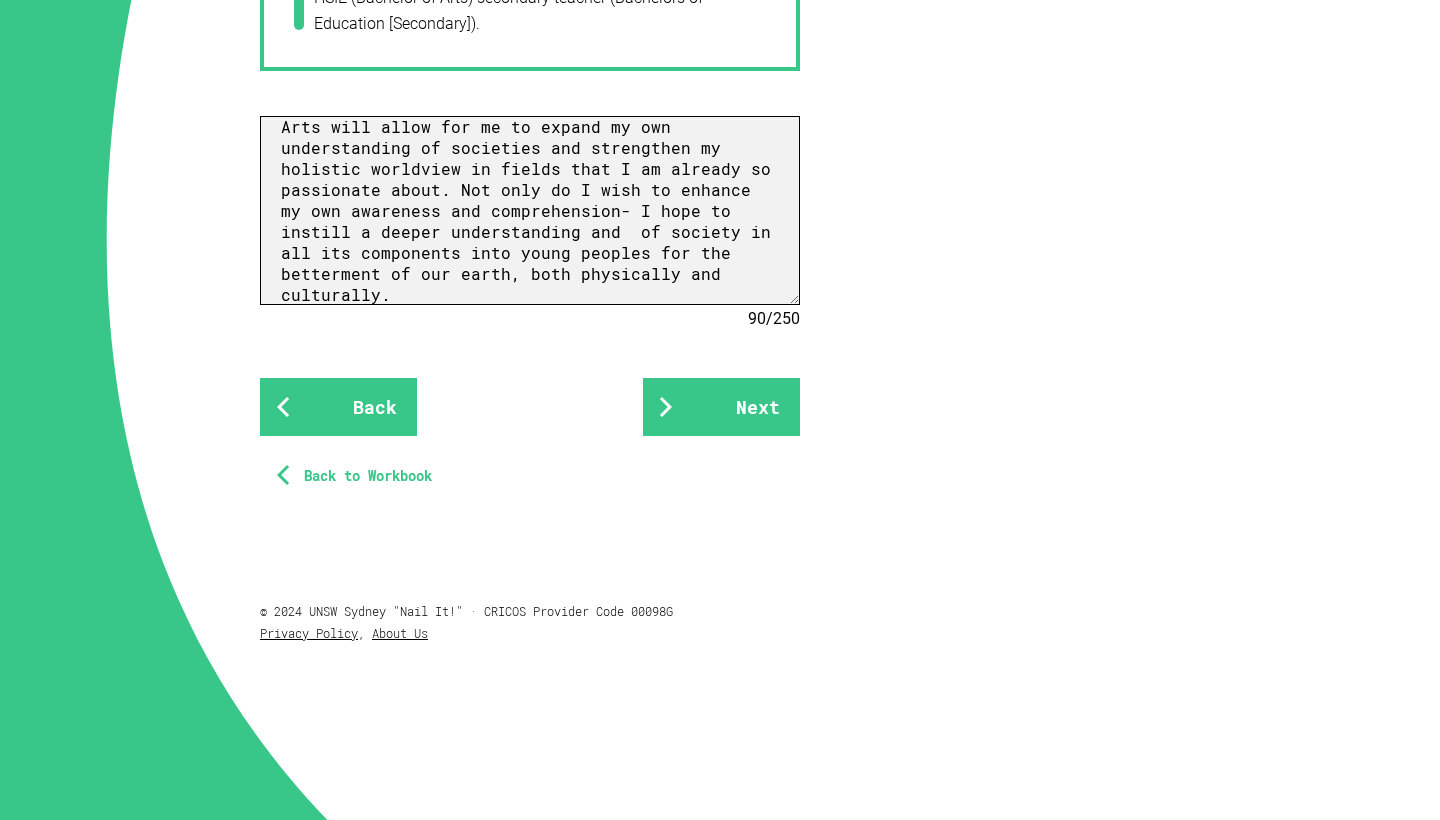 paste on "comprehension" 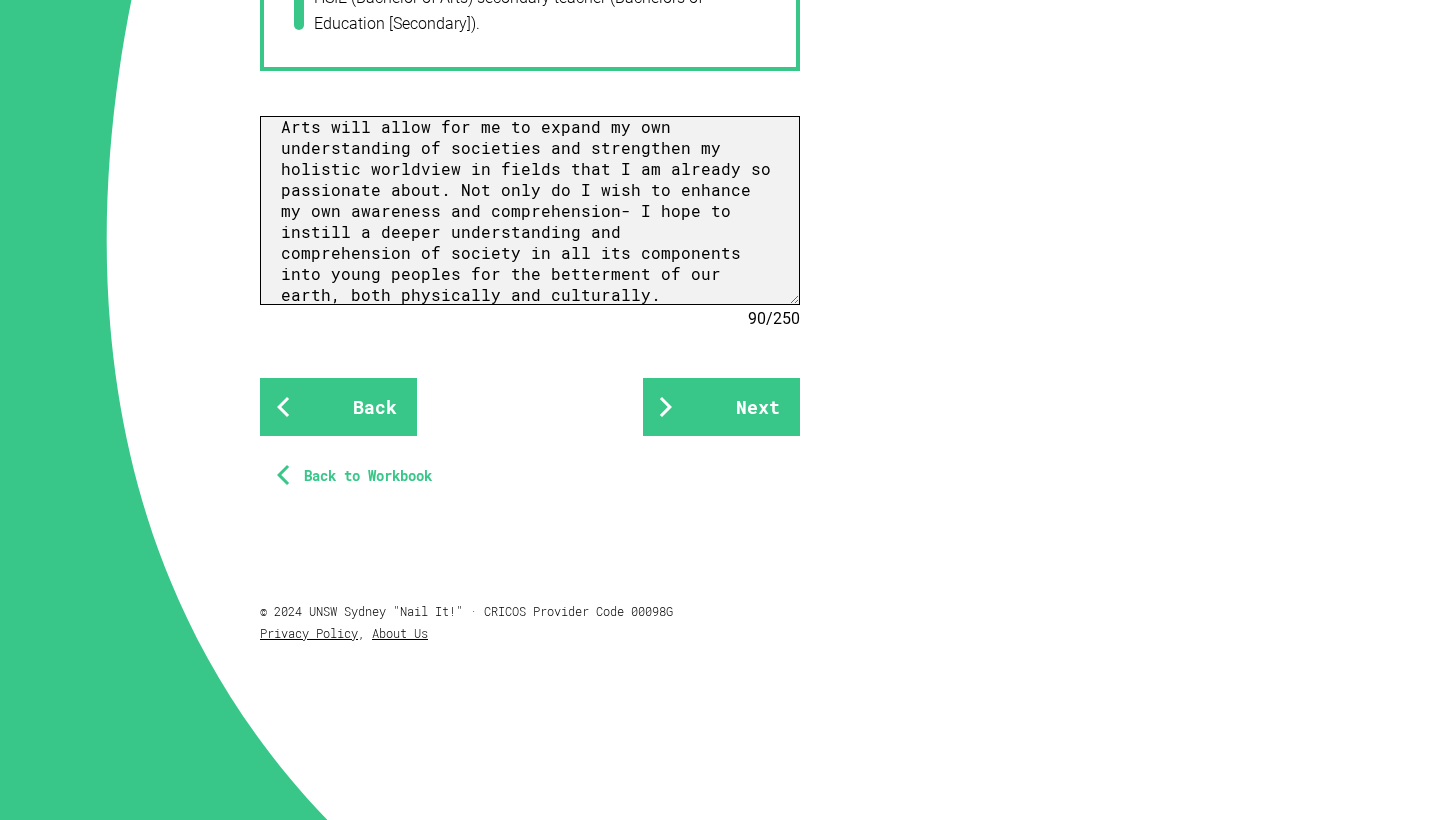 click on "As part of my career goals, I need to have the necessary knowledge and understanding to be completely capable of teaching. My Bachelor of Arts will allow for me to expand my own understanding of societies and strengthen my holistic worldview in fields that I am already so passionate about. Not only do I wish to enhance my own awareness and comprehension- I hope to instill a deeper understanding and
comprehension of society in all its components into young peoples for the betterment of our earth, both physically and culturally." at bounding box center (530, 210) 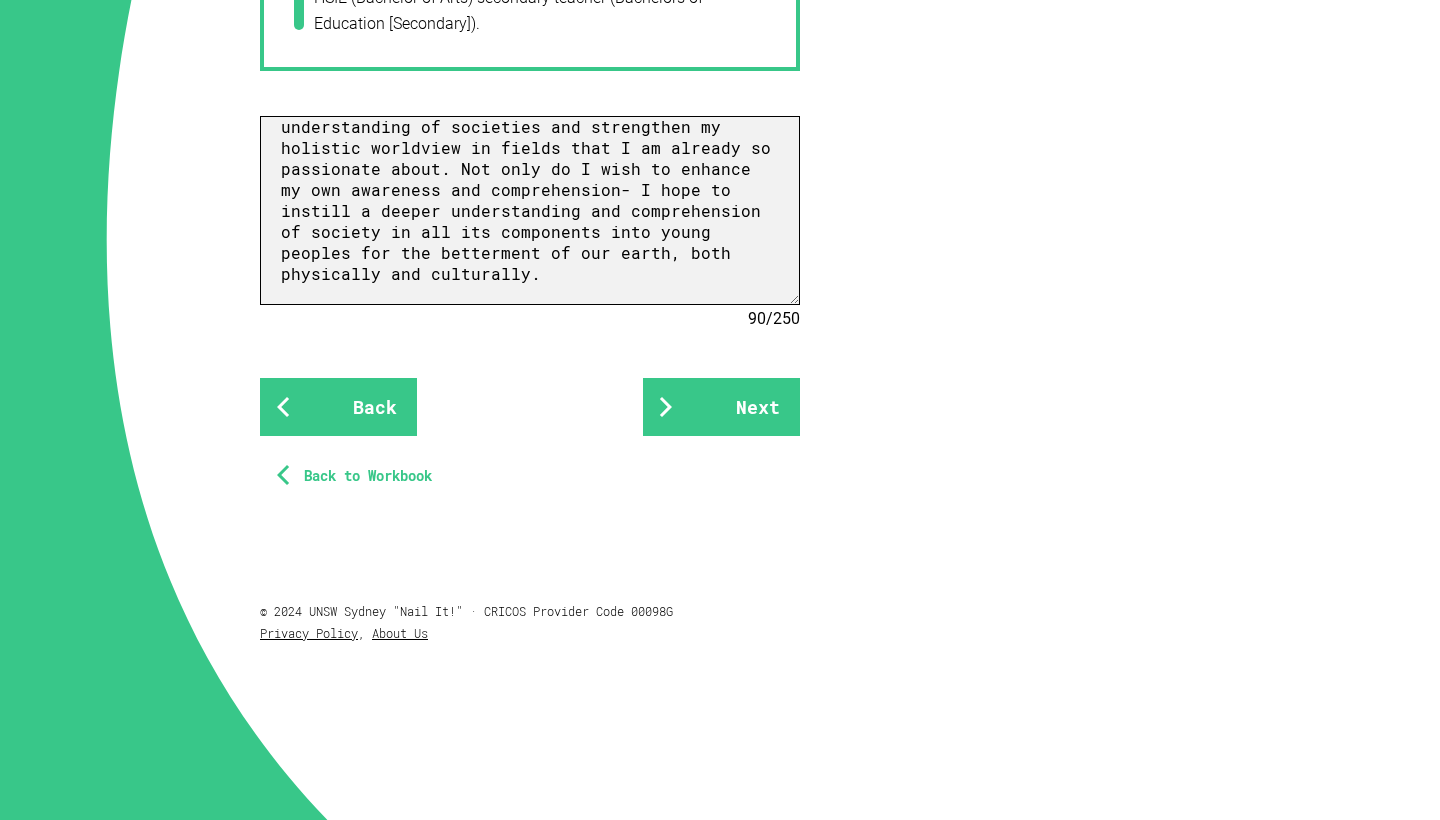 scroll, scrollTop: 107, scrollLeft: 0, axis: vertical 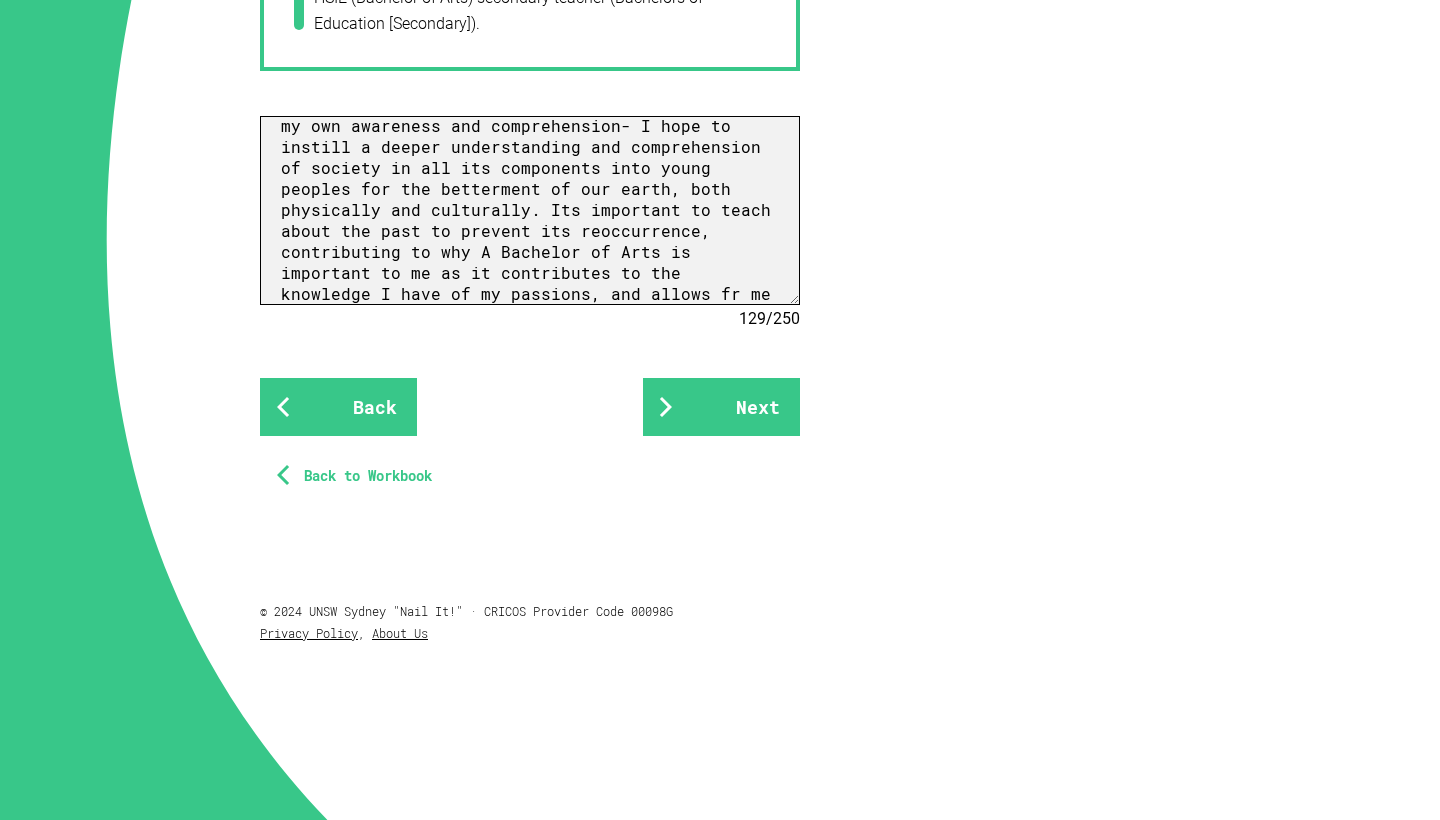 click on "As part of my career goals, I need to have the necessary knowledge and understanding to be completely capable of teaching. My Bachelor of Arts will allow for me to expand my own understanding of societies and strengthen my holistic worldview in fields that I am already so passionate about. Not only do I wish to enhance my own awareness and comprehension- I hope to instill a deeper understanding and comprehension of society in all its components into young peoples for the betterment of our earth, both physically and culturally. Its important to teach about the past to prevent its reoccurrence, contributing to why A Bachelor of Arts is important to me as it contributes to the knowledge I have of my passions, and allows fr me to be" at bounding box center (530, 210) 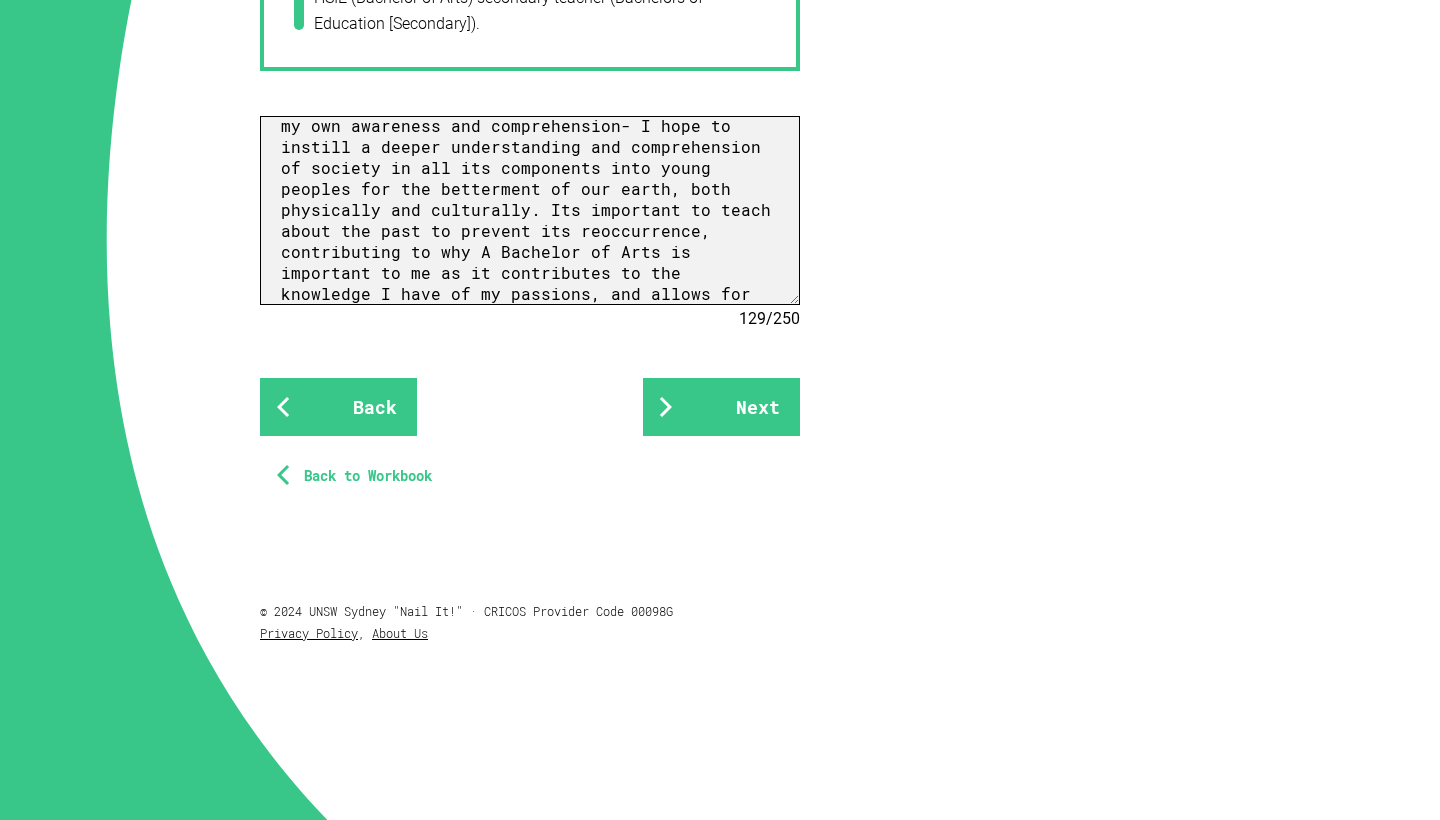 click on "As part of my career goals, I need to have the necessary knowledge and understanding to be completely capable of teaching. My Bachelor of Arts will allow for me to expand my own understanding of societies and strengthen my holistic worldview in fields that I am already so passionate about. Not only do I wish to enhance my own awareness and comprehension- I hope to instill a deeper understanding and comprehension of society in all its components into young peoples for the betterment of our earth, both physically and culturally. Its important to teach about the past to prevent its reoccurrence, contributing to why A Bachelor of Arts is important to me as it contributes to the knowledge I have of my passions, and allows for me to be" at bounding box center [530, 210] 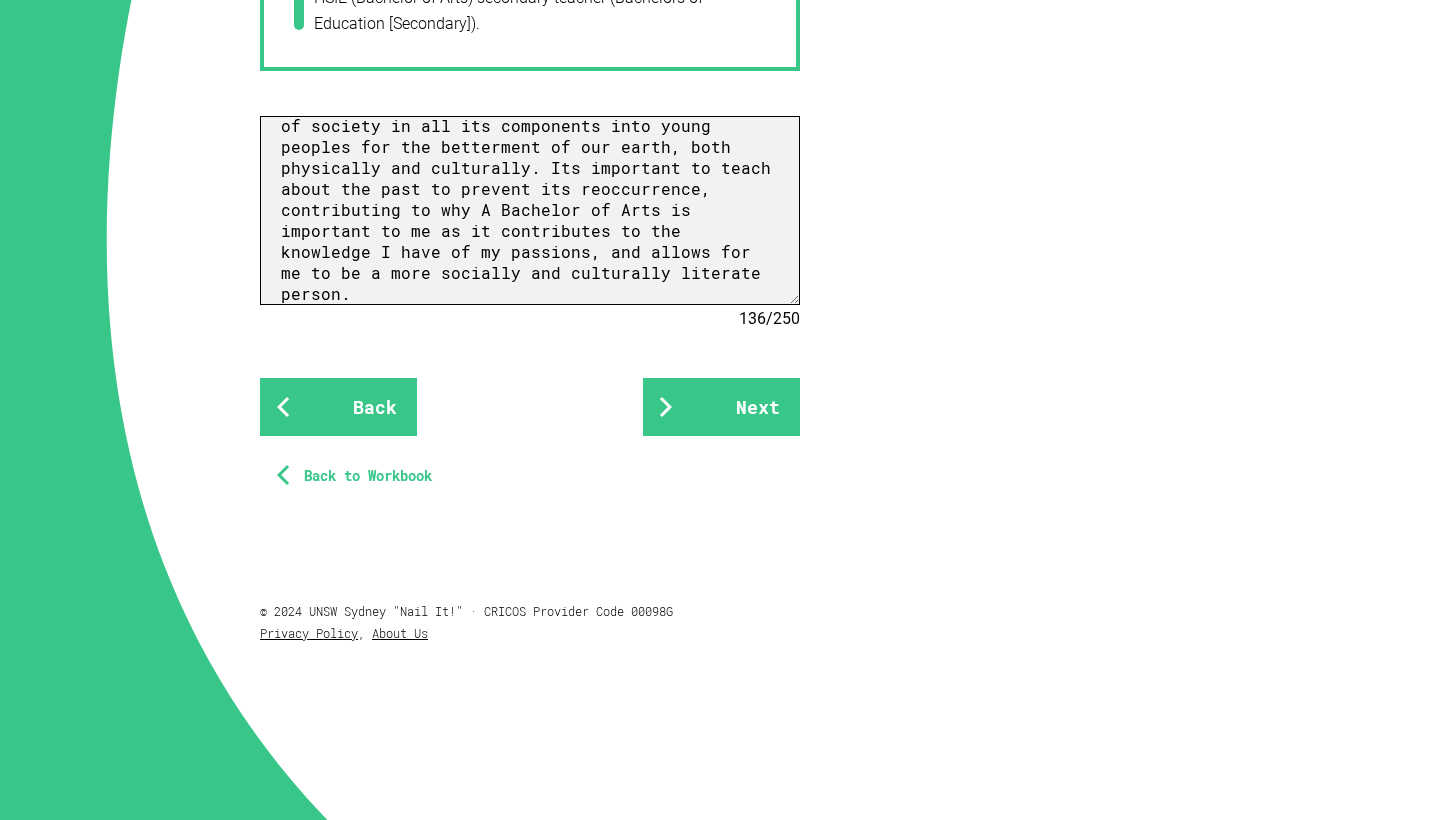 scroll, scrollTop: 210, scrollLeft: 0, axis: vertical 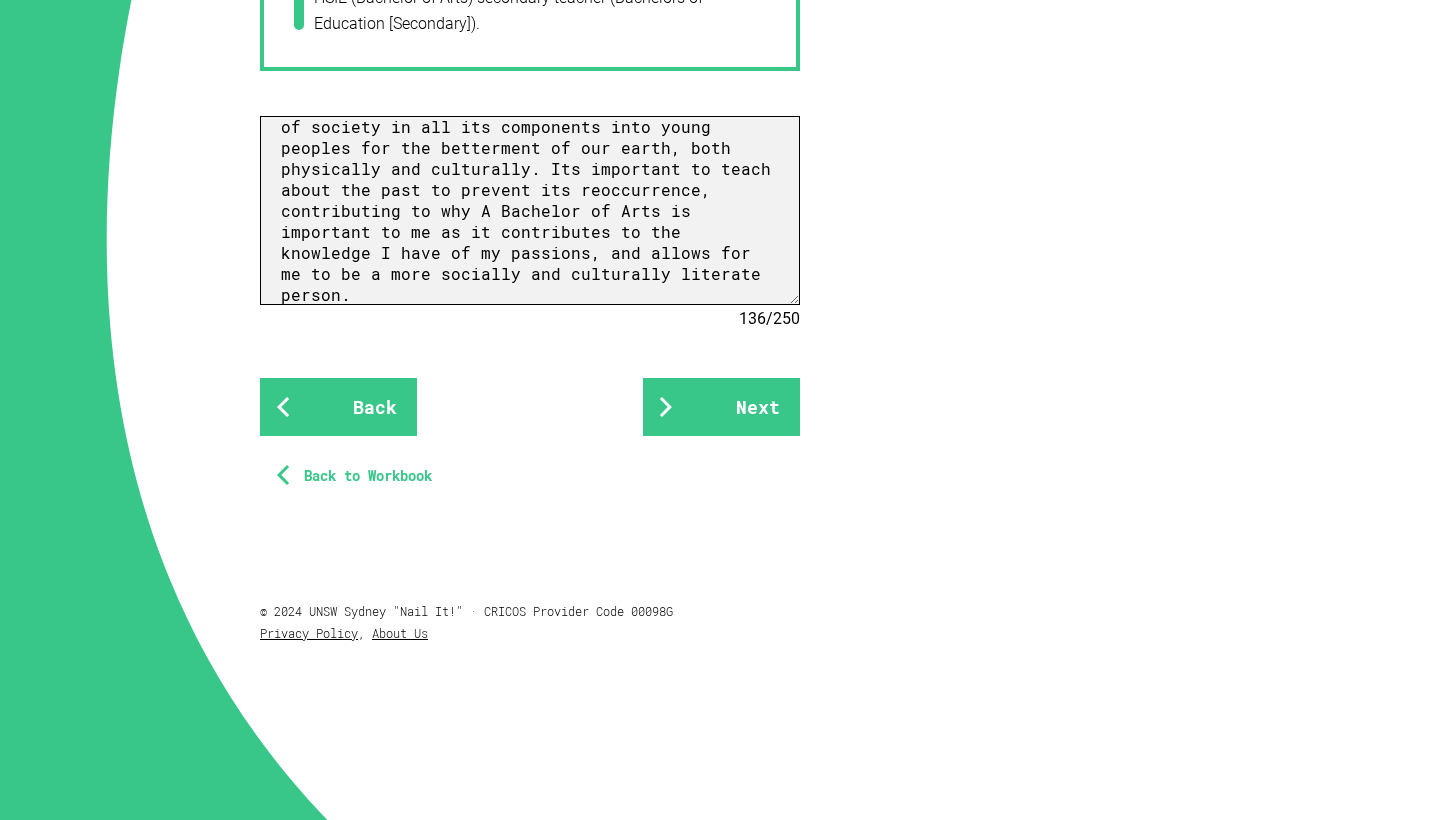 drag, startPoint x: 387, startPoint y: 275, endPoint x: 284, endPoint y: 276, distance: 103.00485 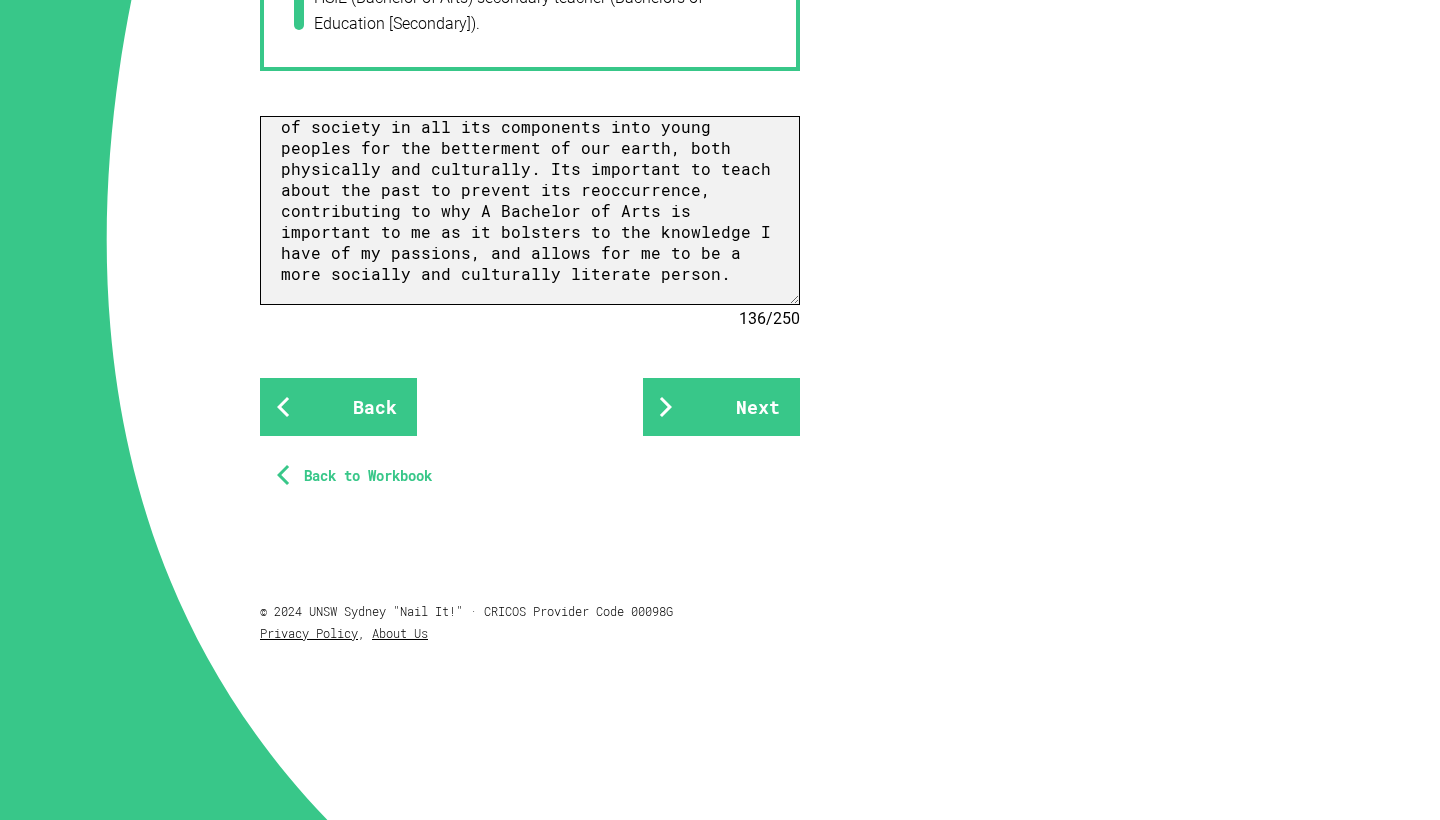 click on "As part of my career goals, I need to have the necessary knowledge and understanding to be completely capable of teaching. My Bachelor of Arts will allow for me to expand my own understanding of societies and strengthen my holistic worldview in fields that I am already so passionate about. Not only do I wish to enhance my own awareness and comprehension- I hope to instill a deeper understanding and comprehension of society in all its components into young peoples for the betterment of our earth, both physically and culturally. Its important to teach about the past to prevent its reoccurrence, contributing to why A Bachelor of Arts is important to me as it bolsters to the knowledge I have of my passions, and allows for me to be a more socially and culturally literate person." at bounding box center [530, 210] 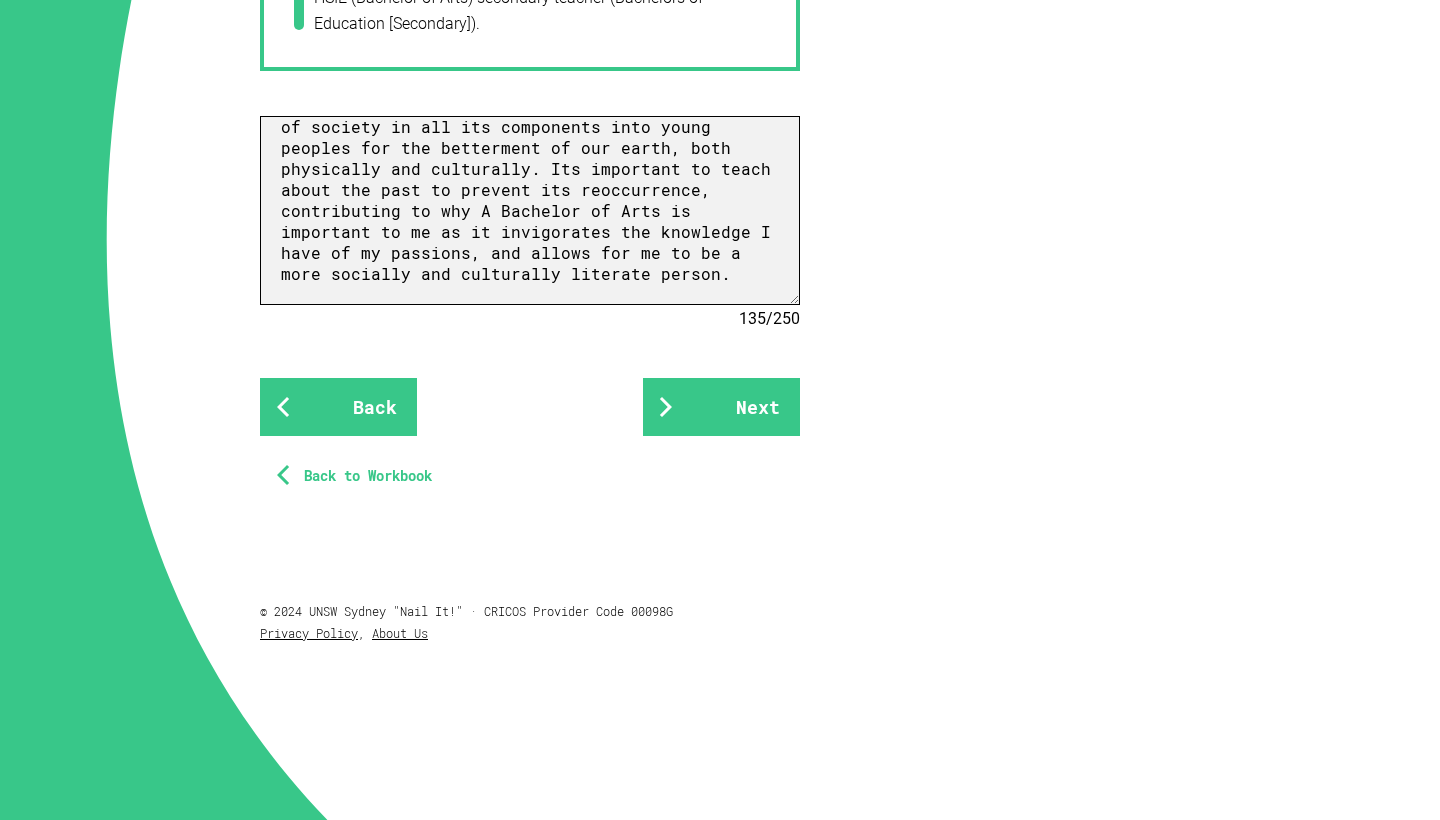 scroll, scrollTop: 210, scrollLeft: 0, axis: vertical 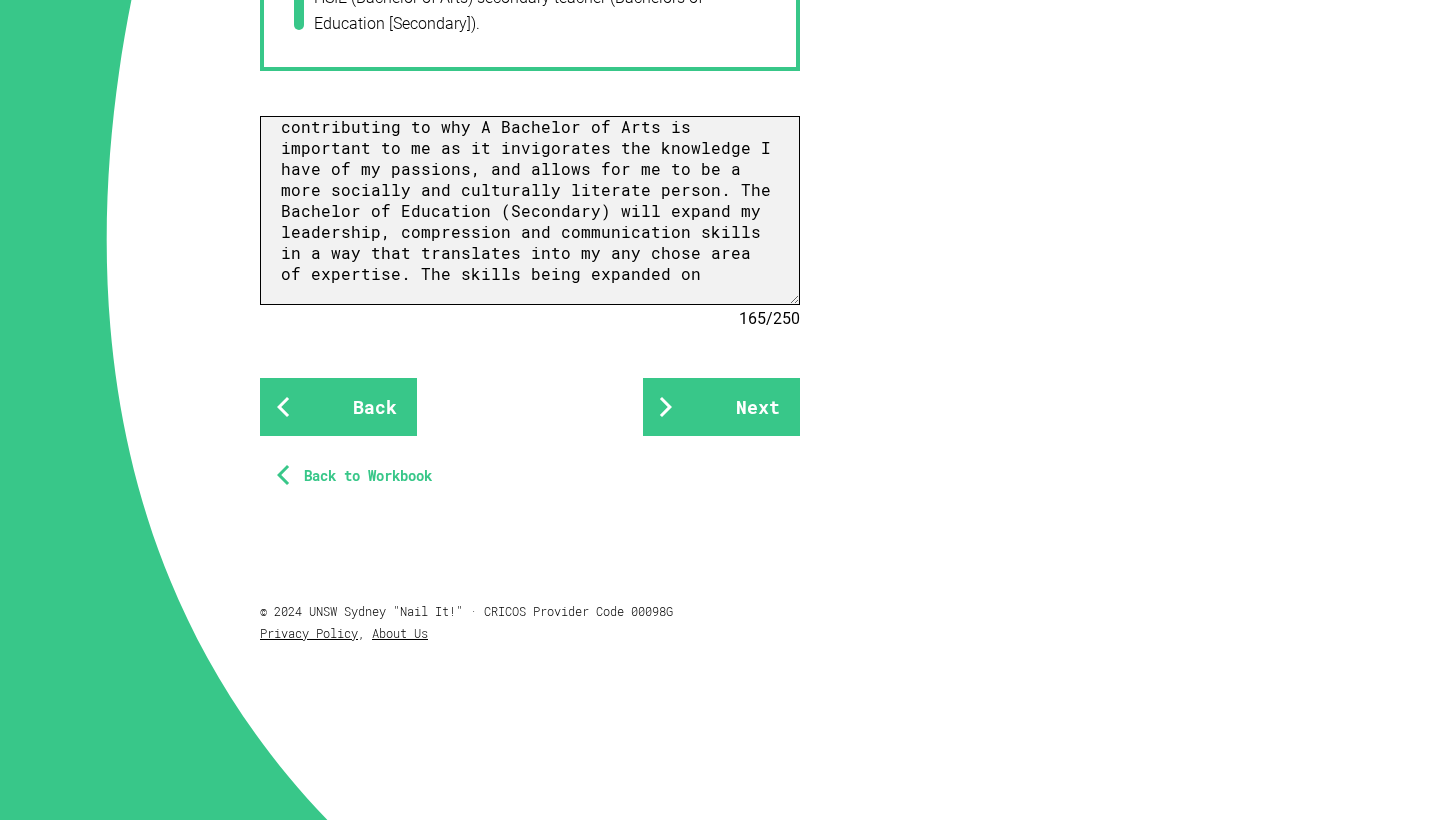 click on "As part of my career goals, I need to have the necessary knowledge and understanding to be completely capable of teaching. My Bachelor of Arts will allow for me to expand my own understanding of societies and strengthen my holistic worldview in fields that I am already so passionate about. Not only do I wish to enhance my own awareness and comprehension- I hope to instill a deeper understanding and comprehension of society in all its components into young peoples for the betterment of our earth, both physically and culturally. Its important to teach about the past to prevent its reoccurrence, contributing to why A Bachelor of Arts is important to me as it invigorates the knowledge I have of my passions, and allows for me to be a more socially and culturally literate person. The Bachelor of Education (Secondary) will expand my leadership, compression and communication skills in a way that translates into my any chose area of expertise. The skills being expanded on" at bounding box center [530, 210] 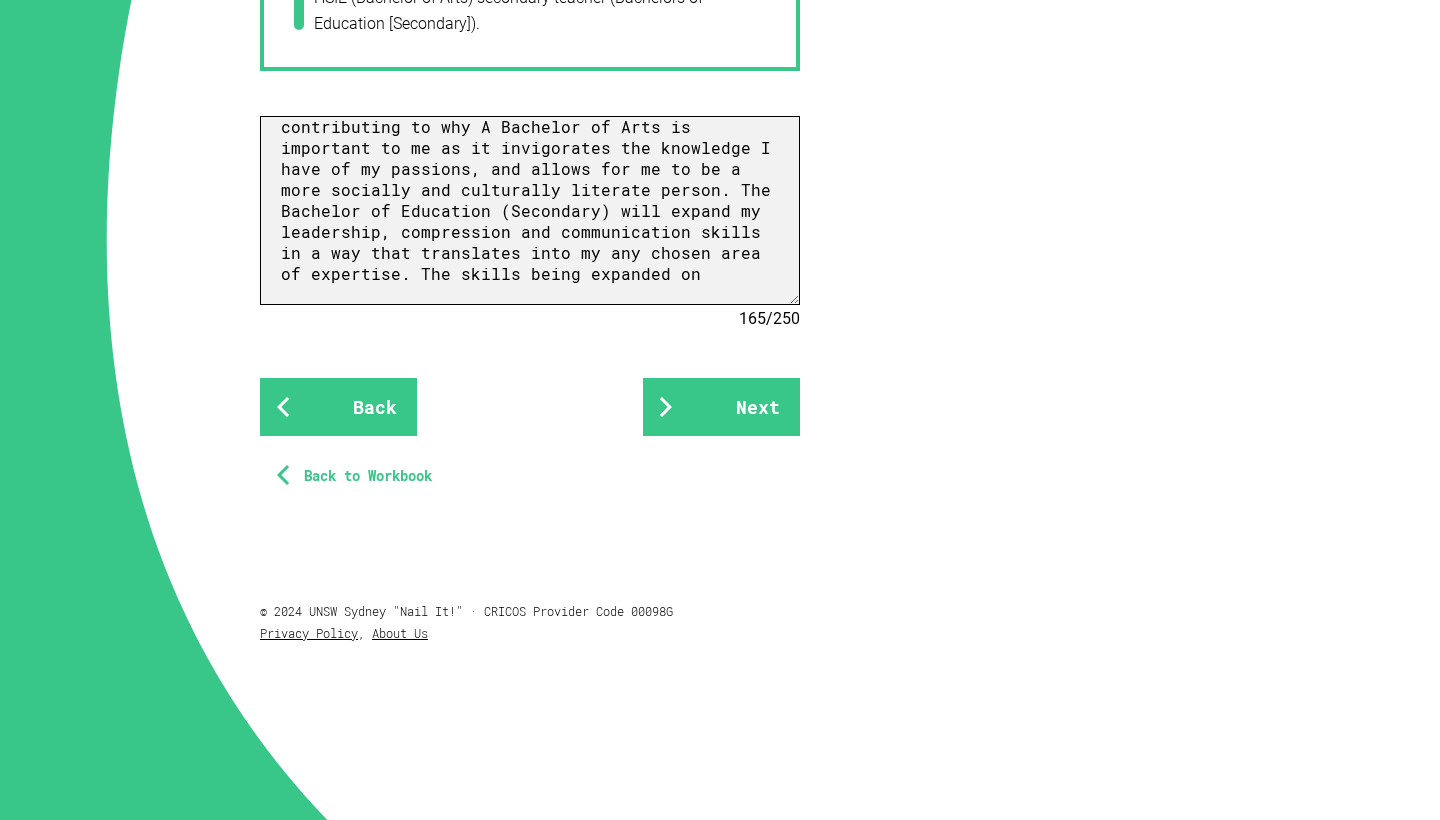 drag, startPoint x: 506, startPoint y: 253, endPoint x: 459, endPoint y: 253, distance: 47 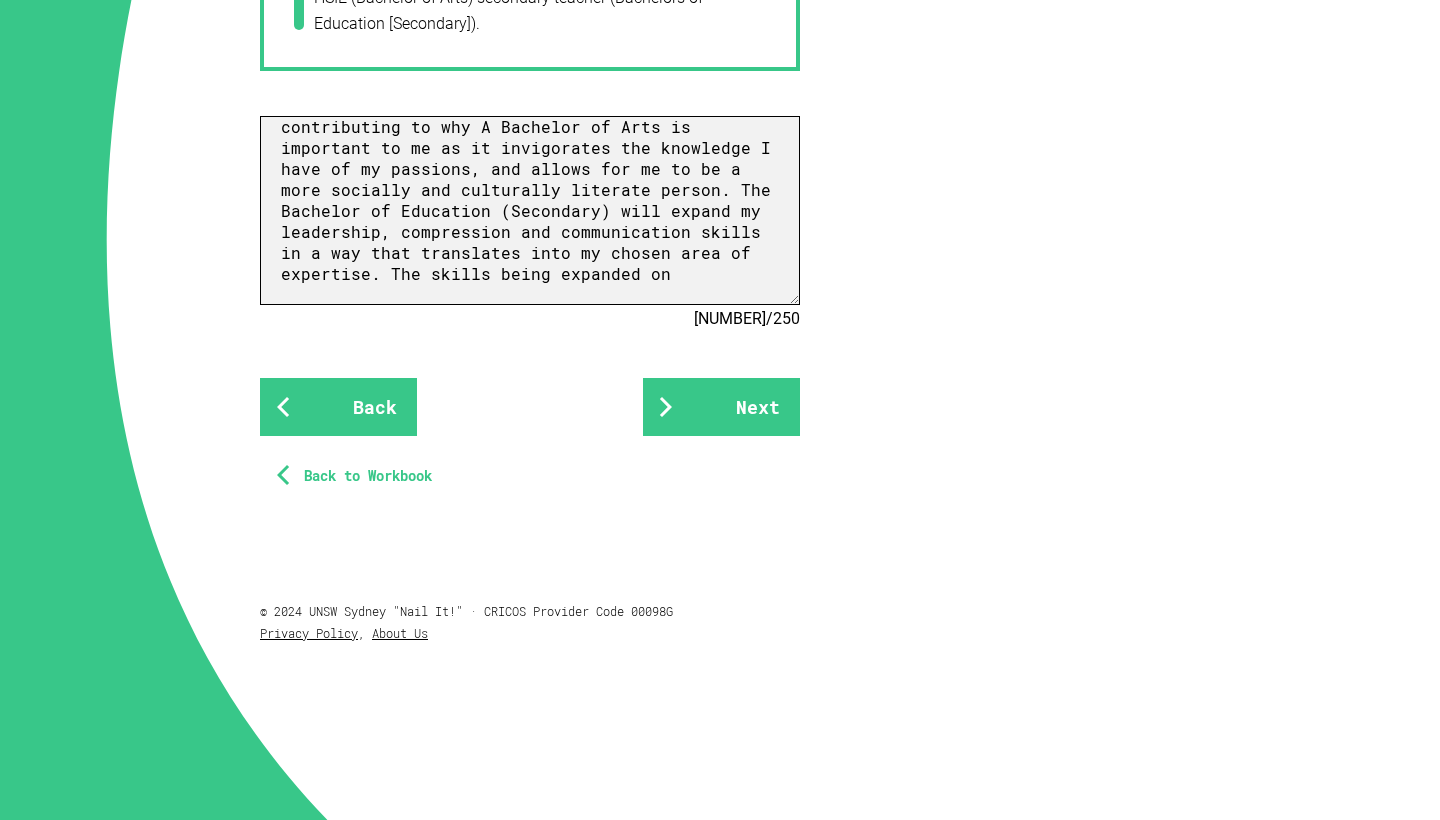 click on "As part of my career goals, I need to have the necessary knowledge and understanding to be completely capable of teaching. My Bachelor of Arts will allow for me to expand my own understanding of societies and strengthen my holistic worldview in fields that I am already so passionate about. Not only do I wish to enhance my own awareness and comprehension- I hope to instill a deeper understanding and comprehension of society in all its components into young peoples for the betterment of our earth, both physically and culturally. Its important to teach about the past to prevent its reoccurrence, contributing to why A Bachelor of Arts is important to me as it invigorates the knowledge I have of my passions, and allows for me to be a more socially and culturally literate person. The Bachelor of Education (Secondary) will expand my leadership, compression and communication skills in a way that translates into my chosen area of expertise. The skills being expanded on" at bounding box center [530, 210] 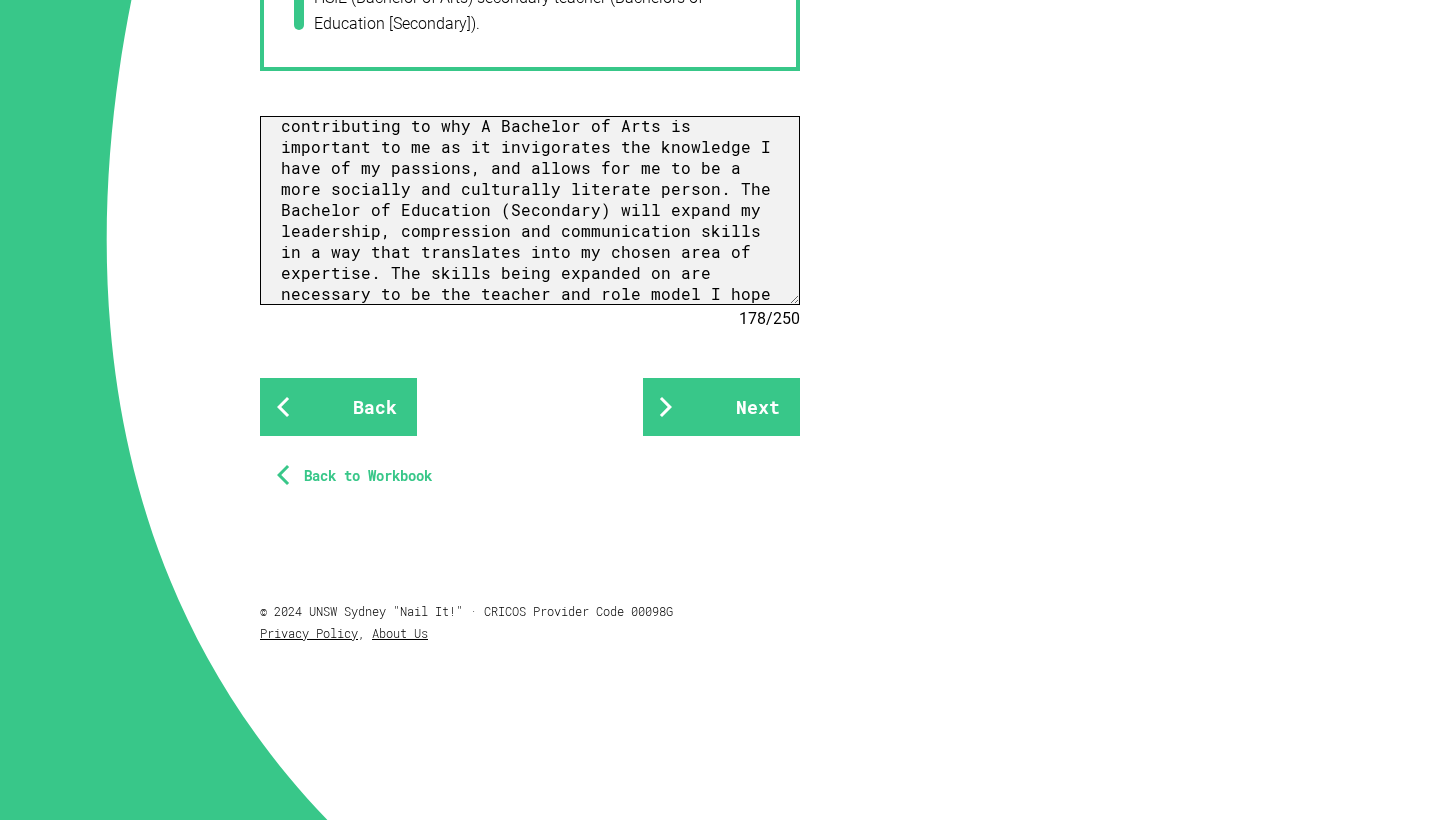scroll, scrollTop: 316, scrollLeft: 0, axis: vertical 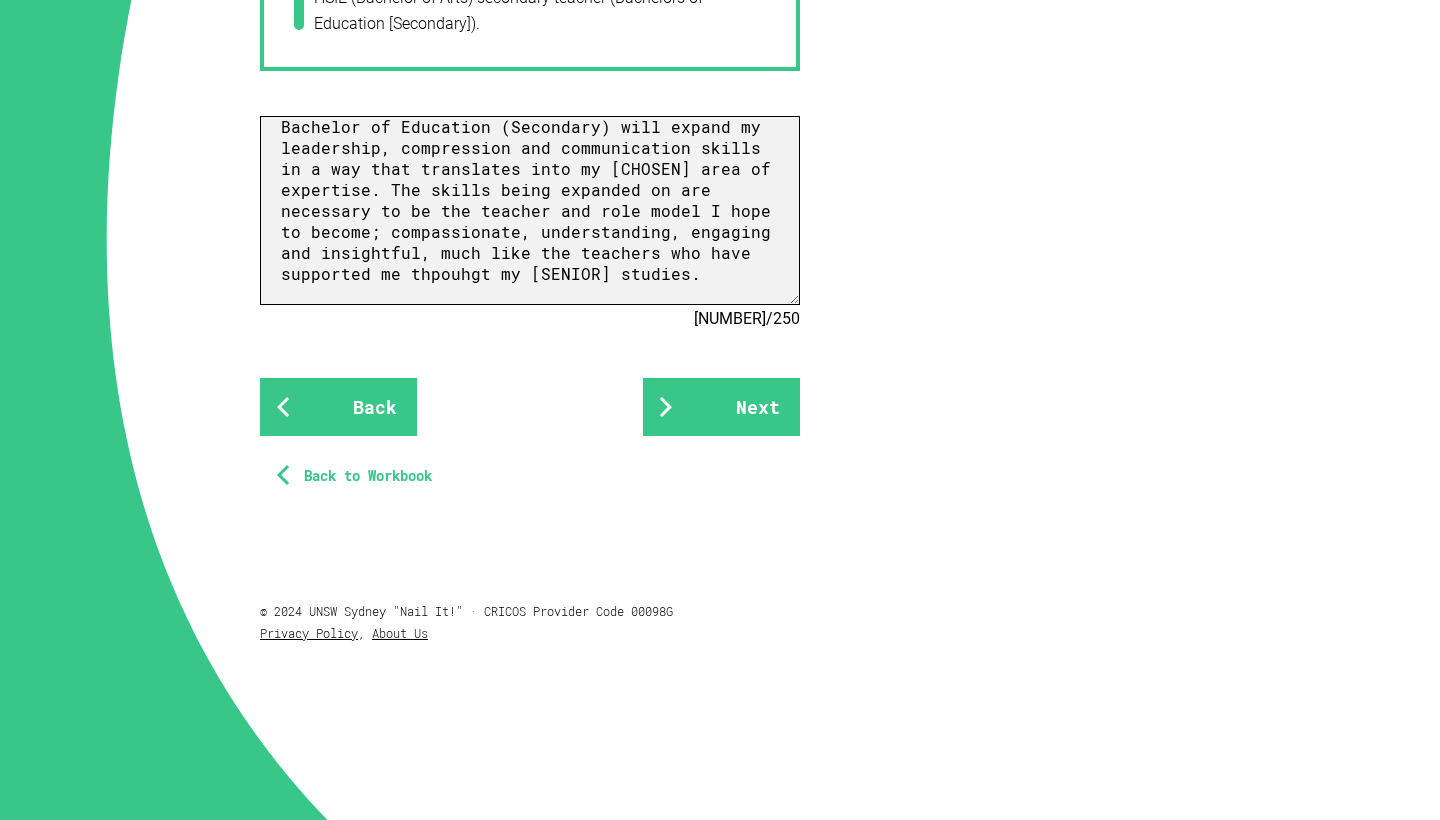 click at bounding box center [530, 210] 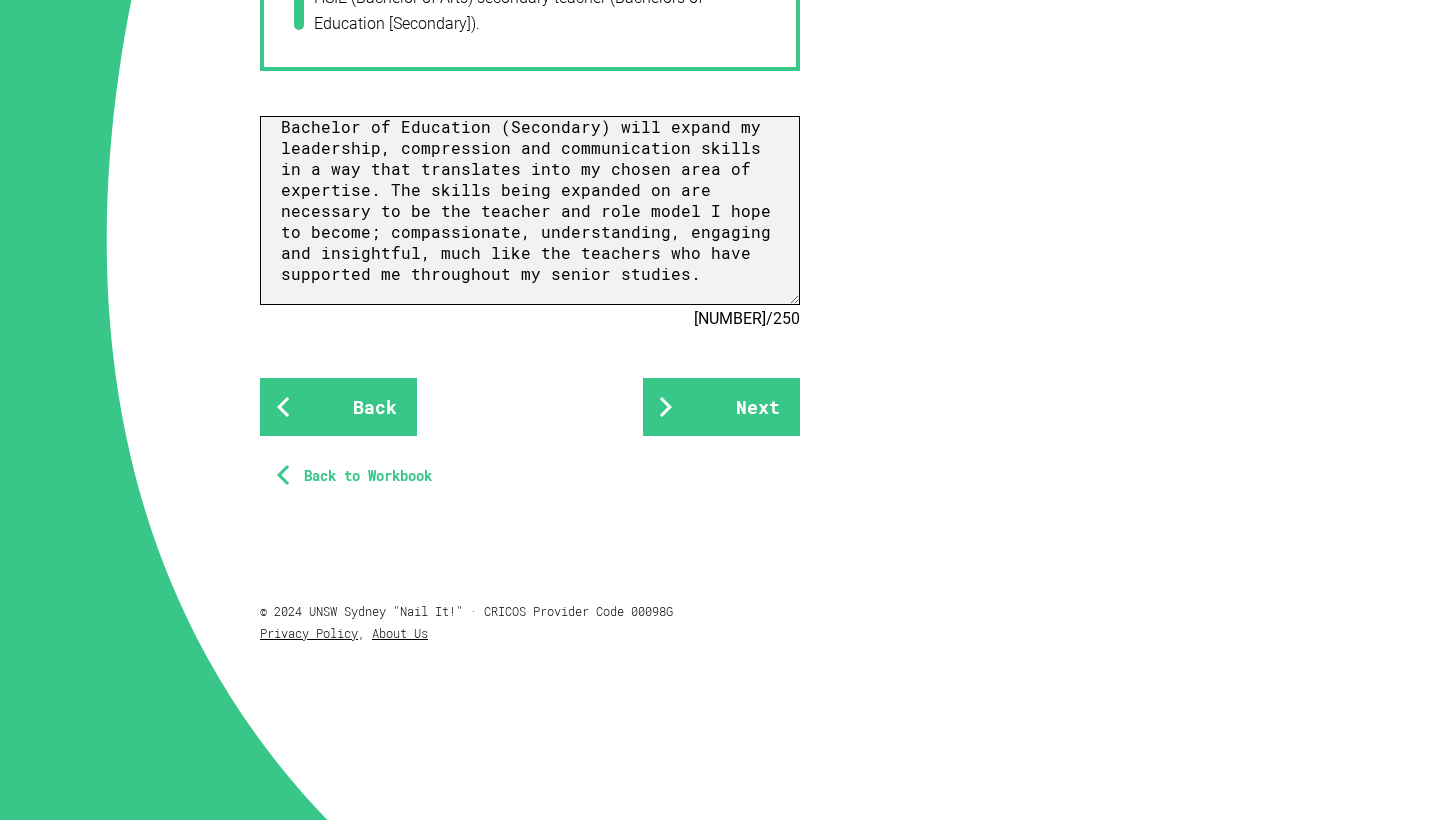 click at bounding box center (530, 210) 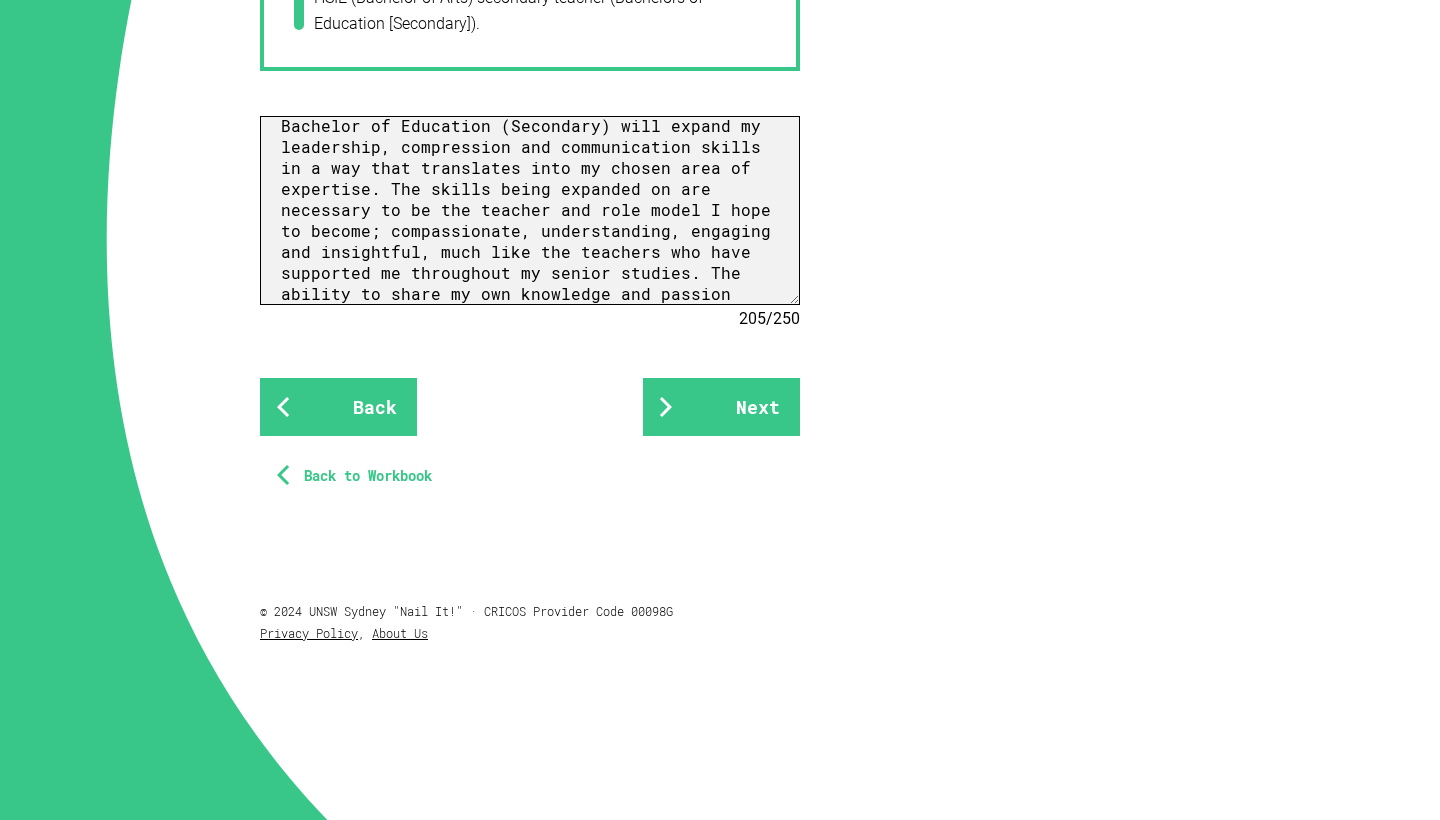 scroll, scrollTop: 400, scrollLeft: 0, axis: vertical 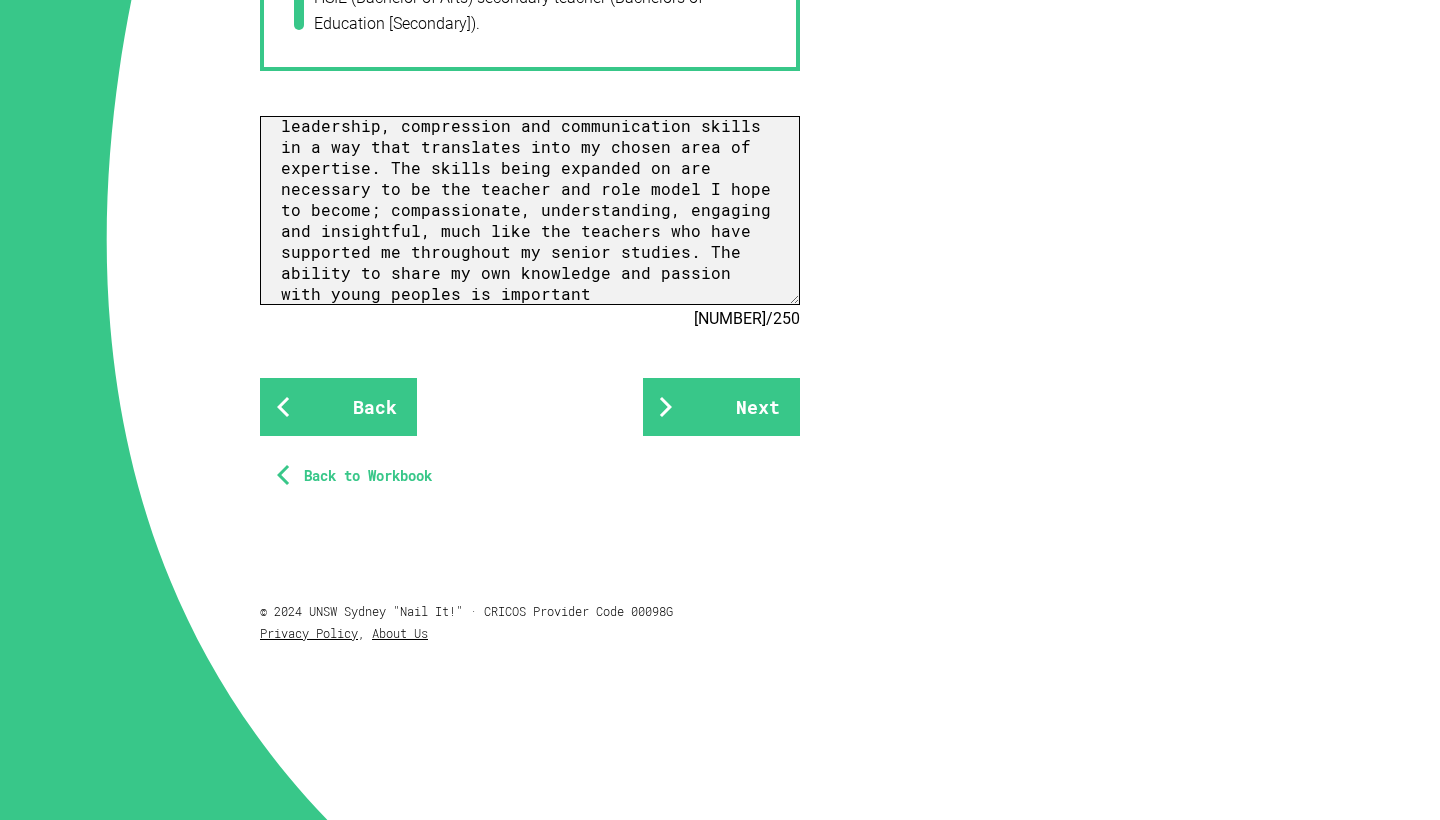 drag, startPoint x: 514, startPoint y: 276, endPoint x: 449, endPoint y: 279, distance: 65.06919 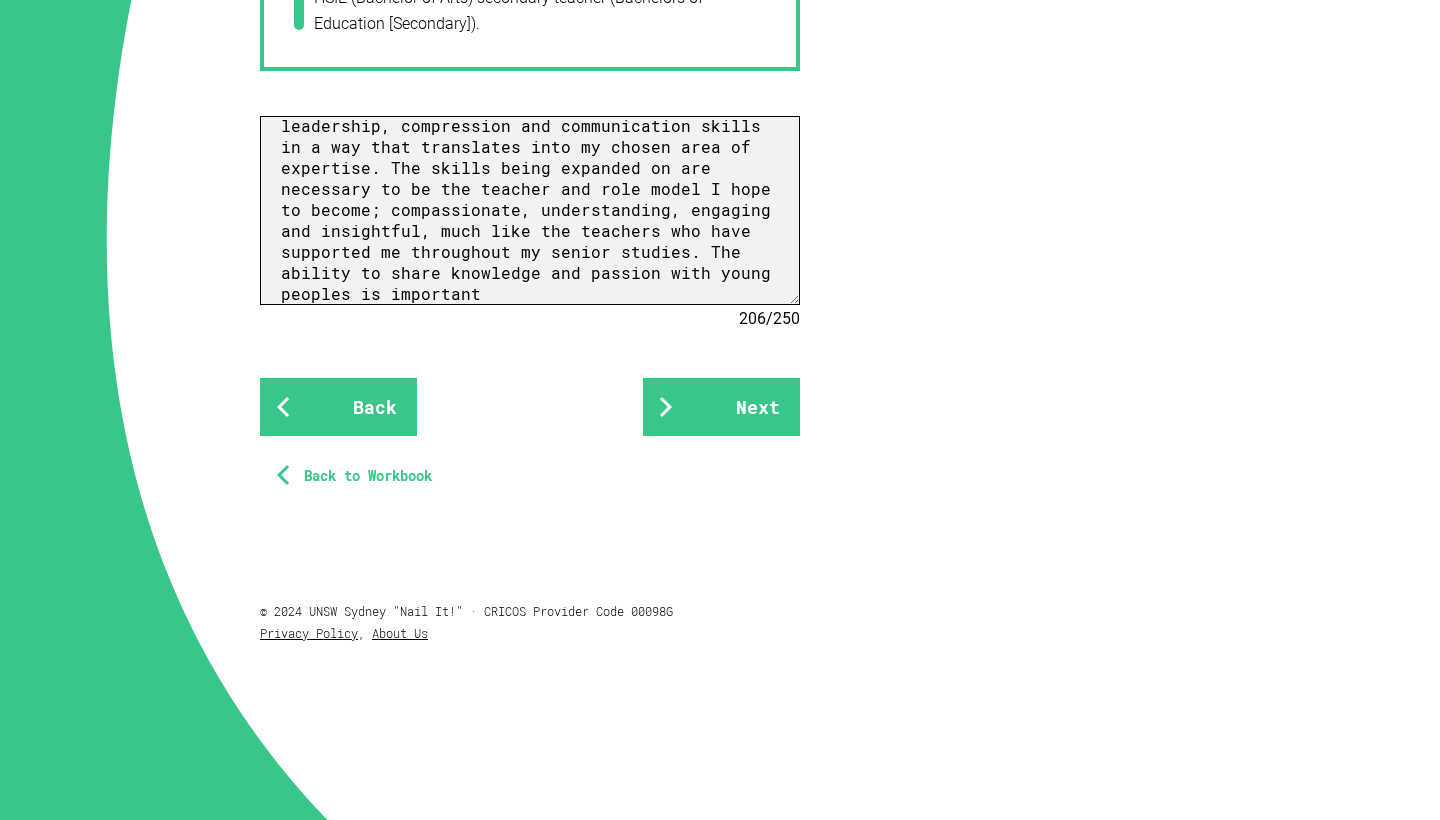 click at bounding box center [530, 210] 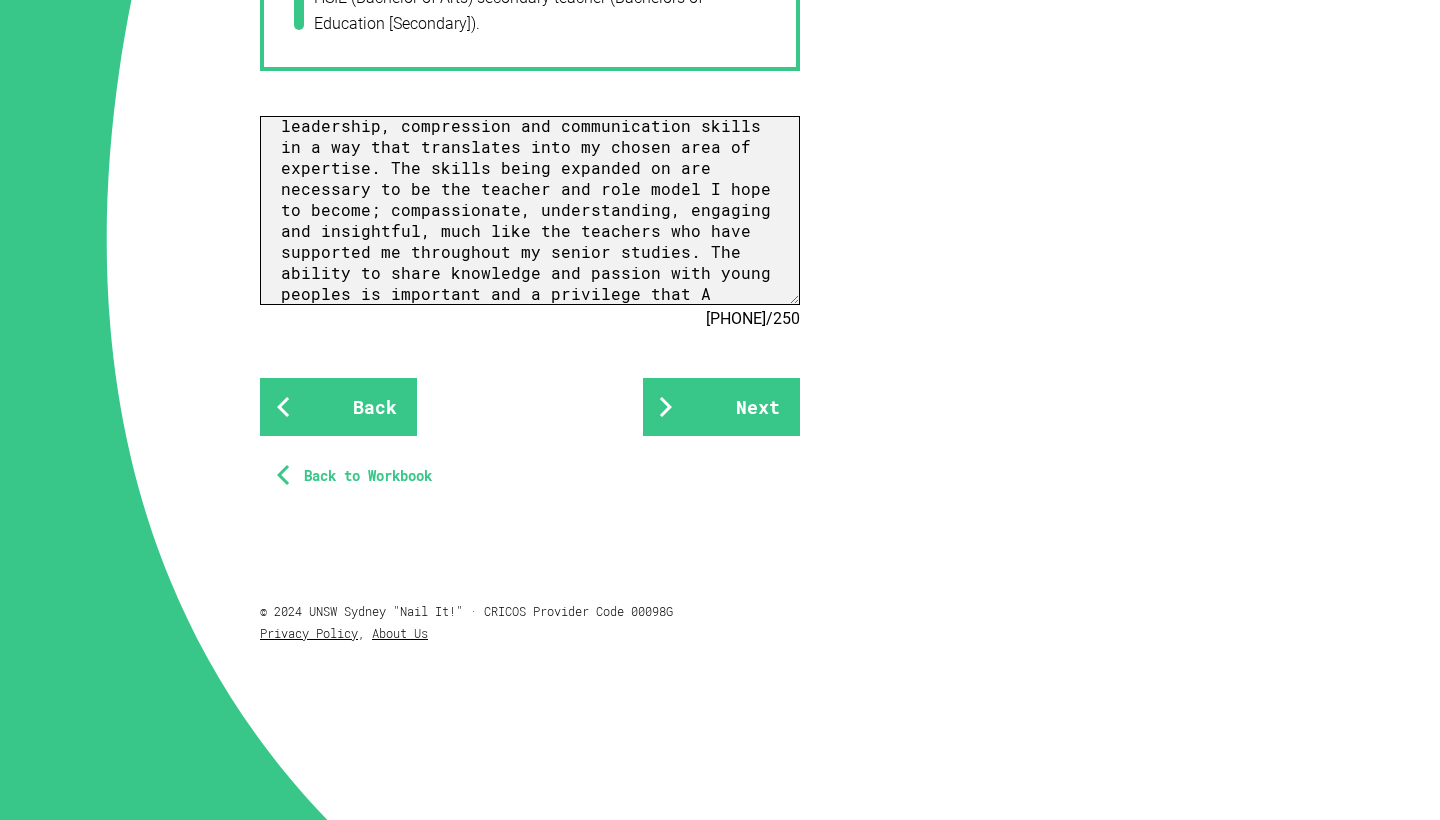 scroll, scrollTop: 1445, scrollLeft: 0, axis: vertical 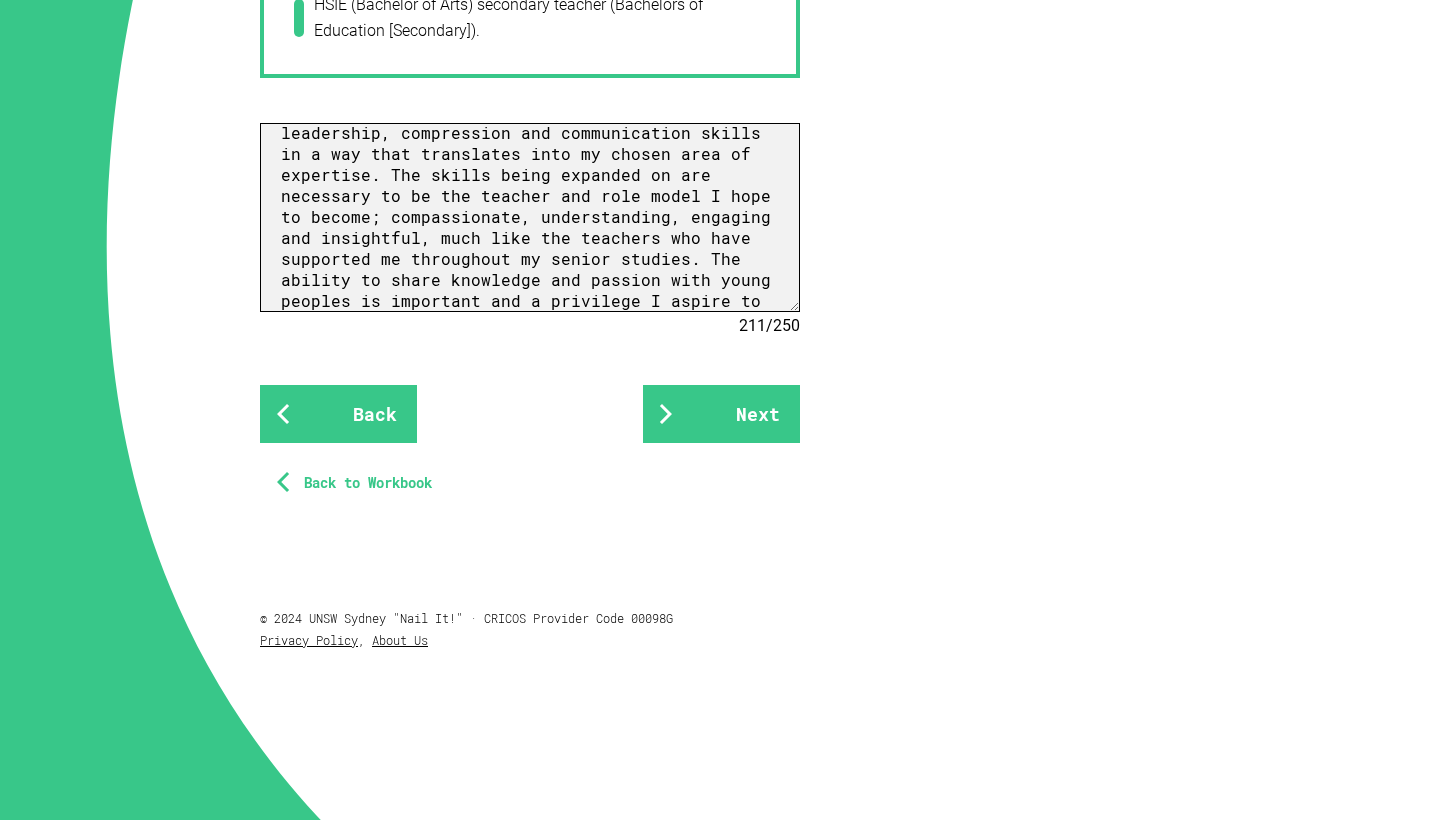 click at bounding box center (530, 217) 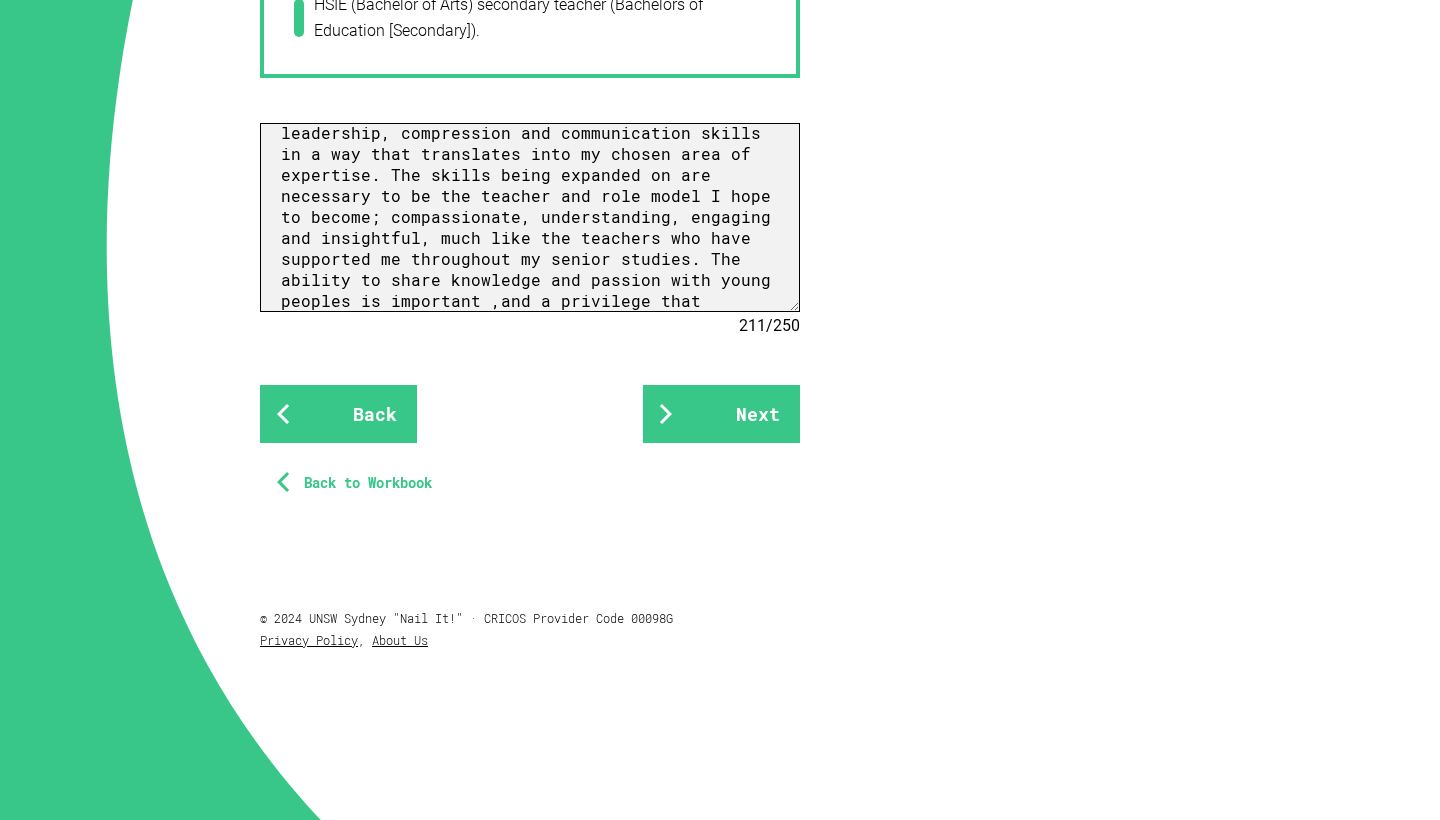 click at bounding box center (530, 217) 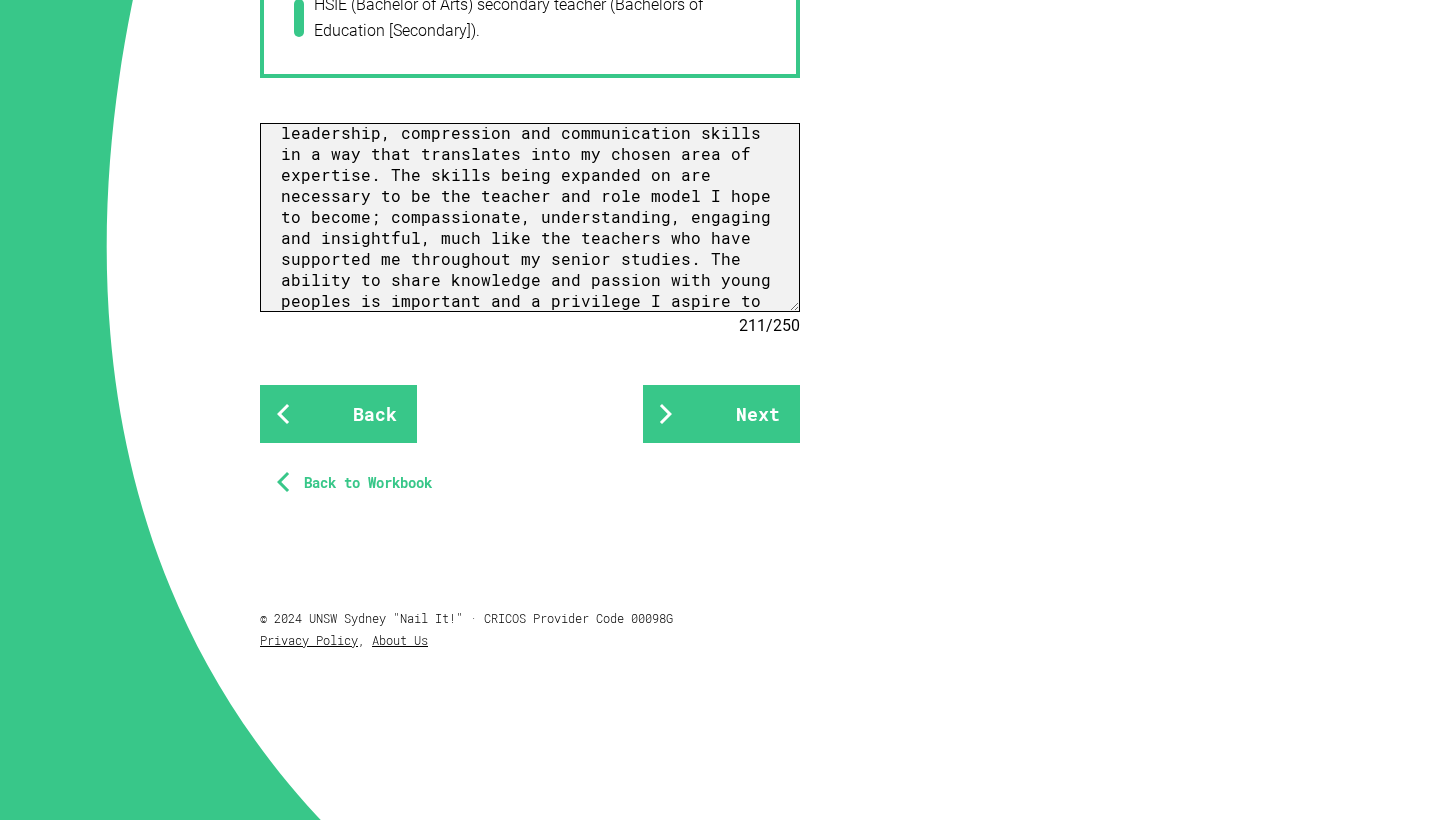 click at bounding box center [530, 217] 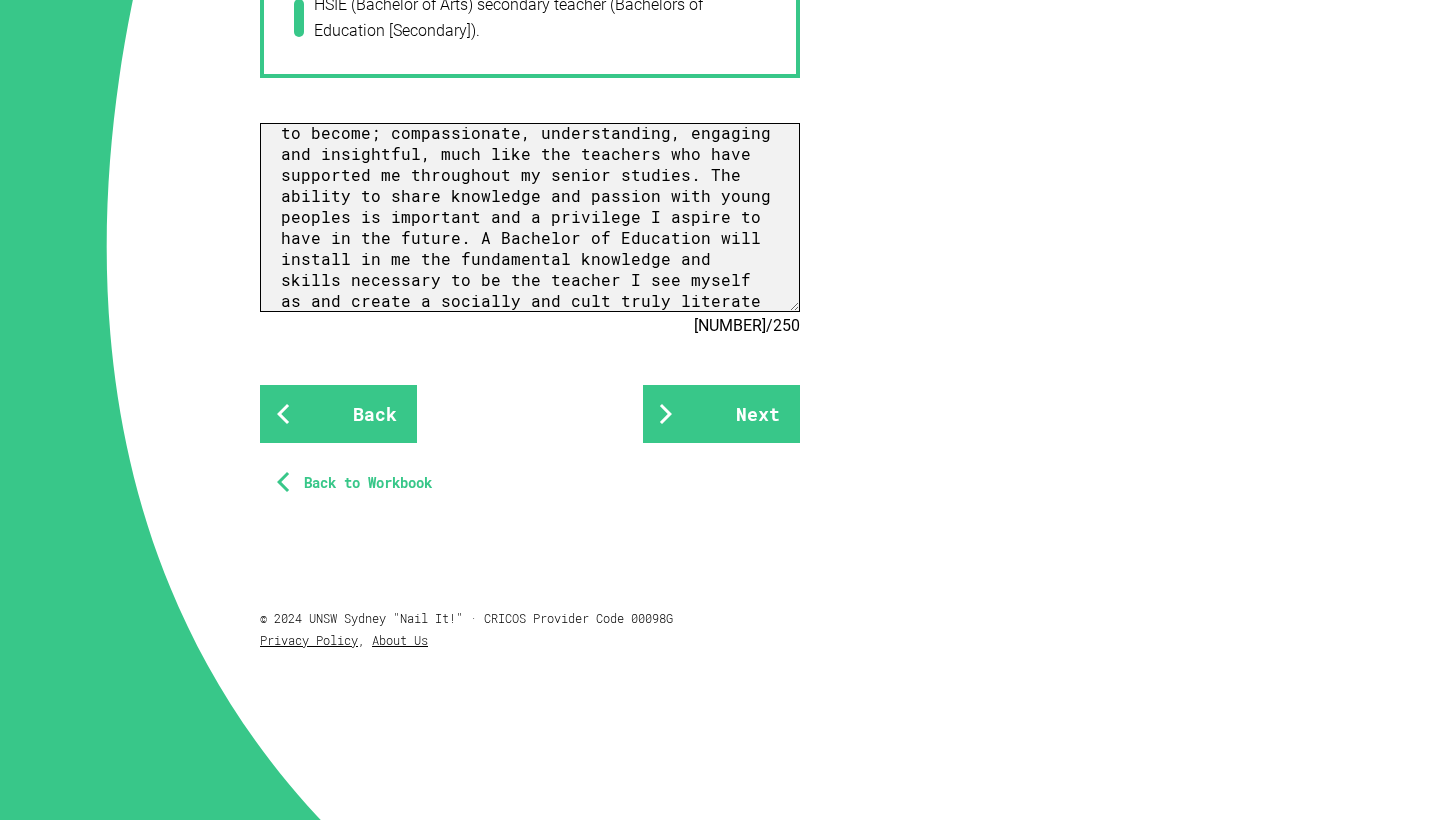scroll, scrollTop: 505, scrollLeft: 0, axis: vertical 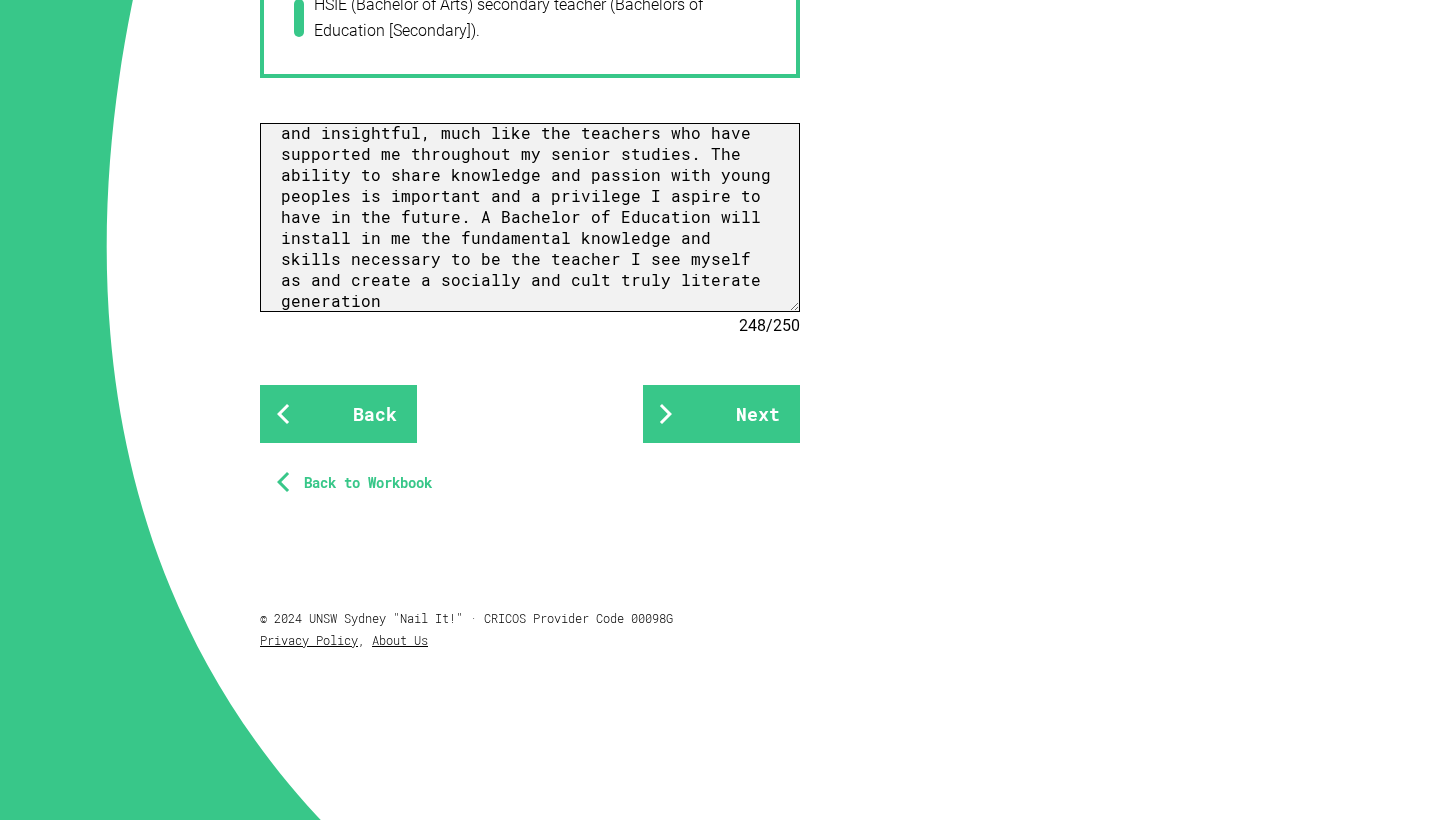 drag, startPoint x: 599, startPoint y: 331, endPoint x: 532, endPoint y: 330, distance: 67.00746 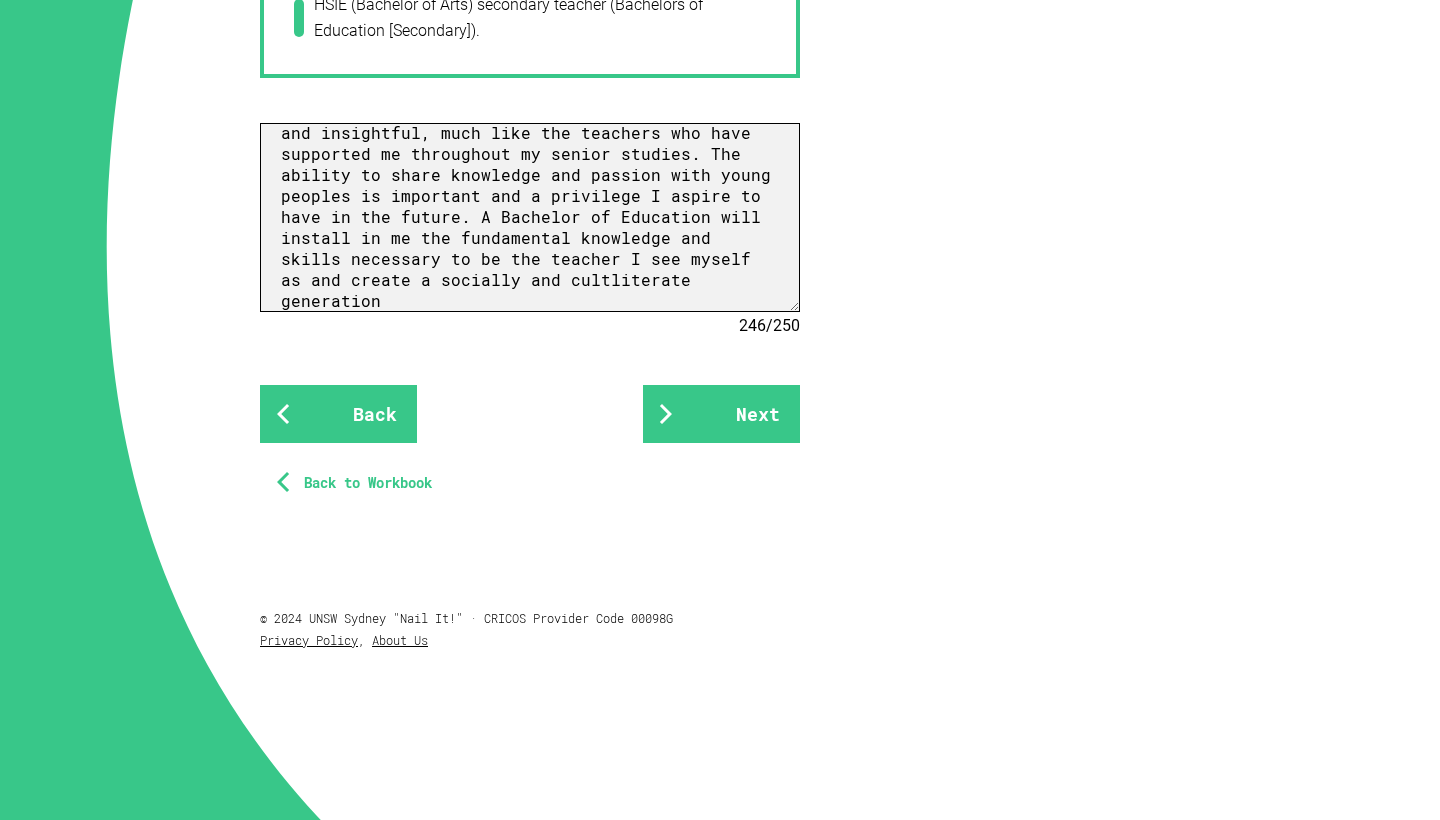 scroll, scrollTop: 504, scrollLeft: 0, axis: vertical 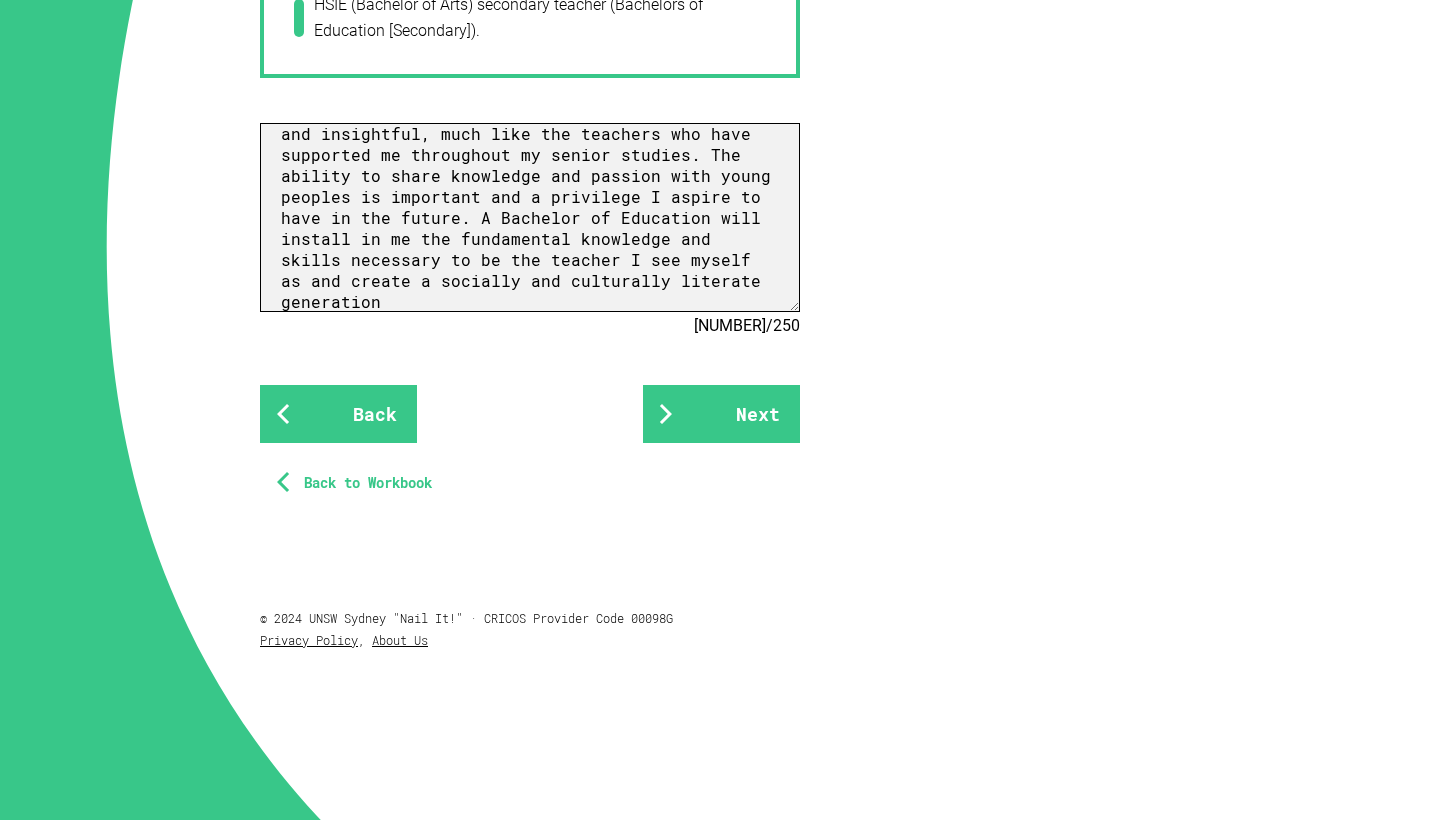 click at bounding box center [530, 217] 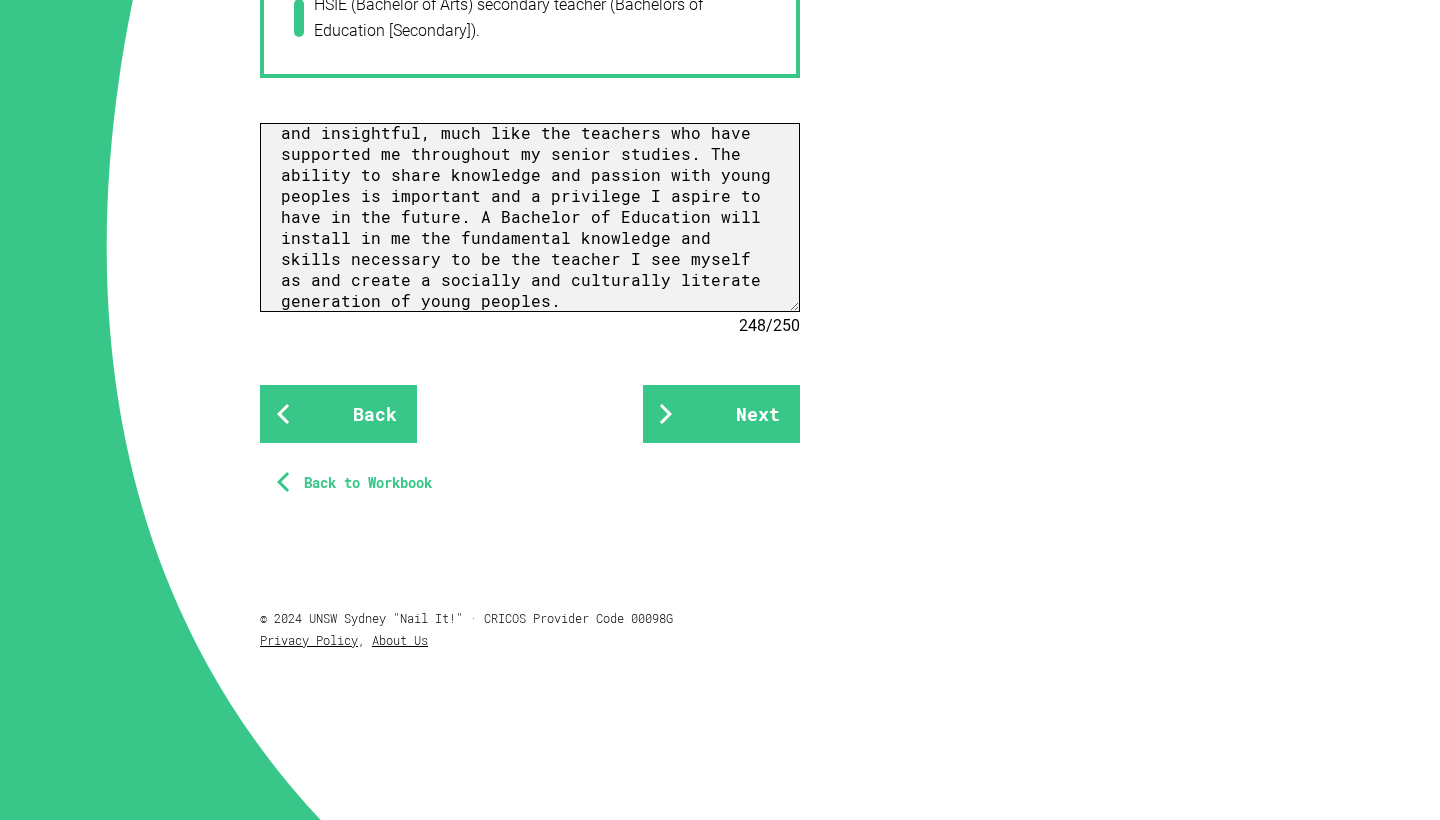 scroll, scrollTop: 1438, scrollLeft: 0, axis: vertical 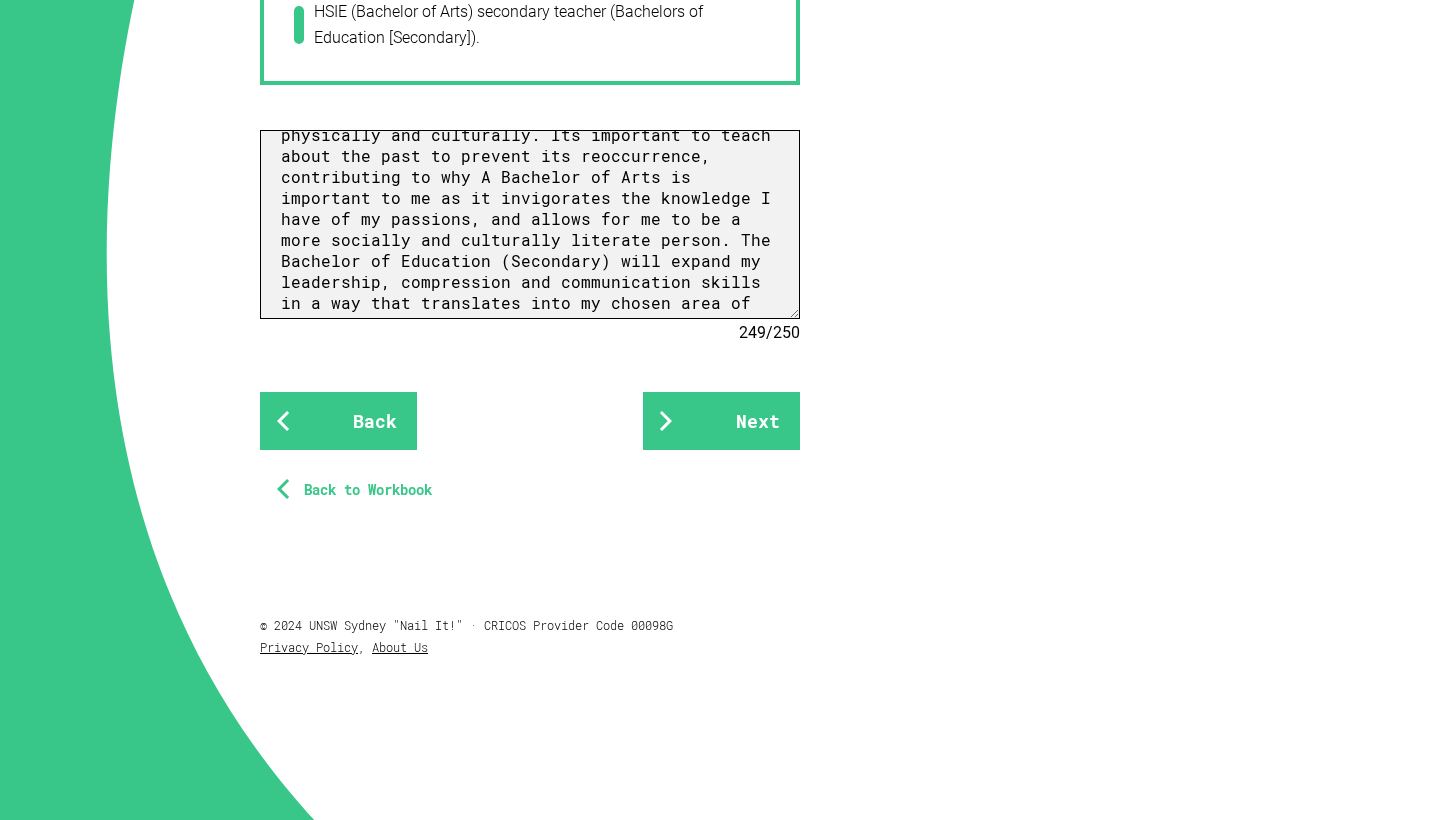 click at bounding box center [530, 224] 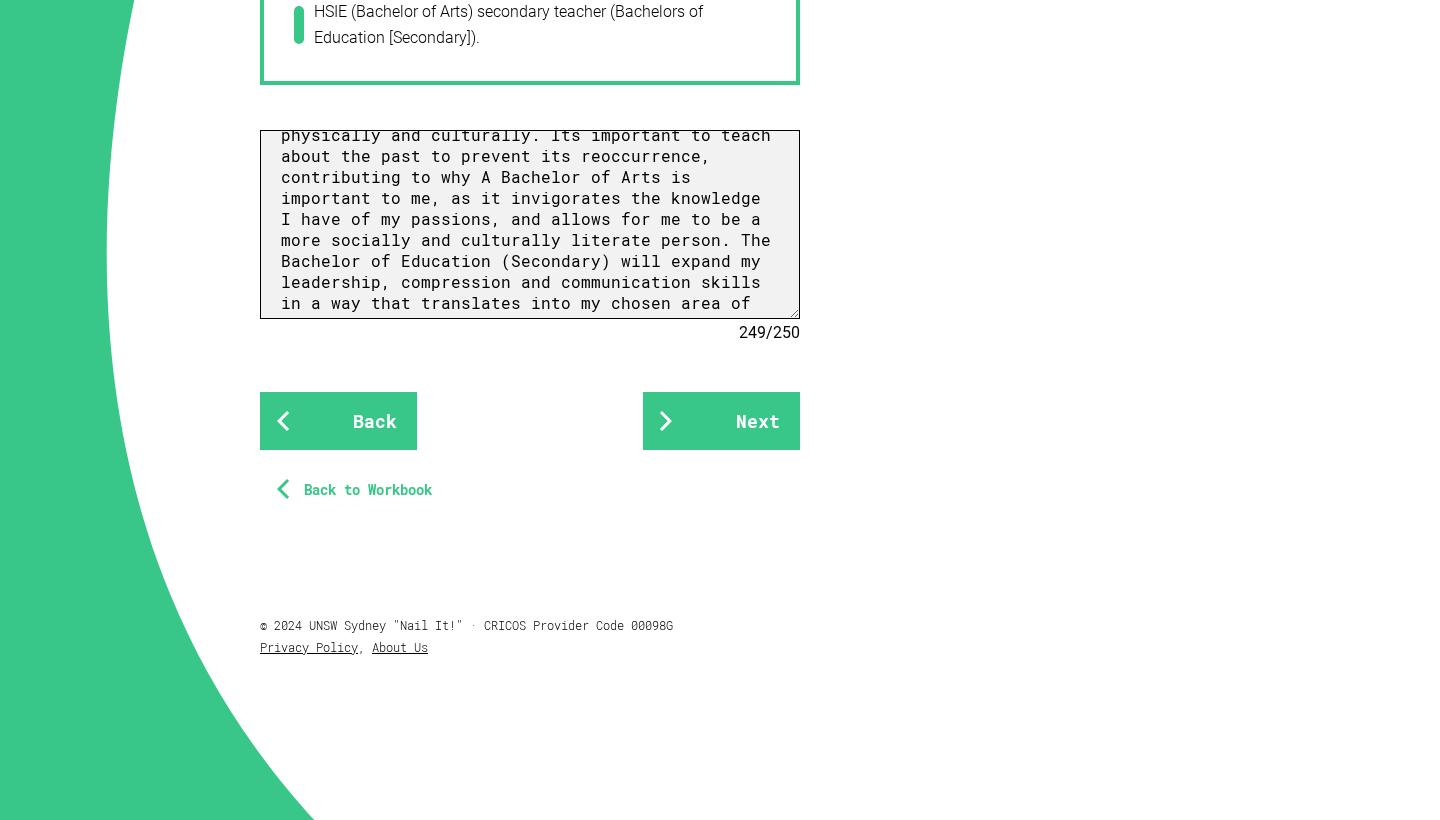 click at bounding box center [530, 224] 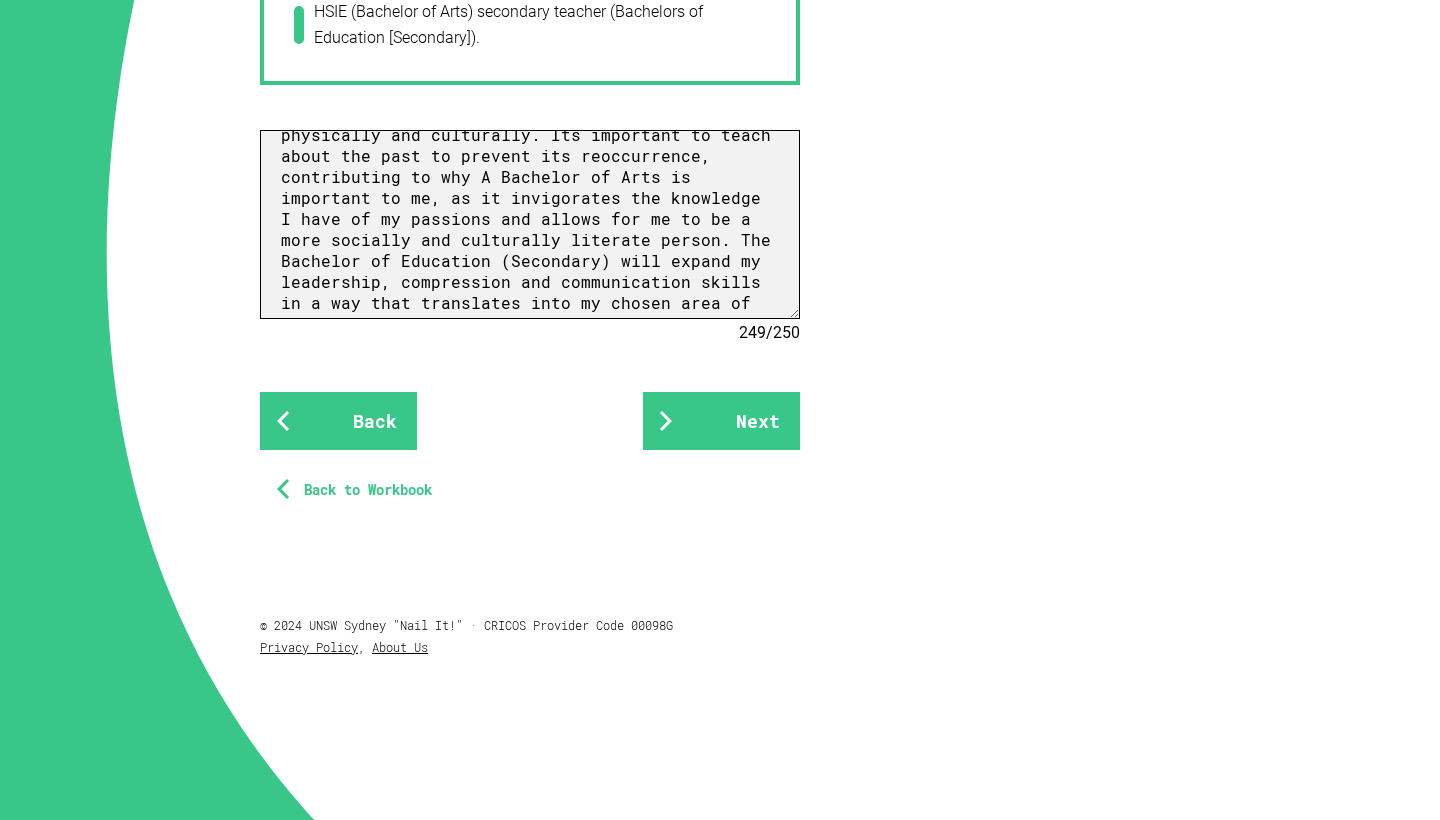click at bounding box center (530, 224) 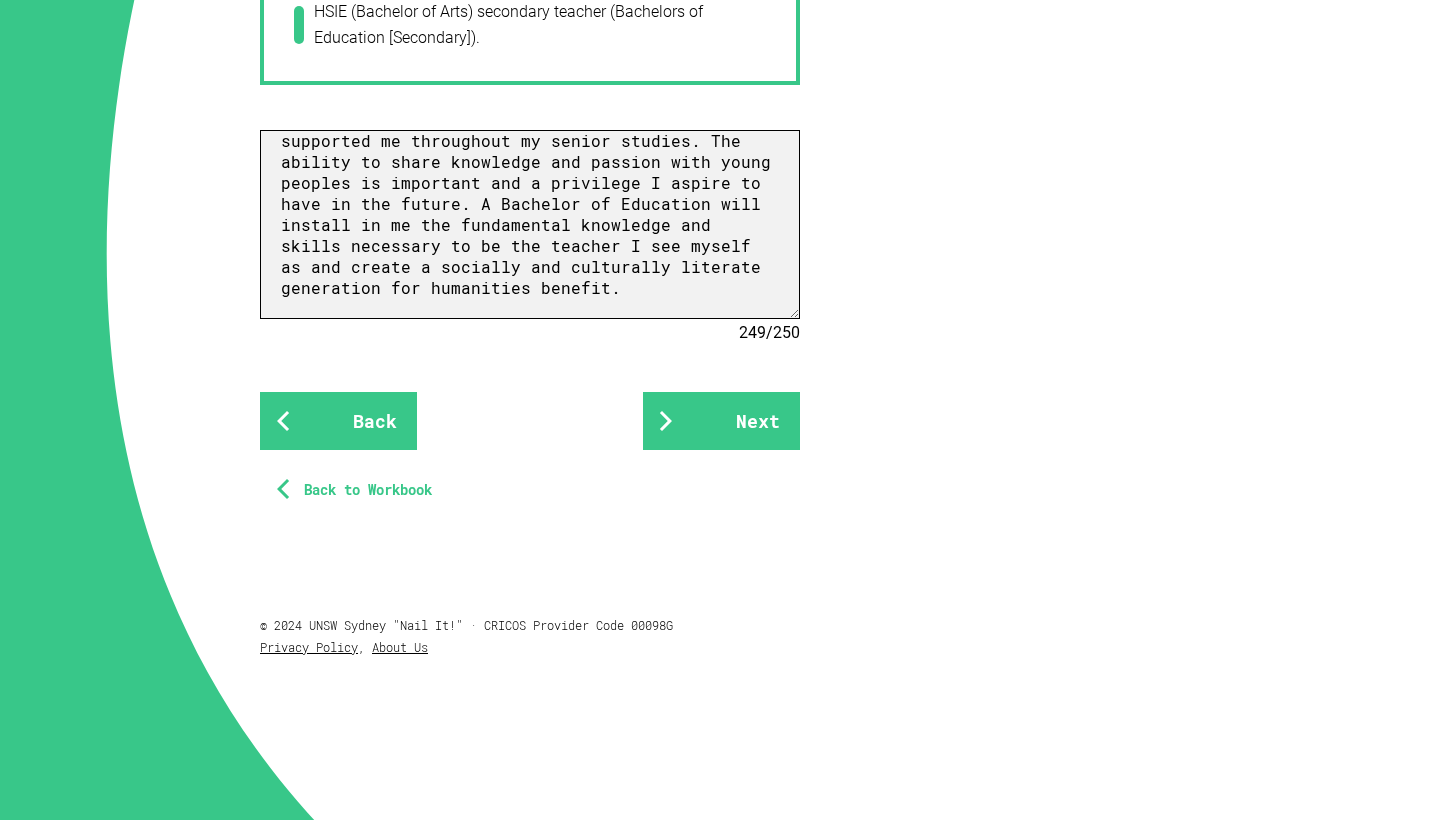 scroll, scrollTop: 525, scrollLeft: 0, axis: vertical 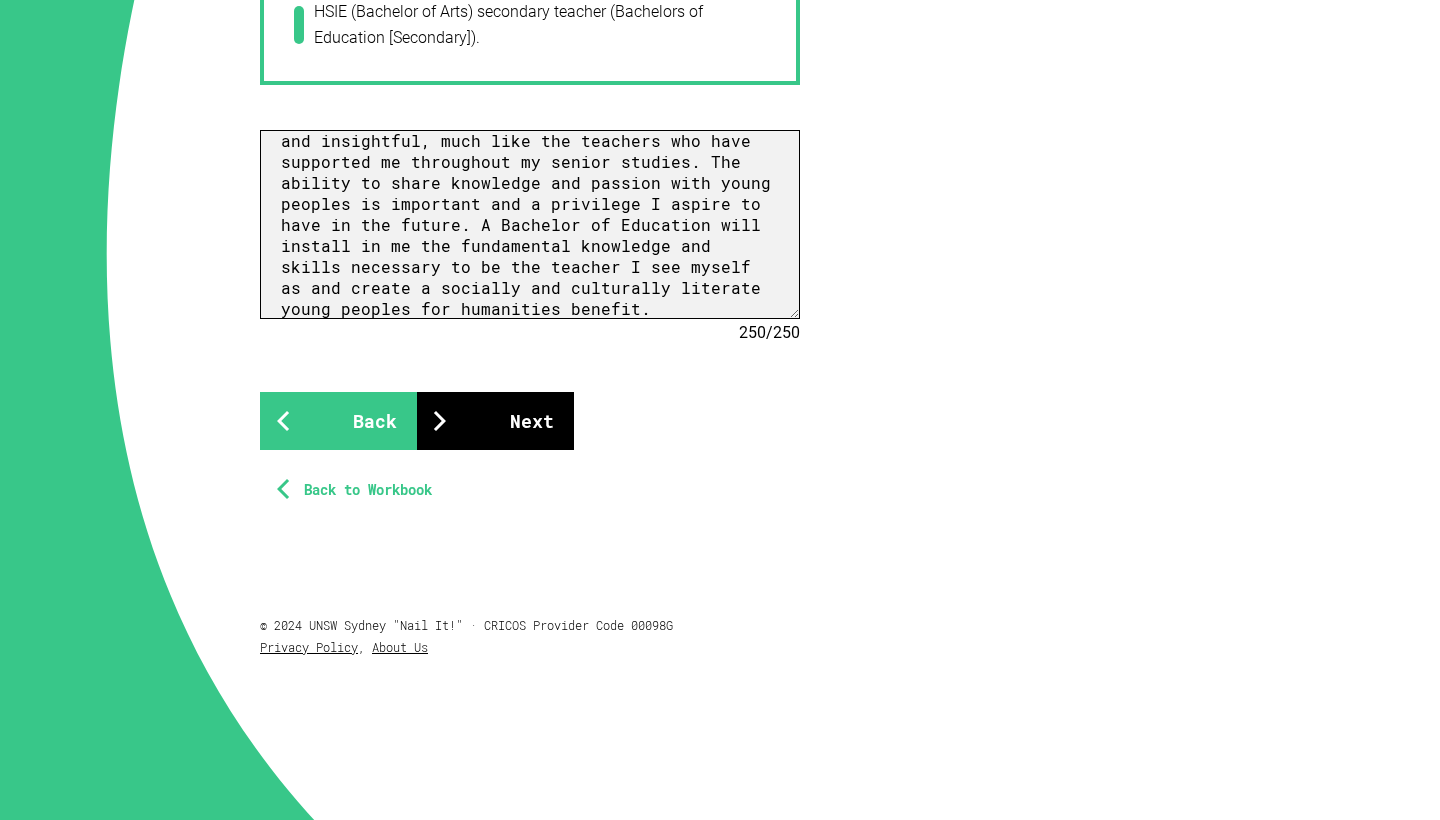 type on "As part of my career goals, I need to have the necessary knowledge and understanding to be completely capable of teaching. My Bachelor of Arts will allow for me to expand my own understanding of societies and strengthen my holistic worldview in fields that I am already so passionate about. Not only do I wish to enhance my own awareness and comprehension- I hope to instill a deeper understanding and comprehension of society in all its components into young peoples for the betterment of our earth, both physically and culturally. Its important to teach about the past to prevent its reoccurrence, contributing to why A Bachelor of Arts is important to me, as it invigorates the knowledge I have of my passions and allows for me to be a more socially and culturally literate person. The Bachelor of Education (Secondary) will expand my leadership, compression and communication skills in a way that translates into my chosen area of expertise. The skills being expanded on are necessary to be the teacher and role model..." 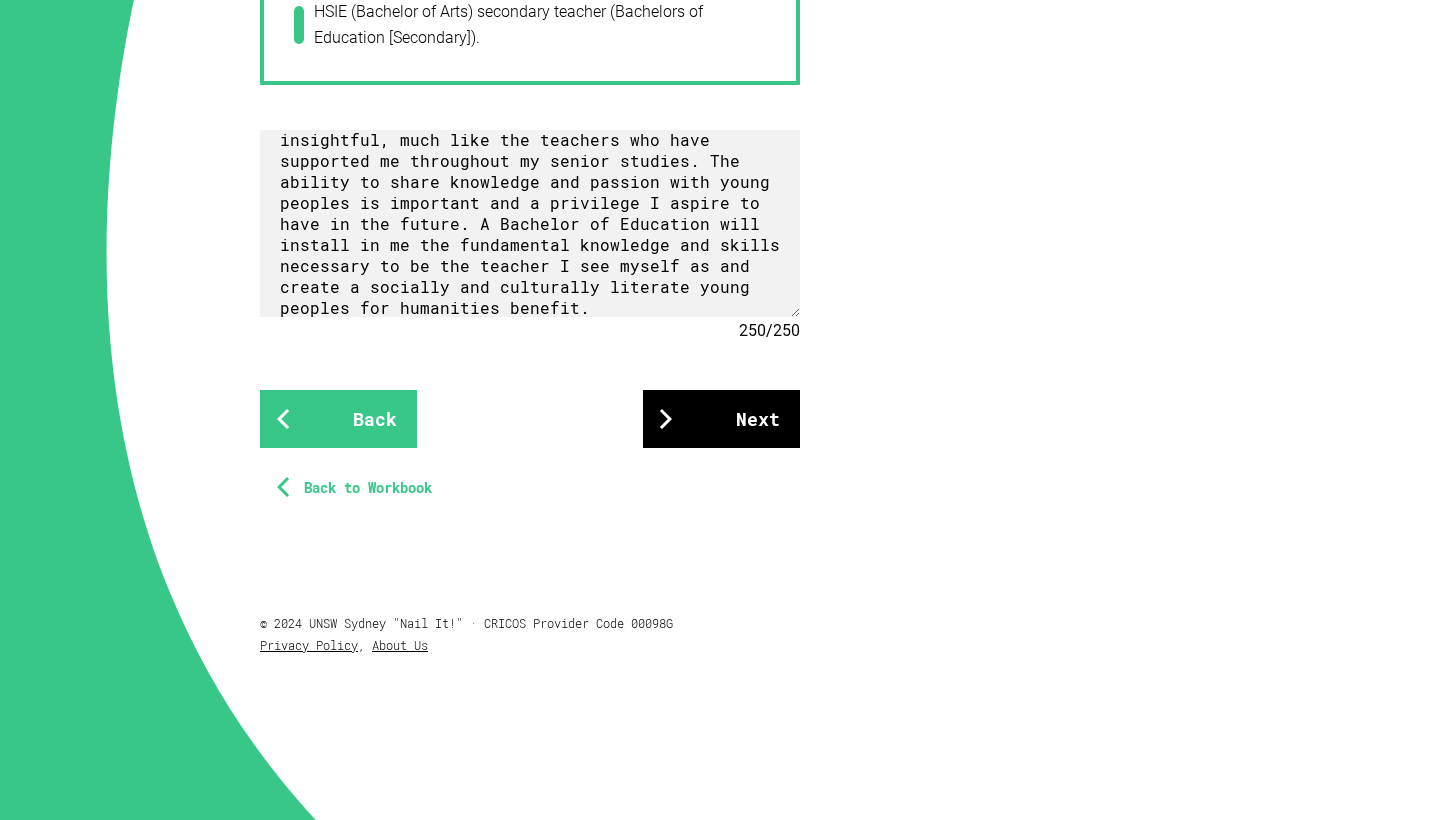 click on "Next" at bounding box center [721, 419] 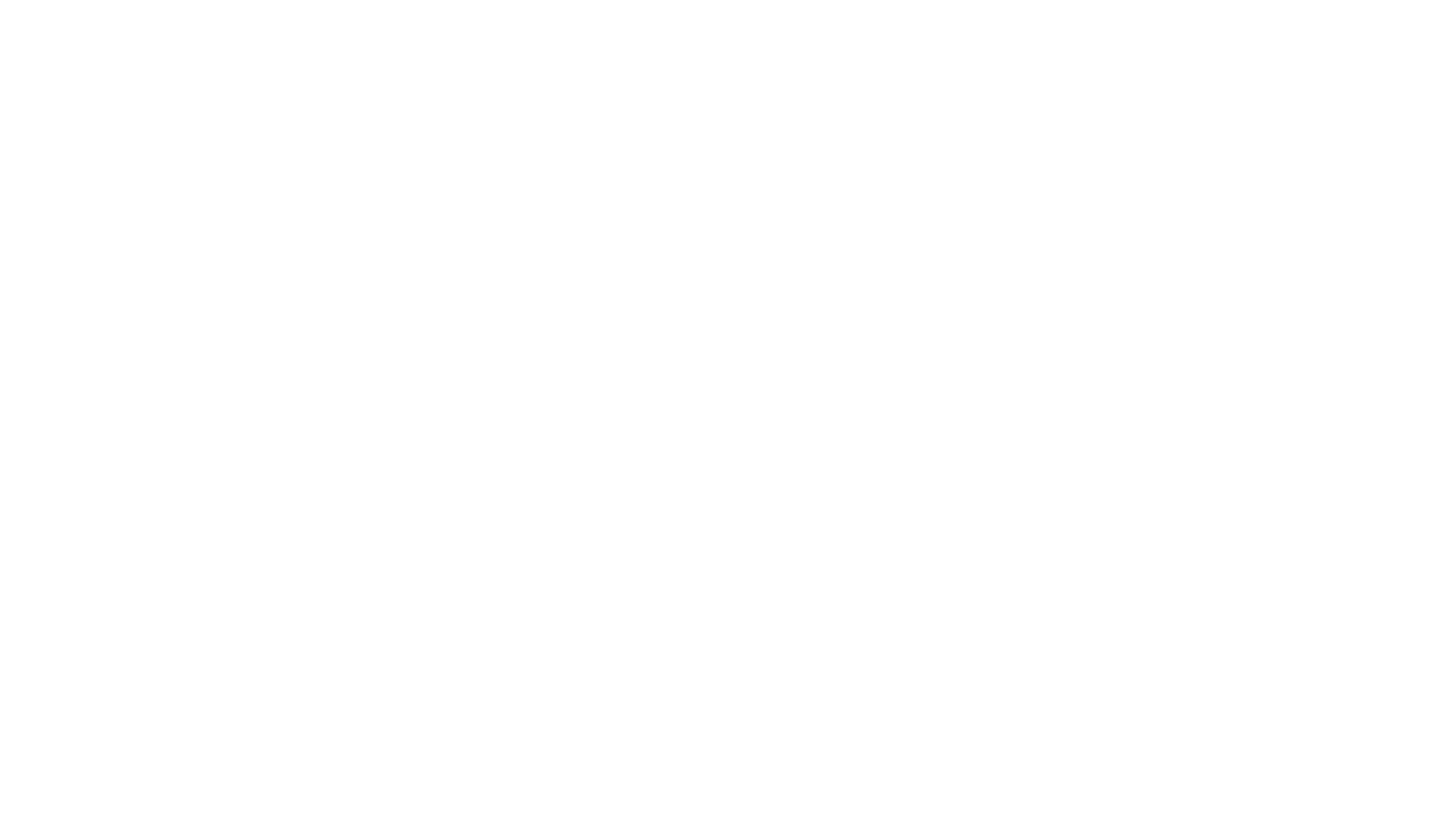 scroll, scrollTop: 0, scrollLeft: 0, axis: both 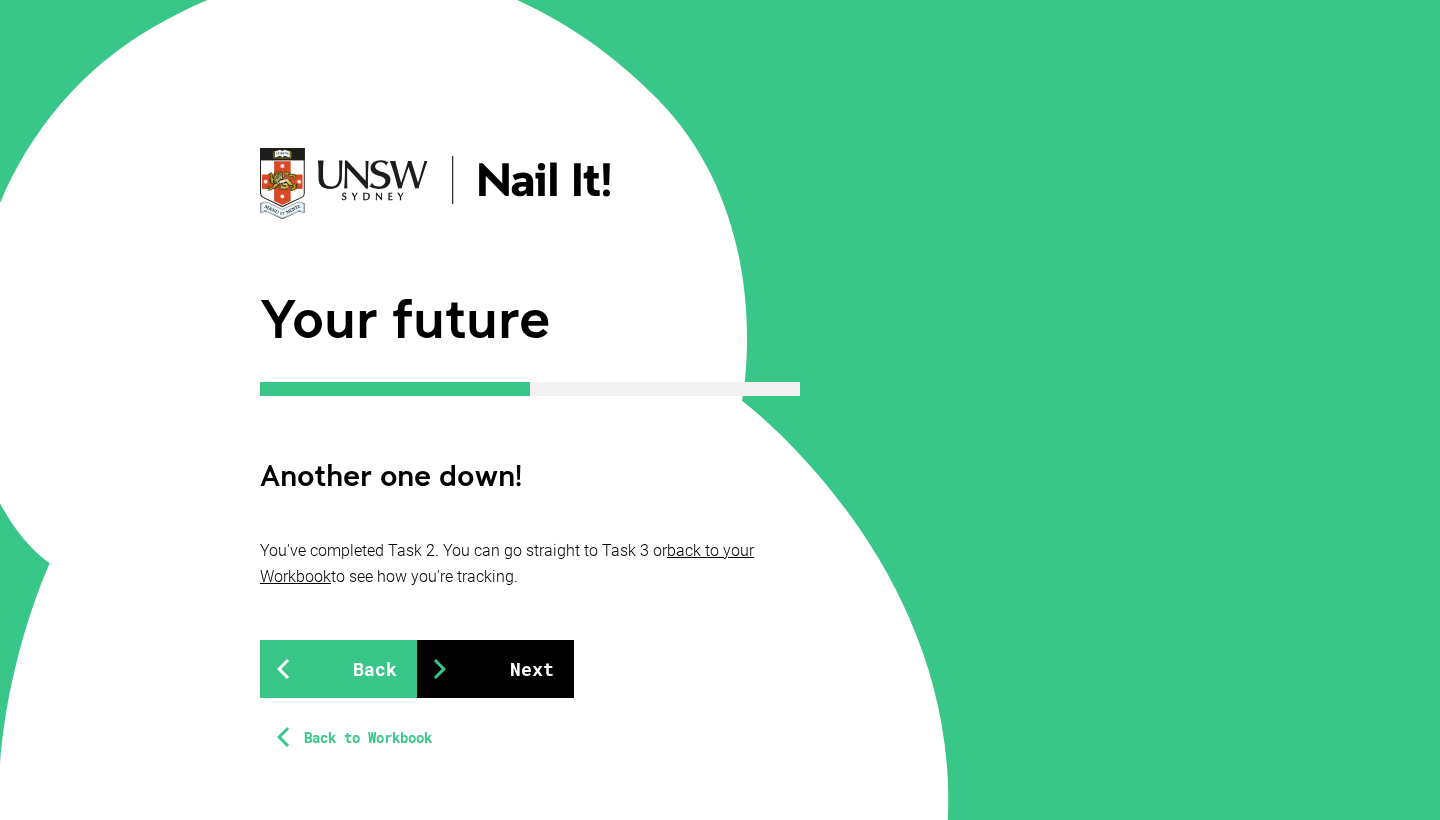 click on "Next" at bounding box center [495, 669] 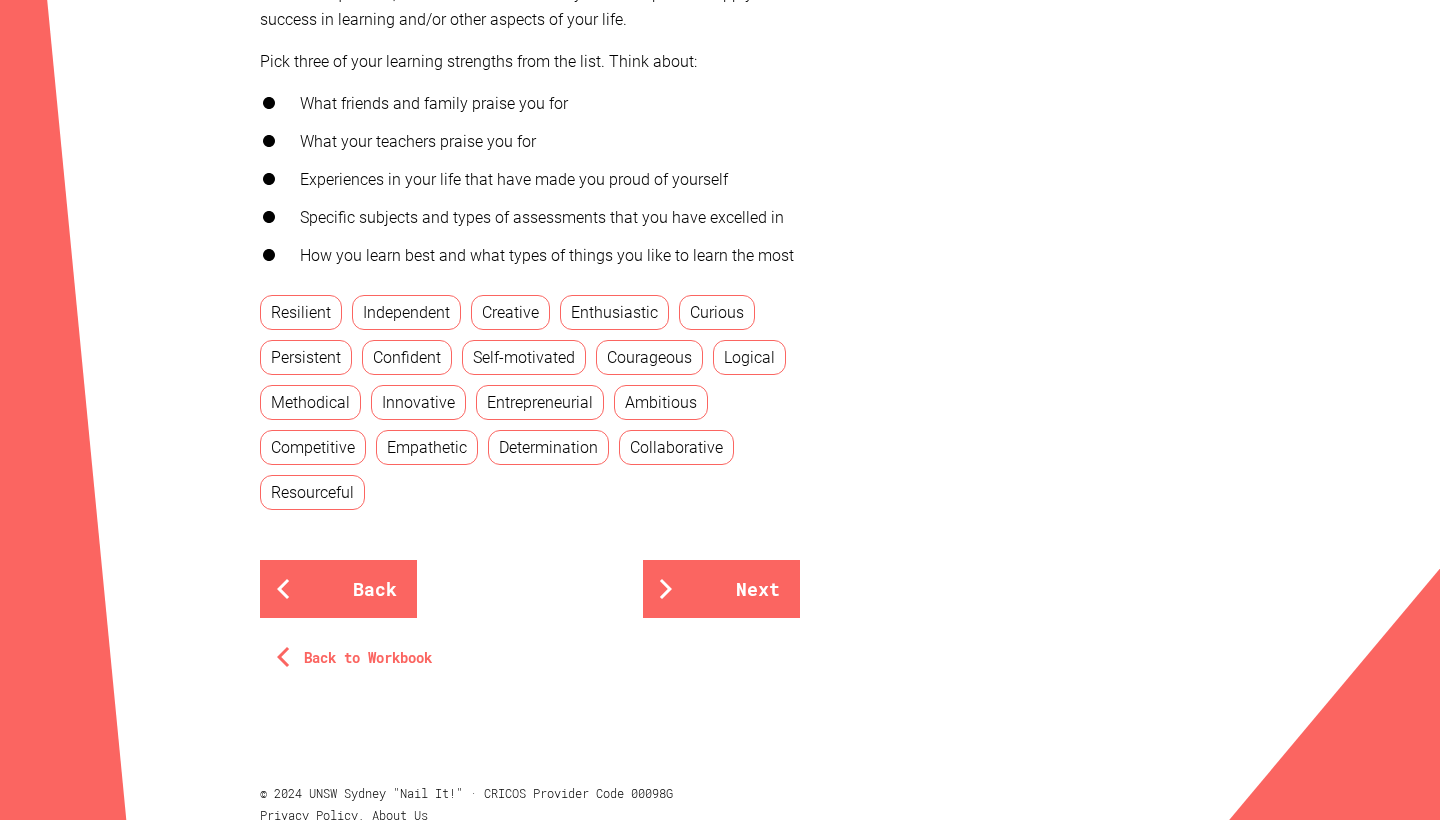 scroll, scrollTop: 730, scrollLeft: 0, axis: vertical 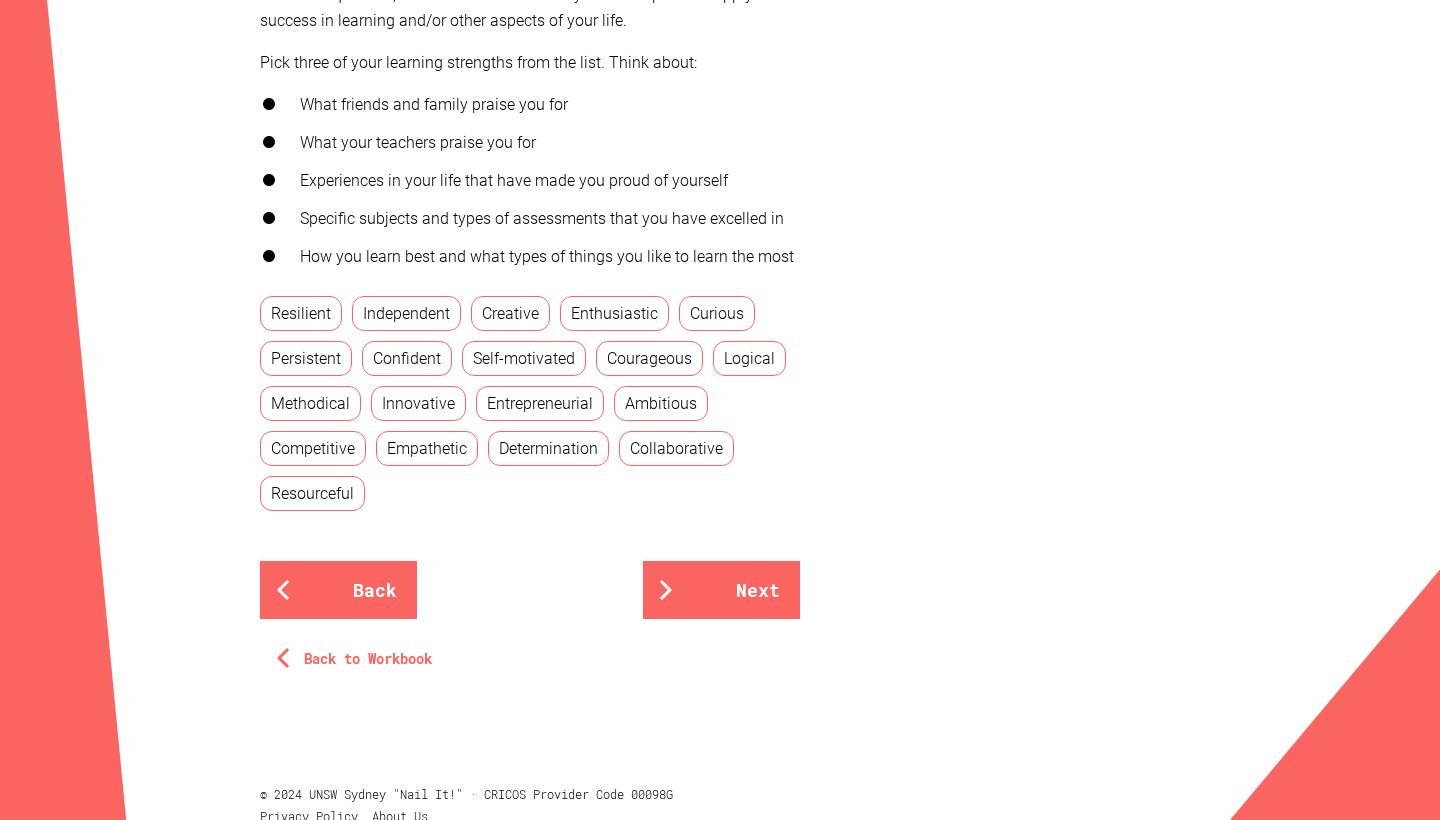 click on "Empathetic" at bounding box center [427, 448] 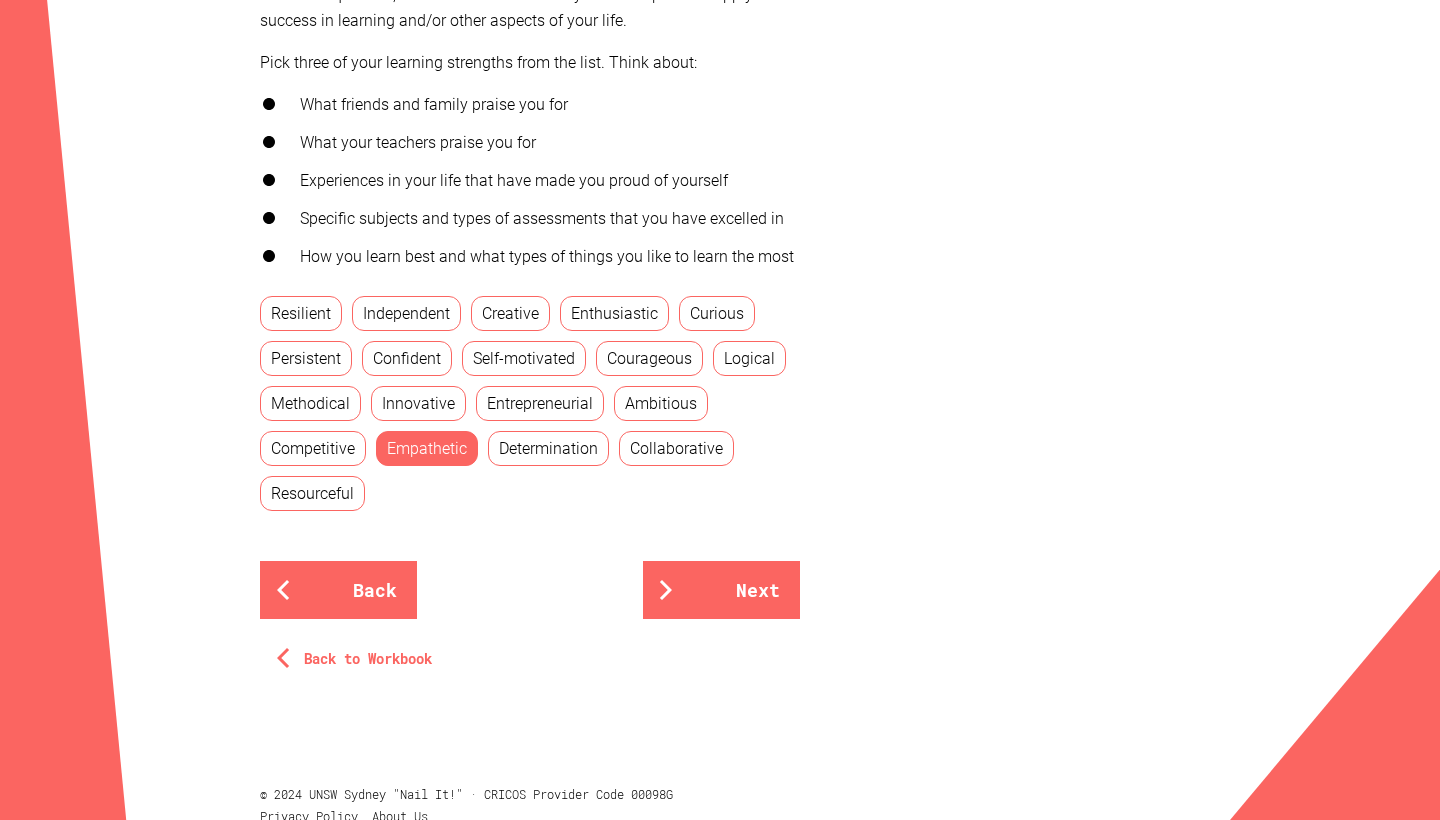 click on "Curious" at bounding box center [717, 313] 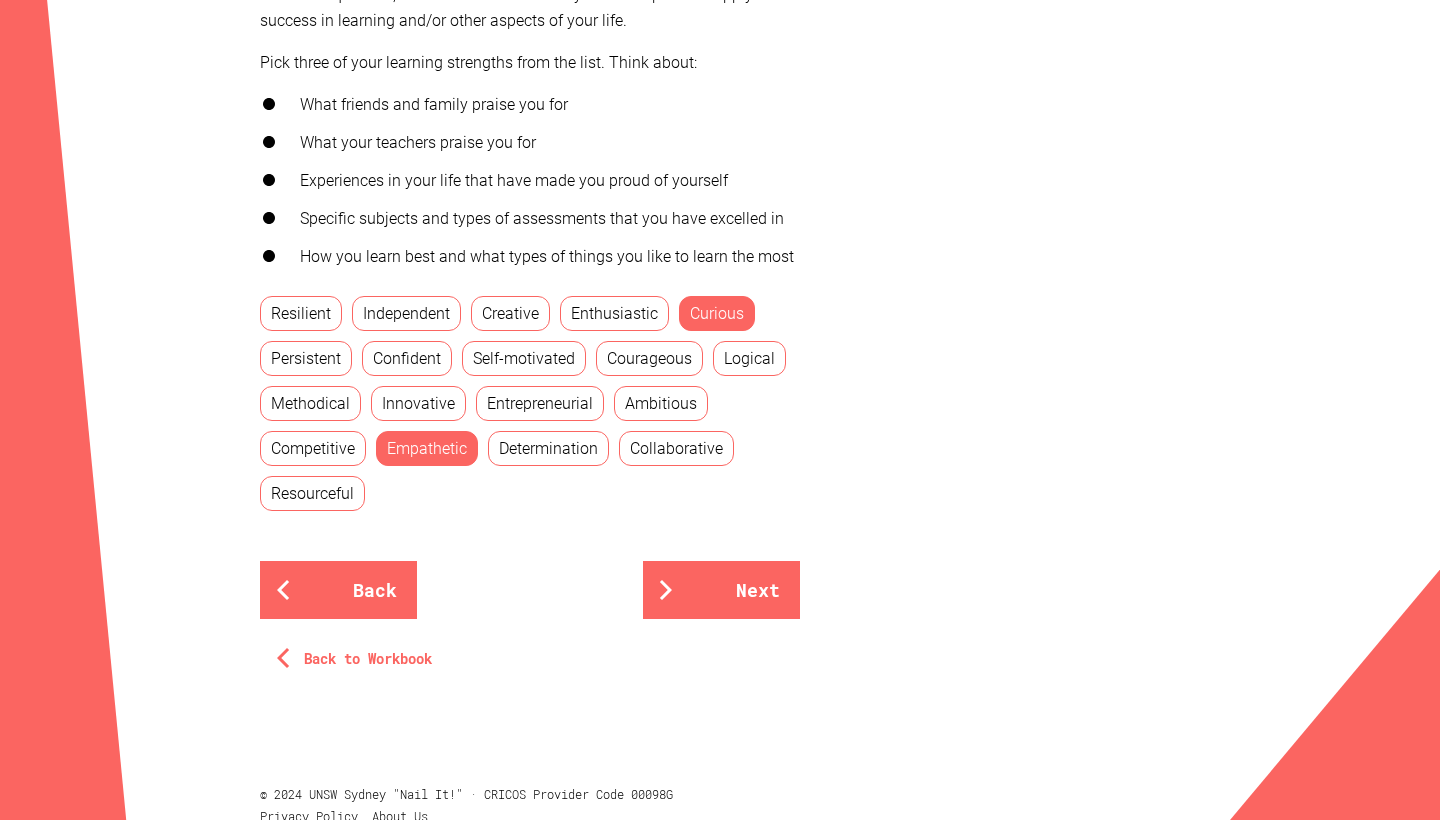 click on "Determination" at bounding box center (548, 448) 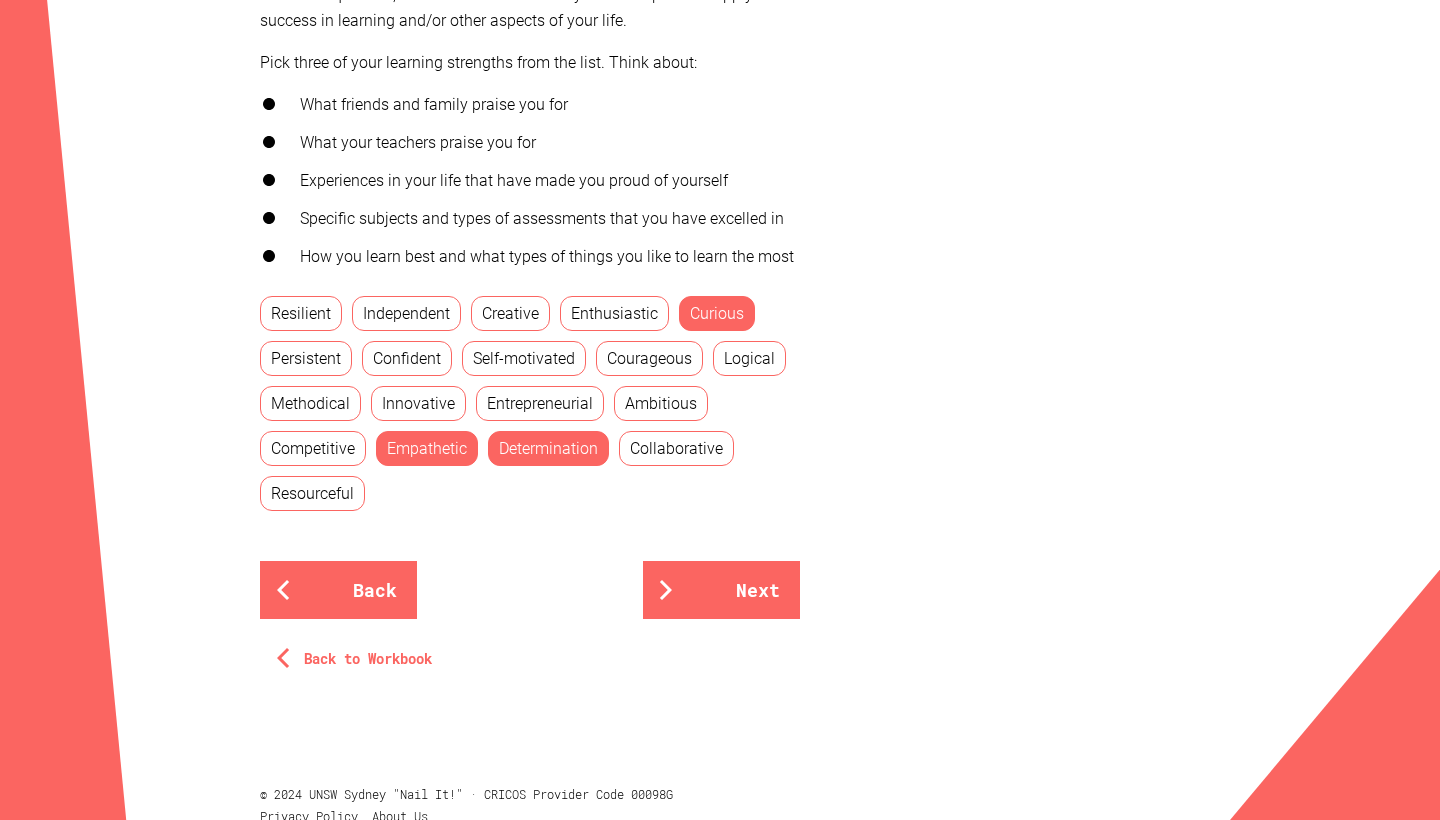 click on "Enthusiastic" at bounding box center (614, 313) 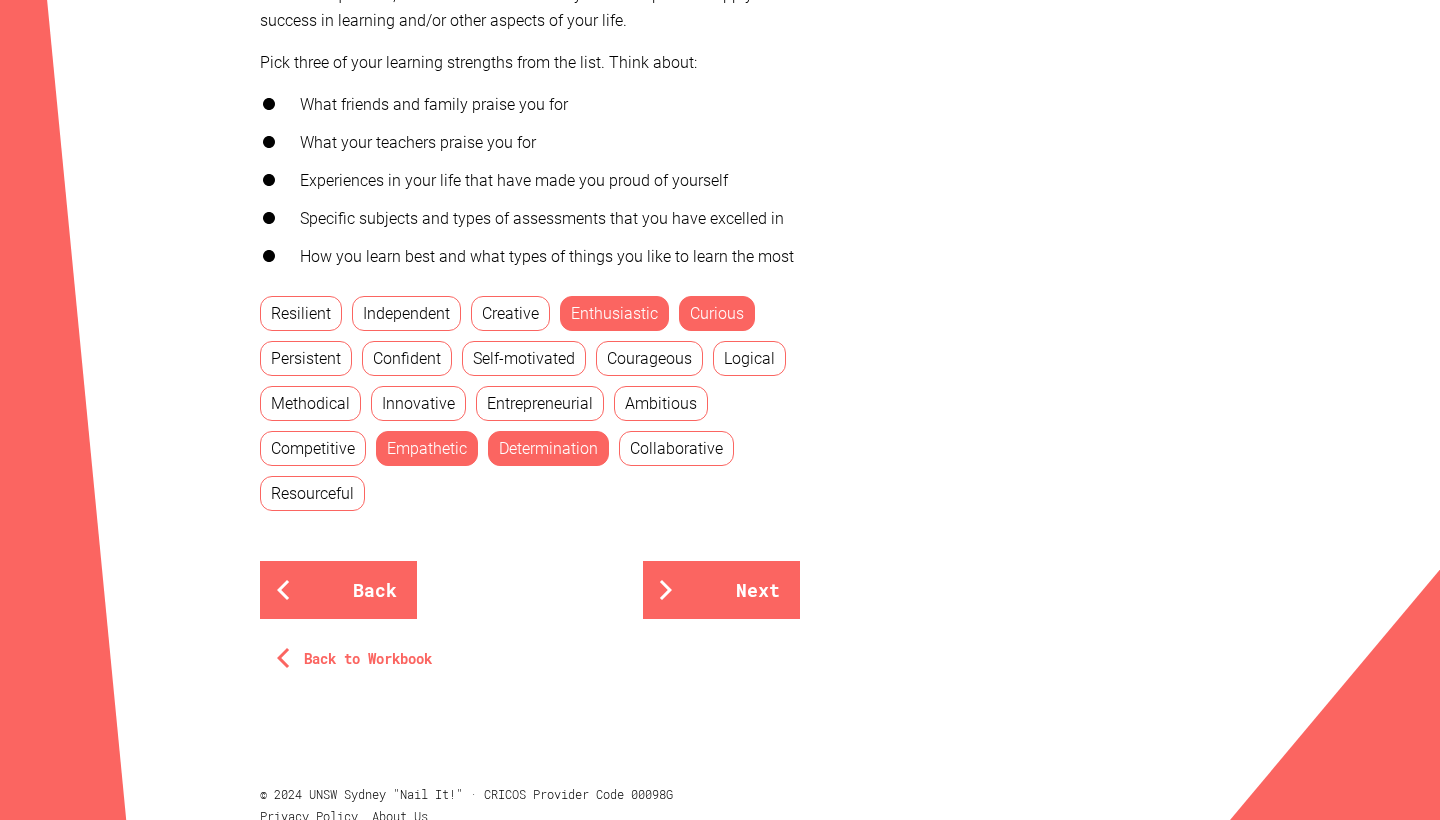 click on "Enthusiastic" at bounding box center (614, 313) 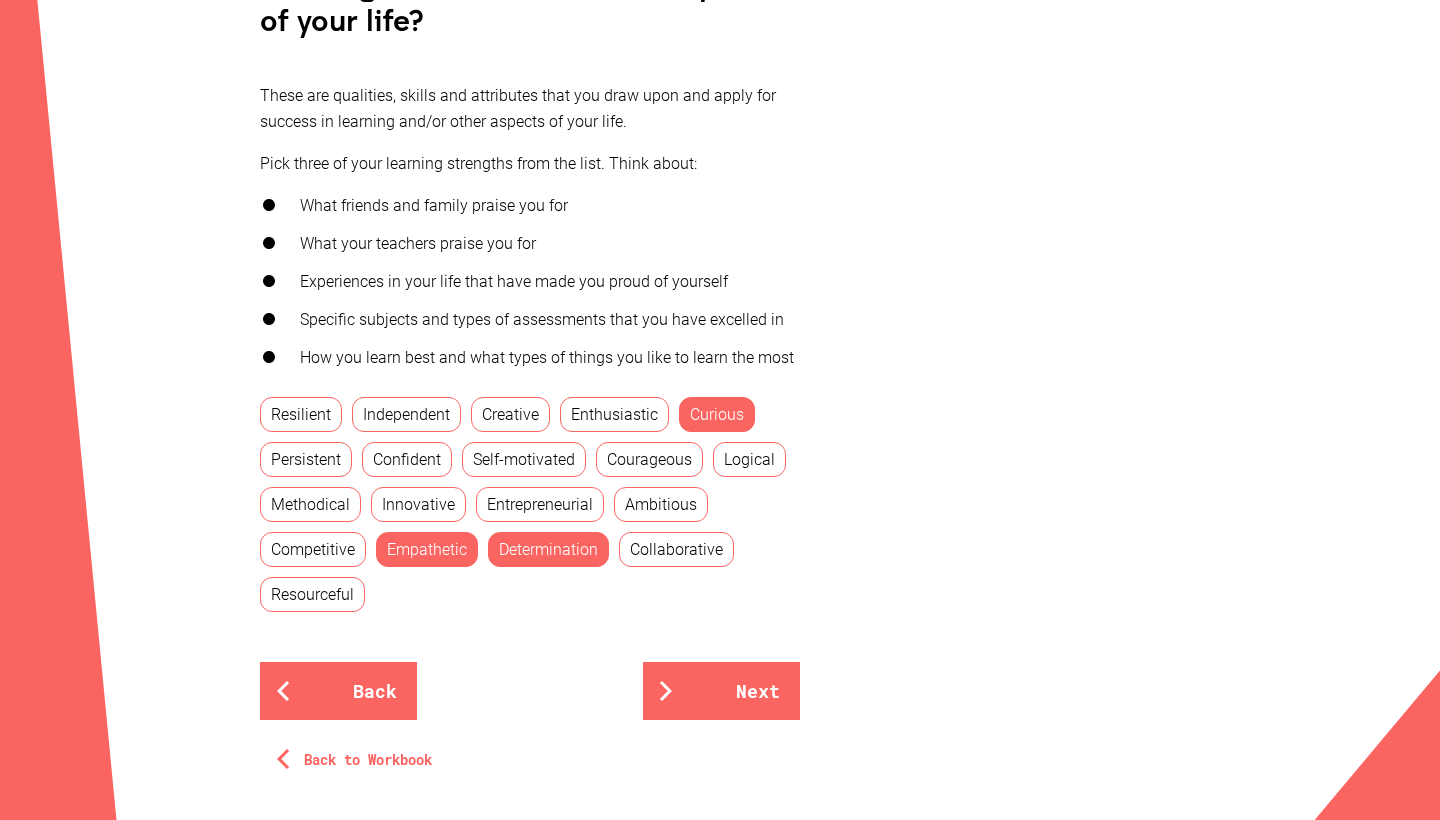scroll, scrollTop: 627, scrollLeft: 0, axis: vertical 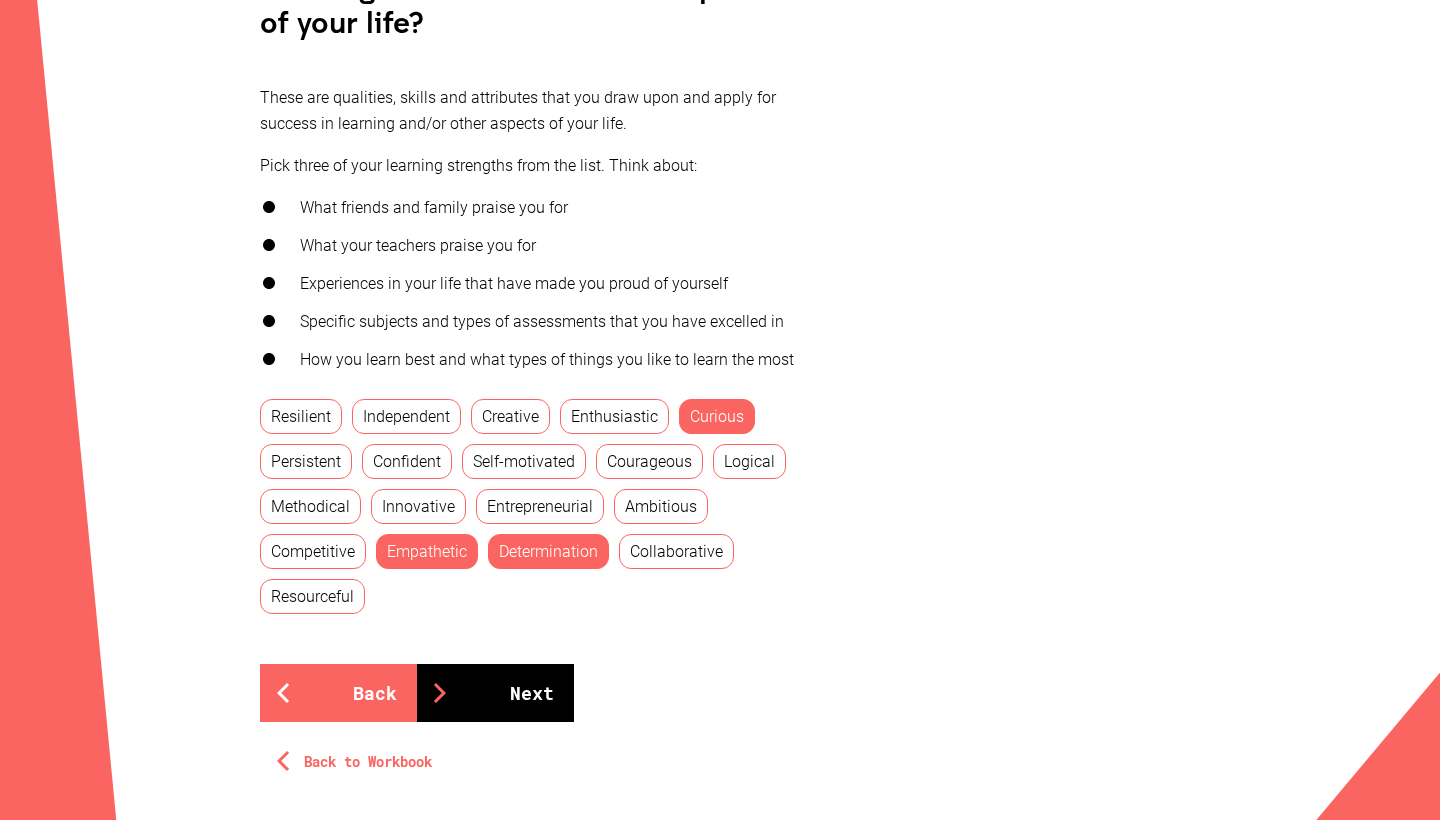 click on "Next" at bounding box center (495, 693) 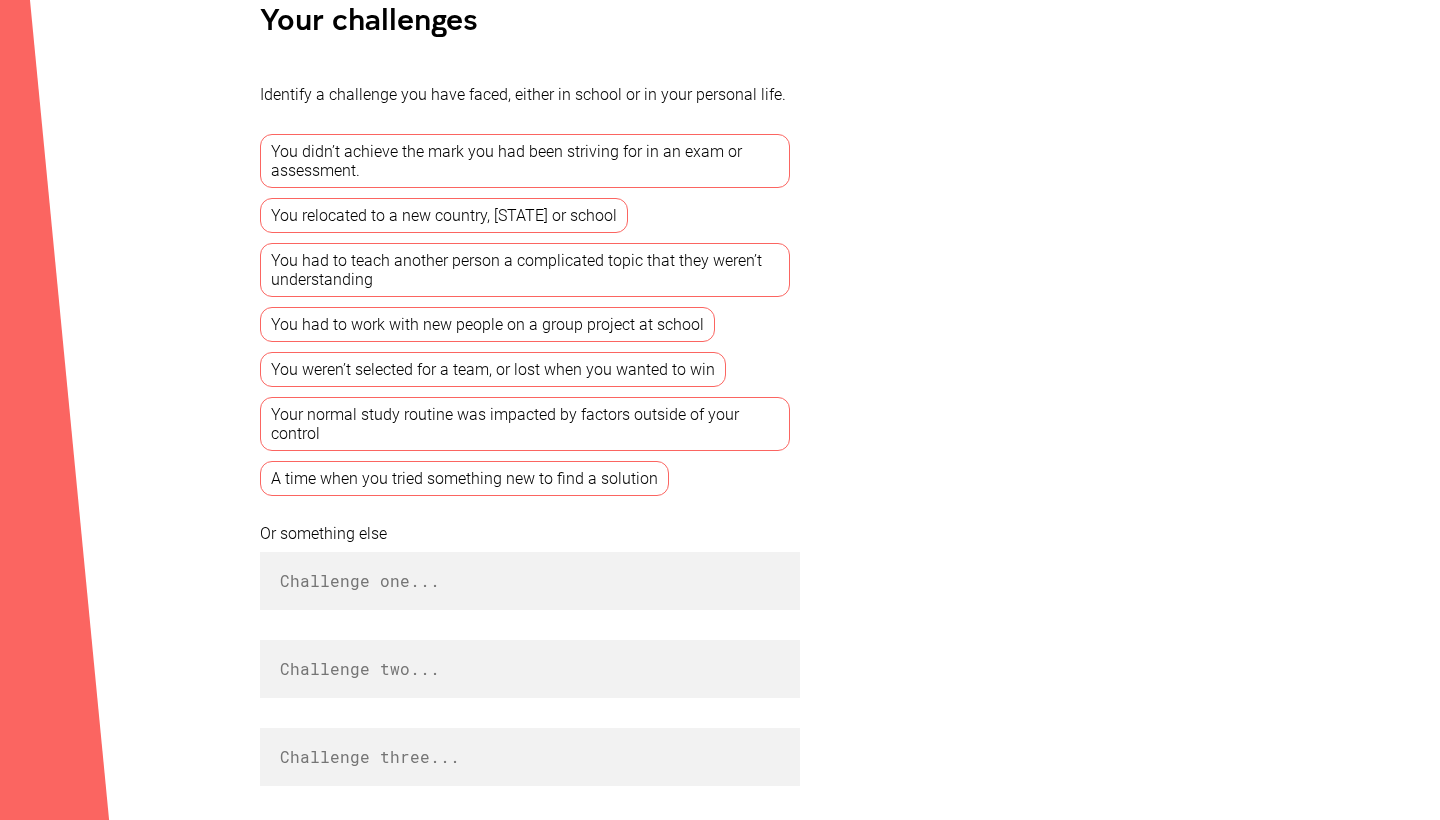 scroll, scrollTop: 524, scrollLeft: 0, axis: vertical 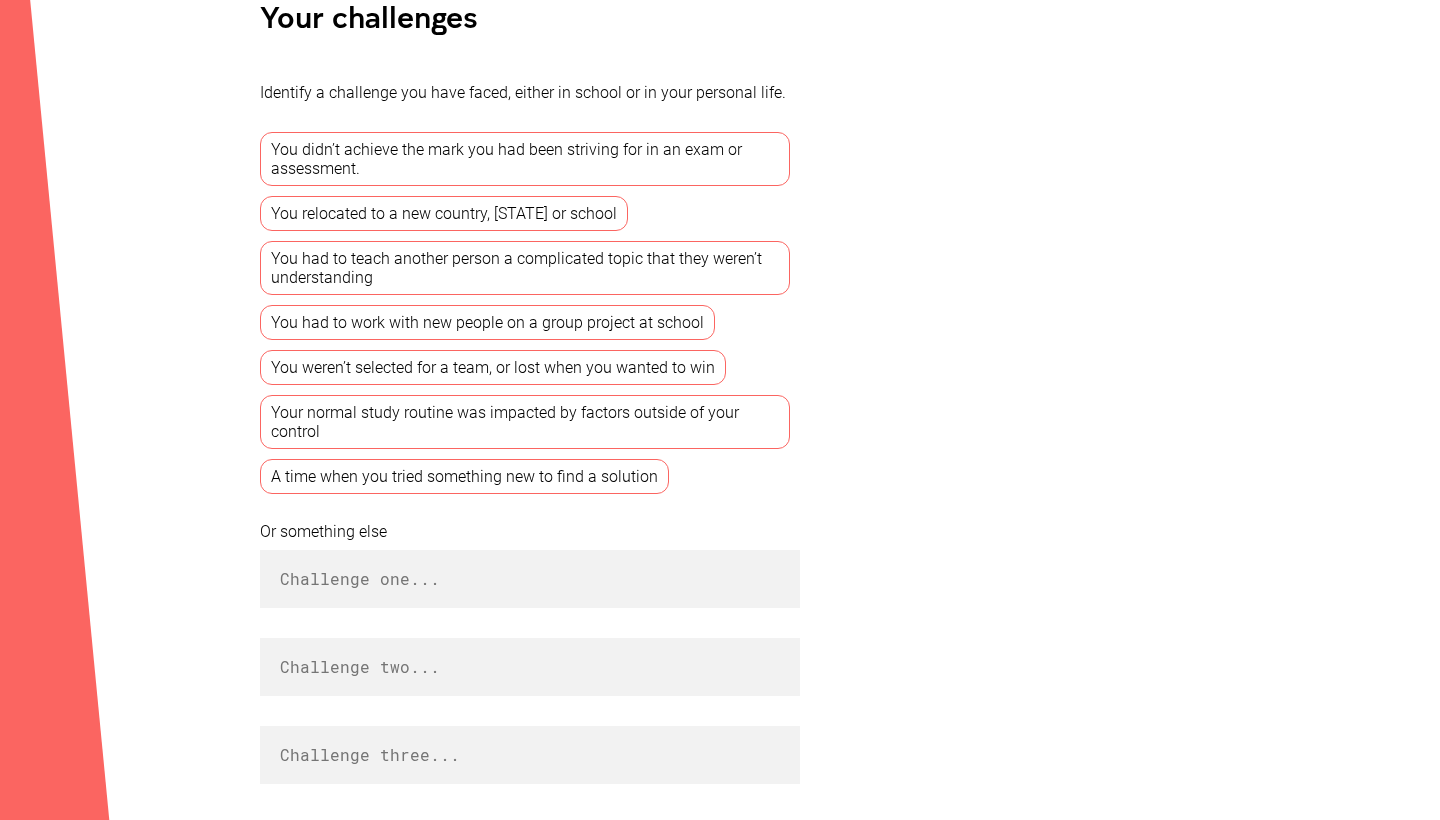 click on "You had to teach another person a complicated topic that they weren’t understanding" at bounding box center (525, 268) 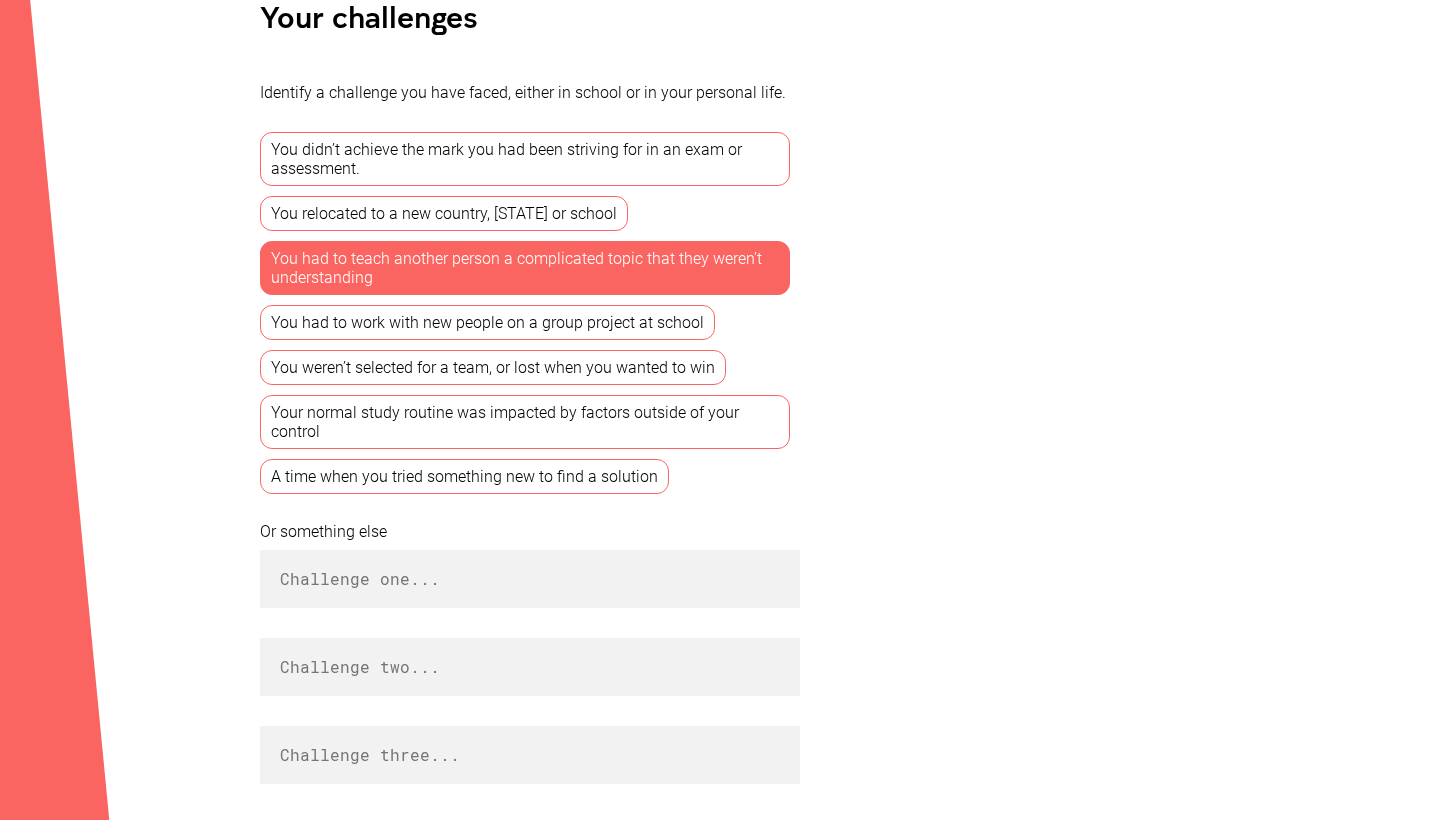 click on "You didn’t achieve the mark you had been striving for in an exam or assessment." at bounding box center [525, 159] 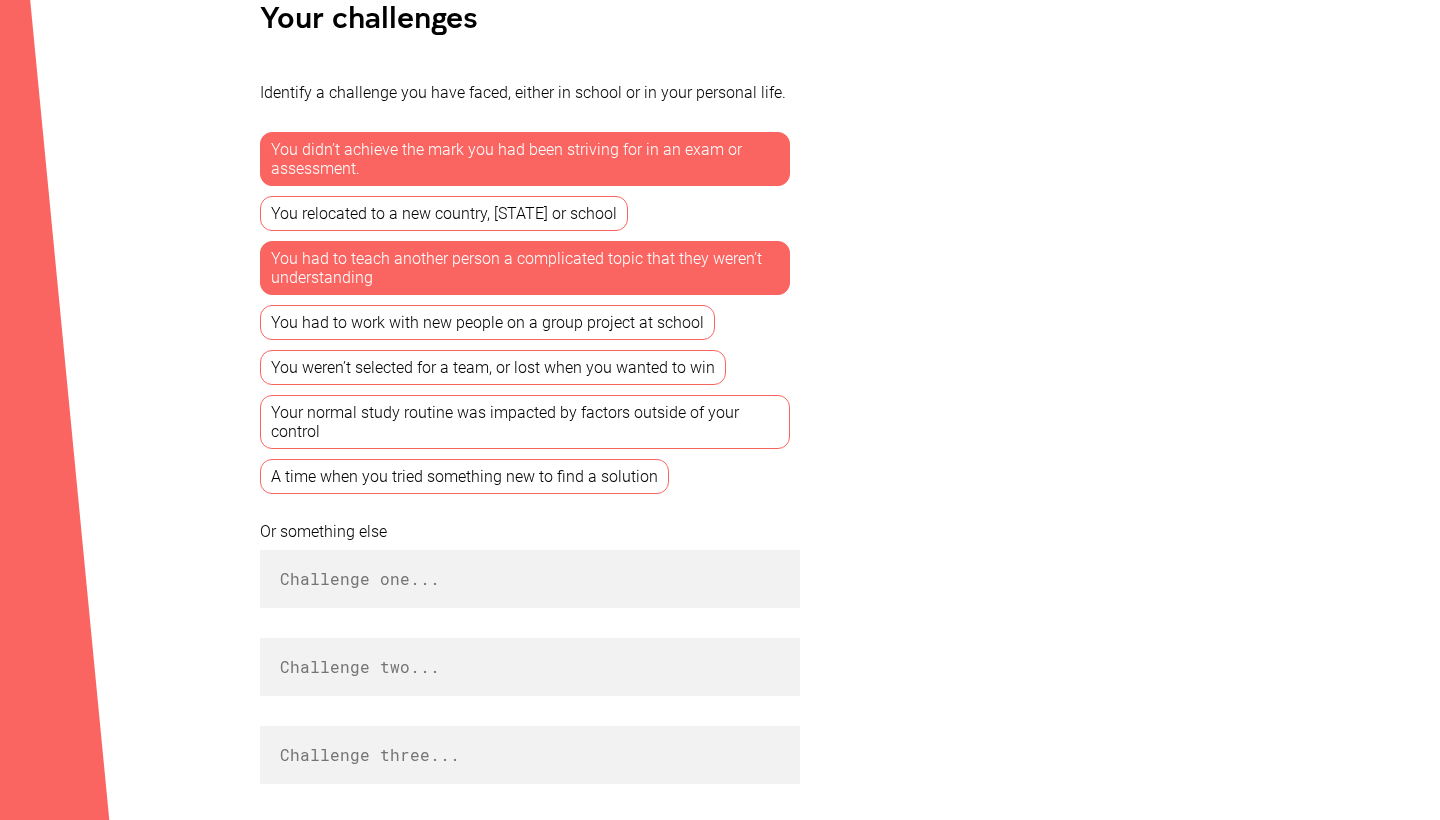 click on "Your normal study routine was impacted by factors outside of your control" at bounding box center (525, 422) 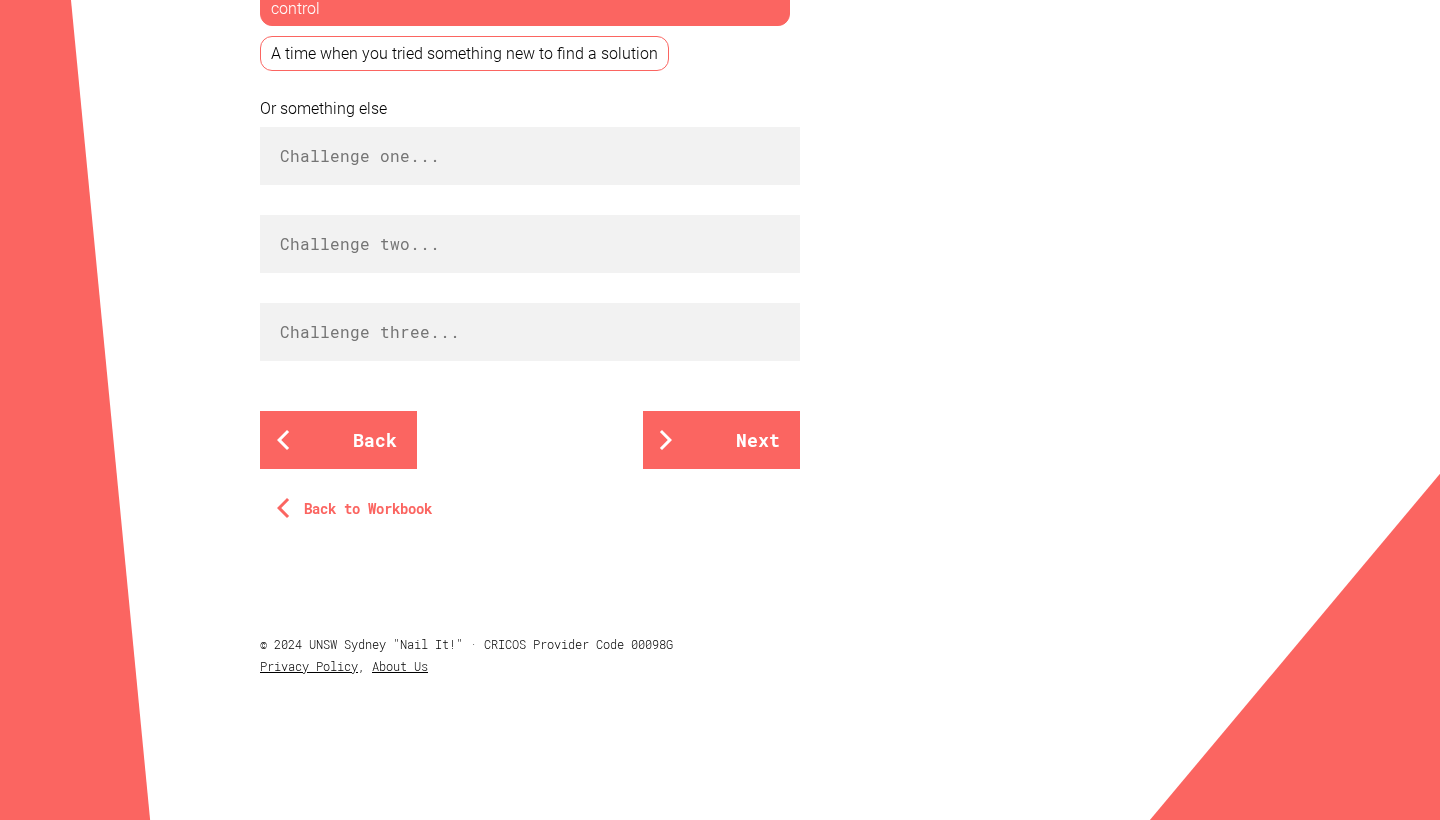scroll, scrollTop: 947, scrollLeft: 0, axis: vertical 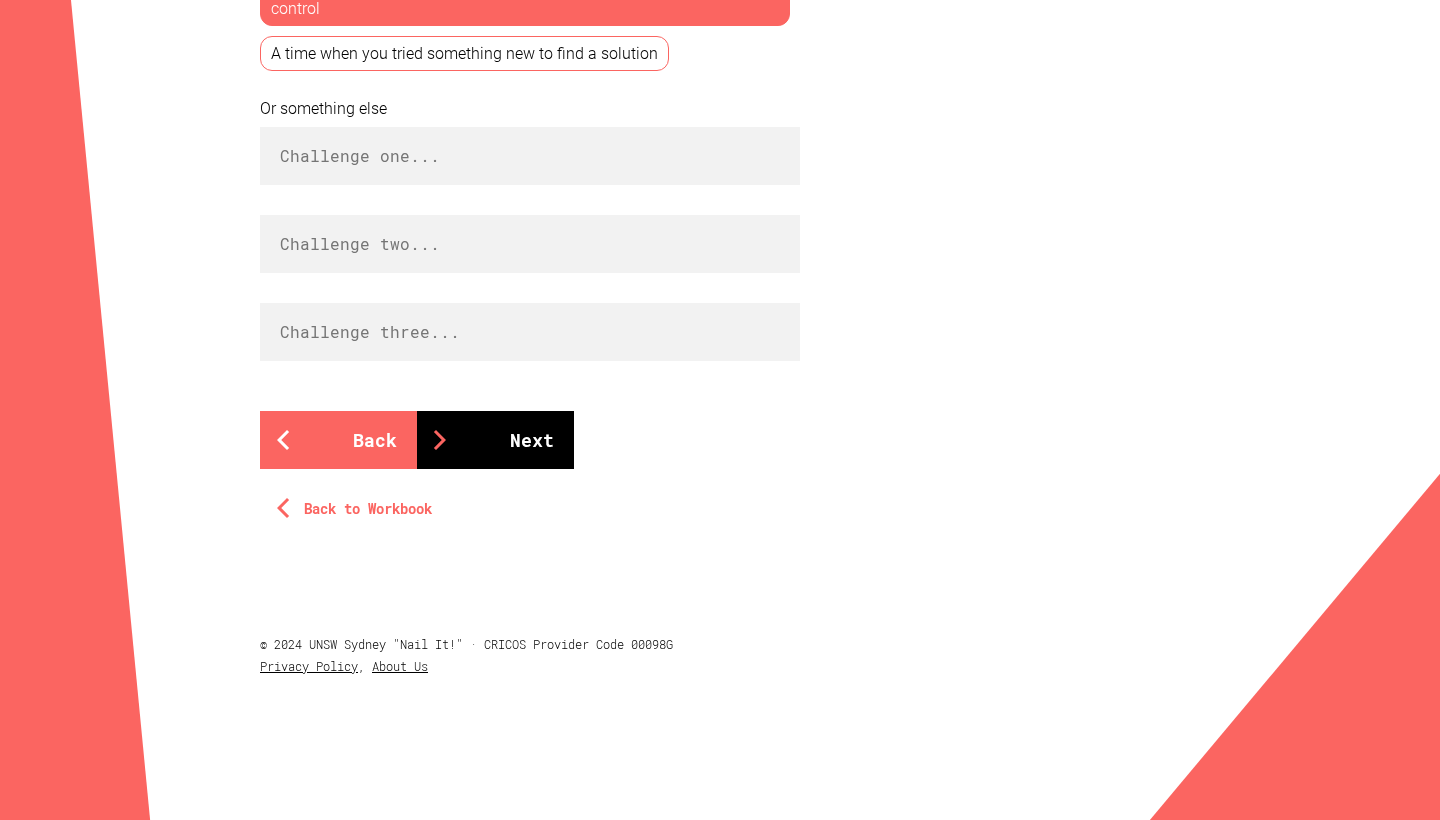 click on "Next" at bounding box center [495, 440] 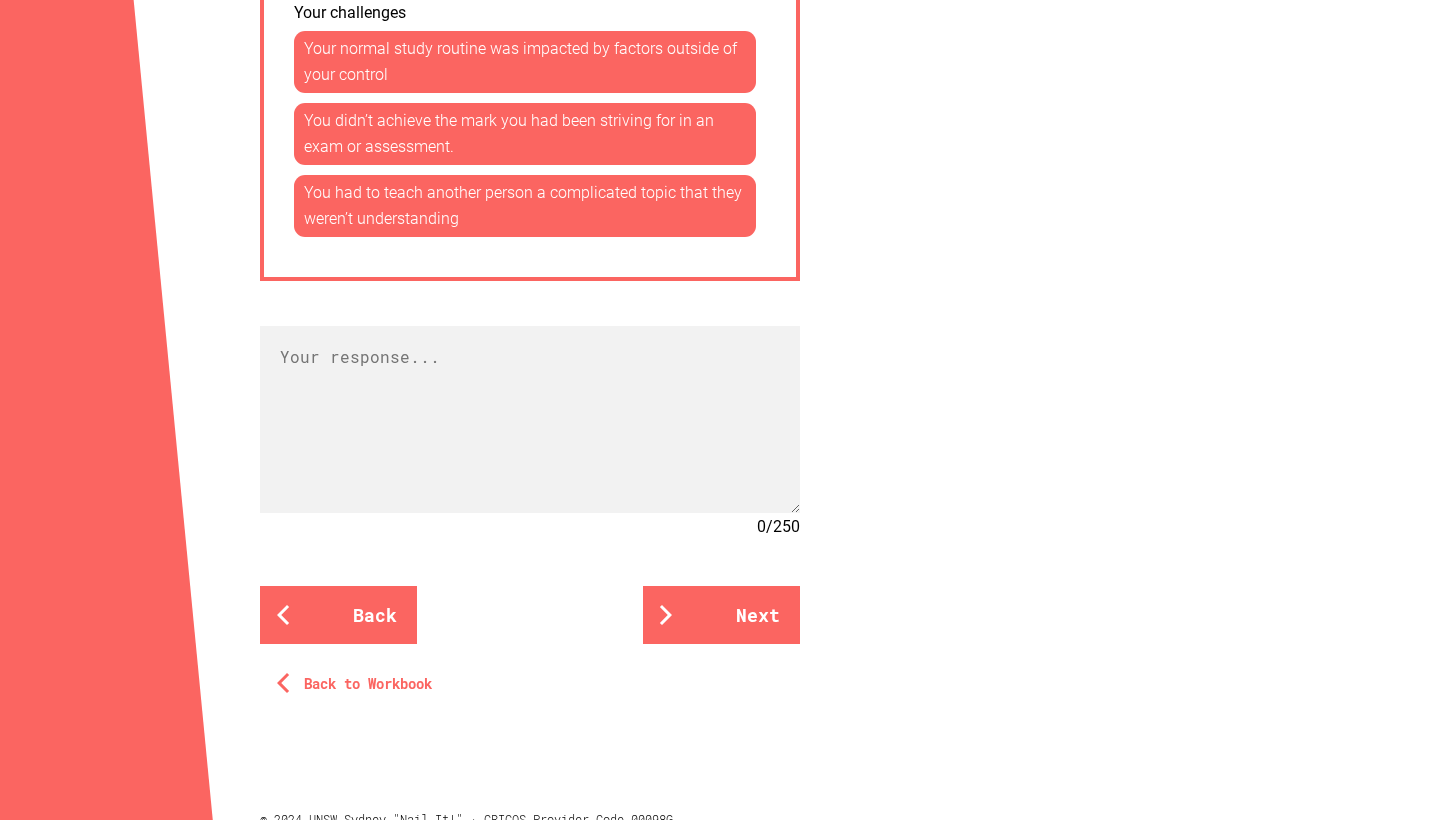 scroll, scrollTop: 1336, scrollLeft: 0, axis: vertical 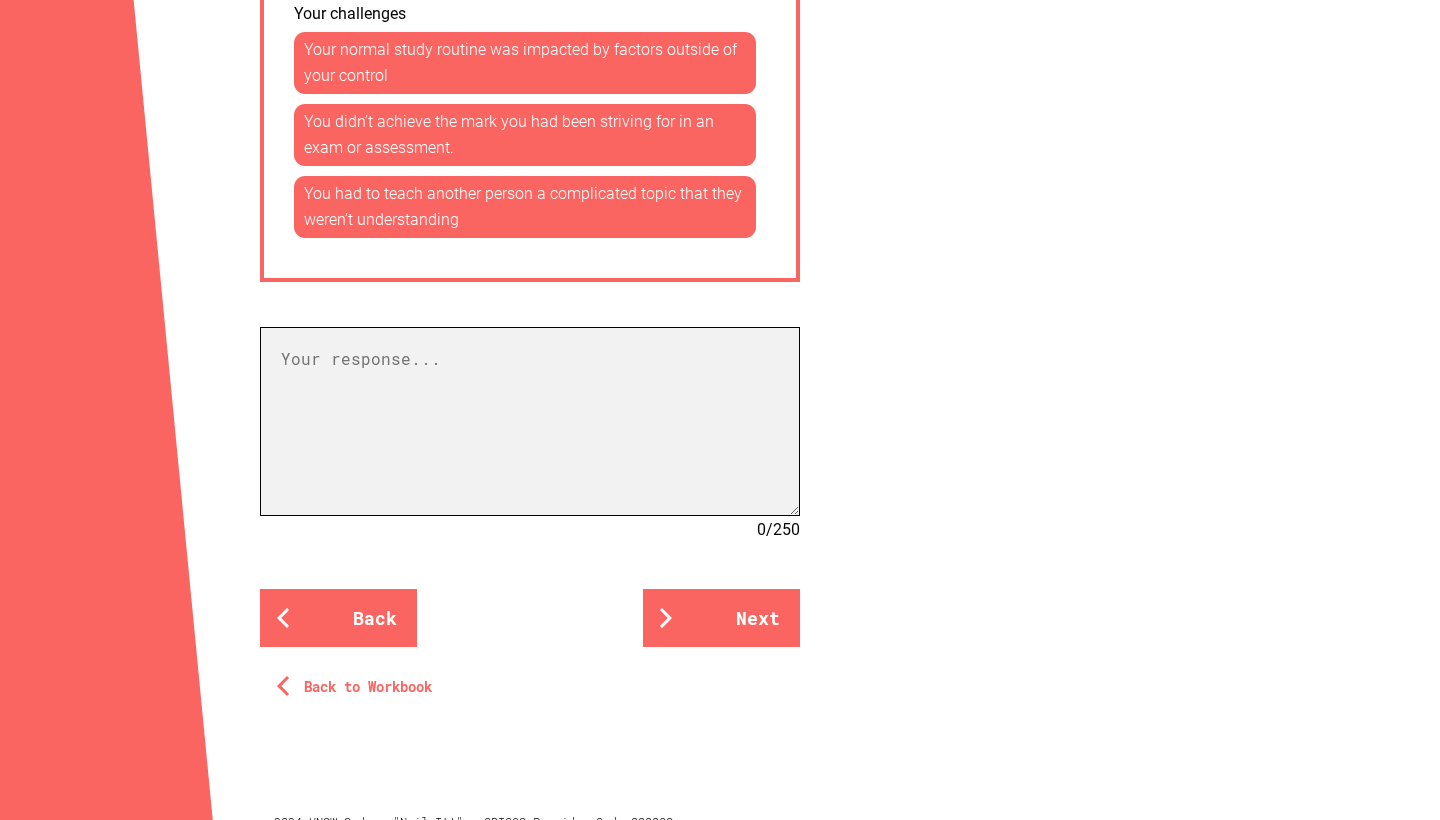 click at bounding box center (530, 421) 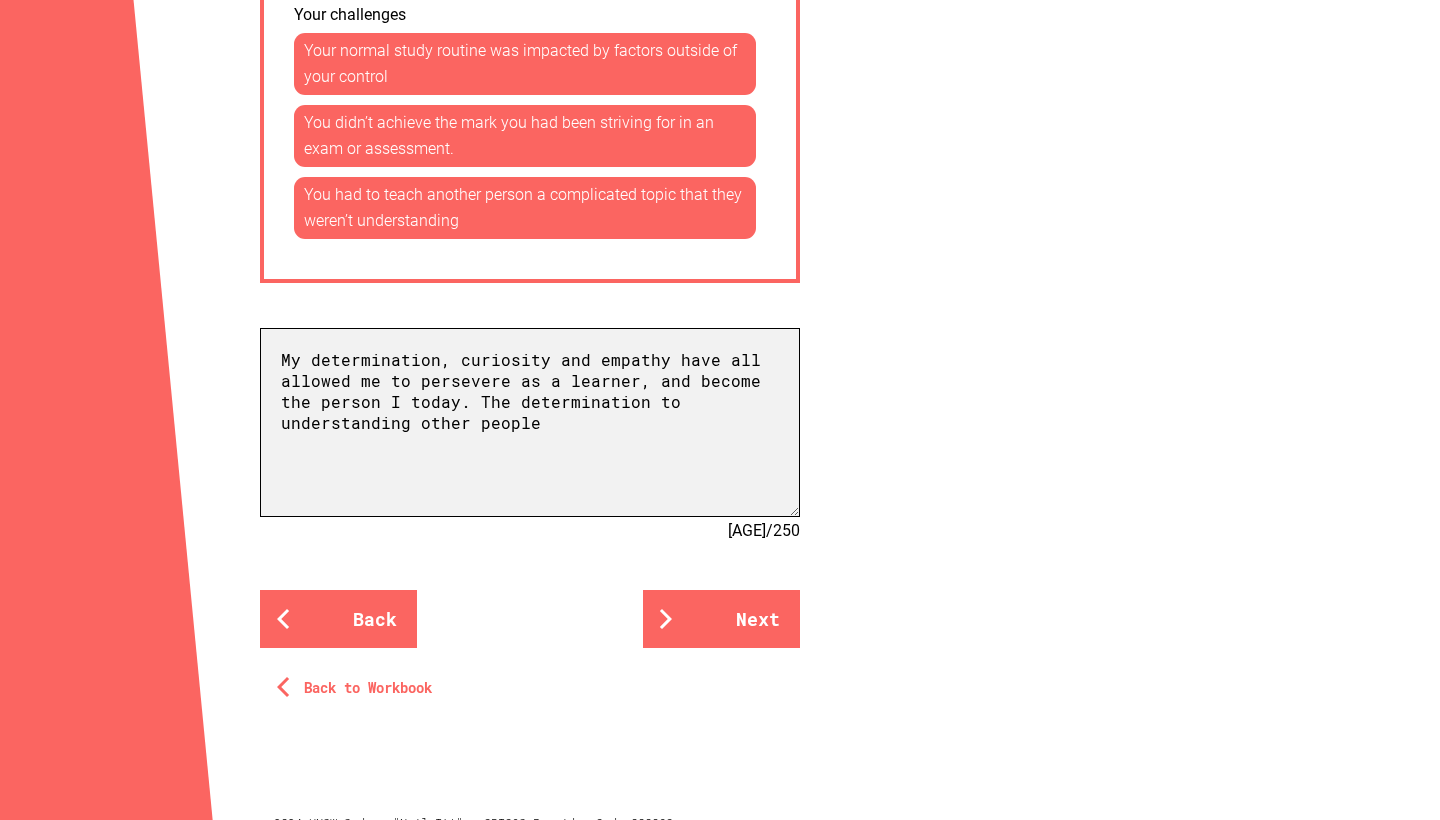 scroll, scrollTop: 1330, scrollLeft: 0, axis: vertical 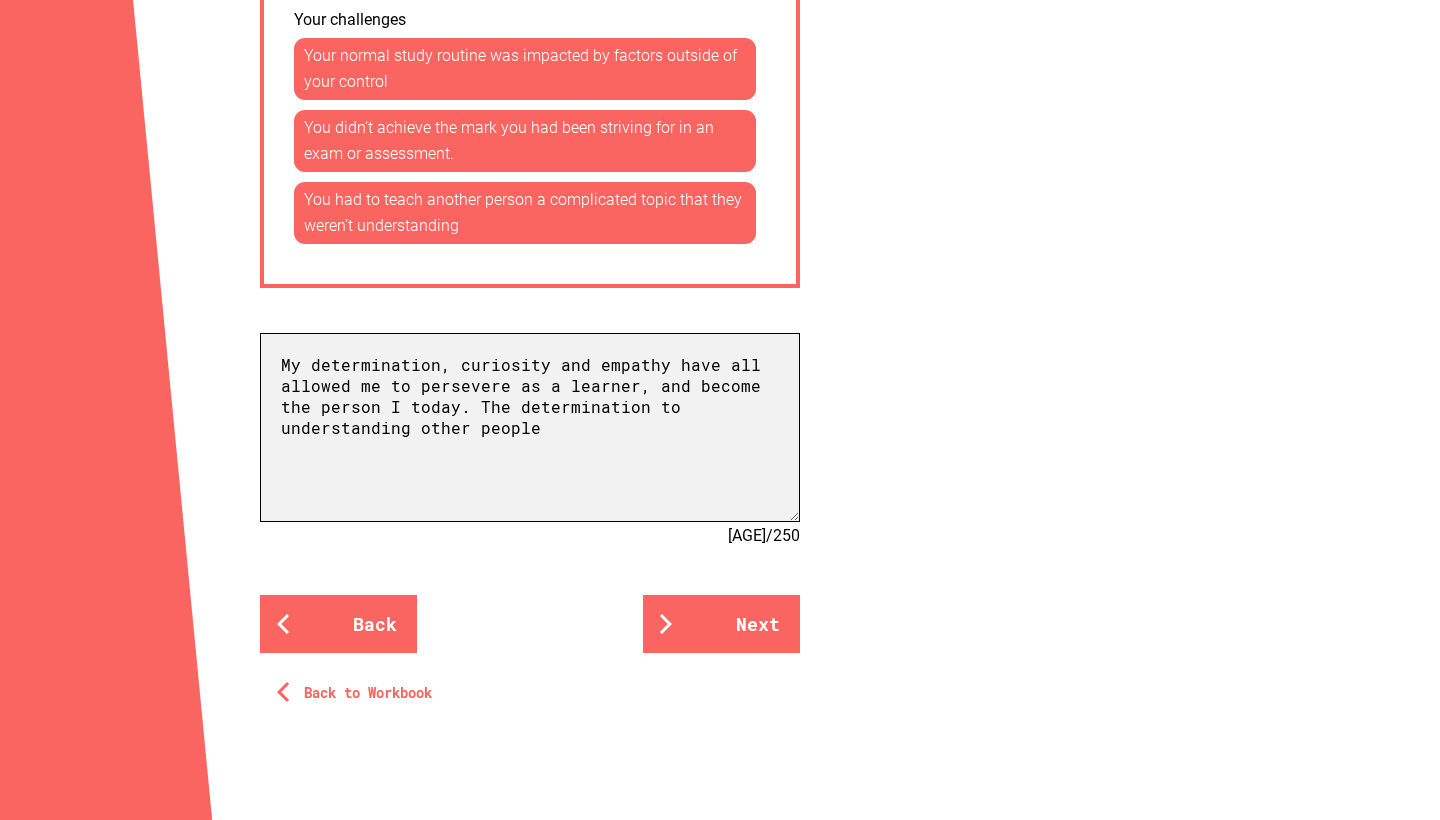 drag, startPoint x: 473, startPoint y: 435, endPoint x: 417, endPoint y: 435, distance: 56 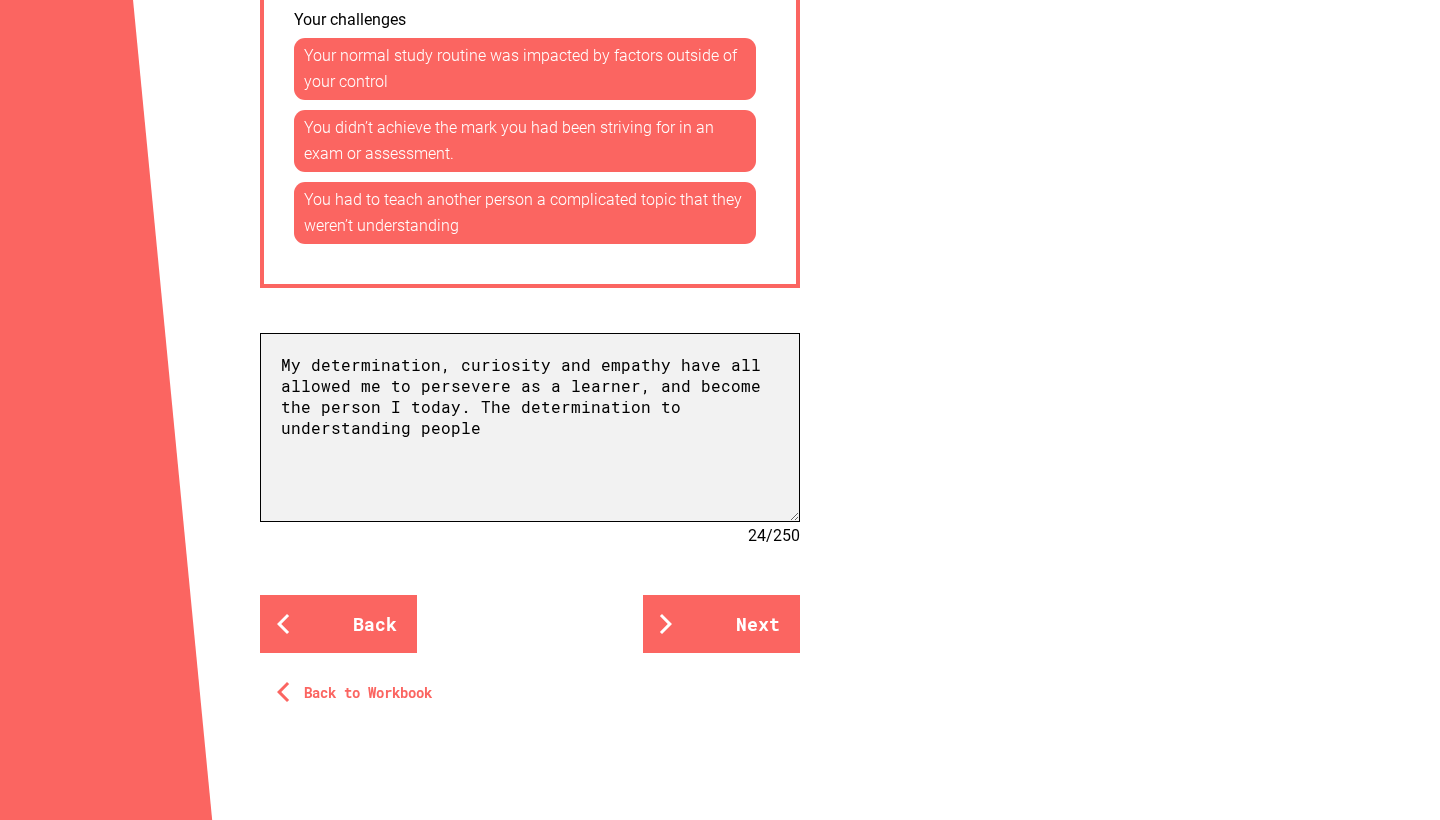 click on "My determination, curiosity and empathy have all allowed me to persevere as a learner, and become the person I today. The determination to understanding people" at bounding box center [530, 427] 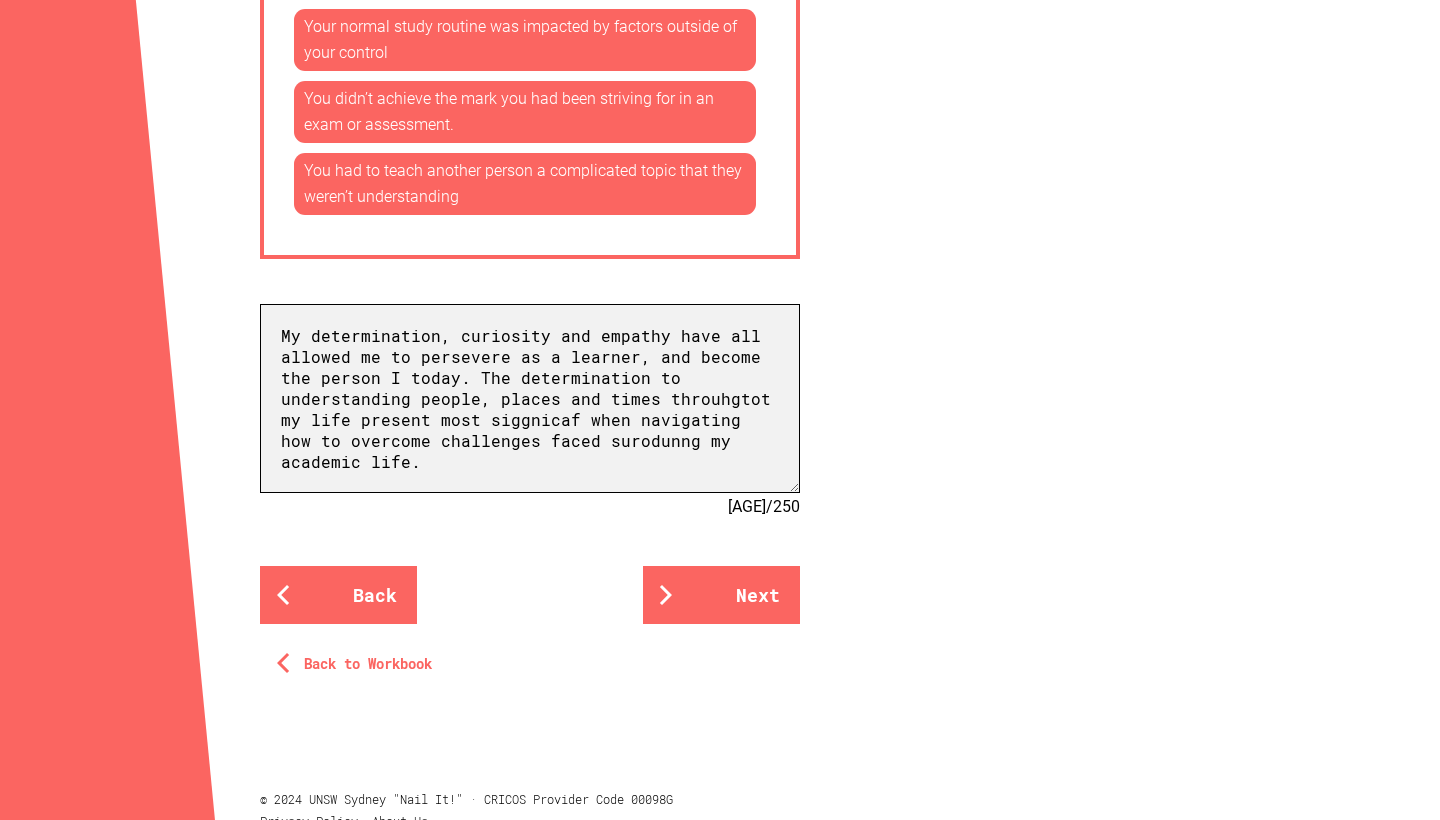 scroll, scrollTop: 1360, scrollLeft: 0, axis: vertical 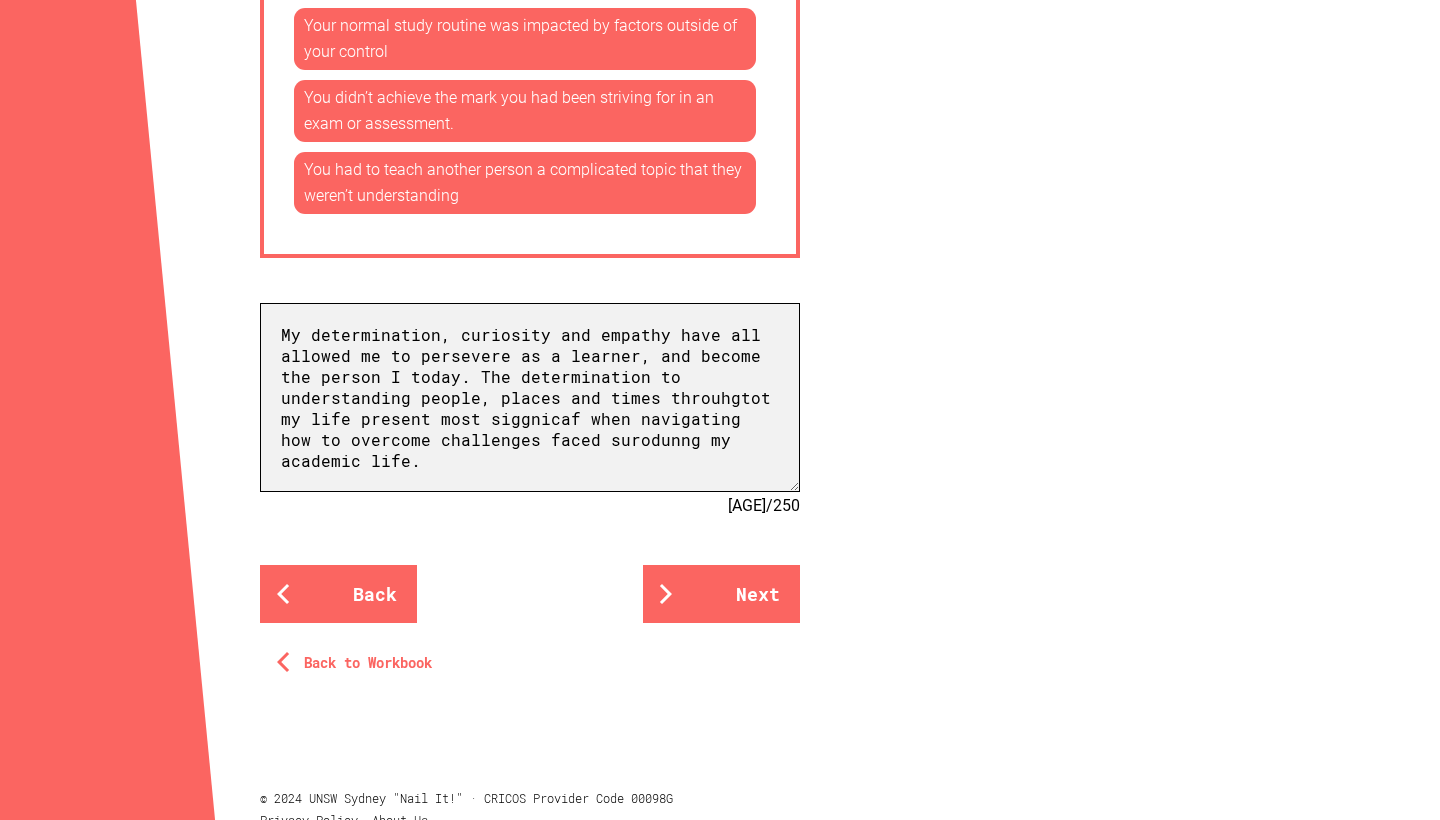 click on "My determination, curiosity and empathy have all allowed me to persevere as a learner, and become the person I today. The determination to understanding people, places and times throuhgtot my life present most siggnicaf when navigating how to overcome challenges faced surodunng my academic life." at bounding box center (530, 397) 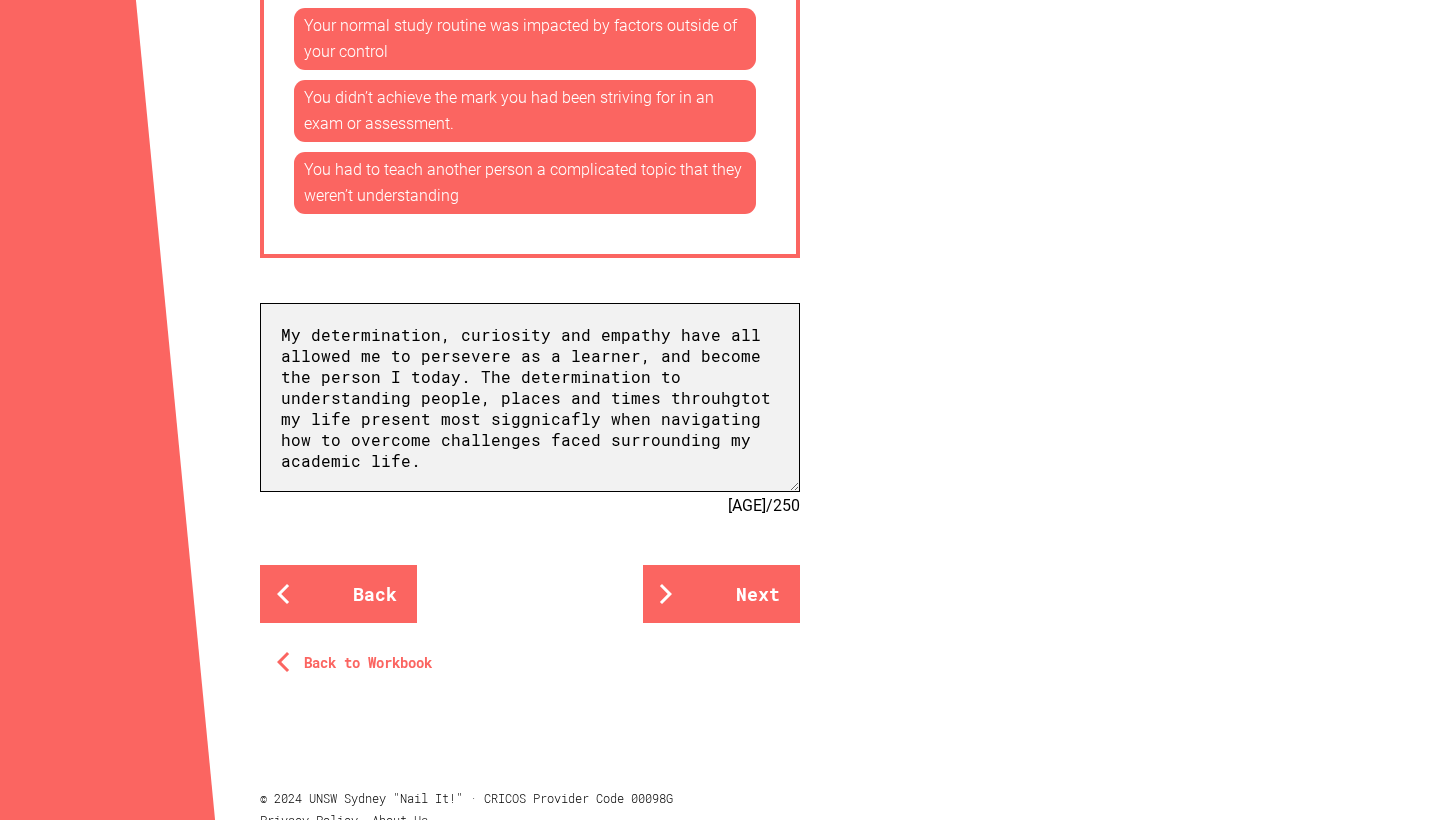 click on "My determination, curiosity and empathy have all allowed me to persevere as a learner, and become the person I today. The determination to understanding people, places and times throuhgtot my life present most siggnicafly when navigating how to overcome challenges faced surrounding my academic life." at bounding box center (530, 397) 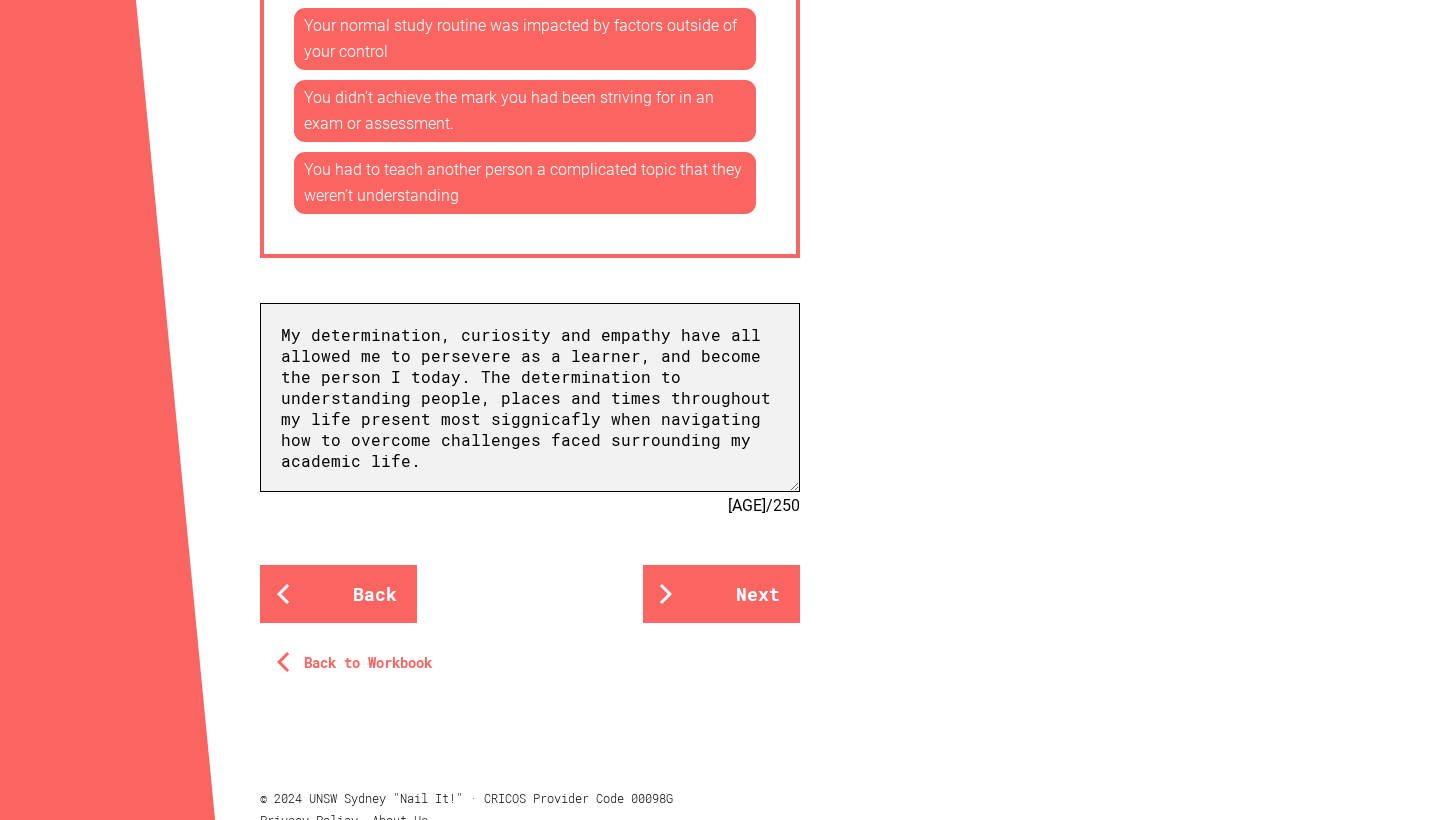 click on "My determination, curiosity and empathy have all allowed me to persevere as a learner, and become the person I today. The determination to understanding people, places and times throughout my life present most siggnicafly when navigating how to overcome challenges faced surrounding my academic life." at bounding box center (530, 397) 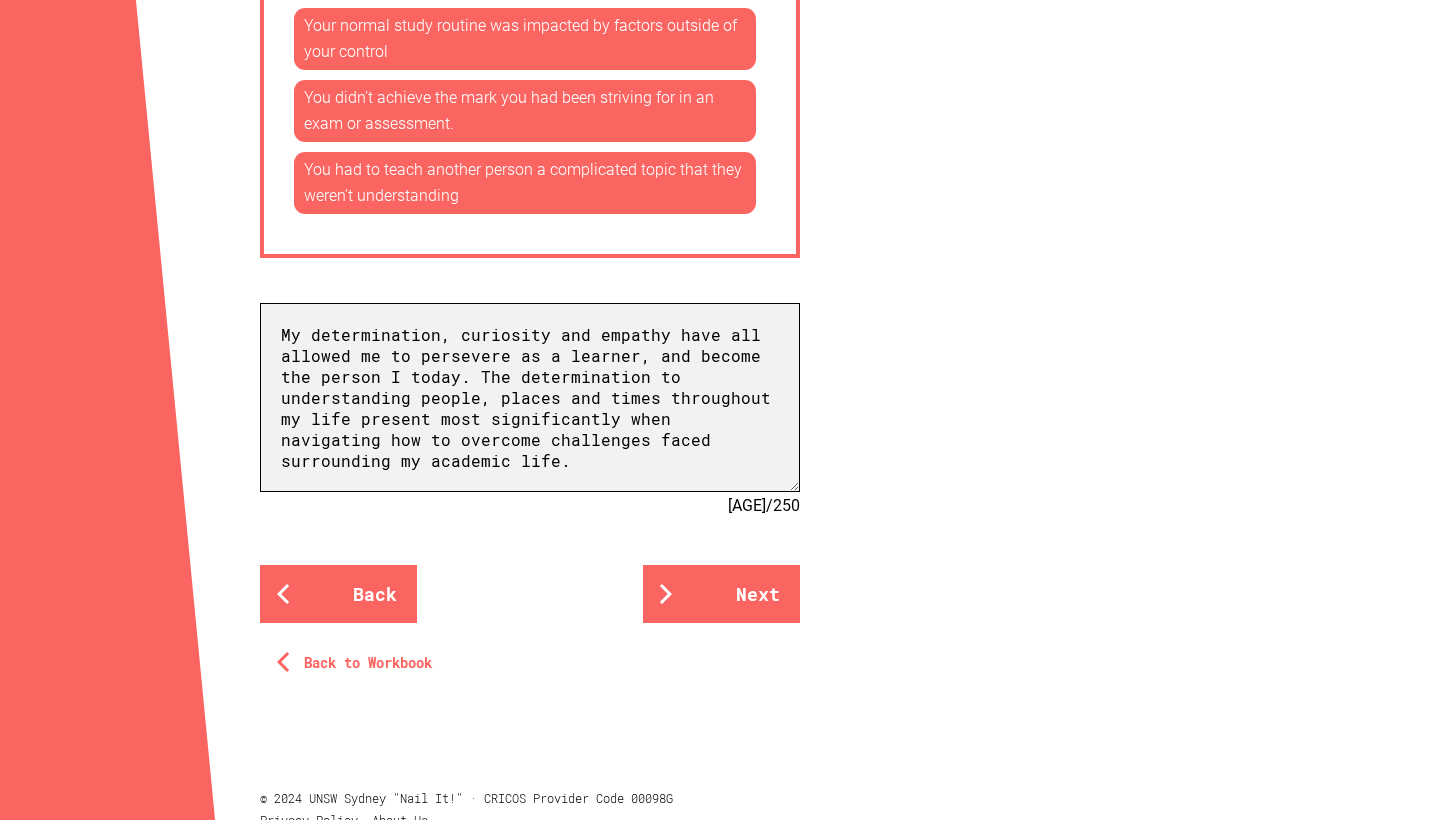 click on "My determination, curiosity and empathy have all allowed me to persevere as a learner, and become the person I today. The determination to understanding people, places and times throughout my life present most significantly when navigating how to overcome challenges faced surrounding my academic life." at bounding box center (530, 397) 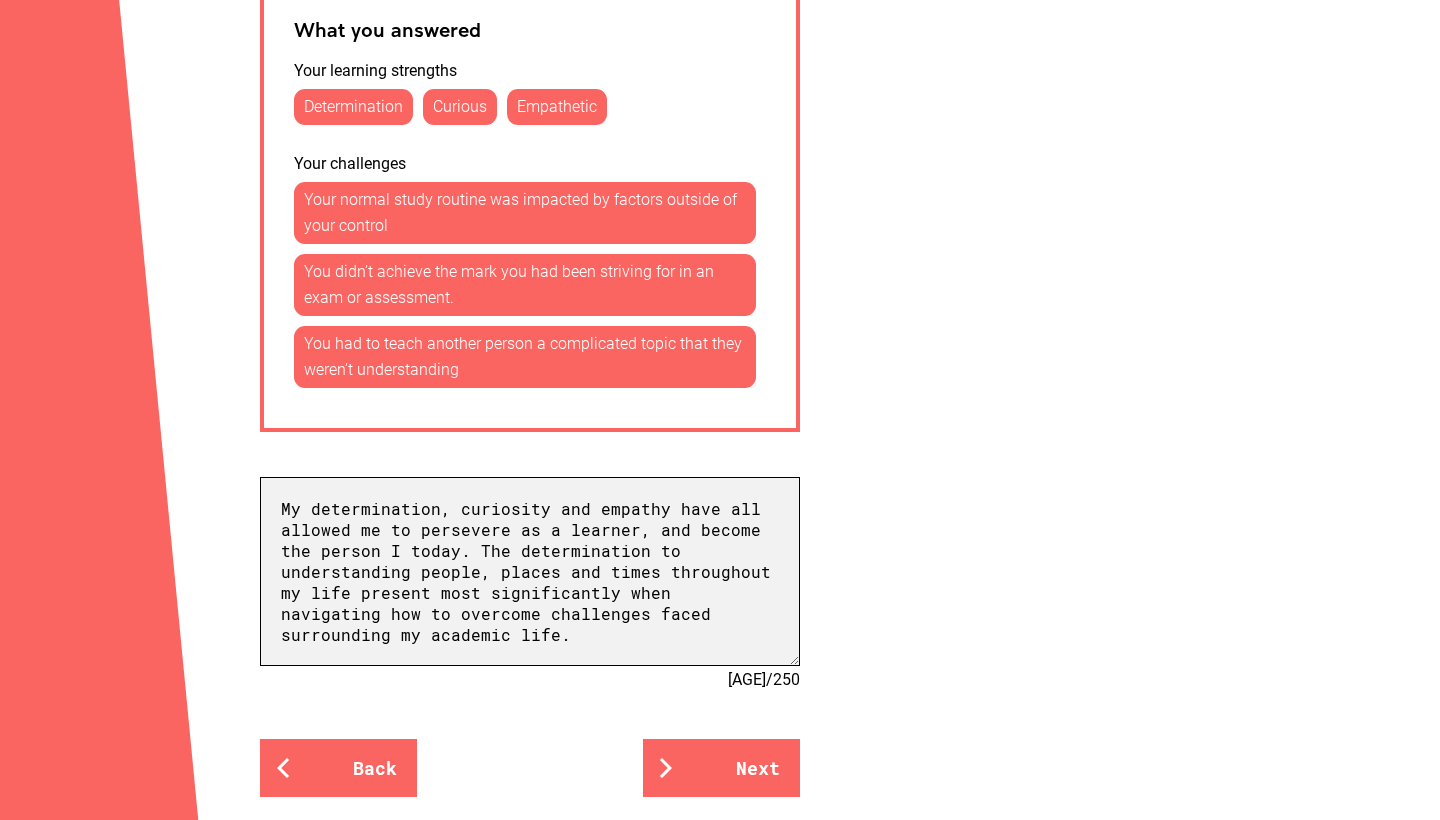 scroll, scrollTop: 1200, scrollLeft: 0, axis: vertical 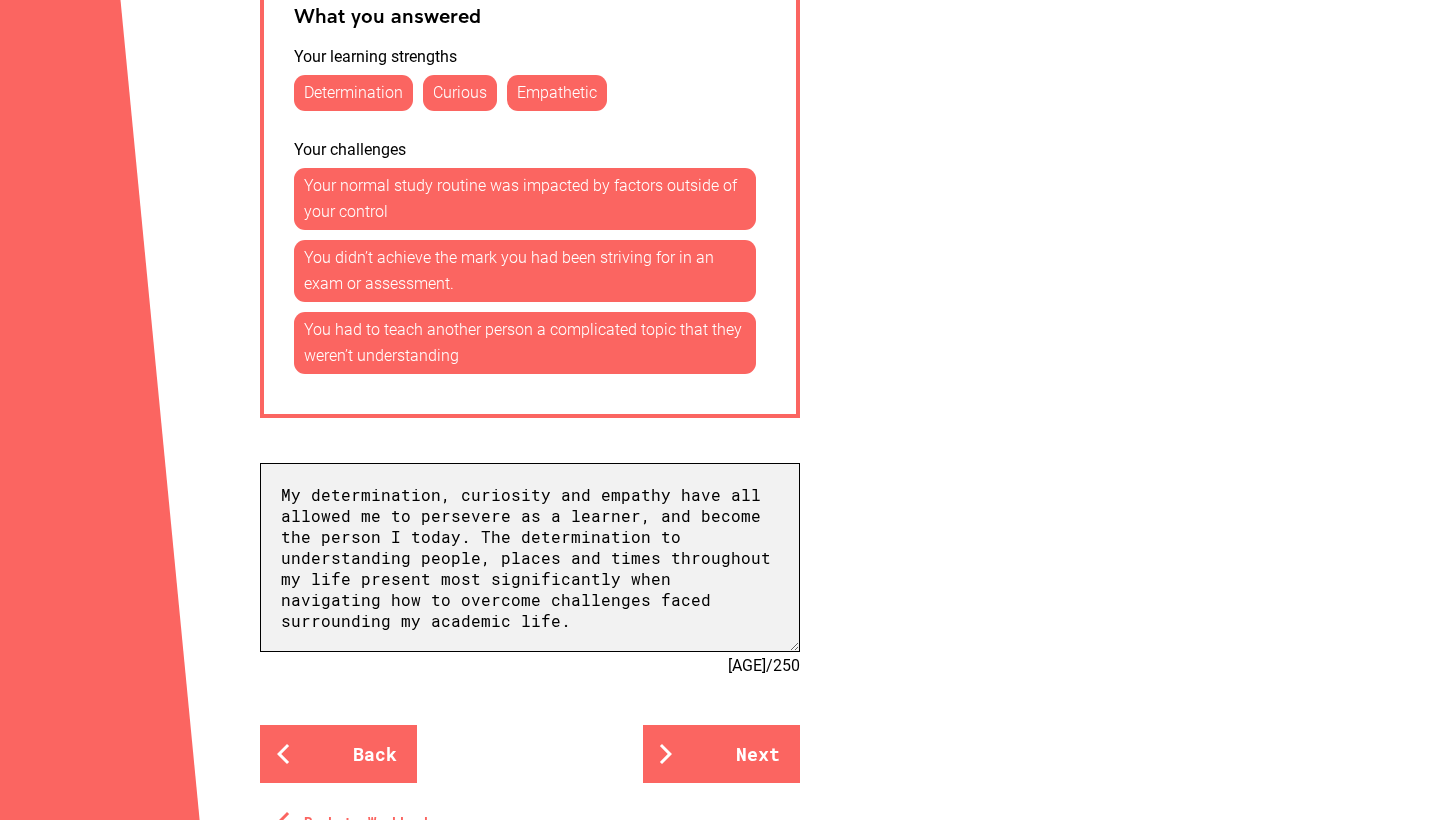 click on "My determination, curiosity and empathy have all allowed me to persevere as a learner, and become the person I today. The determination to understanding people, places and times throughout my life present most significantly when navigating how to overcome challenges faced surrounding my academic life." at bounding box center [530, 557] 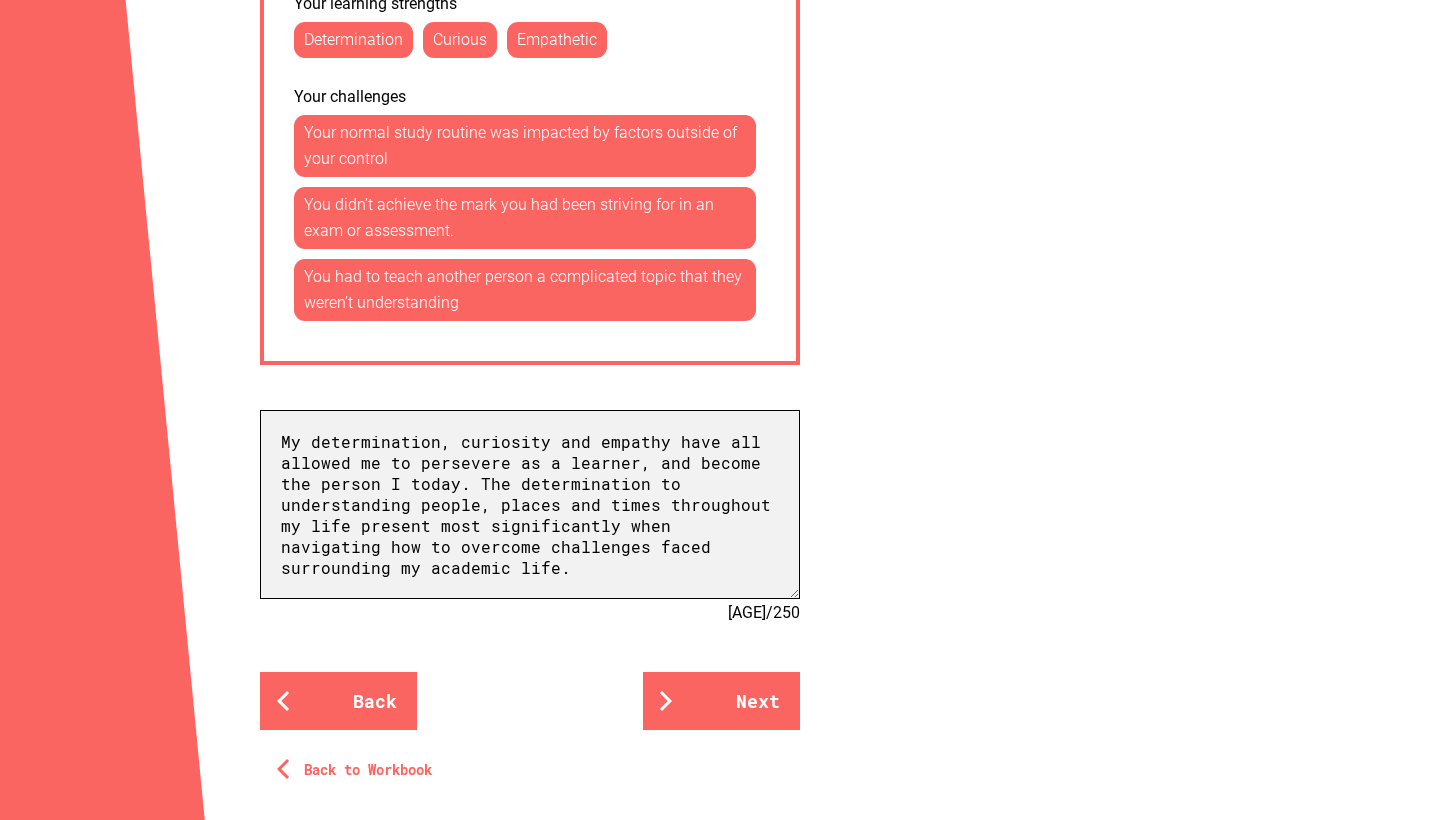 scroll, scrollTop: 1252, scrollLeft: 0, axis: vertical 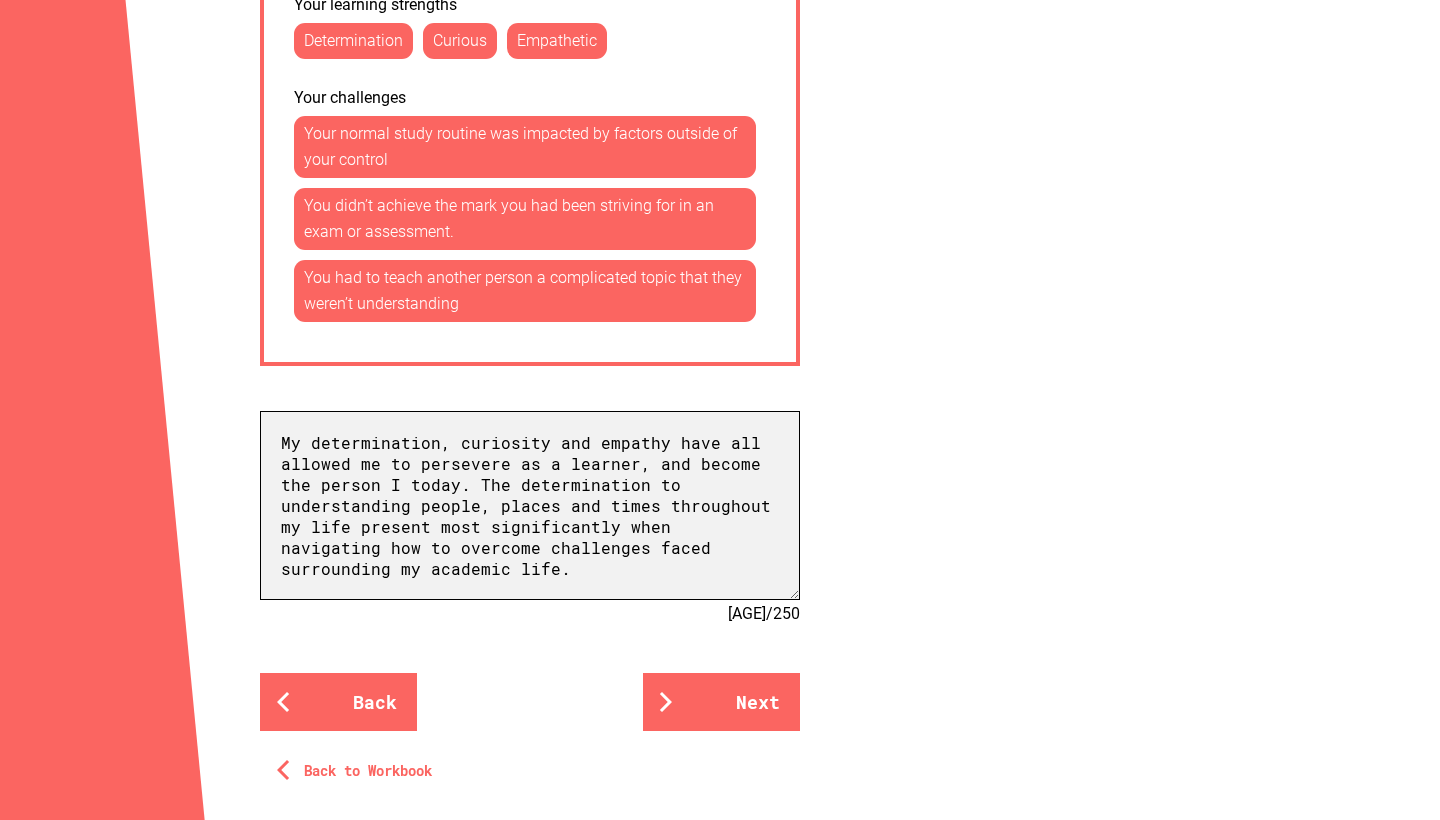 click on "My determination, curiosity and empathy have all allowed me to persevere as a learner, and become the person I today. The determination to understanding people, places and times throughout my life present most significantly when navigating how to overcome challenges faced surrounding my academic life." at bounding box center (530, 505) 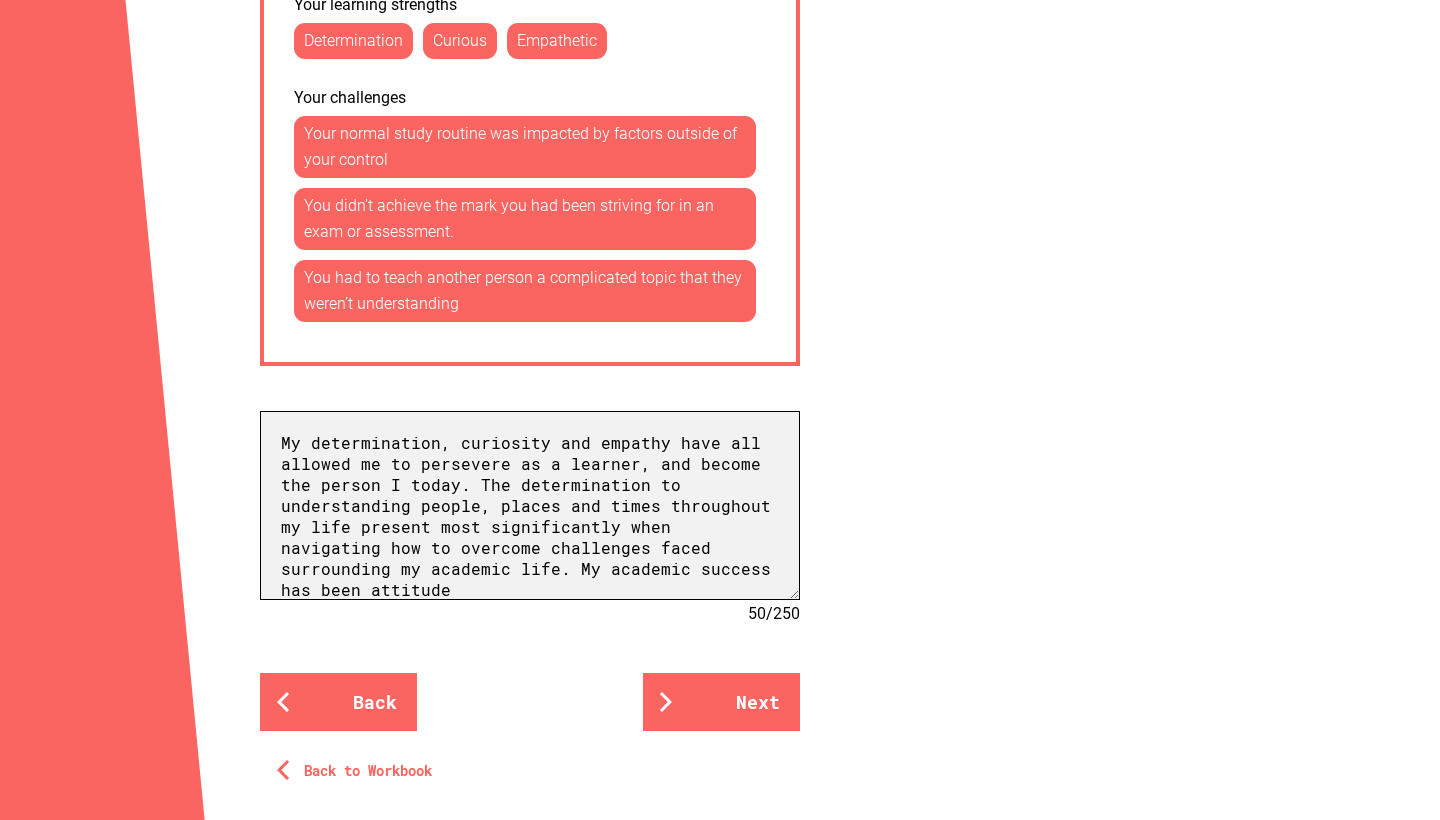 scroll, scrollTop: 1, scrollLeft: 0, axis: vertical 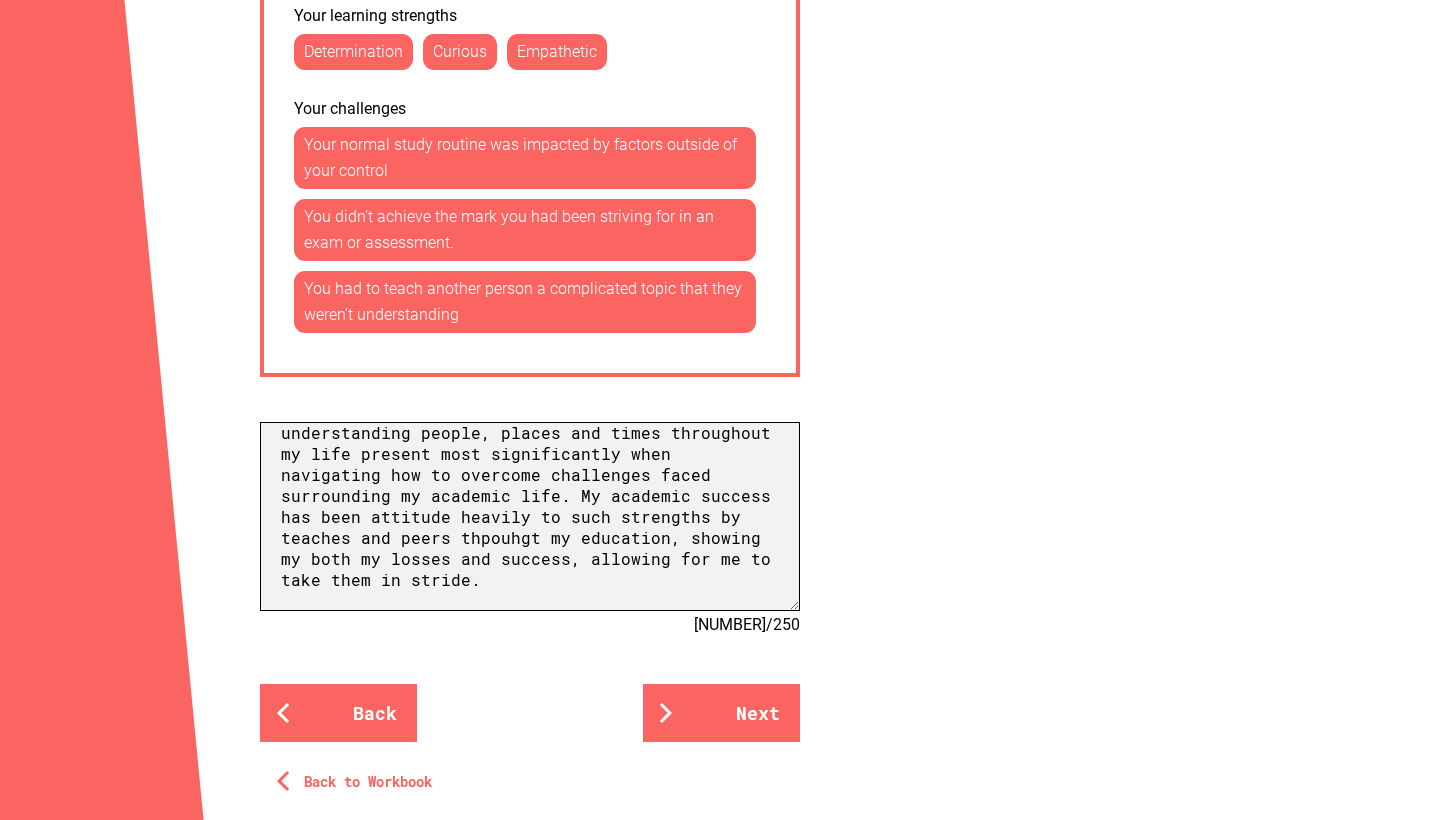 click on "My determination, curiosity and empathy have all allowed me to persevere as a learner, and become the person I today. The determination to understanding people, places and times throughout my life present most significantly when navigating how to overcome challenges faced surrounding my academic life. My academic success has been attitude heavily to such strengths by teaches and peers thpouhgt my education, showing my both my losses and success, allowing for me to take them in stride." at bounding box center (530, 516) 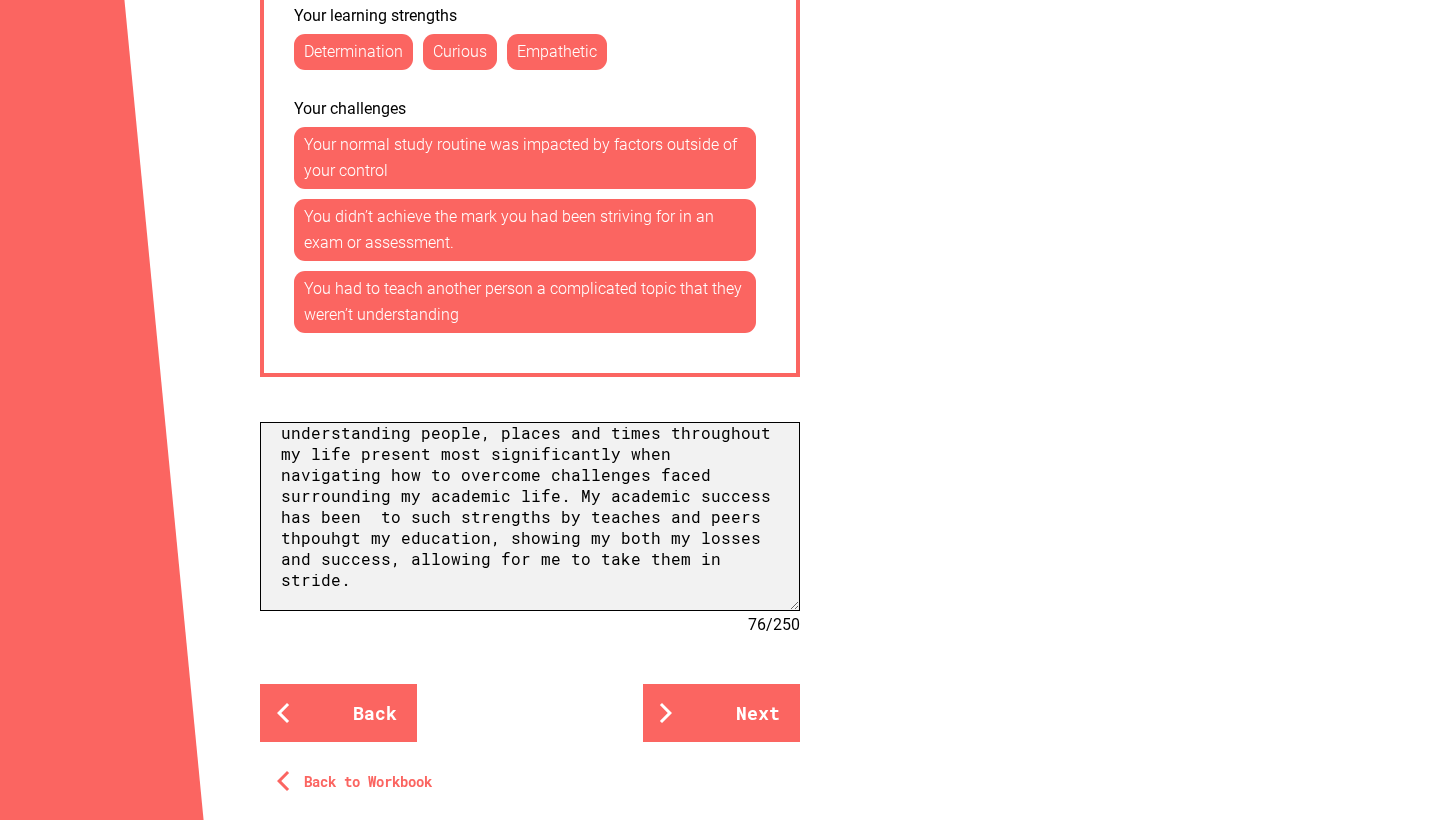 scroll, scrollTop: 63, scrollLeft: 0, axis: vertical 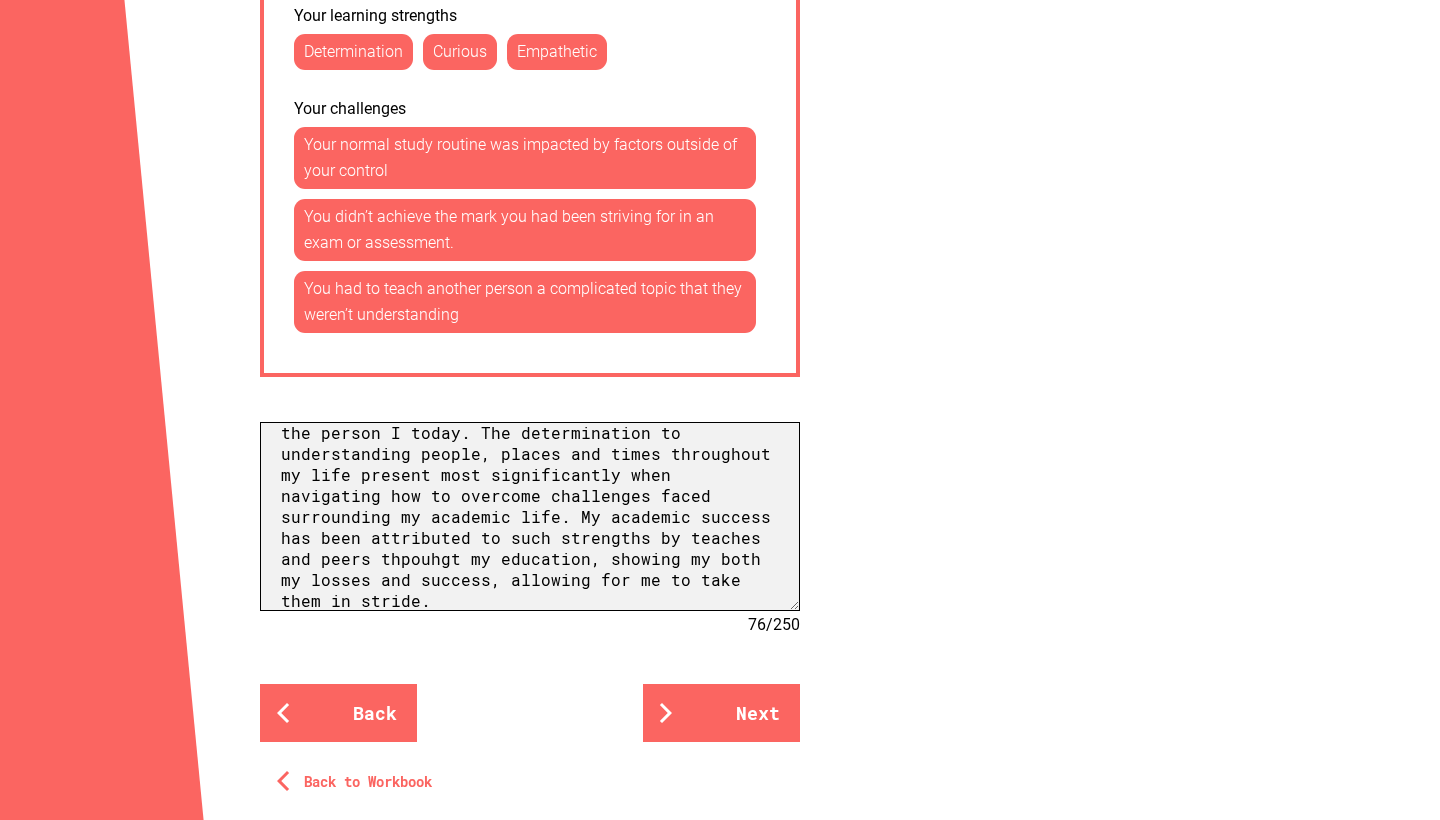 drag, startPoint x: 548, startPoint y: 541, endPoint x: 462, endPoint y: 537, distance: 86.09297 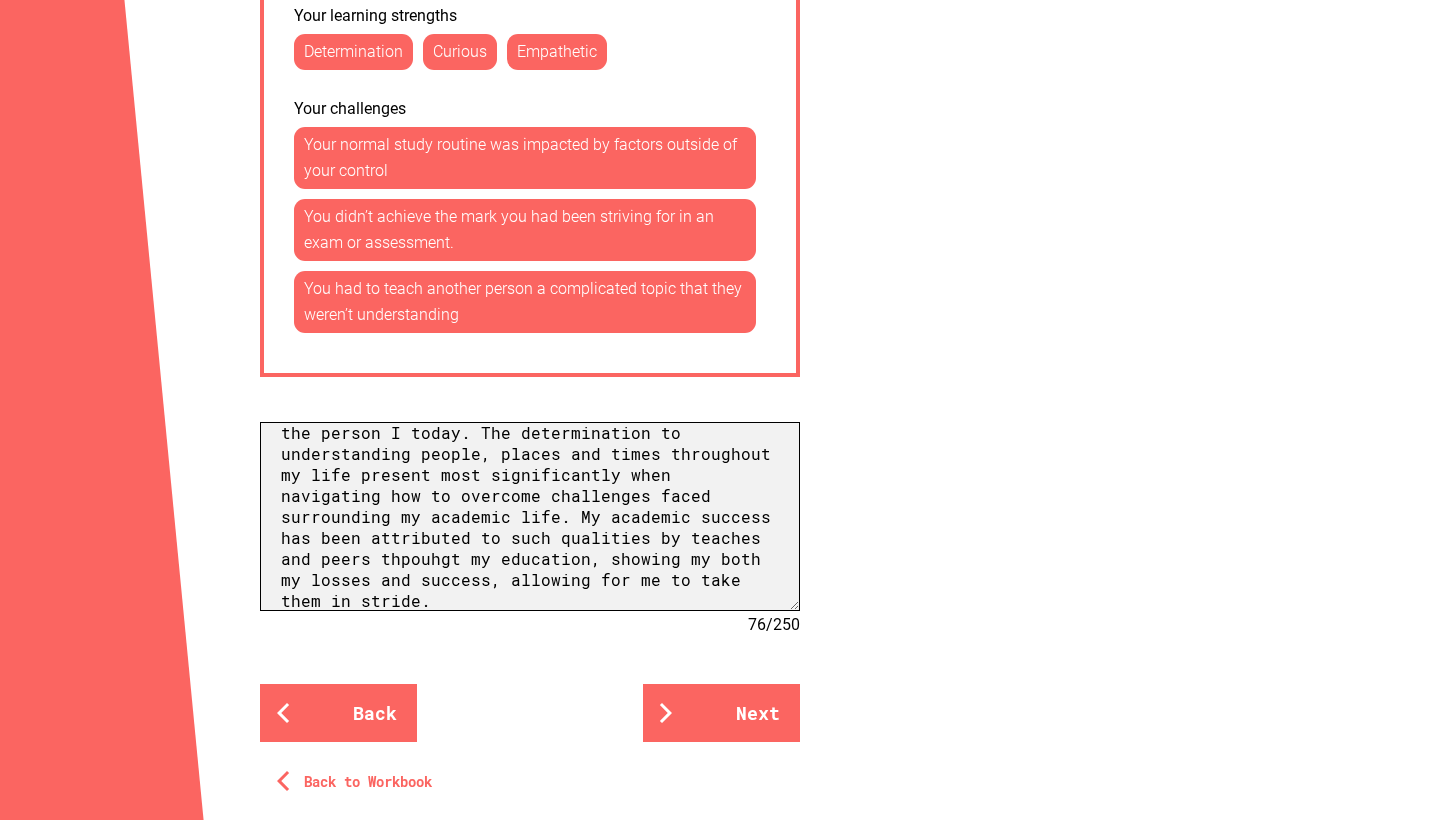 click on "My determination, curiosity and empathy have all allowed me to persevere as a learner, and become the person I today. The determination to understanding people, places and times throughout my life present most significantly when navigating how to overcome challenges faced surrounding my academic life. My academic success has been attributed to such qualities by teaches and peers thpouhgt my education, showing my both my losses and success, allowing for me to take them in stride." at bounding box center (530, 516) 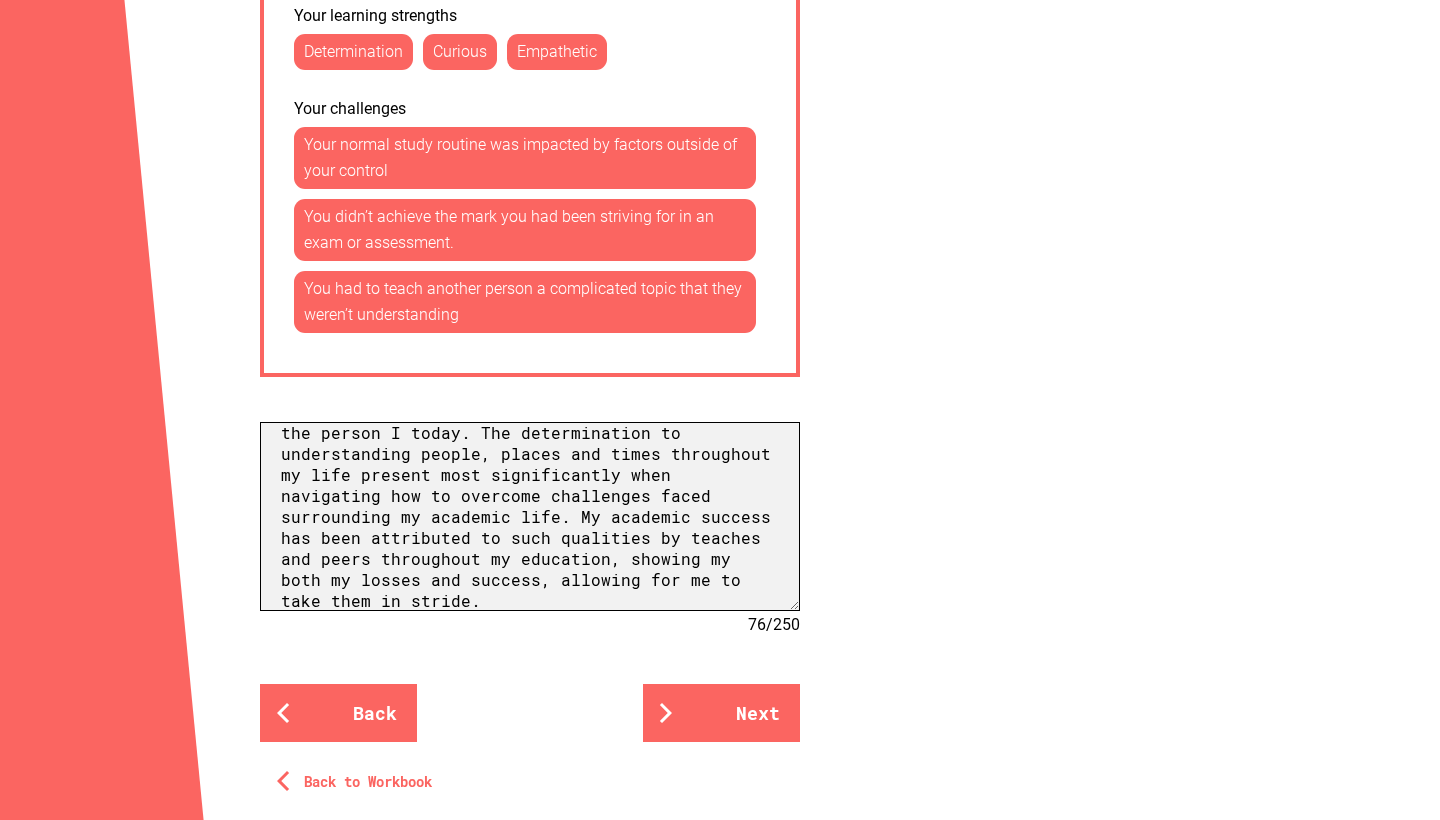 click on "My determination, curiosity and empathy have all allowed me to persevere as a learner, and become the person I today. The determination to understanding people, places and times throughout my life present most significantly when navigating how to overcome challenges faced surrounding my academic life. My academic success has been attributed to such qualities by teaches and peers throughout my education, showing my both my losses and success, allowing for me to take them in stride." at bounding box center [530, 516] 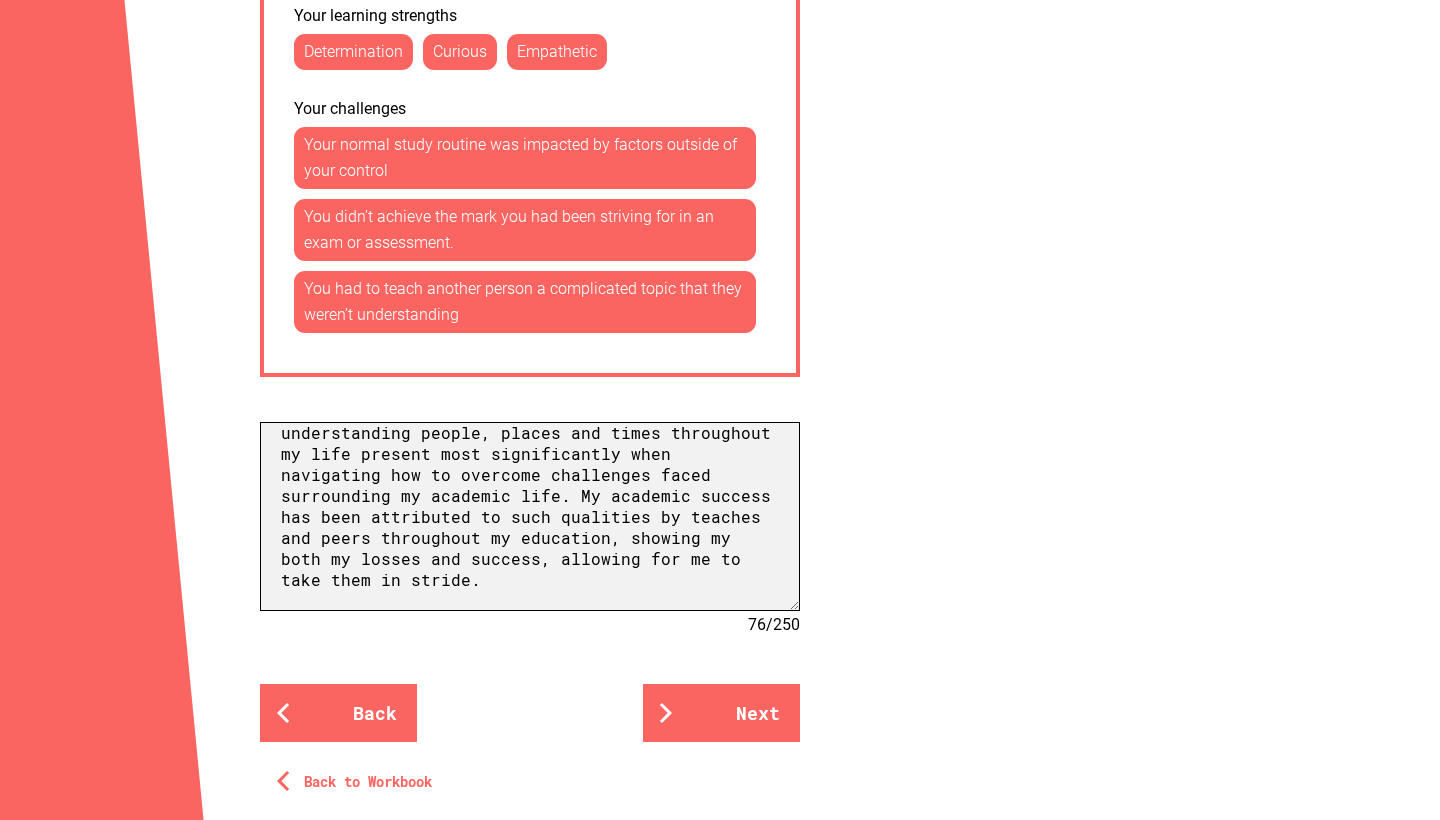 scroll, scrollTop: 84, scrollLeft: 0, axis: vertical 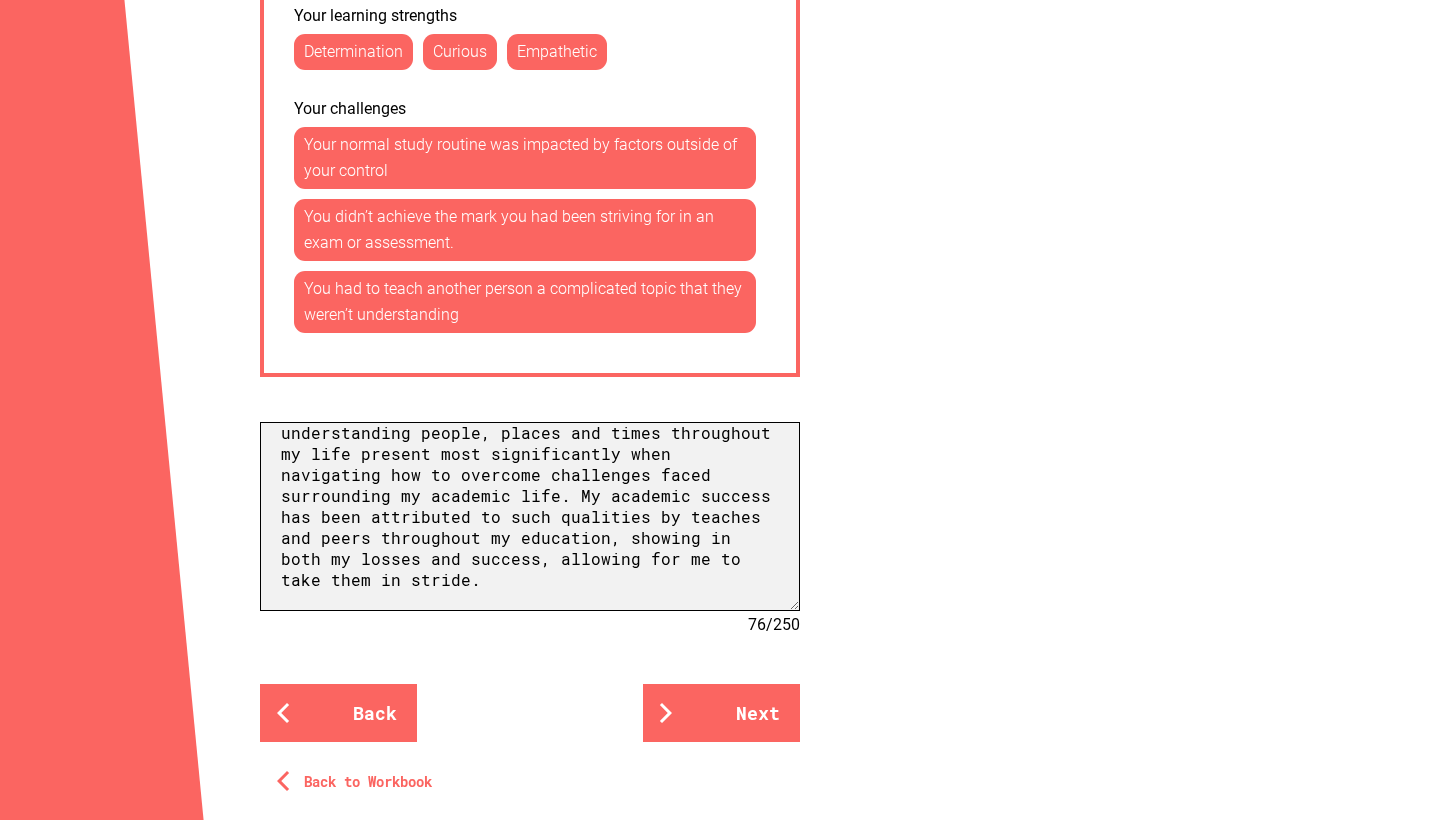 drag, startPoint x: 384, startPoint y: 560, endPoint x: 703, endPoint y: 539, distance: 319.69046 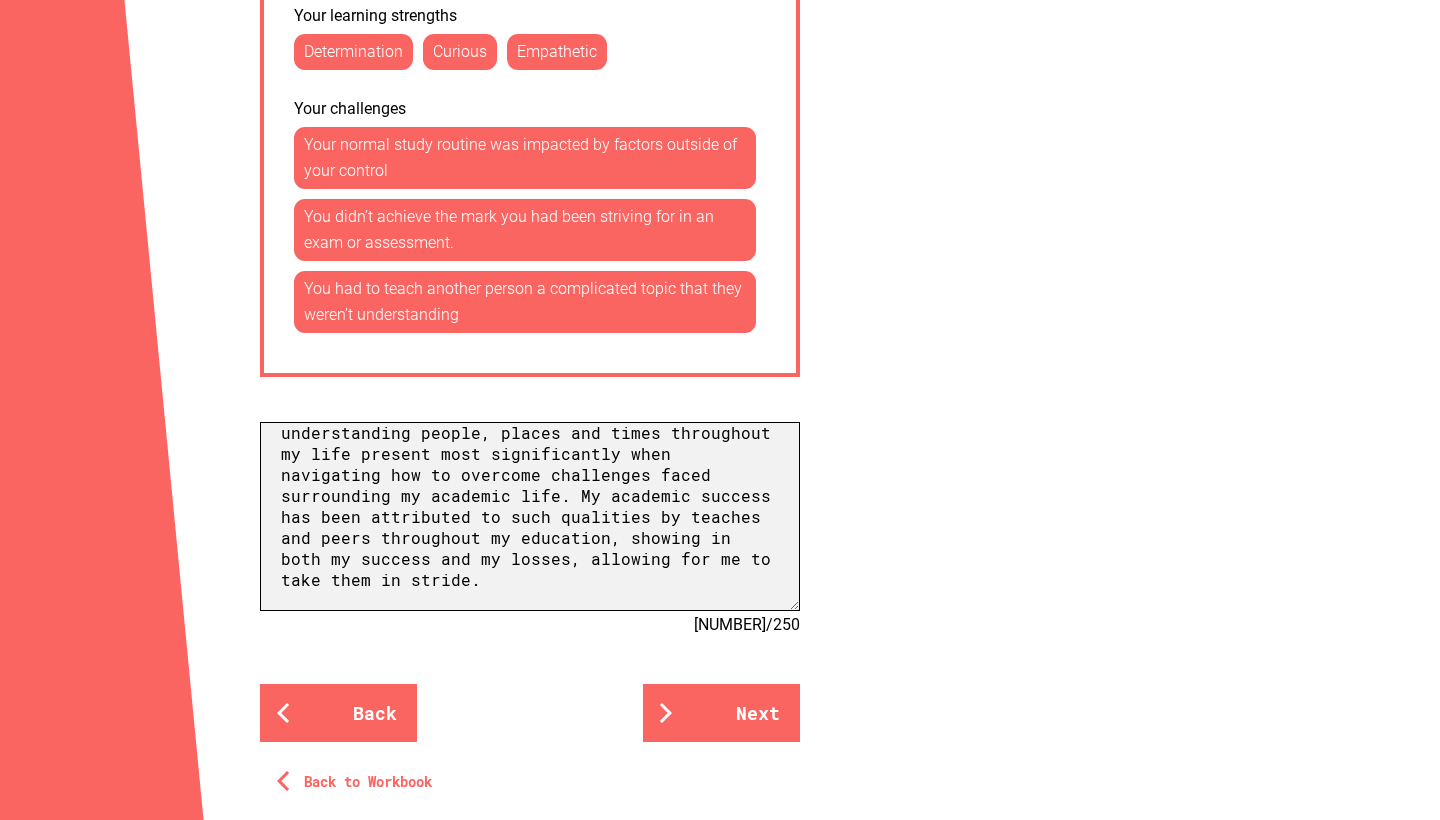 scroll, scrollTop: 84, scrollLeft: 0, axis: vertical 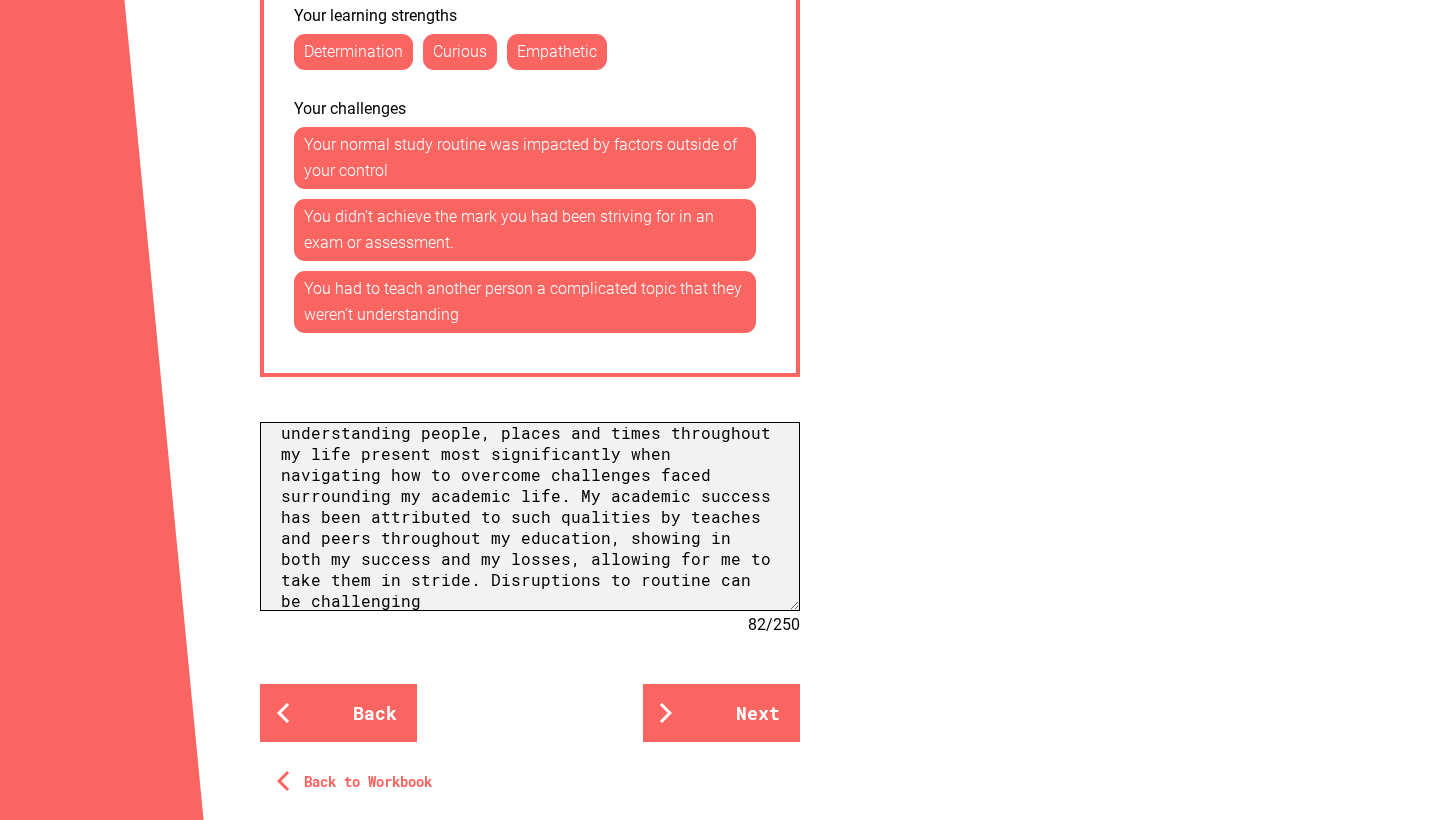 click on "My determination, curiosity and empathy have all allowed me to persevere as a learner, and become the person I today. The determination to understanding people, places and times throughout my life present most significantly when navigating how to overcome challenges faced surrounding my academic life. My academic success has been attributed to such qualities by teaches and peers throughout my education, showing in both my success and my losses, allowing for me to take them in stride. Disruptions to routine can be challenging" at bounding box center (530, 516) 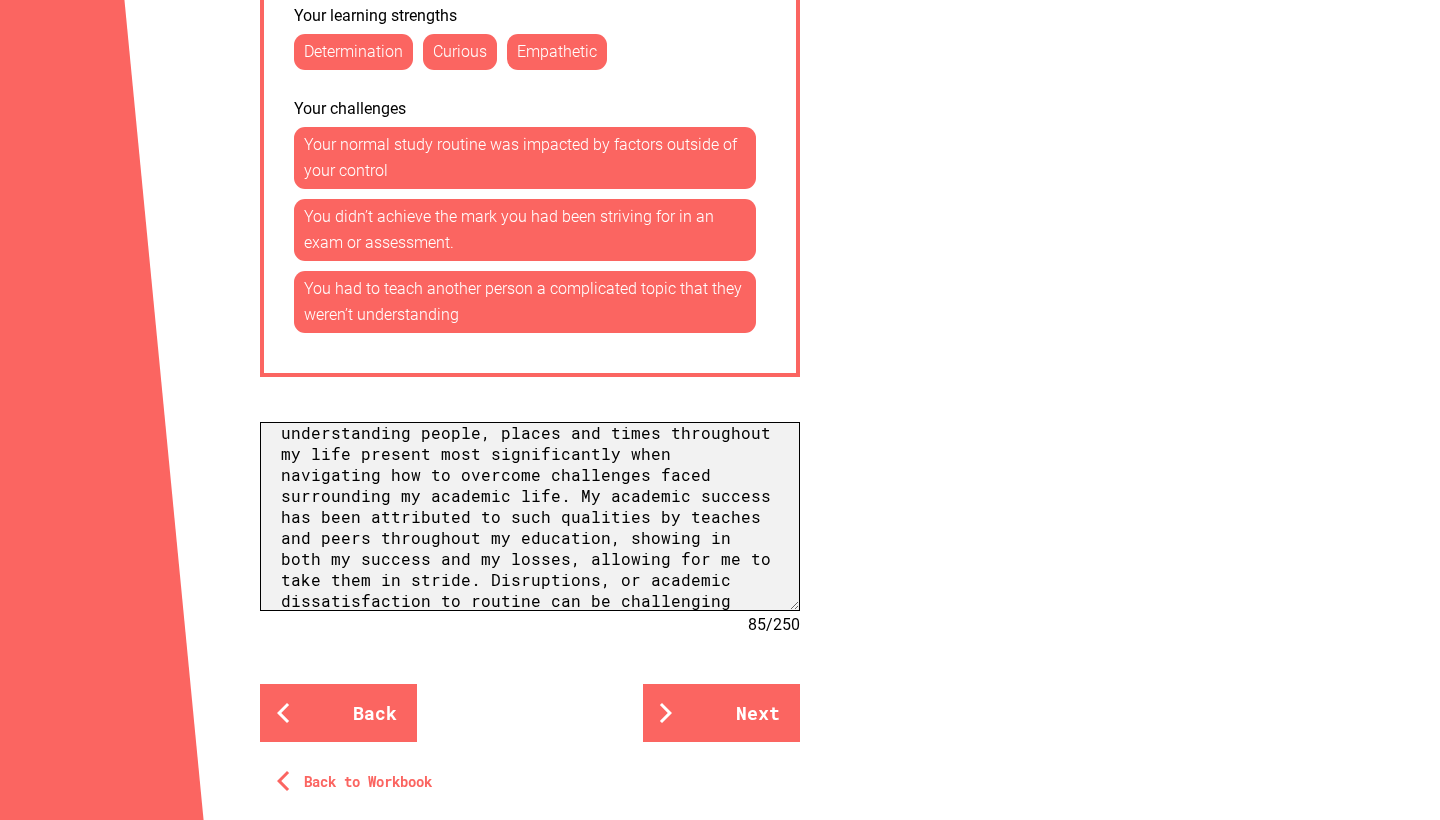 click on "My determination, curiosity and empathy have all allowed me to persevere as a learner, and become the person I today. The determination to understanding people, places and times throughout my life present most significantly when navigating how to overcome challenges faced surrounding my academic life. My academic success has been attributed to such qualities by teaches and peers throughout my education, showing in both my success and my losses, allowing for me to take them in stride. Disruptions, or academic dissatisfaction to routine can be challenging" at bounding box center [530, 516] 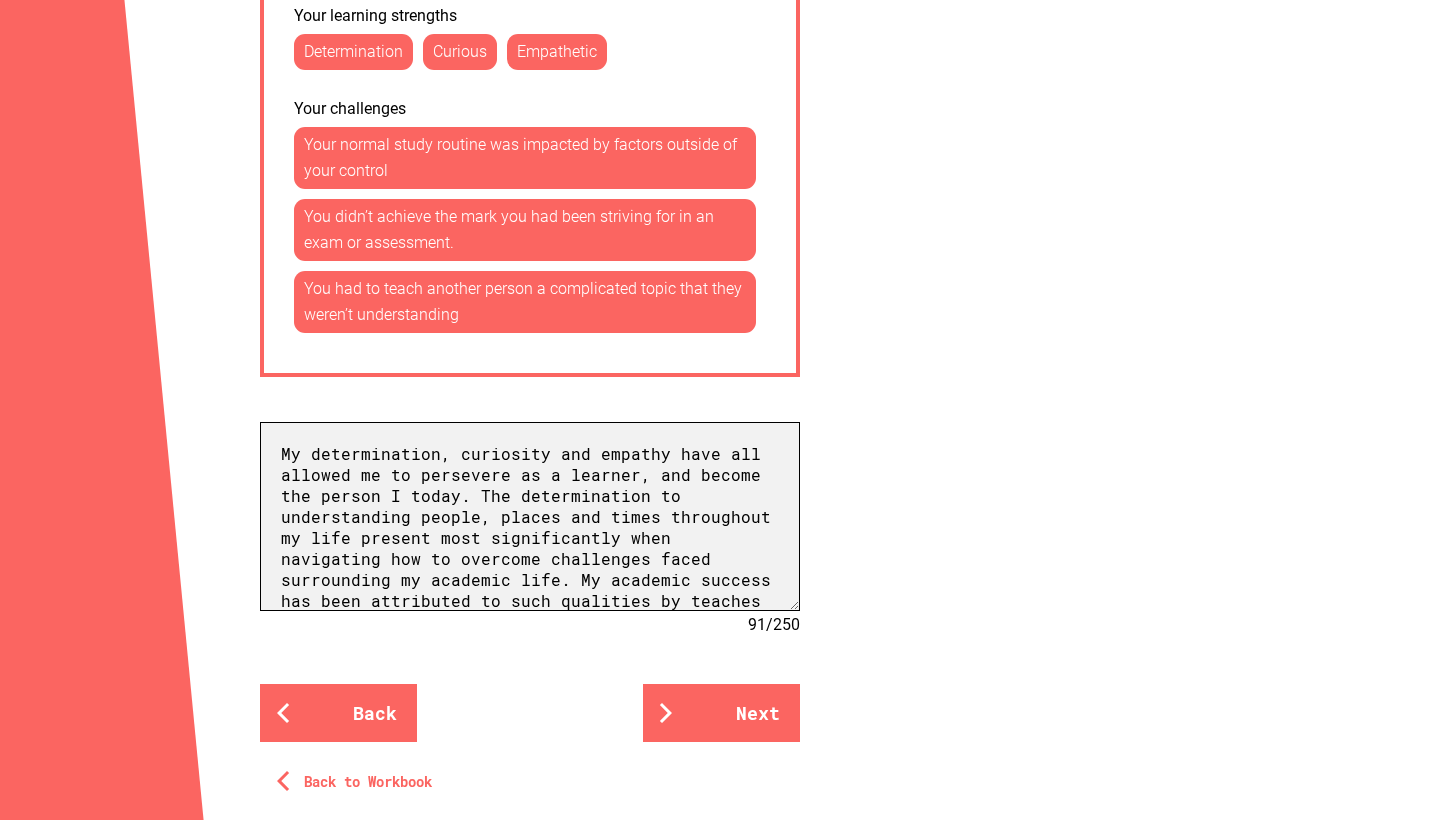 scroll, scrollTop: 0, scrollLeft: 0, axis: both 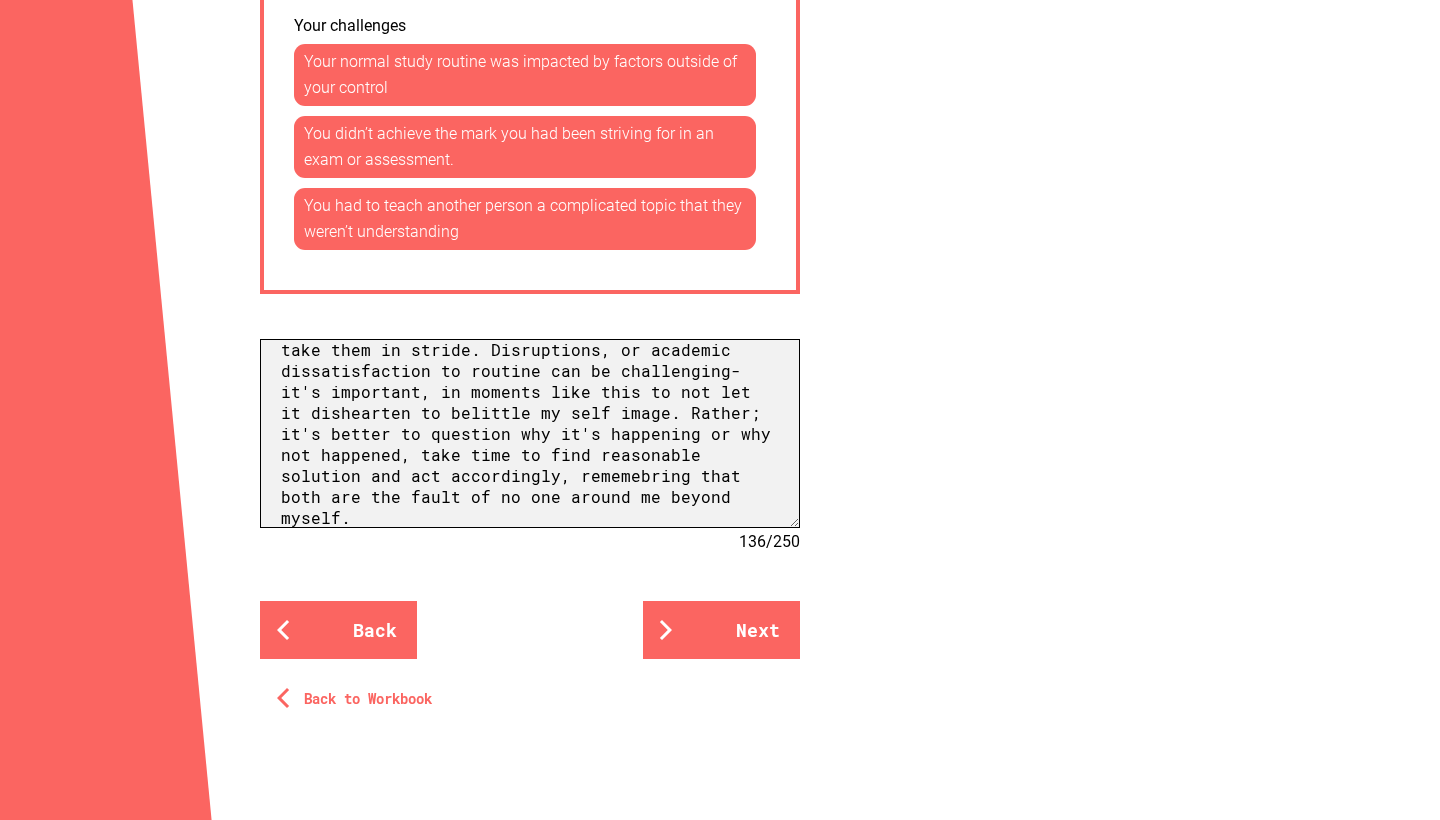 click on "My determination, curiosity and empathy have all allowed me to persevere as a learner, and become the person I today. The determination to understanding people, places and times throughout my life present most significantly when navigating how to overcome challenges faced surrounding my academic life. My academic success has been attributed to such qualities by teaches and peers throughout my education, showing in both my success and my losses, allowing for me to take them in stride. Disruptions, or academic dissatisfaction to routine can be challenging- it's important, in moments like this to not let it dishearten to belittle my self image. Rather; it's better to question why it's happening or why not happened, take time to find reasonable solution and act accordingly, rememebring that both are the fault of no one around me beyond myself." at bounding box center [530, 433] 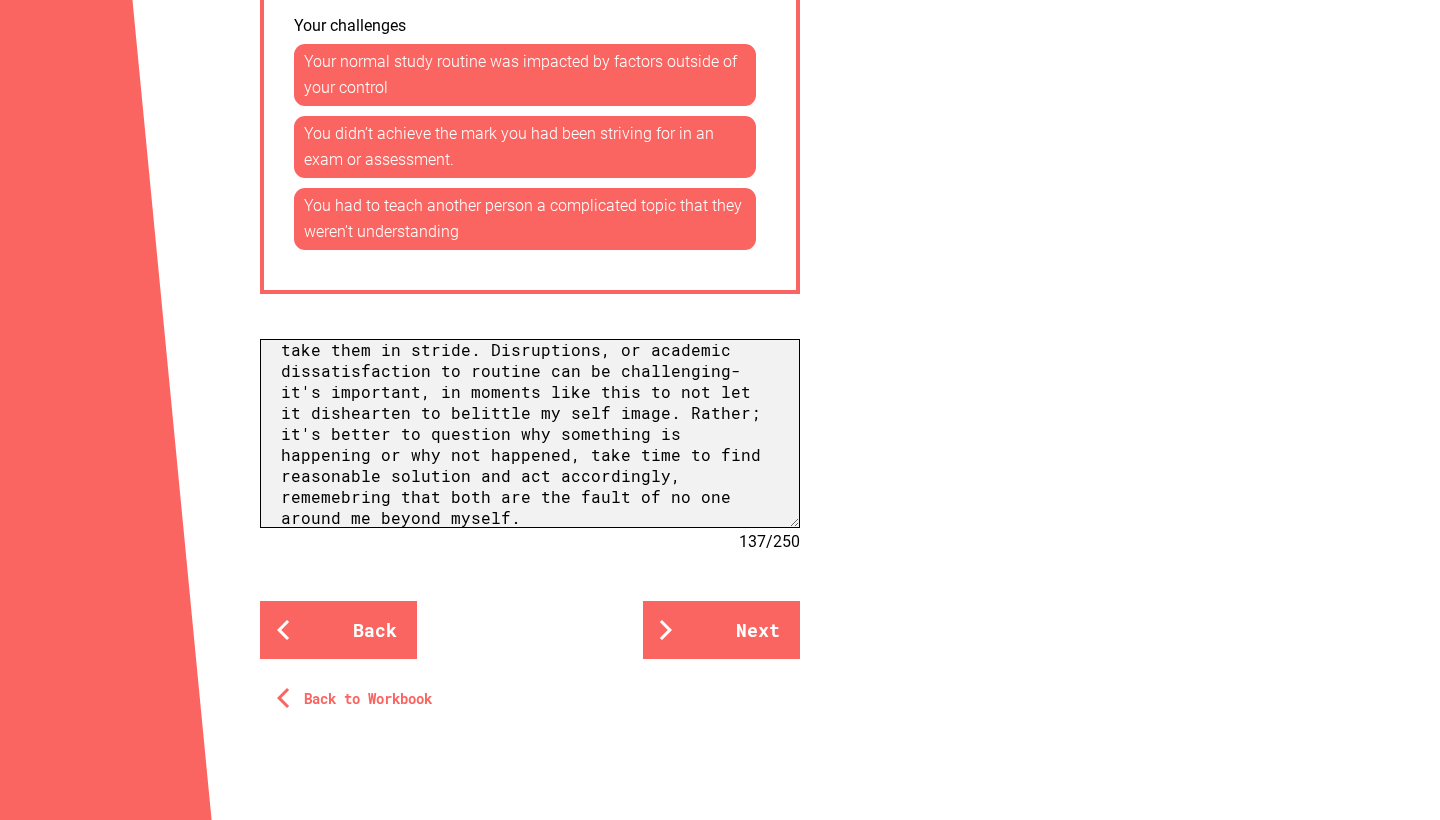 click on "My determination, curiosity and empathy have all allowed me to persevere as a learner, and become the person I today. The determination to understanding people, places and times throughout my life present most significantly when navigating how to overcome challenges faced surrounding my academic life. My academic success has been attributed to such qualities by teaches and peers throughout my education, showing in both my success and my losses, allowing for me to take them in stride. Disruptions, or academic dissatisfaction to routine can be challenging- it's important, in moments like this to not let it dishearten to belittle my self image. Rather; it's better to question why something is happening or why not happened, take time to find reasonable solution and act accordingly, rememebring that both are the fault of no one around me beyond myself." at bounding box center (530, 433) 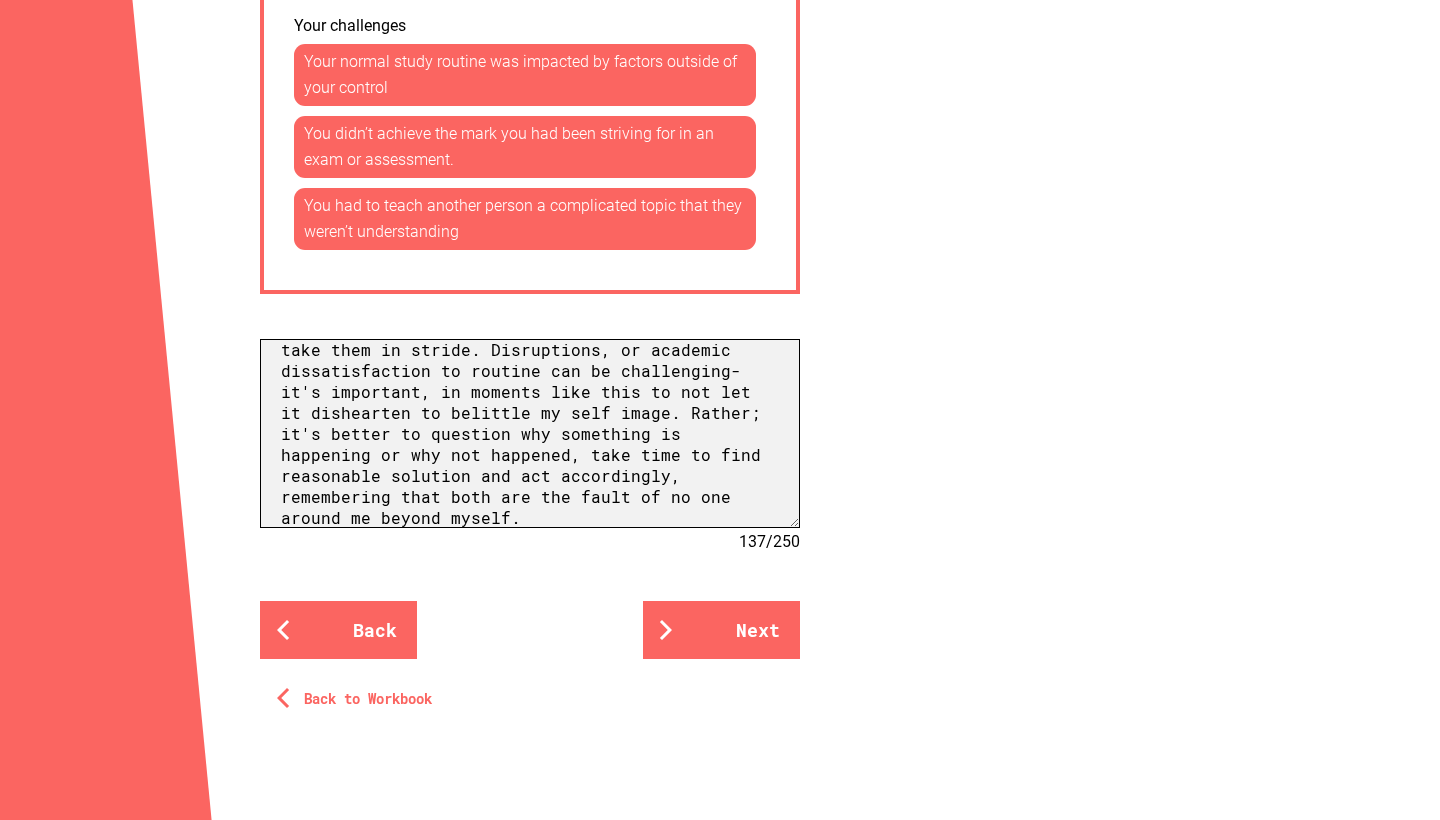 click on "My determination, curiosity and empathy have all allowed me to persevere as a learner, and become the person I today. The determination to understanding people, places and times throughout my life present most significantly when navigating how to overcome challenges faced surrounding my academic life. My academic success has been attributed to such qualities by teaches and peers throughout my education, showing in both my success and my losses, allowing for me to take them in stride. Disruptions, or academic dissatisfaction to routine can be challenging- it's important, in moments like this to not let it dishearten to belittle my self image. Rather; it's better to question why something is happening or why not happened, take time to find reasonable solution and act accordingly, remembering that both are the fault of no one around me beyond myself." at bounding box center (530, 433) 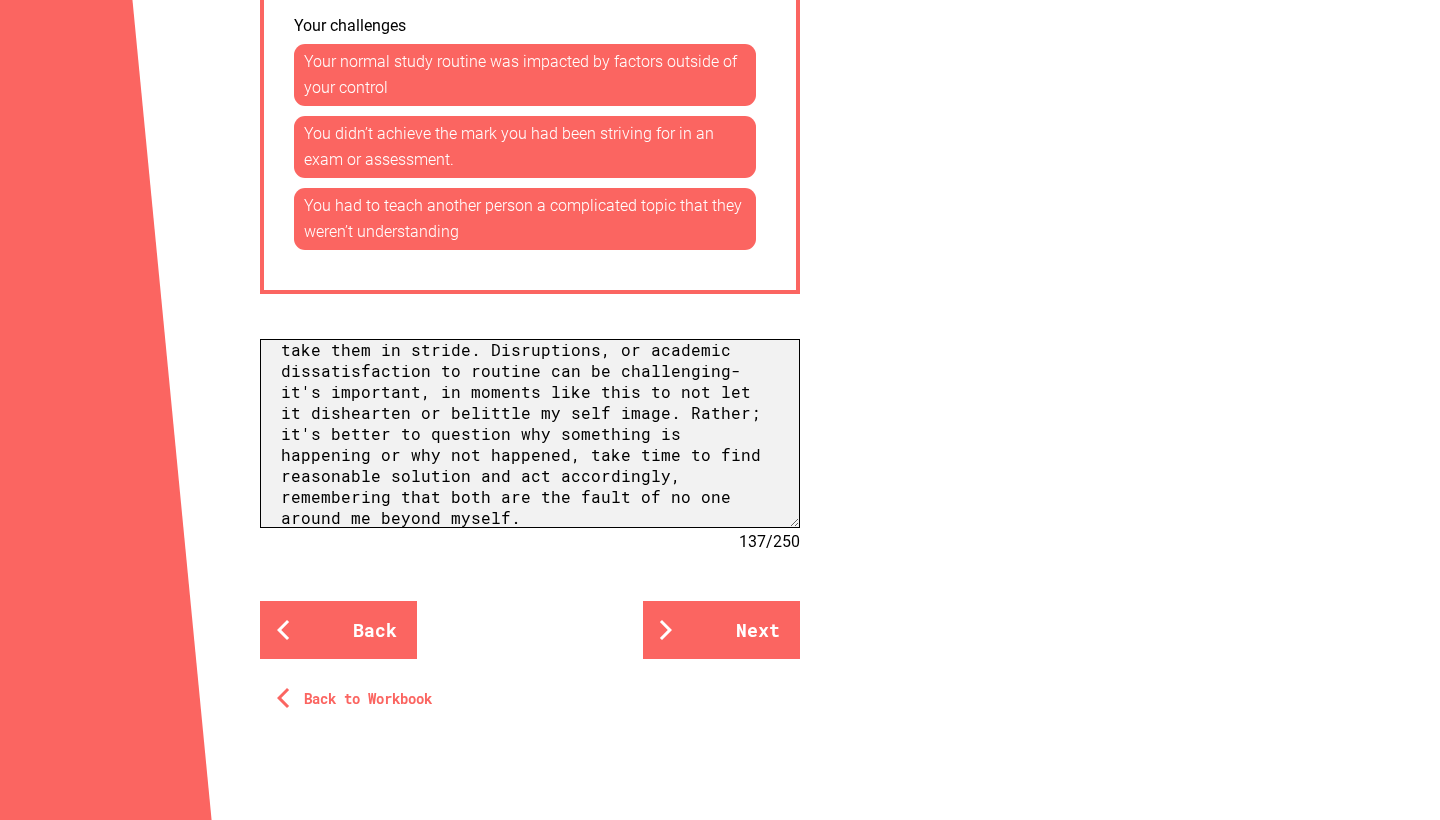 click on "My determination, curiosity and empathy have all allowed me to persevere as a learner, and become the person I today. The determination to understanding people, places and times throughout my life present most significantly when navigating how to overcome challenges faced surrounding my academic life. My academic success has been attributed to such qualities by teaches and peers throughout my education, showing in both my success and my losses, allowing for me to take them in stride. Disruptions, or academic dissatisfaction to routine can be challenging- it's important, in moments like this to not let it dishearten or belittle my self image. Rather; it's better to question why something is happening or why not happened, take time to find reasonable solution and act accordingly, remembering that both are the fault of no one around me beyond myself." at bounding box center (530, 433) 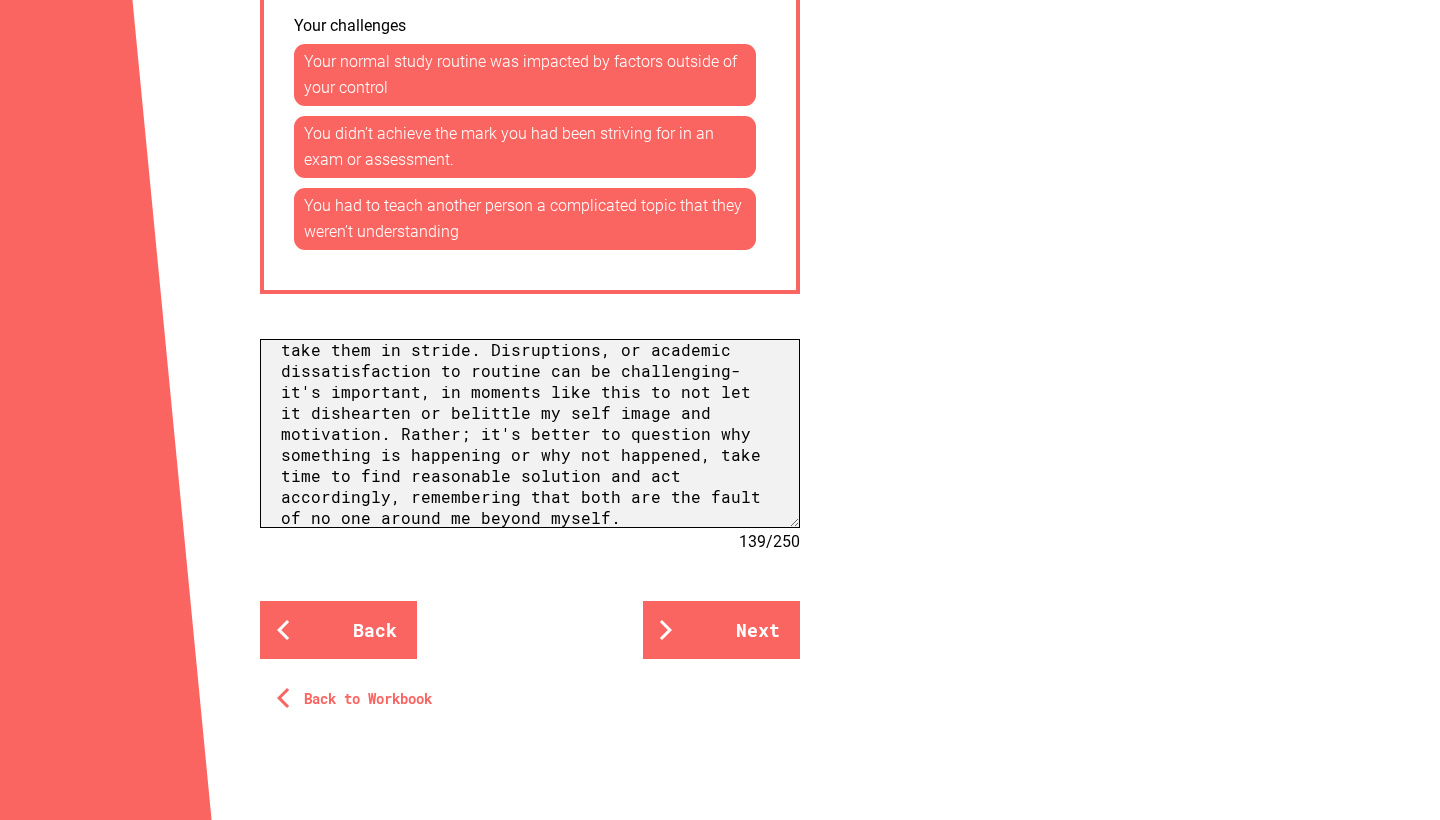 drag, startPoint x: 434, startPoint y: 458, endPoint x: 325, endPoint y: 456, distance: 109.01835 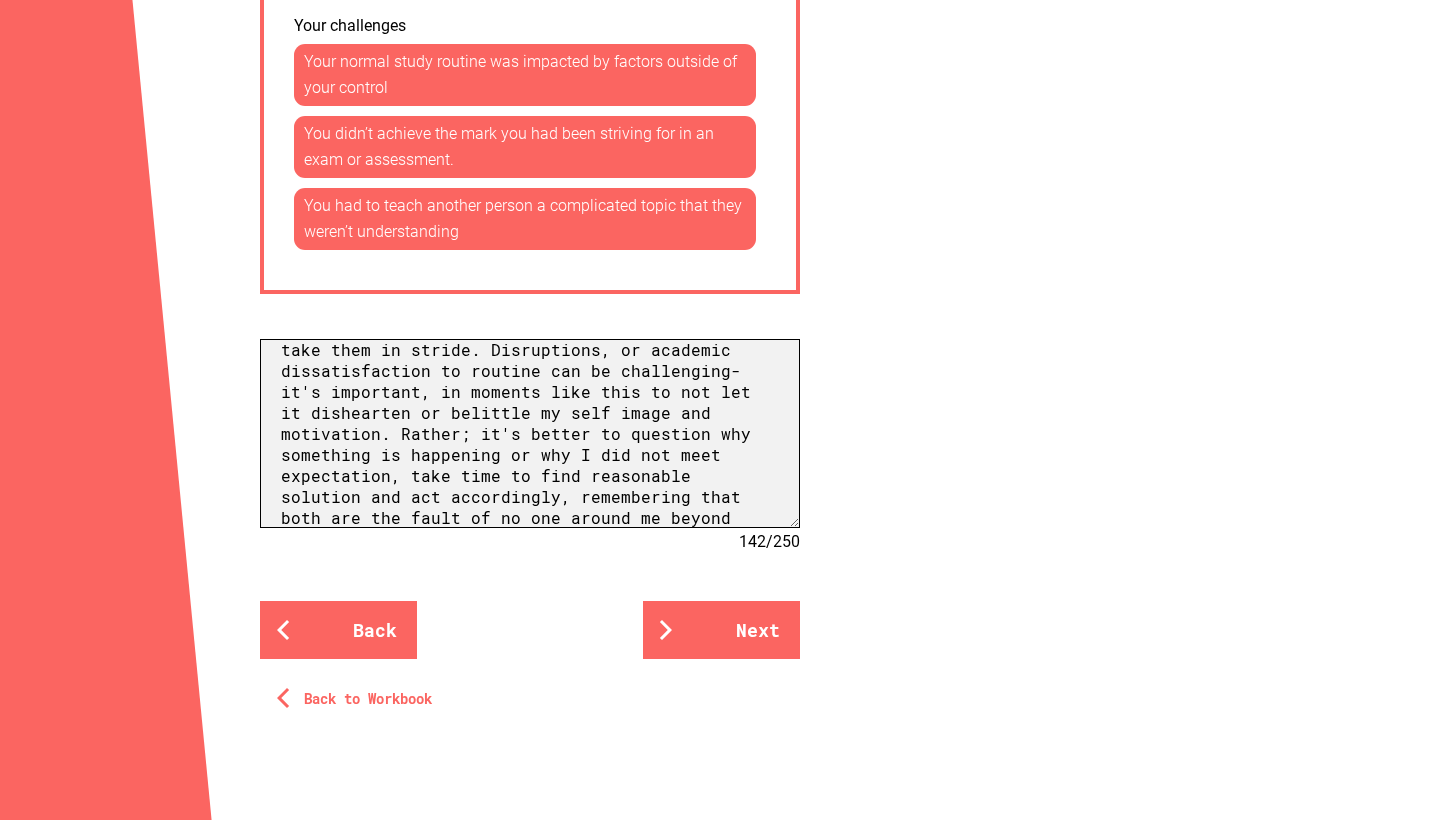 click on "My determination, curiosity and empathy have all allowed me to persevere as a learner, and become the person I today. The determination to understanding people, places and times throughout my life present most significantly when navigating how to overcome challenges faced surrounding my academic life. My academic success has been attributed to such qualities by teaches and peers throughout my education, showing in both my success and my losses, allowing for me to take them in stride. Disruptions, or academic dissatisfaction to routine can be challenging- it's important, in moments like this to not let it dishearten or belittle my self image and motivation. Rather; it's better to question why something is happening or why I did not meet expectation, take time to find reasonable solution and act accordingly, remembering that both are the fault of no one around me beyond myself." at bounding box center (530, 433) 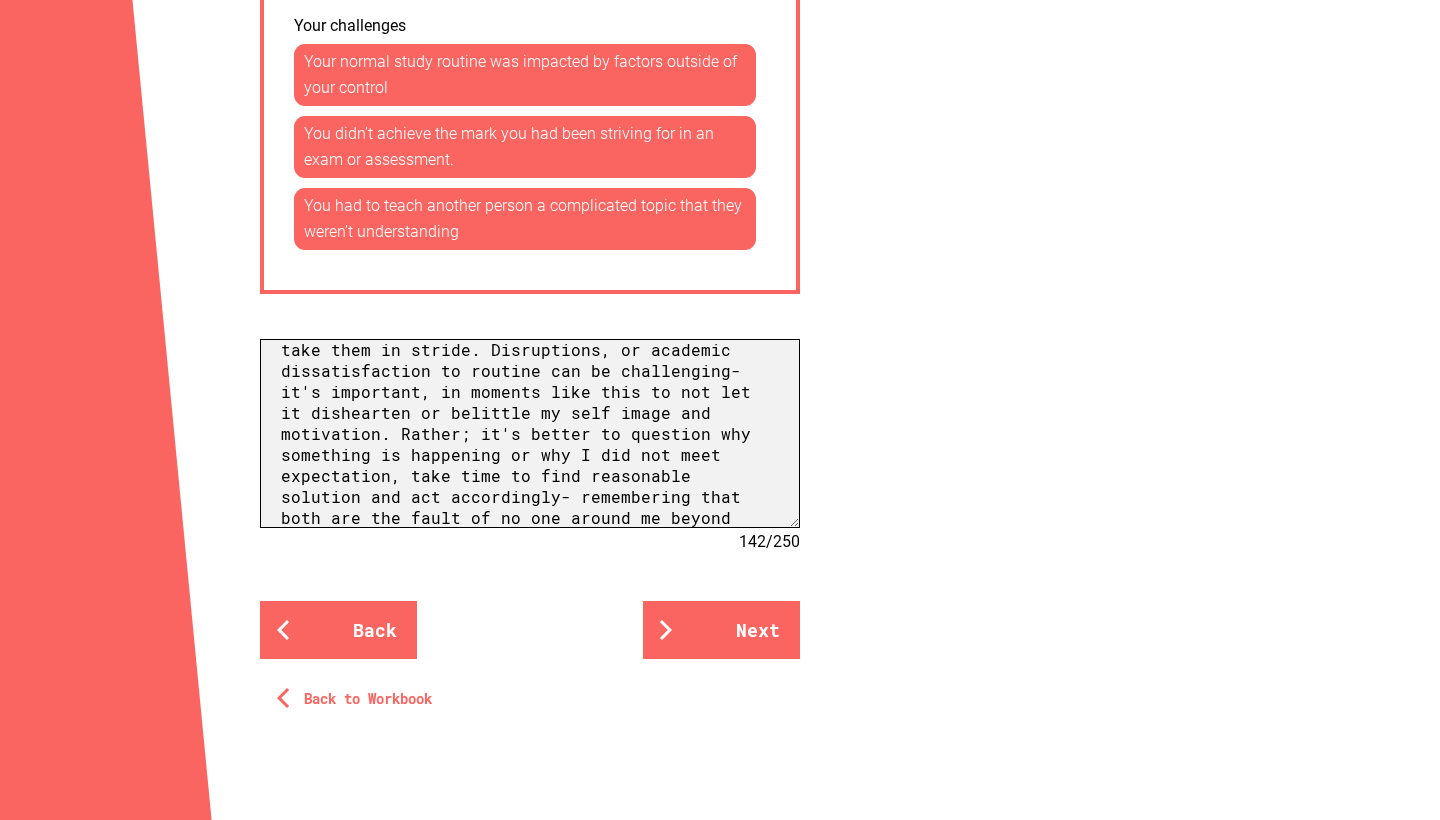 click on "My determination, curiosity and empathy have all allowed me to persevere as a learner, and become the person I today. The determination to understanding people, places and times throughout my life present most significantly when navigating how to overcome challenges faced surrounding my academic life. My academic success has been attributed to such qualities by teaches and peers throughout my education, showing in both my success and my losses, allowing for me to take them in stride. Disruptions, or academic dissatisfaction to routine can be challenging- it's important, in moments like this to not let it dishearten or belittle my self image and motivation. Rather; it's better to question why something is happening or why I did not meet expectation, take time to find reasonable solution and act accordingly- remembering that both are the fault of no one around me beyond myself." at bounding box center (530, 433) 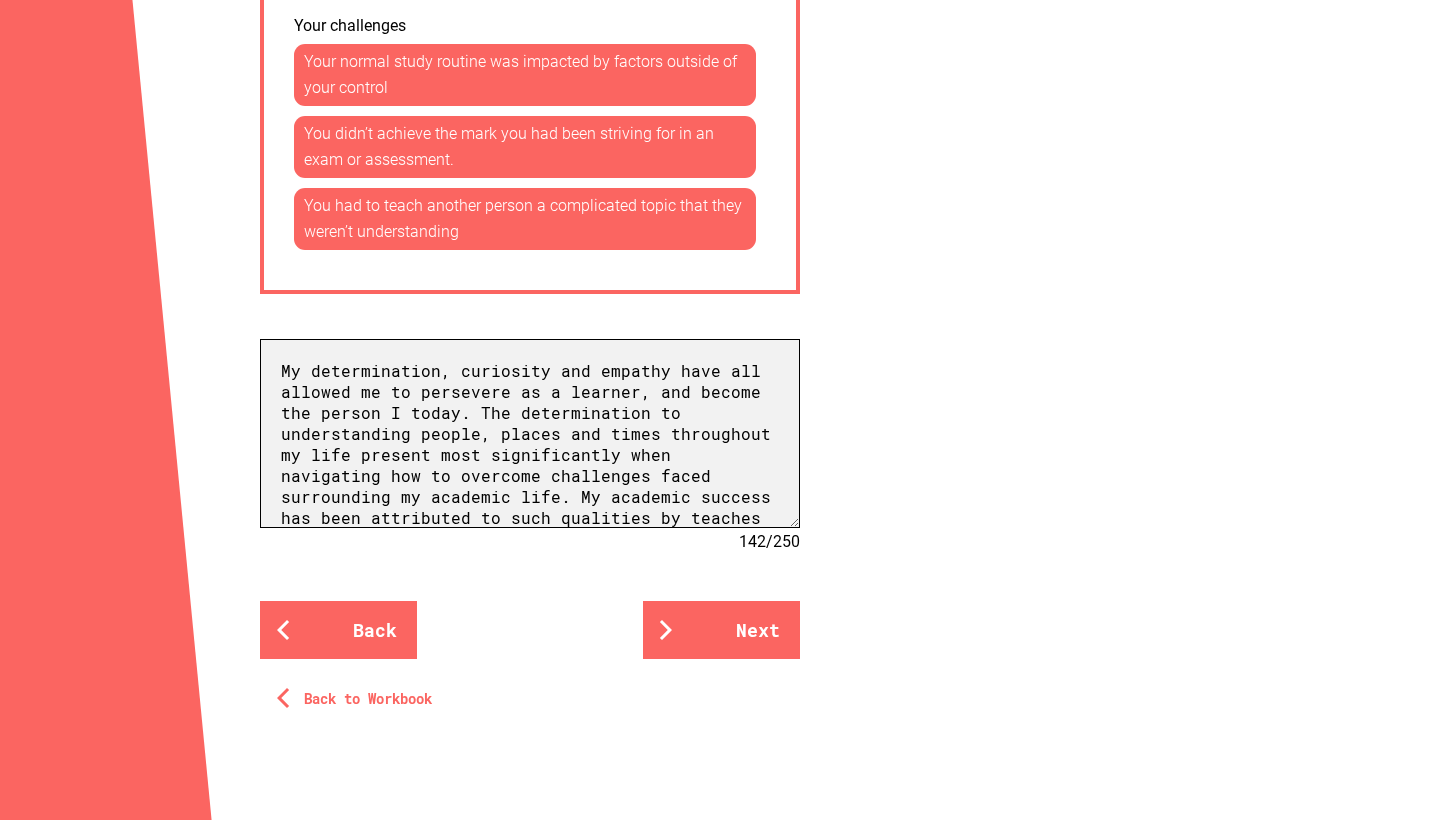 scroll, scrollTop: 0, scrollLeft: 0, axis: both 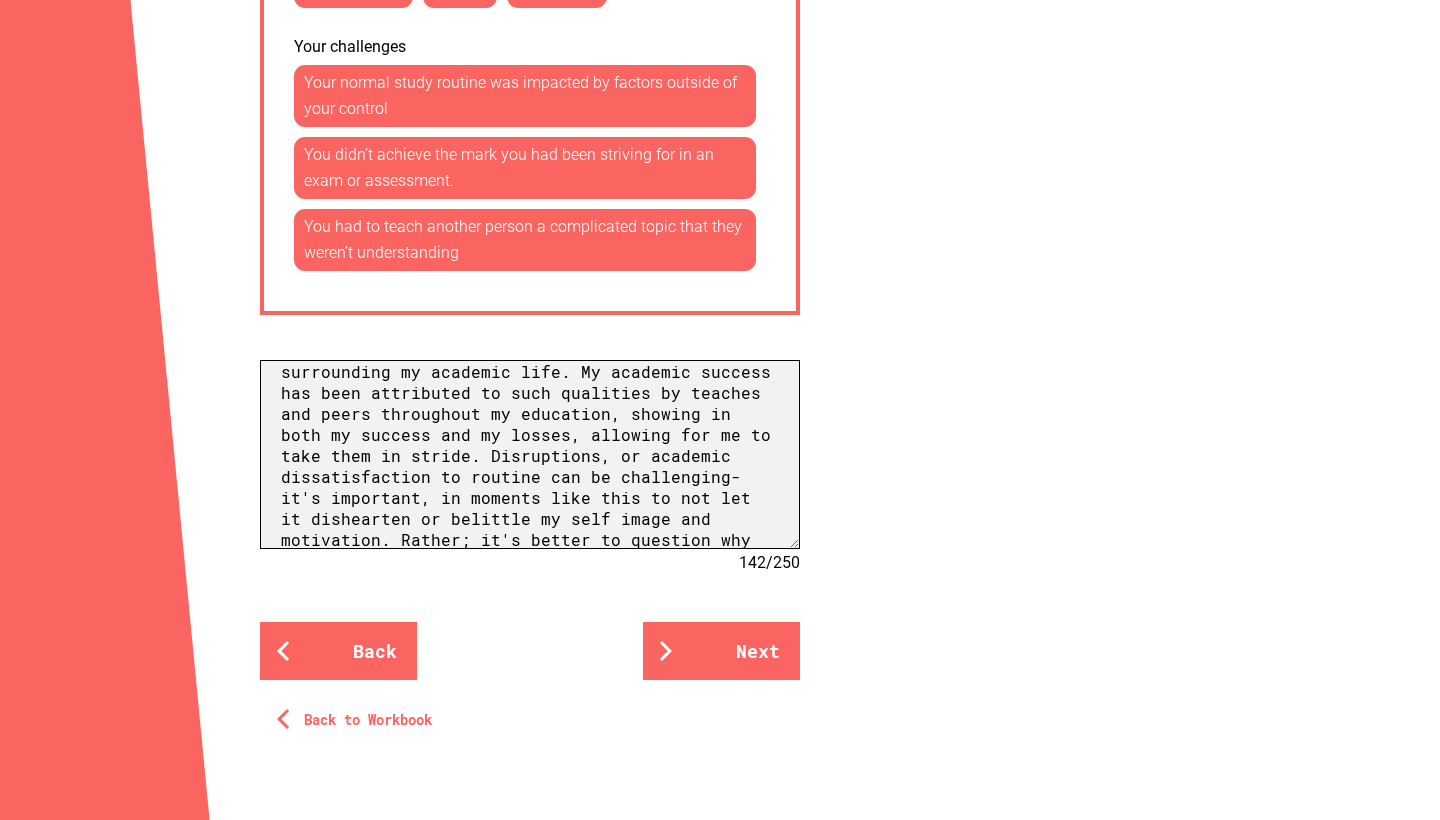click on "My determination, curiosity and empathy have all allowed me to persevere as a learner, and become the person I today. The determination to understanding people, places and times throughout my life present most significantly when navigating how to overcome challenges faced surrounding my academic life. My academic success has been attributed to such qualities by teaches and peers throughout my education, showing in both my success and my losses, allowing for me to take them in stride. Disruptions, or academic dissatisfaction to routine can be challenging- it's important, in moments like this to not let it dishearten or belittle my self image and motivation. Rather; it's better to question why something is happening or why I did not meet expectation, take time to find reasonable solution and act accordingly- remembering that both are the fault of no one around me beyond myself." at bounding box center (530, 454) 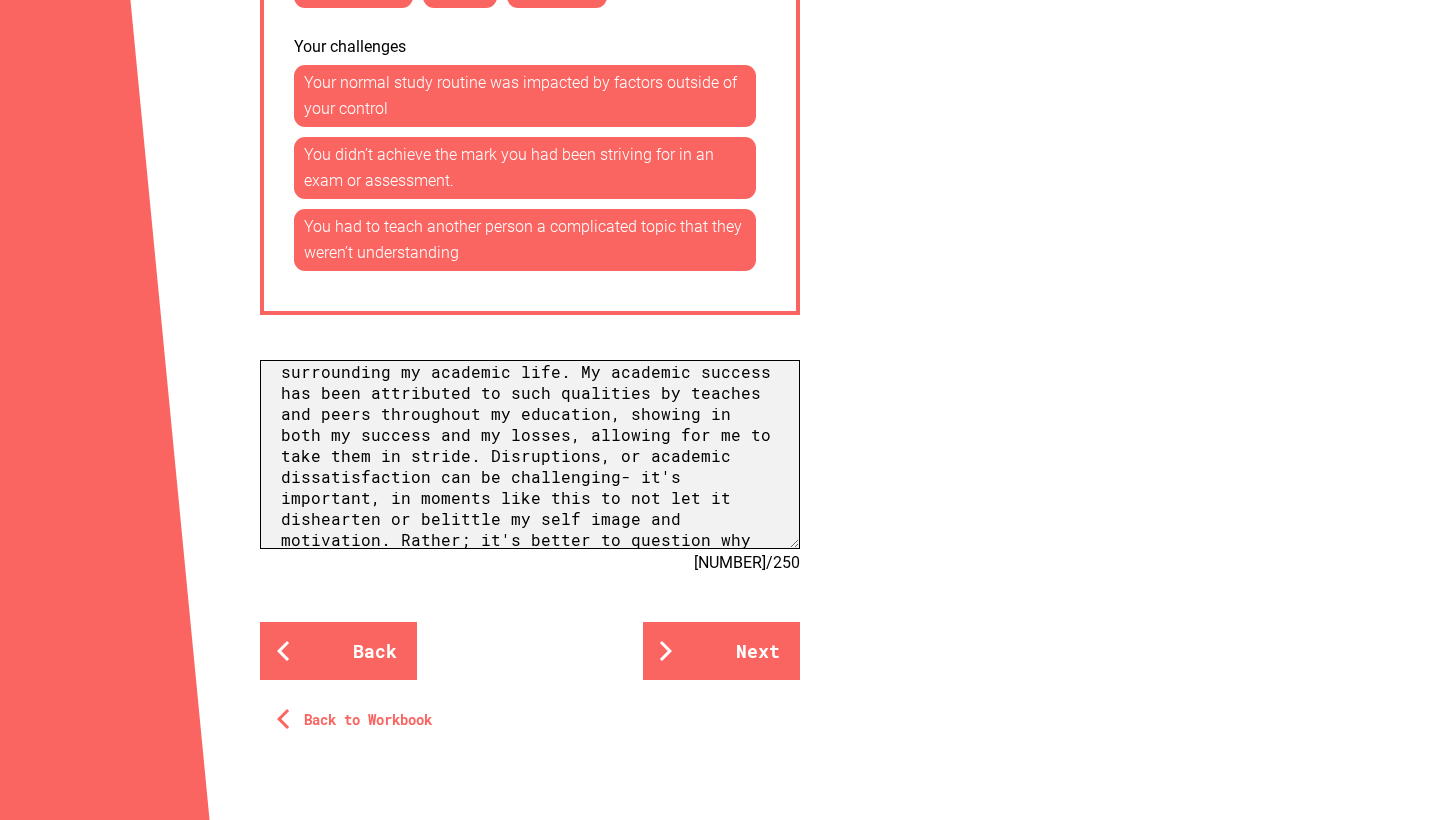 click on "My determination, curiosity and empathy have all allowed me to persevere as a learner, and become the person I today. The determination to understanding people, places and times throughout my life present most significantly when navigating how to overcome challenges faced surrounding my academic life. My academic success has been attributed to such qualities by teaches and peers throughout my education, showing in both my success and my losses, allowing for me to take them in stride. Disruptions, or academic dissatisfaction can be challenging- it's important, in moments like this to not let it dishearten or belittle my self image and motivation. Rather; it's better to question why something is happening or why I did not meet expectation, take time to find reasonable solution and act accordingly- remembering that both are the fault of no one around me beyond myself." at bounding box center [530, 454] 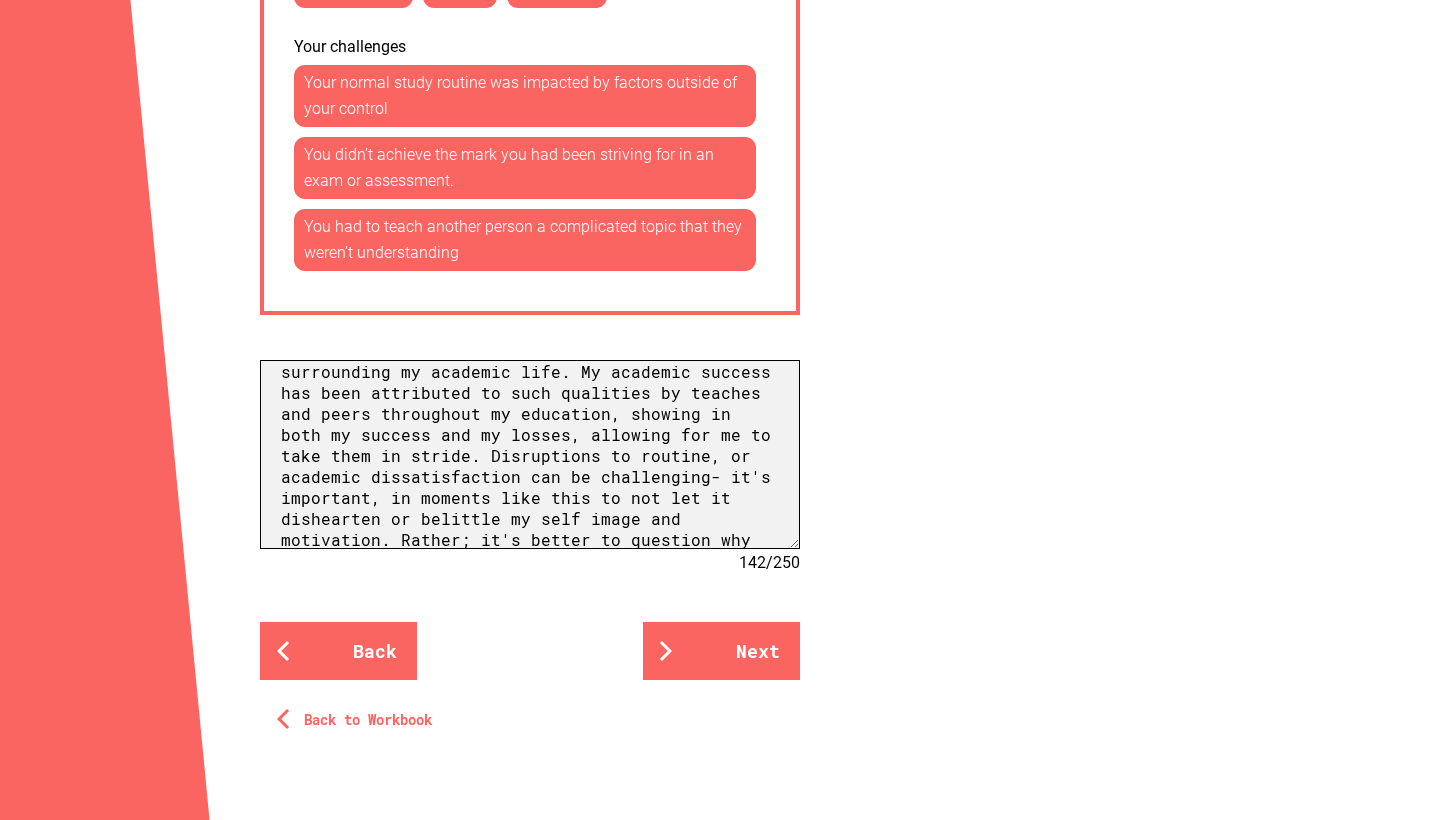 click on "My determination, curiosity and empathy have all allowed me to persevere as a learner, and become the person I today. The determination to understanding people, places and times throughout my life present most significantly when navigating how to overcome challenges faced surrounding my academic life. My academic success has been attributed to such qualities by teaches and peers throughout my education, showing in both my success and my losses, allowing for me to take them in stride. Disruptions to routine, or academic dissatisfaction can be challenging- it's important, in moments like this to not let it dishearten or belittle my self image and motivation. Rather; it's better to question why something is happening or why I did not meet expectation, take time to find reasonable solution and act accordingly- remembering that both are the fault of no one around me beyond myself." at bounding box center (530, 454) 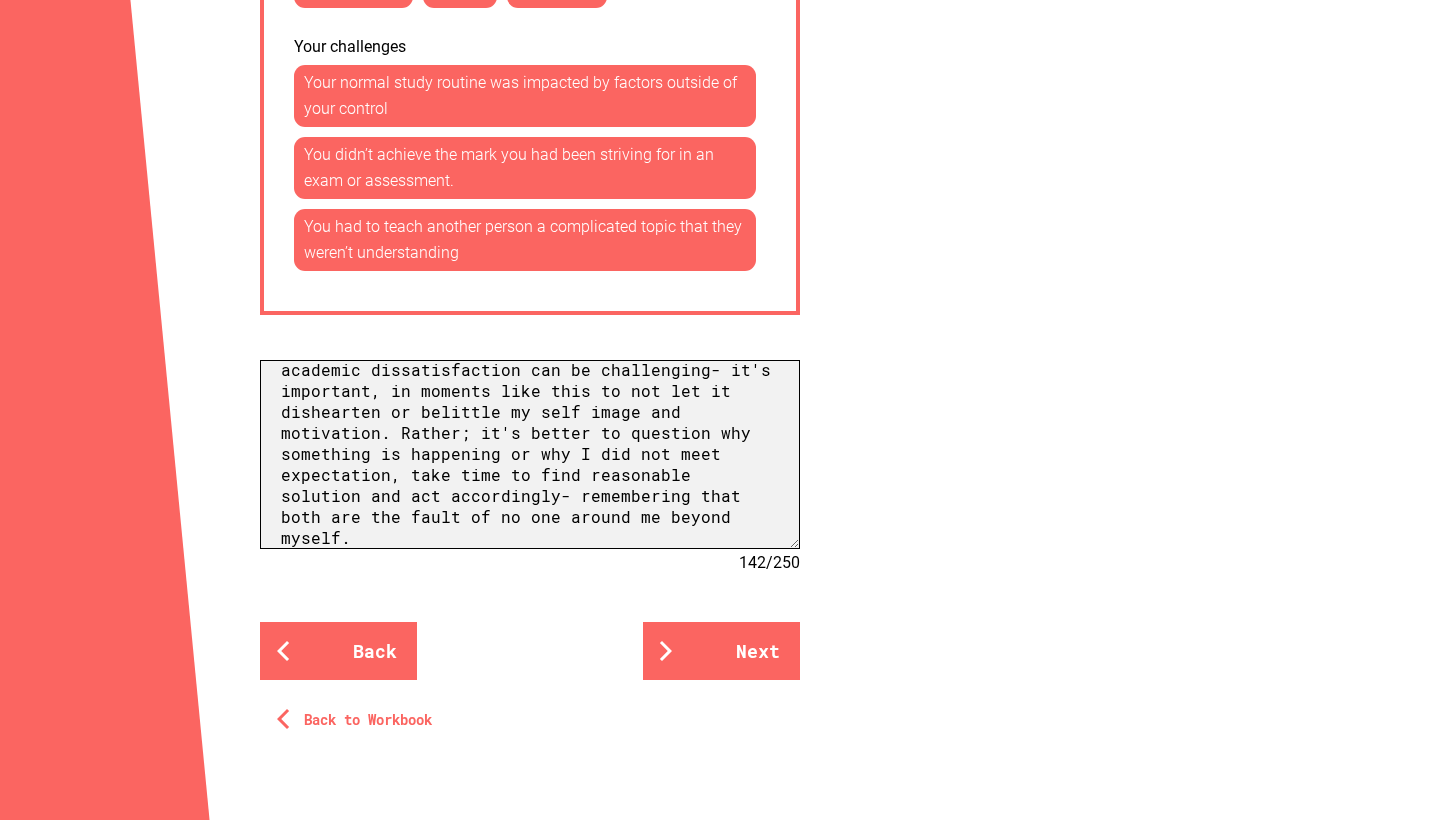 scroll, scrollTop: 252, scrollLeft: 0, axis: vertical 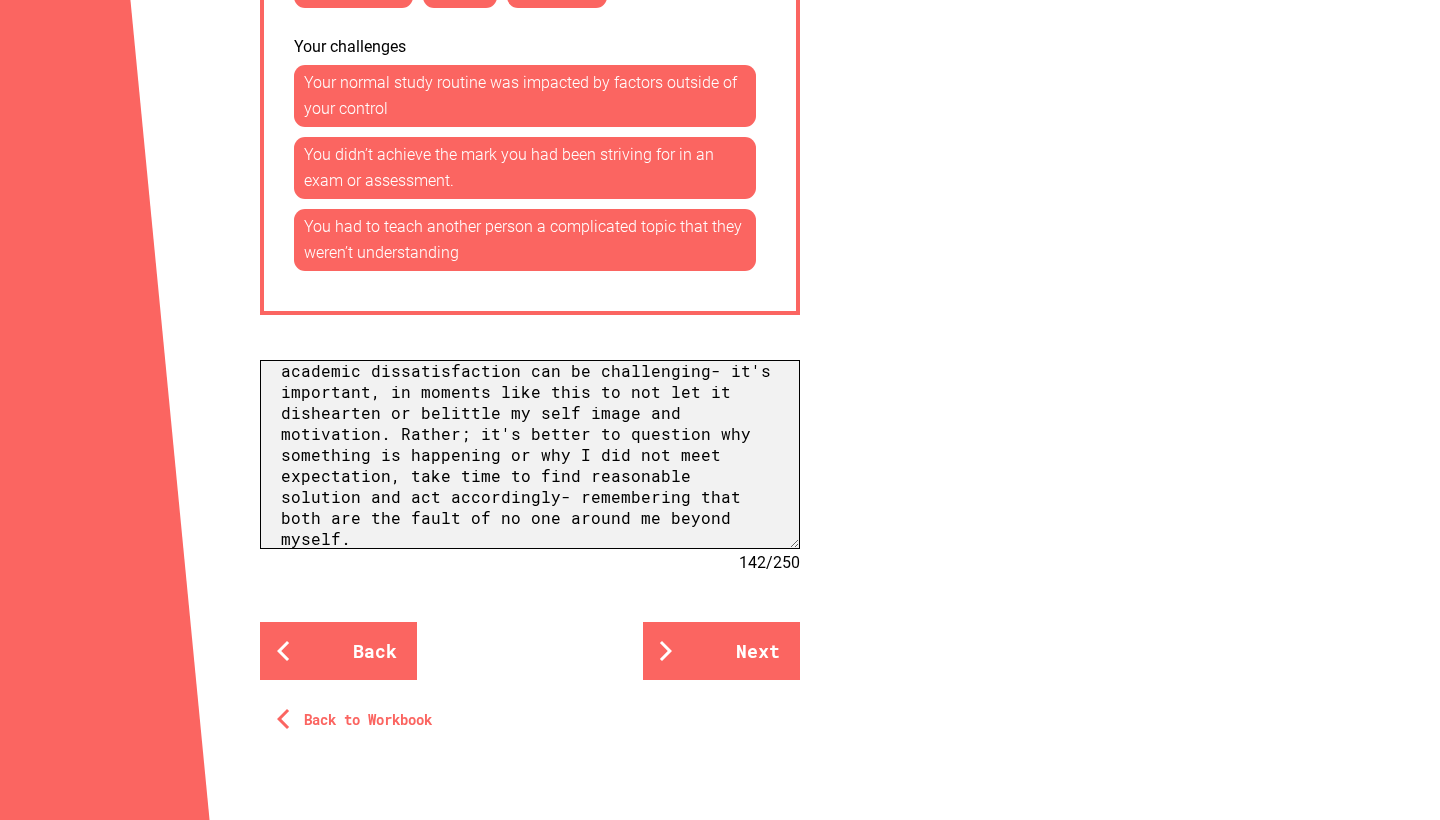 click on "My determination, curiosity and empathy have all allowed me to persevere as a learner, and become the person I today. The determination to understanding people, places and times throughout my life present most significantly when navigating how to overcome challenges faced surrounding my academic life. My academic success has been attributed to such qualities by teaches and peers throughout my education, showing in both my success and my losses, allowing for me to take them in stride. Disruptions to routine, or academic dissatisfaction can be challenging- it's important, in moments like this to not let it dishearten or belittle my self image and motivation. Rather; it's better to question why something is happening or why I did not meet expectation, take time to find reasonable solution and act accordingly- remembering that both are the fault of no one around me beyond myself." at bounding box center (530, 454) 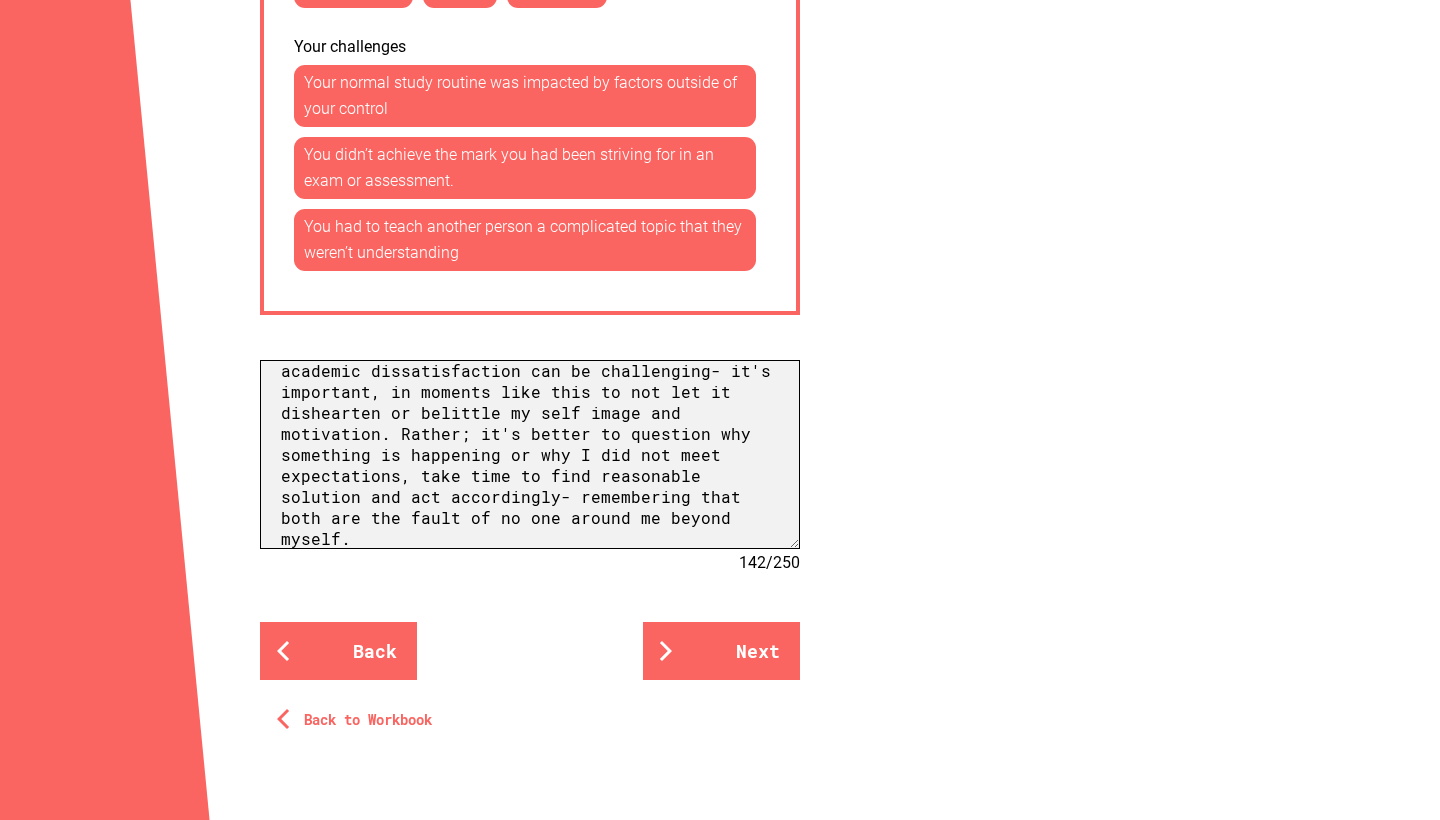 click on "My determination, curiosity and empathy have all allowed me to persevere as a learner, and become the person I today. The determination to understanding people, places and times throughout my life present most significantly when navigating how to overcome challenges faced surrounding my academic life. My academic success has been attributed to such qualities by teaches and peers throughout my education, showing in both my success and my losses, allowing for me to take them in stride. Disruptions to routine, or academic dissatisfaction can be challenging- it's important, in moments like this to not let it dishearten or belittle my self image and motivation. Rather; it's better to question why something is happening or why I did not meet expectations, take time to find reasonable solution and act accordingly- remembering that both are the fault of no one around me beyond myself." at bounding box center (530, 454) 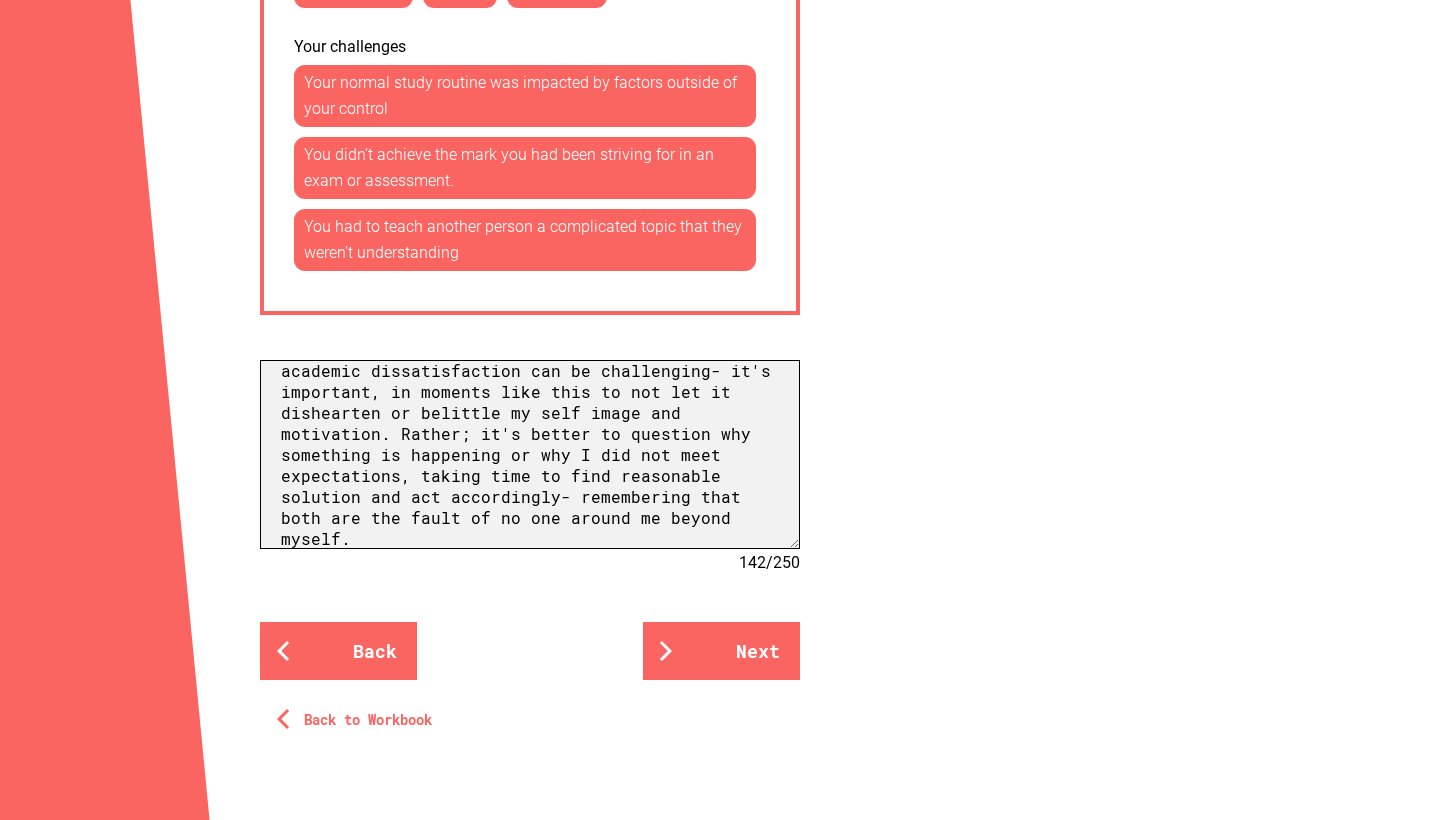click on "My determination, curiosity and empathy have all allowed me to persevere as a learner, and become the person I today. The determination to understanding people, places and times throughout my life present most significantly when navigating how to overcome challenges faced surrounding my academic life. My academic success has been attributed to such qualities by teaches and peers throughout my education, showing in both my success and my losses, allowing for me to take them in stride. Disruptions to routine, or academic dissatisfaction can be challenging- it's important, in moments like this to not let it dishearten or belittle my self image and motivation. Rather; it's better to question why something is happening or why I did not meet expectations, taking time to find reasonable solution and act accordingly- remembering that both are the fault of no one around me beyond myself." at bounding box center [530, 454] 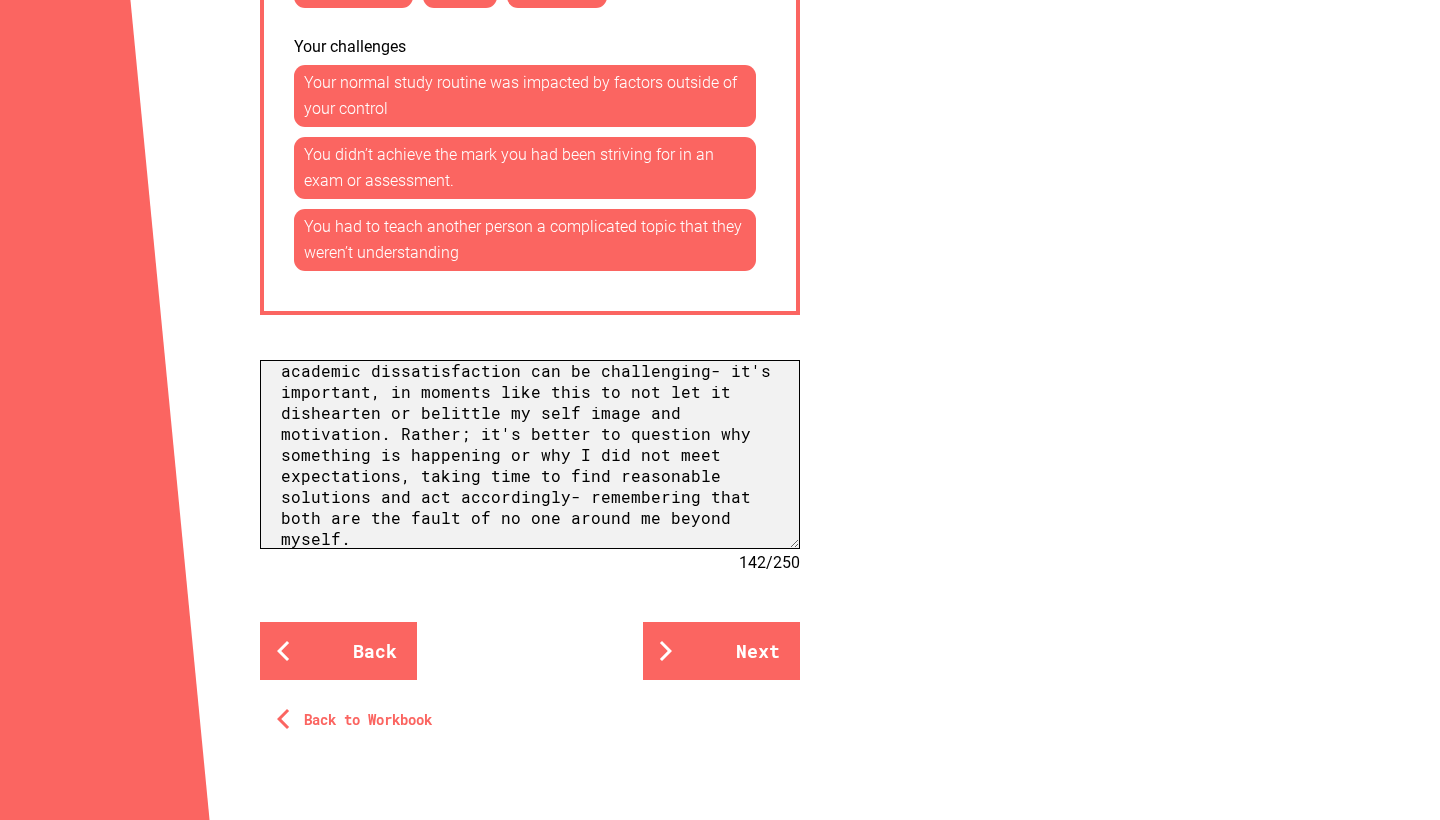 click on "My determination, curiosity and empathy have all allowed me to persevere as a learner, and become the person I today. The determination to understanding people, places and times throughout my life present most significantly when navigating how to overcome challenges faced surrounding my academic life. My academic success has been attributed to such qualities by teaches and peers throughout my education, showing in both my success and my losses, allowing for me to take them in stride. Disruptions to routine, or academic dissatisfaction can be challenging- it's important, in moments like this to not let it dishearten or belittle my self image and motivation. Rather; it's better to question why something is happening or why I did not meet expectations, taking time to find reasonable solutions and act accordingly- remembering that both are the fault of no one around me beyond myself." at bounding box center (530, 454) 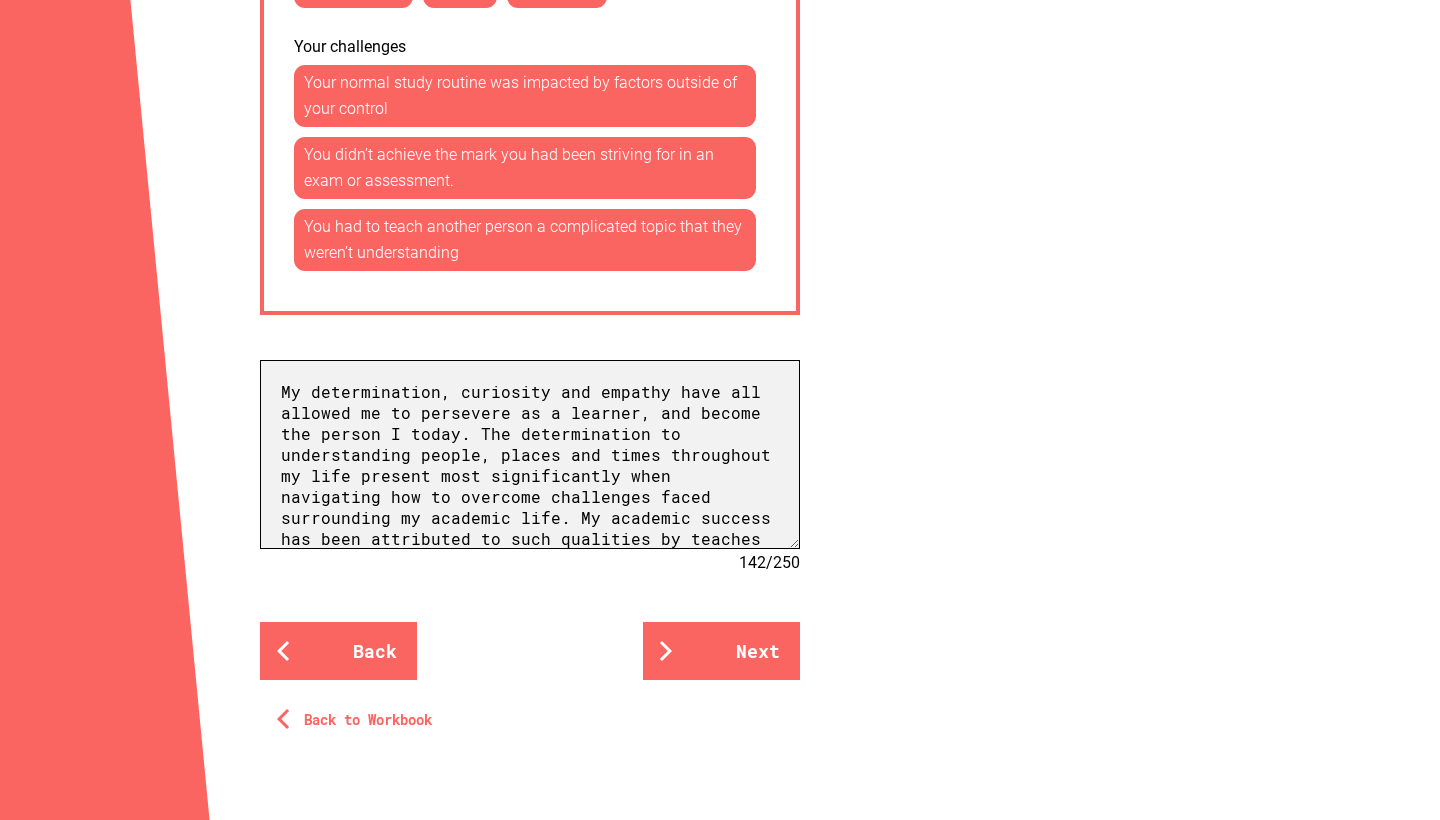 scroll, scrollTop: 0, scrollLeft: 0, axis: both 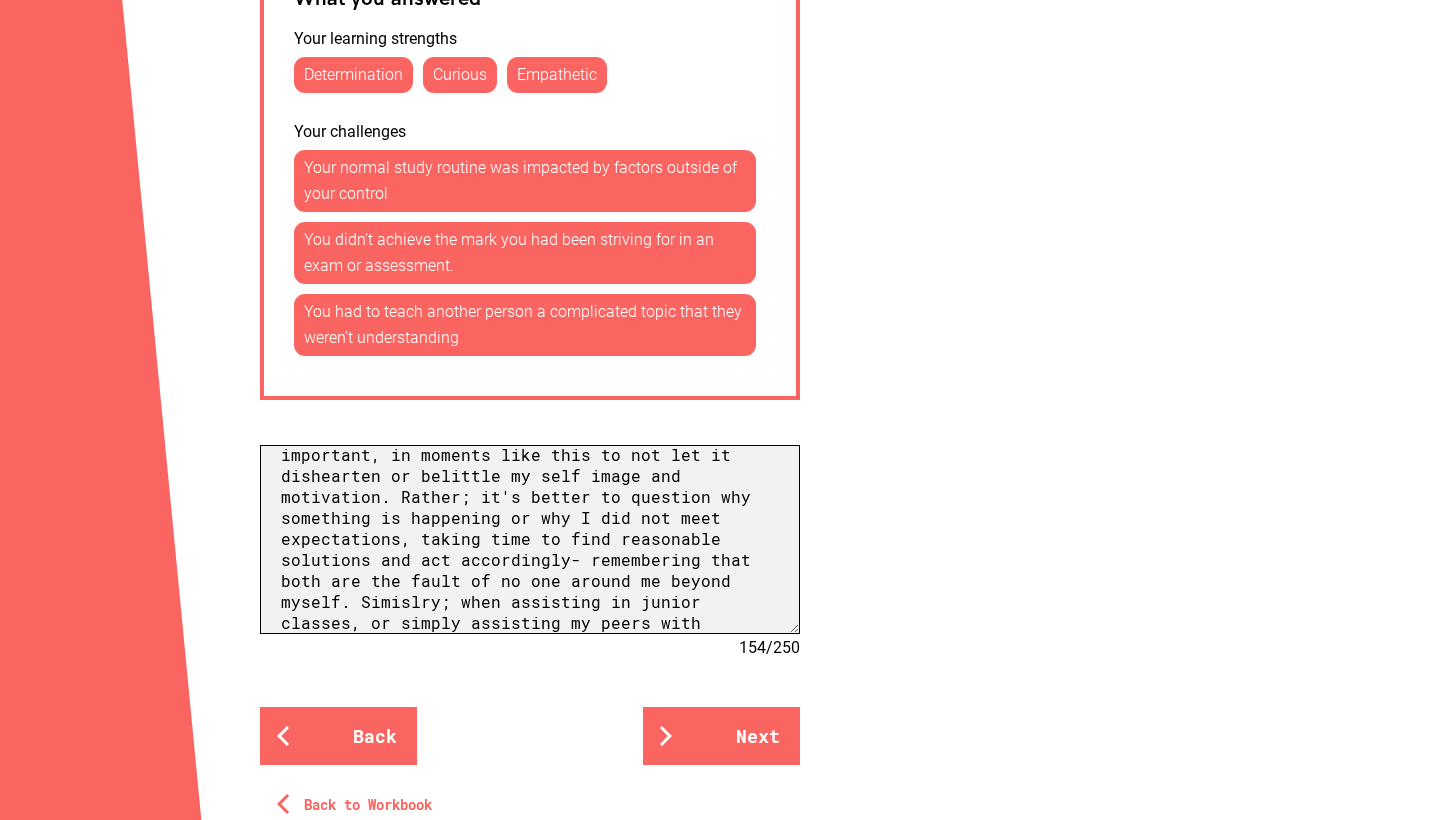 click on "My determination, curiosity and empathy have all allowed me to persevere as a learner, and become the person I today. The determination to understanding people, places and times throughout my life present most significantly when navigating how to overcome challenges faced surrounding my academic life. My academic success has been attributed to such qualities by teaches and peers throughout my education, showing in both my success and my losses, allowing for me to take them in stride. Disruptions to routine, or academic dissatisfaction can be challenging- it's important, in moments like this to not let it dishearten or belittle my self image and motivation. Rather; it's better to question why something is happening or why I did not meet expectations, taking time to find reasonable solutions and act accordingly- remembering that both are the fault of no one around me beyond myself. Simislry; when assisting in junior classes, or simply assisting my peers with classwork" at bounding box center [530, 539] 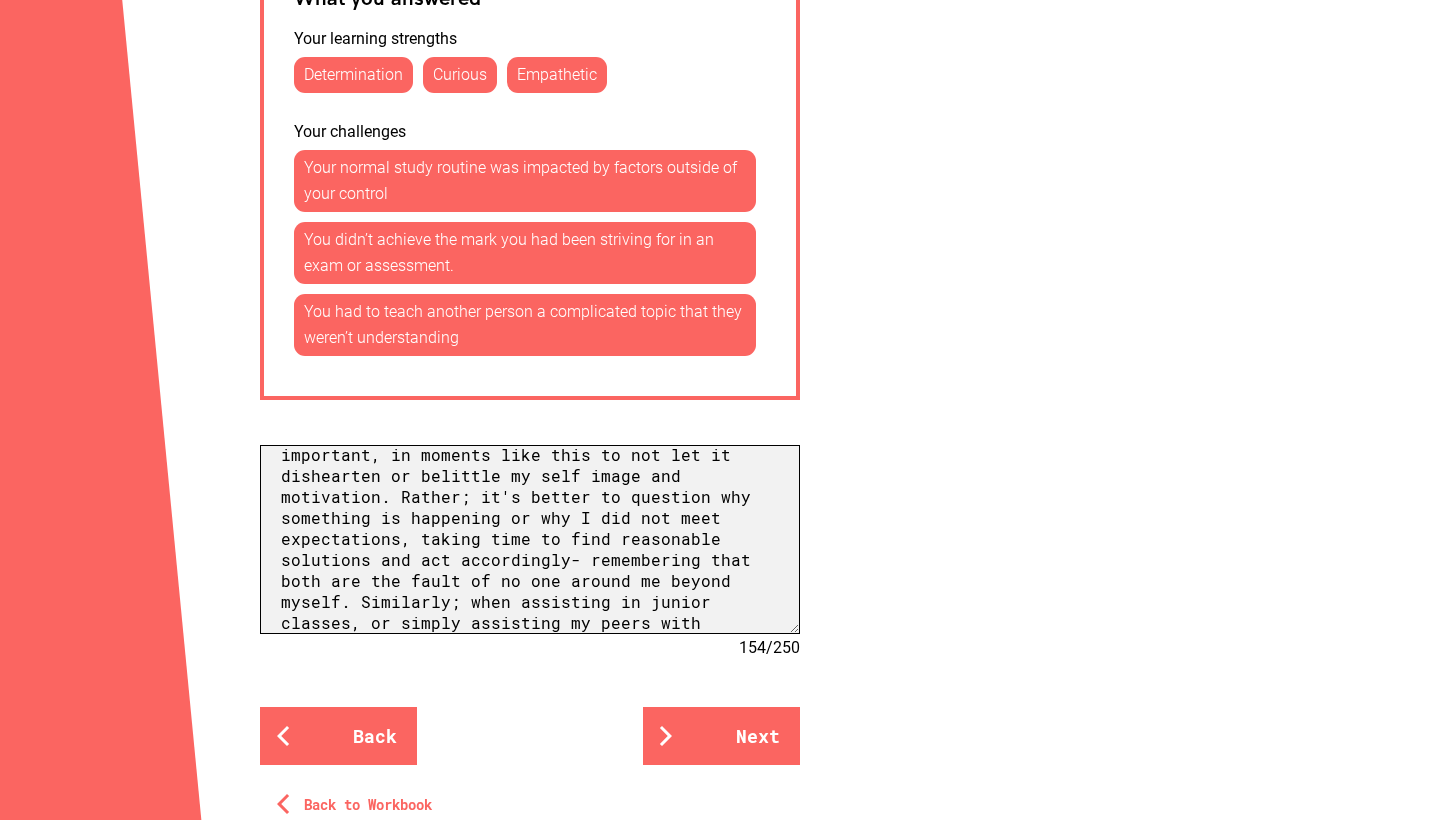 click on "My determination, curiosity and empathy have all allowed me to persevere as a learner, and become the person I today. The determination to understanding people, places and times throughout my life present most significantly when navigating how to overcome challenges faced surrounding my academic life. My academic success has been attributed to such qualities by teaches and peers throughout my education, showing in both my success and my losses, allowing for me to take them in stride. Disruptions to routine, or academic dissatisfaction can be challenging- it's important, in moments like this to not let it dishearten or belittle my self image and motivation. Rather; it's better to question why something is happening or why I did not meet expectations, taking time to find reasonable solutions and act accordingly- remembering that both are the fault of no one around me beyond myself. Similarly; when assisting in junior classes, or simply assisting my peers with classwork" at bounding box center [530, 539] 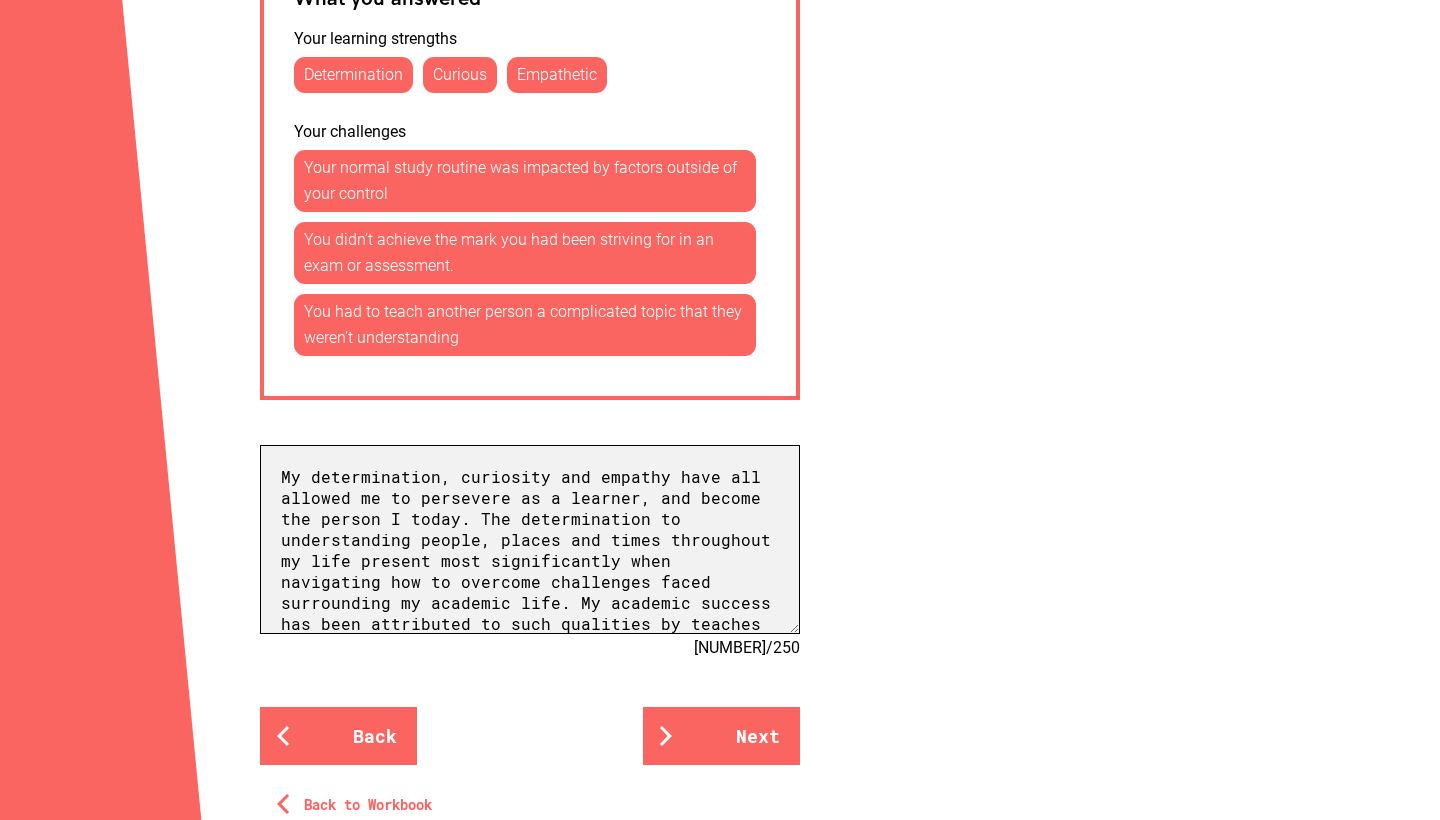 scroll, scrollTop: 0, scrollLeft: 0, axis: both 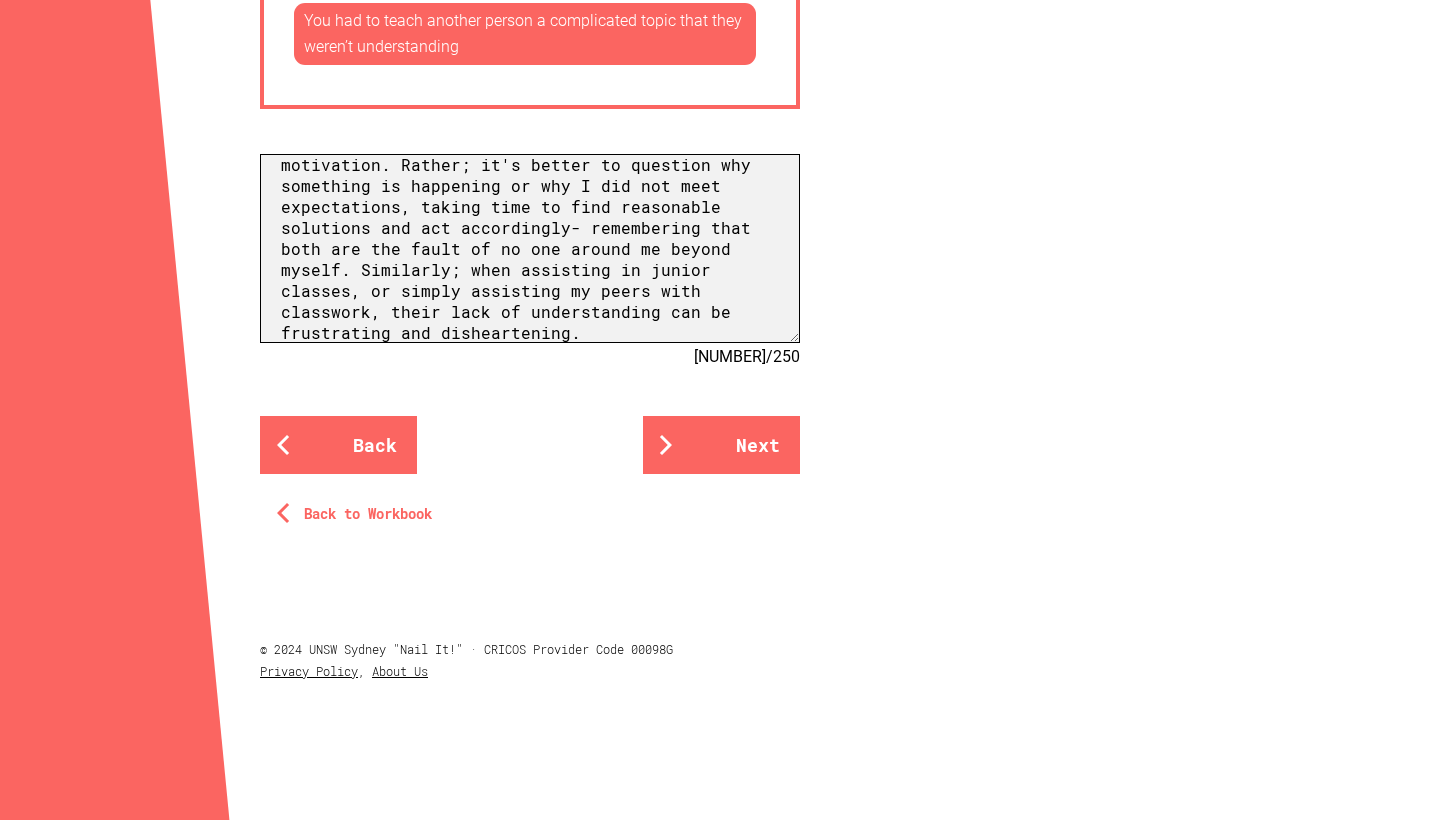 drag, startPoint x: 526, startPoint y: 255, endPoint x: 567, endPoint y: 314, distance: 71.84706 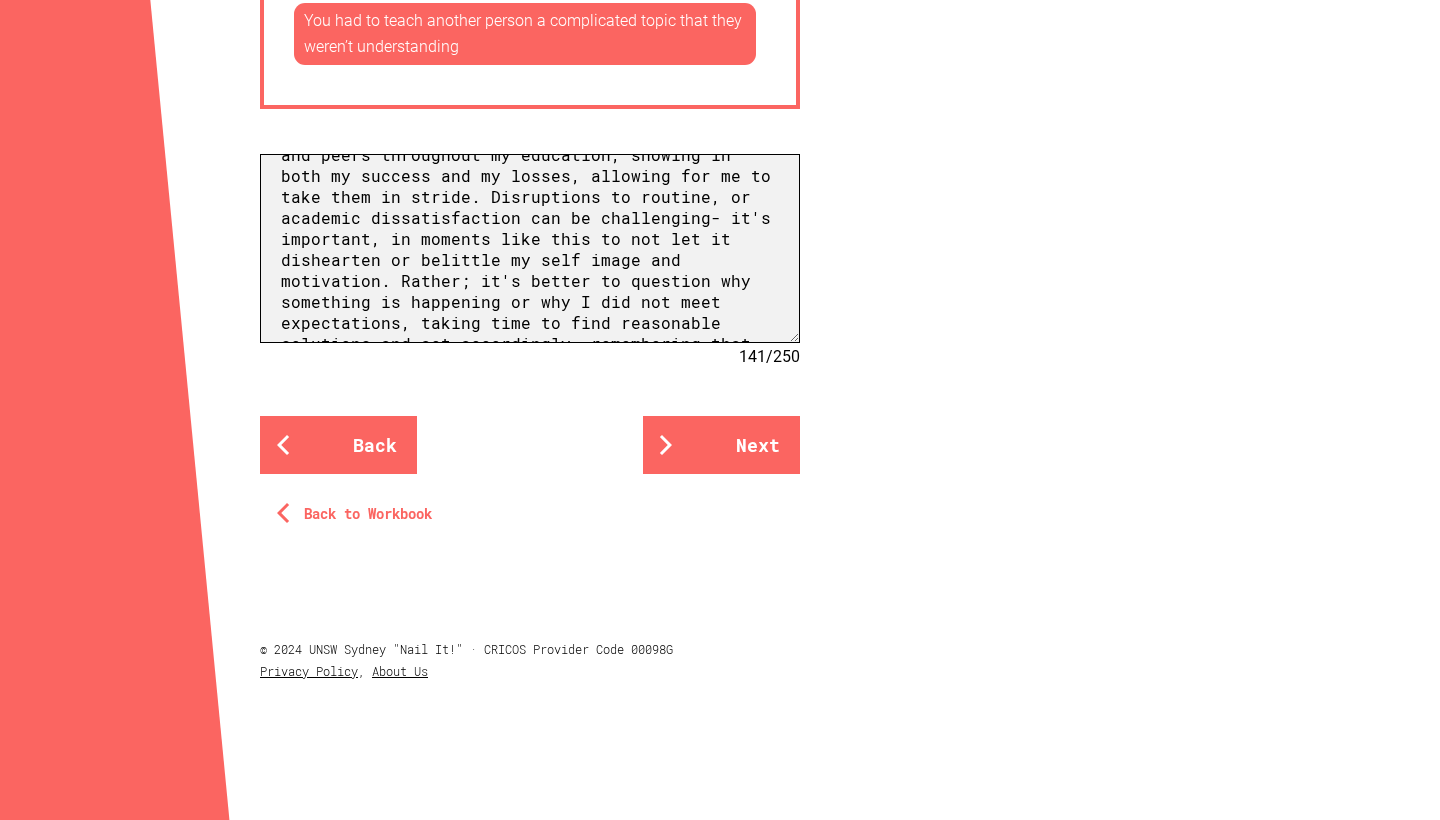 scroll, scrollTop: 198, scrollLeft: 0, axis: vertical 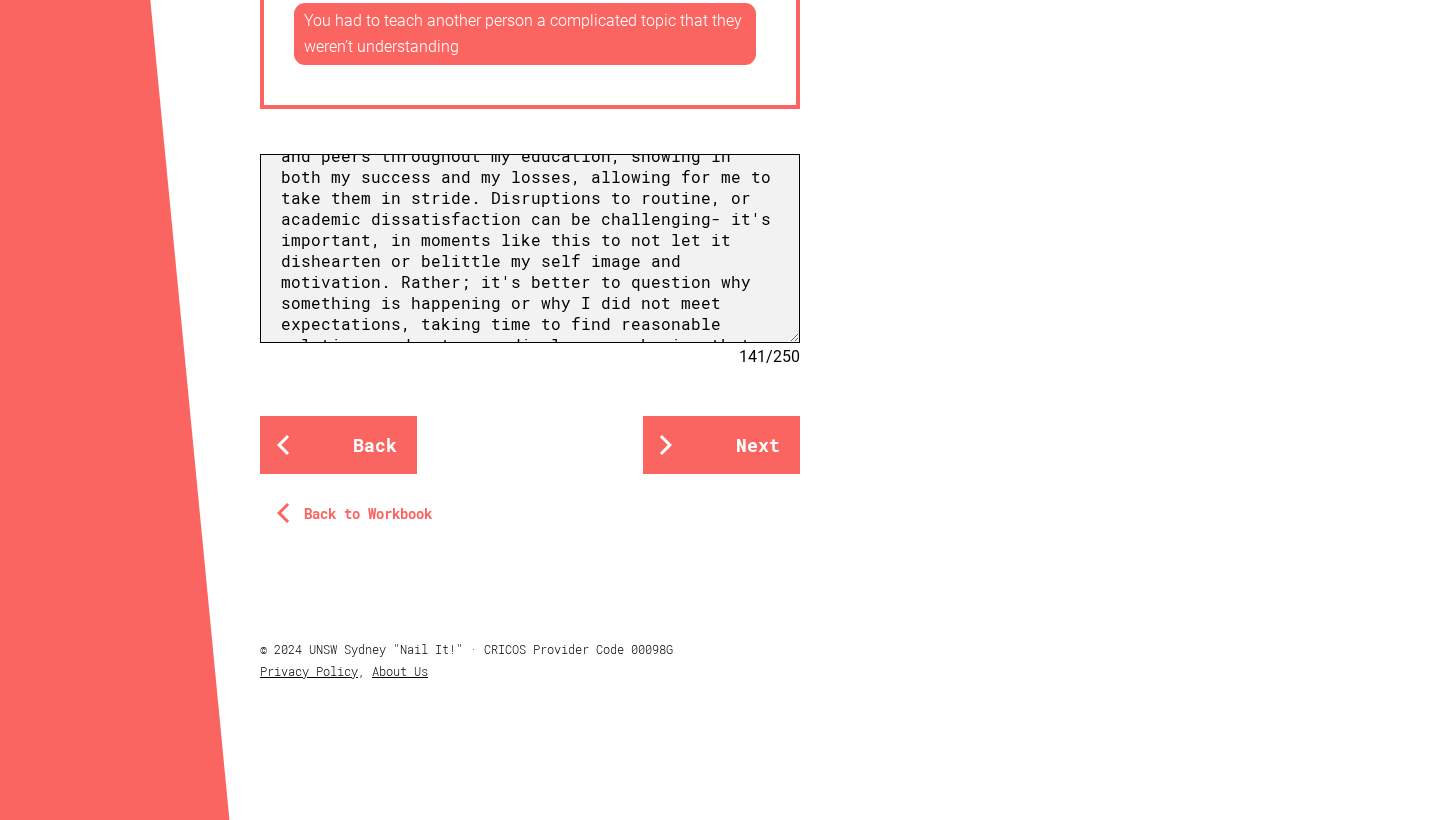 click on "My determination, curiosity and empathy have all allowed me to persevere as a learner, and become the person I today. The determination to understanding people, places and times throughout my life present most significantly when navigating how to overcome challenges faced surrounding my academic life. My academic success has been attributed to such qualities by teaches and peers throughout my education, showing in both my success and my losses, allowing for me to take them in stride. Disruptions to routine, or academic dissatisfaction can be challenging- it's important, in moments like this to not let it dishearten or belittle my self image and motivation. Rather; it's better to question why something is happening or why I did not meet expectations, taking time to find reasonable solutions and act accordingly- remembering that both are the fault of no one around me beyond myself." at bounding box center [530, 248] 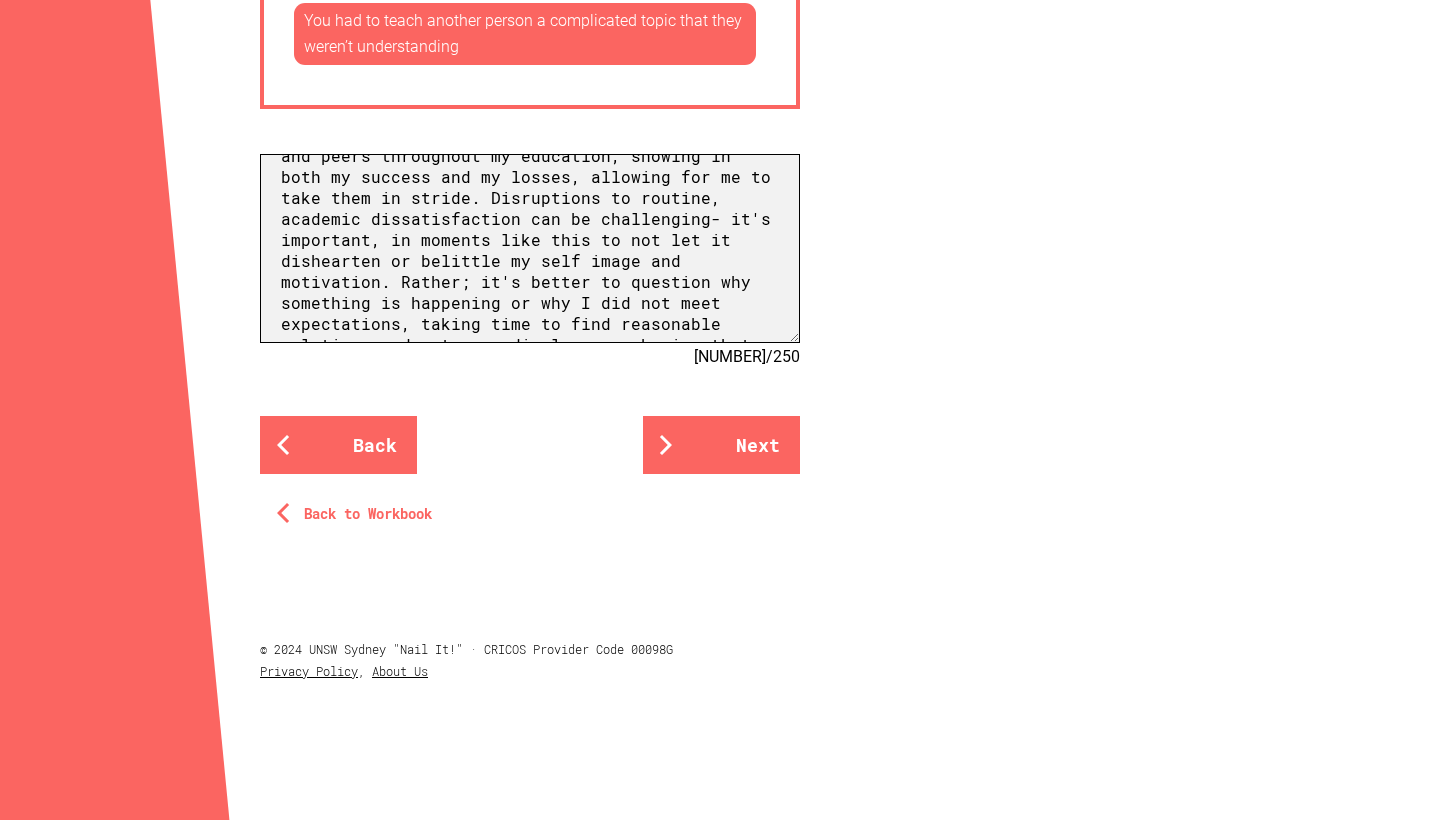 click on "My determination, curiosity and empathy have all allowed me to persevere as a learner, and become the person I today. The determination to understanding people, places and times throughout my life present most significantly when navigating how to overcome challenges faced surrounding my academic life. My academic success has been attributed to such qualities by teaches and peers throughout my education, showing in both my success and my losses, allowing for me to take them in stride. Disruptions to routine, academic dissatisfaction can be challenging- it's important, in moments like this to not let it dishearten or belittle my self image and motivation. Rather; it's better to question why something is happening or why I did not meet expectations, taking time to find reasonable solutions and act accordingly- remembering that both are the fault of no one around me beyond myself." at bounding box center (530, 248) 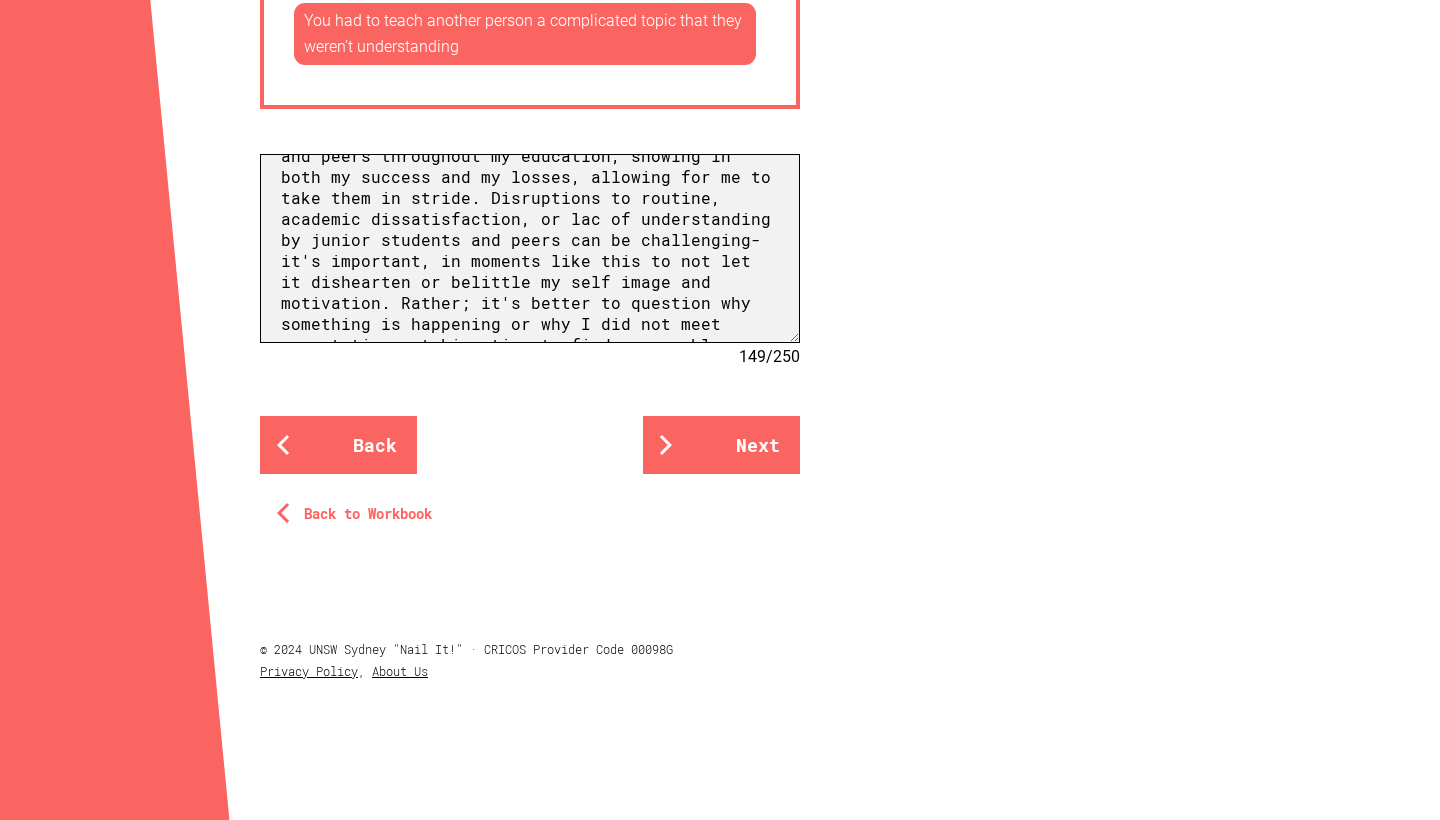 click on "My determination, curiosity and empathy have all allowed me to persevere as a learner, and become the person I today. The determination to understanding people, places and times throughout my life present most significantly when navigating how to overcome challenges faced surrounding my academic life. My academic success has been attributed to such qualities by teaches and peers throughout my education, showing in both my success and my losses, allowing for me to take them in stride. Disruptions to routine, academic dissatisfaction, or lac of understanding by junior students and peers can be challenging- it's important, in moments like this to not let it dishearten or belittle my self image and motivation. Rather; it's better to question why something is happening or why I did not meet expectations, taking time to find reasonable solutions and act accordingly- remembering that both are the fault of no one around me beyond myself." at bounding box center [530, 248] 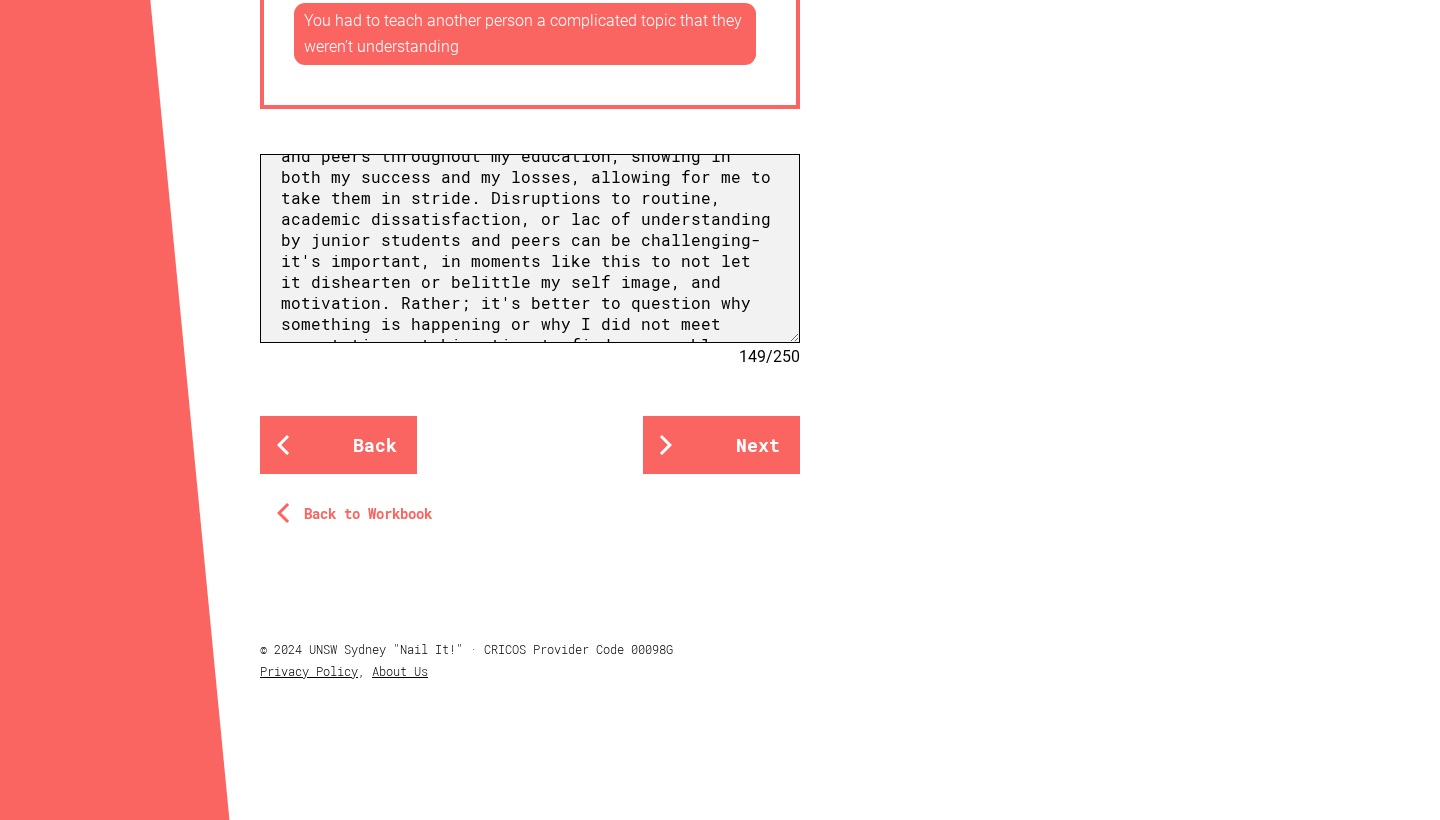 drag, startPoint x: 416, startPoint y: 283, endPoint x: 287, endPoint y: 285, distance: 129.0155 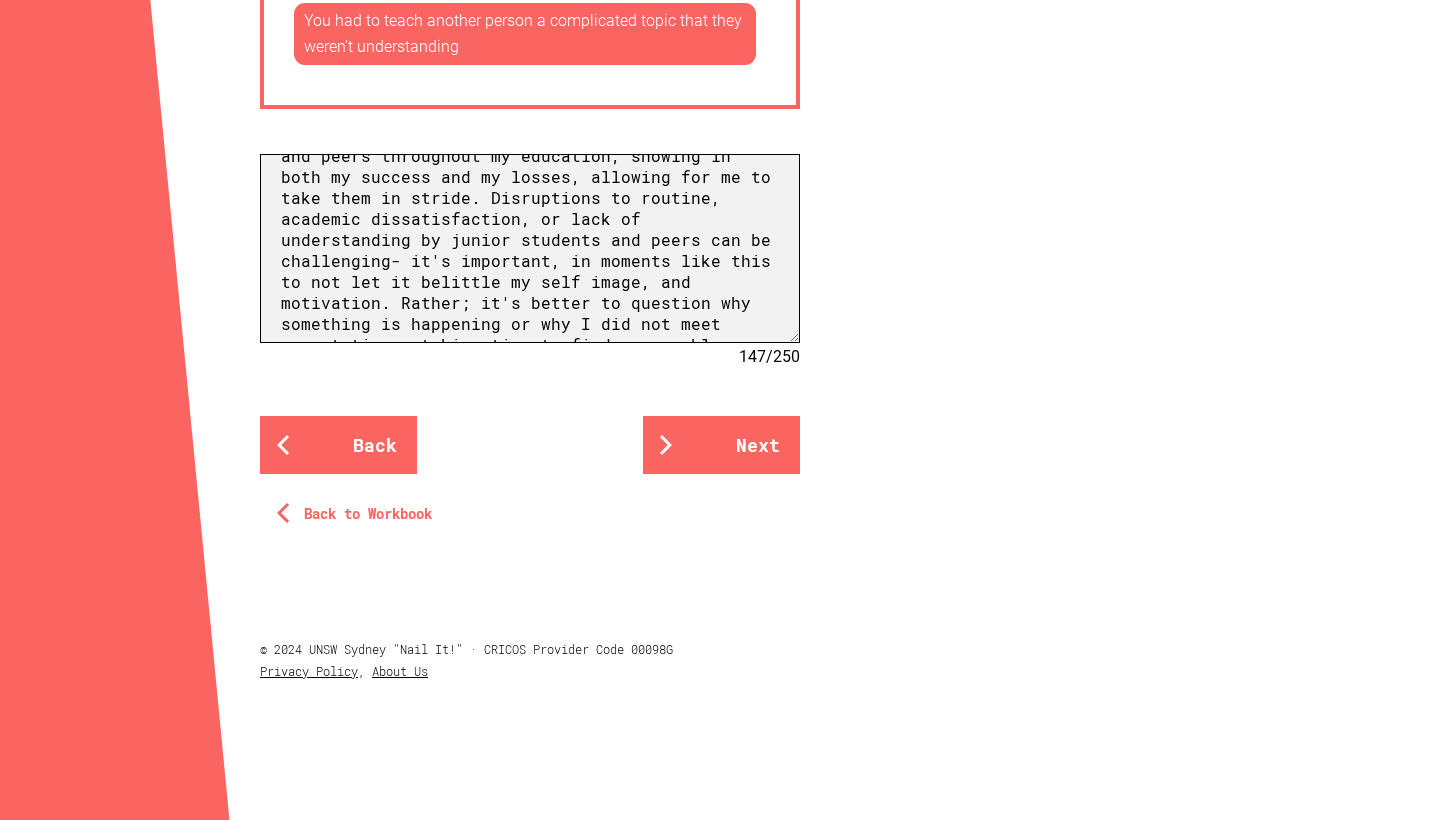 click on "My determination, curiosity and empathy have all allowed me to persevere as a learner, and become the person I am today. The determination to understanding people, places and times throughout my life present most significantly when navigating how to overcome challenges faced surrounding my academic life. My academic success has been attributed to such qualities by teachers and peers throughout my education, showing in both my success and my losses, allowing for me to take them in stride. Disruptions to routine, academic dissatisfaction, or lack of understanding by junior students and peers can be challenging- it's important, in moments like this to not let it belittle my self image, and motivation. Rather; it's better to question why something is happening or why I did not meet expectations, taking time to find reasonable solutions and act accordingly- remembering that both are the fault of no one around me beyond myself." at bounding box center [530, 248] 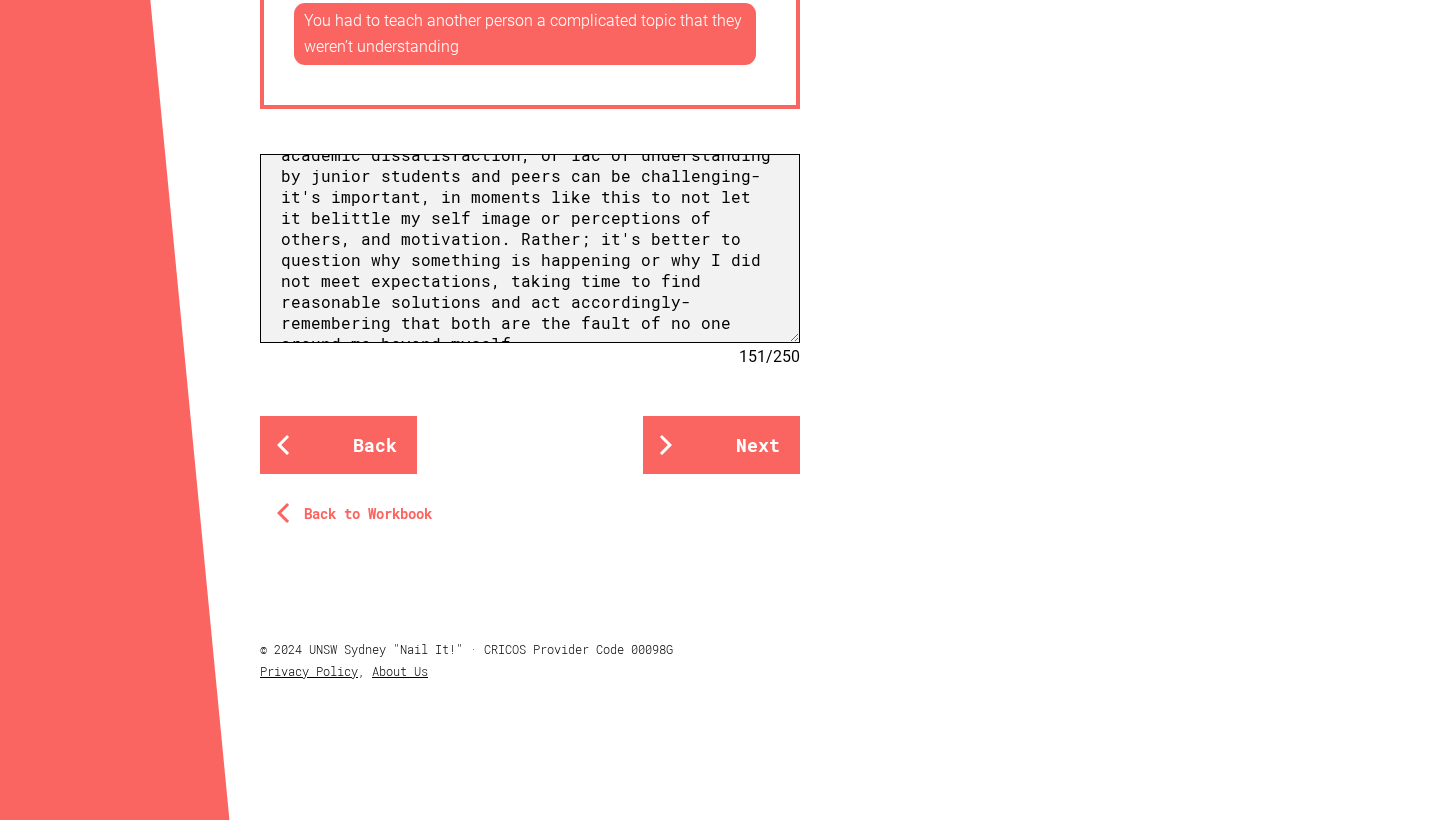 scroll, scrollTop: 283, scrollLeft: 0, axis: vertical 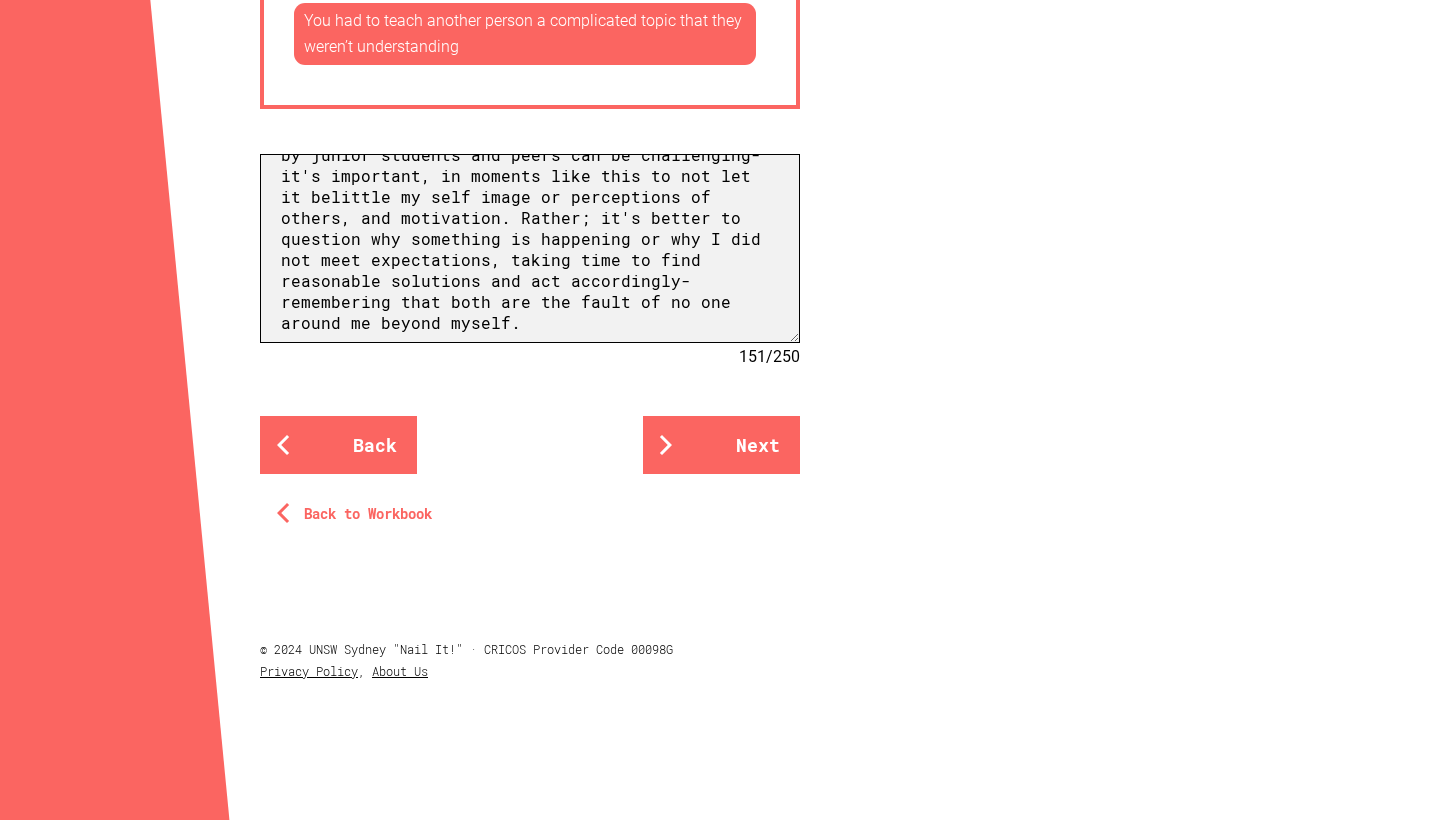 drag, startPoint x: 413, startPoint y: 222, endPoint x: 281, endPoint y: 219, distance: 132.03409 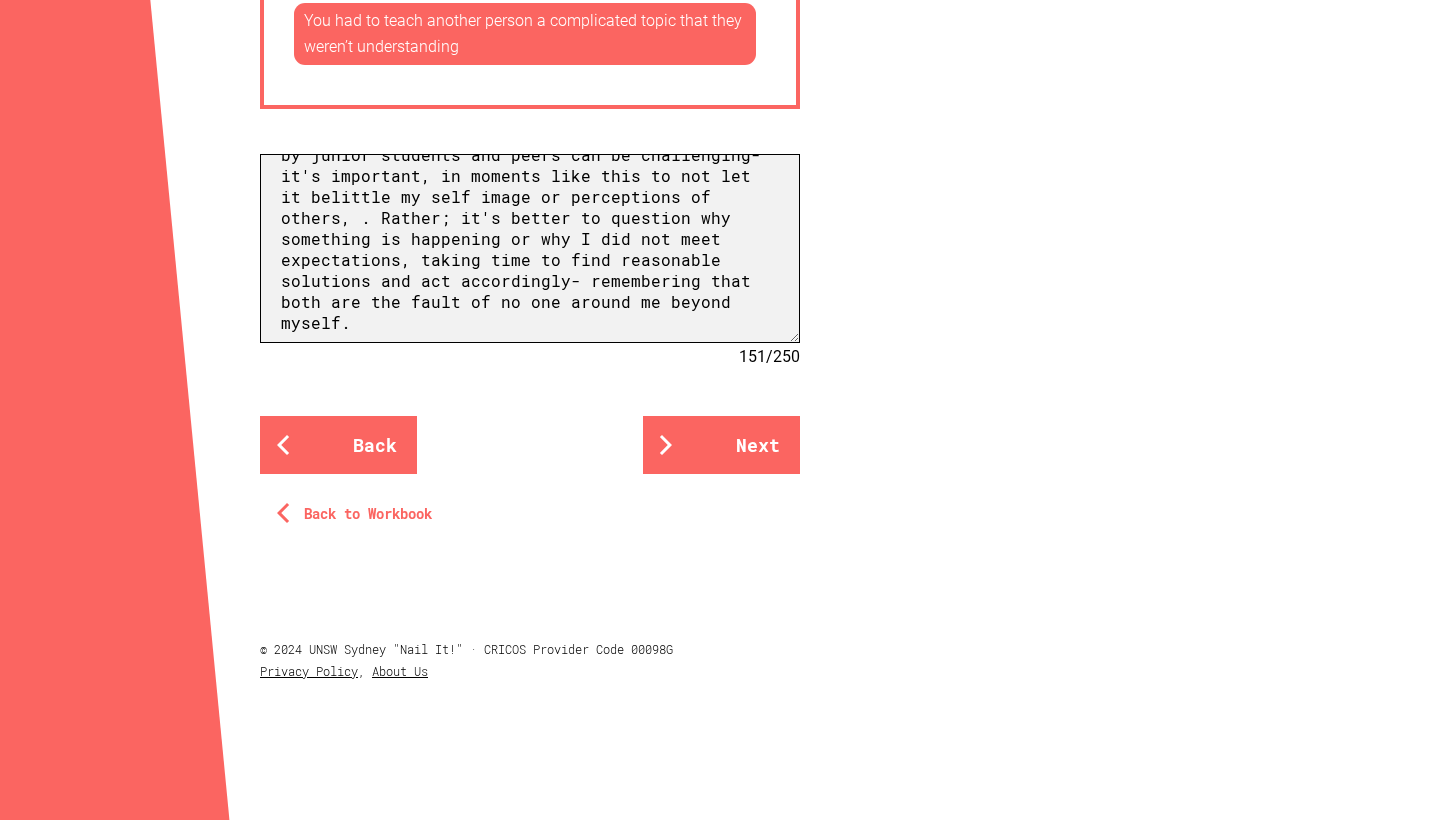 scroll, scrollTop: 273, scrollLeft: 0, axis: vertical 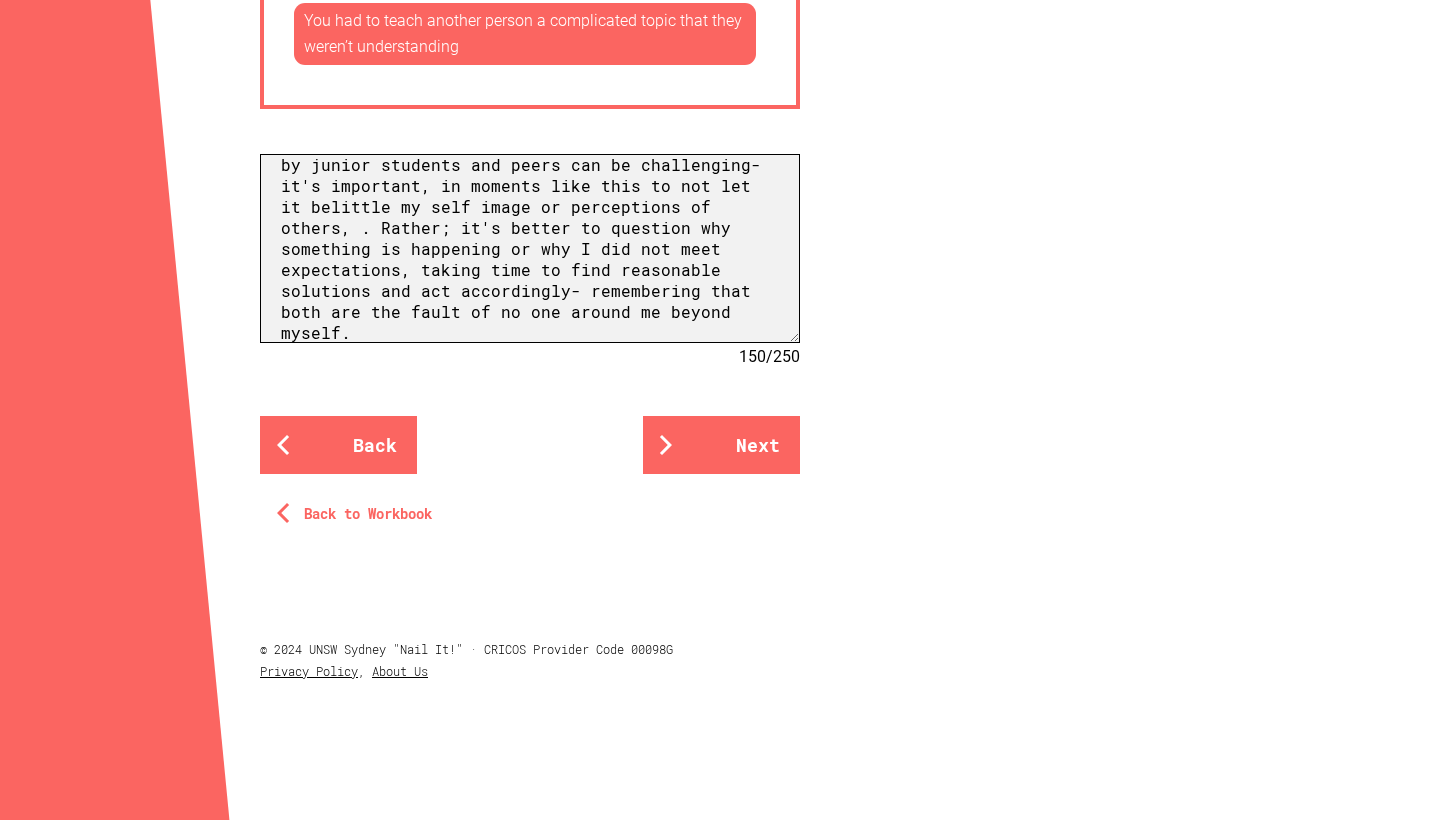 click on "My determination, curiosity and empathy have all allowed me to persevere as a learner, and become the person I today. The determination to understanding people, places and times throughout my life present most significantly when navigating how to overcome challenges faced surrounding my academic life. My academic success has been attributed to such qualities by teaches and peers throughout my education, showing in both my success and my losses, allowing for me to take them in stride. Disruptions to routine, academic dissatisfaction, or lac of understanding by junior students and peers can be challenging- it's important, in moments like this to not let it belittle my self image or perceptions of others, . Rather; it's better to question why something is happening or why I did not meet expectations, taking time to find reasonable solutions and act accordingly- remembering that both are the fault of no one around me beyond myself." at bounding box center [530, 248] 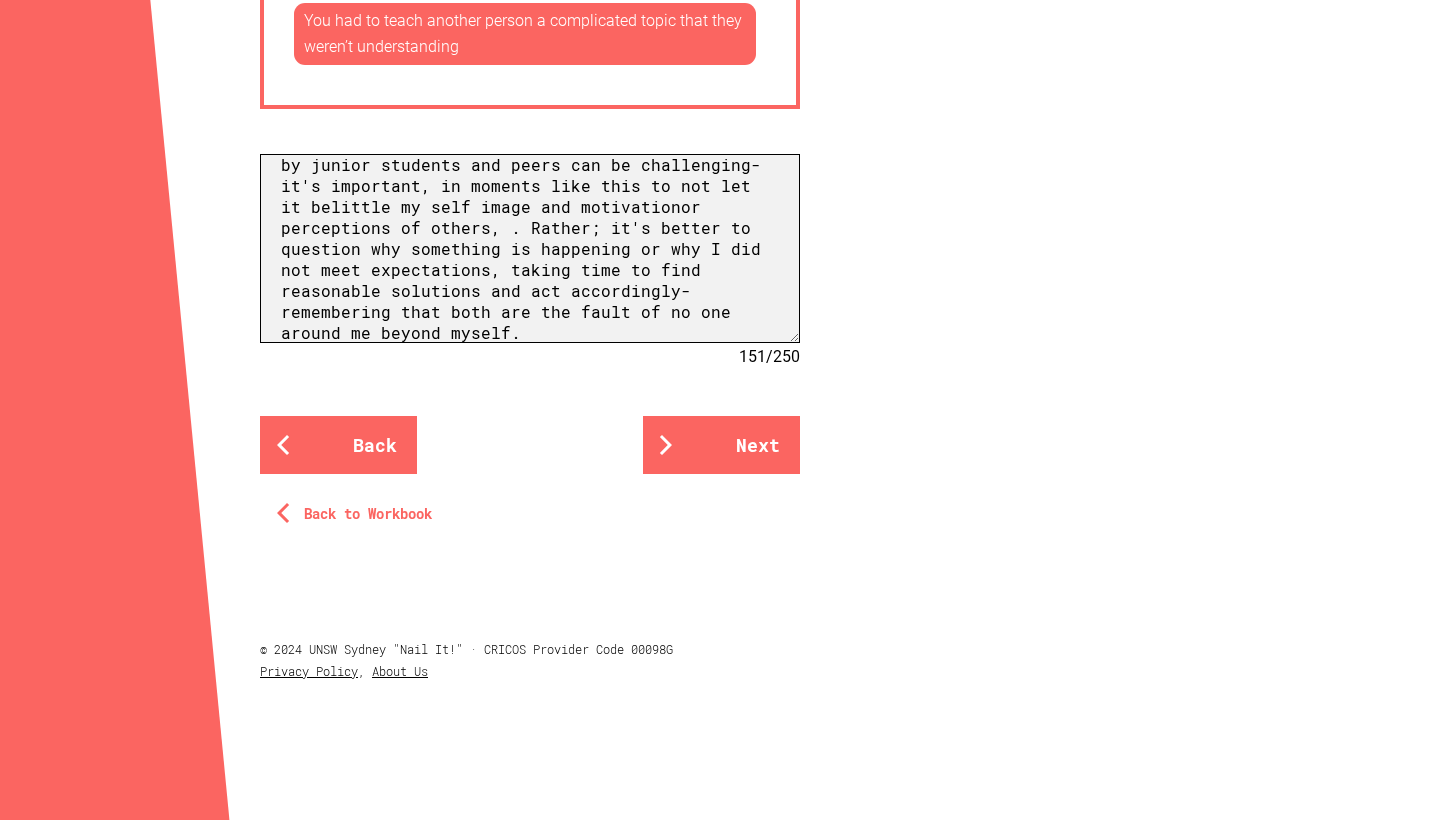 click on "My determination, curiosity and empathy have all allowed me to persevere as a learner, and become the person I today. The determination to understanding people, places and times throughout my life present most significantly when navigating how to overcome challenges faced surrounding my academic life. My academic success has been attributed to such qualities by teaches and peers throughout my education, showing in both my success and my losses, allowing for me to take them in stride. Disruptions to routine, academic dissatisfaction, or lac of understanding by junior students and peers can be challenging- it's important, in moments like this to not let it belittle my self image and motivationor perceptions of others, . Rather; it's better to question why something is happening or why I did not meet expectations, taking time to find reasonable solutions and act accordingly- remembering that both are the fault of no one around me beyond myself." at bounding box center (530, 248) 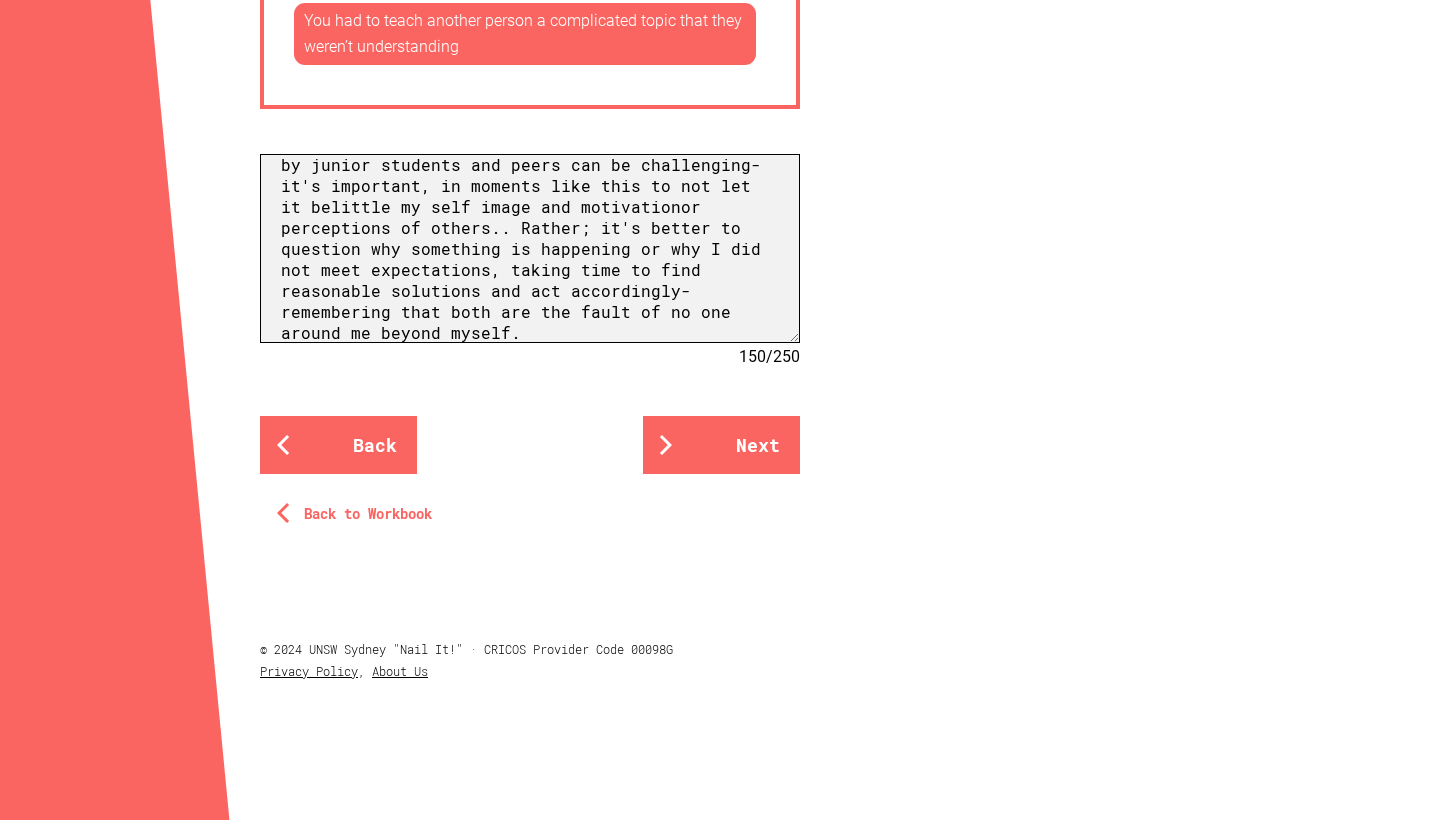 click on "My determination, curiosity and empathy have all allowed me to persevere as a learner, and become the person I today. The determination to understanding people, places and times throughout my life present most significantly when navigating how to overcome challenges faced surrounding my academic life. My academic success has been attributed to such qualities by teaches and peers throughout my education, showing in both my success and my losses, allowing for me to take them in stride. Disruptions to routine, academic dissatisfaction, or lac of understanding by junior students and peers can be challenging- it's important, in moments like this to not let it belittle my self image and motivationor perceptions of others.. Rather; it's better to question why something is happening or why I did not meet expectations, taking time to find reasonable solutions and act accordingly- remembering that both are the fault of no one around me beyond myself." at bounding box center (530, 248) 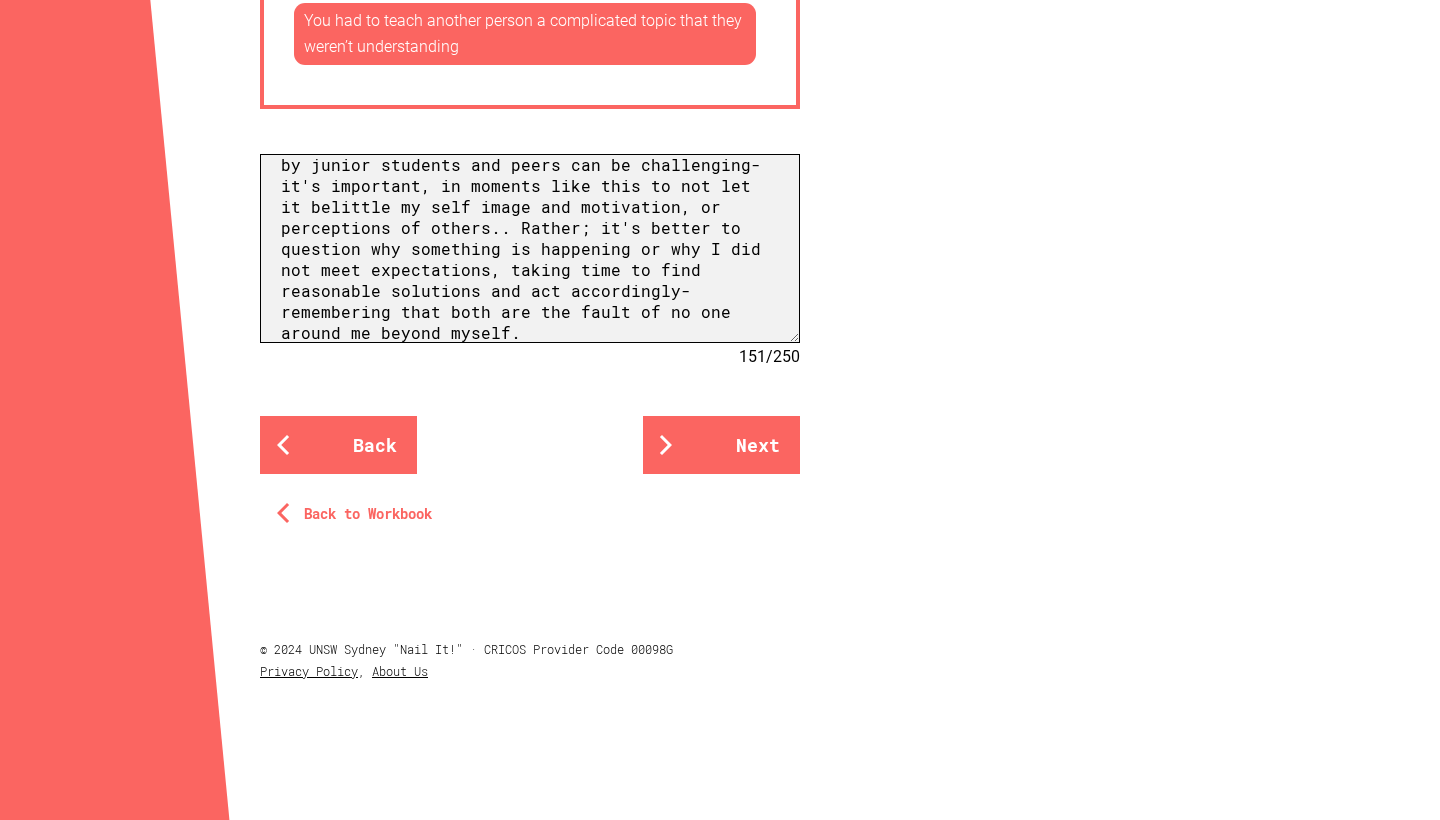 click on "My determination, curiosity and empathy have all allowed me to persevere as a learner, and become the person I today. The determination to understanding people, places and times throughout my life present most significantly when navigating how to overcome challenges faced surrounding my academic life. My academic success has been attributed to such qualities by teaches and peers throughout my education, showing in both my success and my losses, allowing for me to take them in stride. Disruptions to routine, academic dissatisfaction, or lac of understanding by junior students and peers can be challenging- it's important, in moments like this to not let it belittle my self image and motivation, or perceptions of others.. Rather; it's better to question why something is happening or why I did not meet expectations, taking time to find reasonable solutions and act accordingly- remembering that both are the fault of no one around me beyond myself." at bounding box center (530, 248) 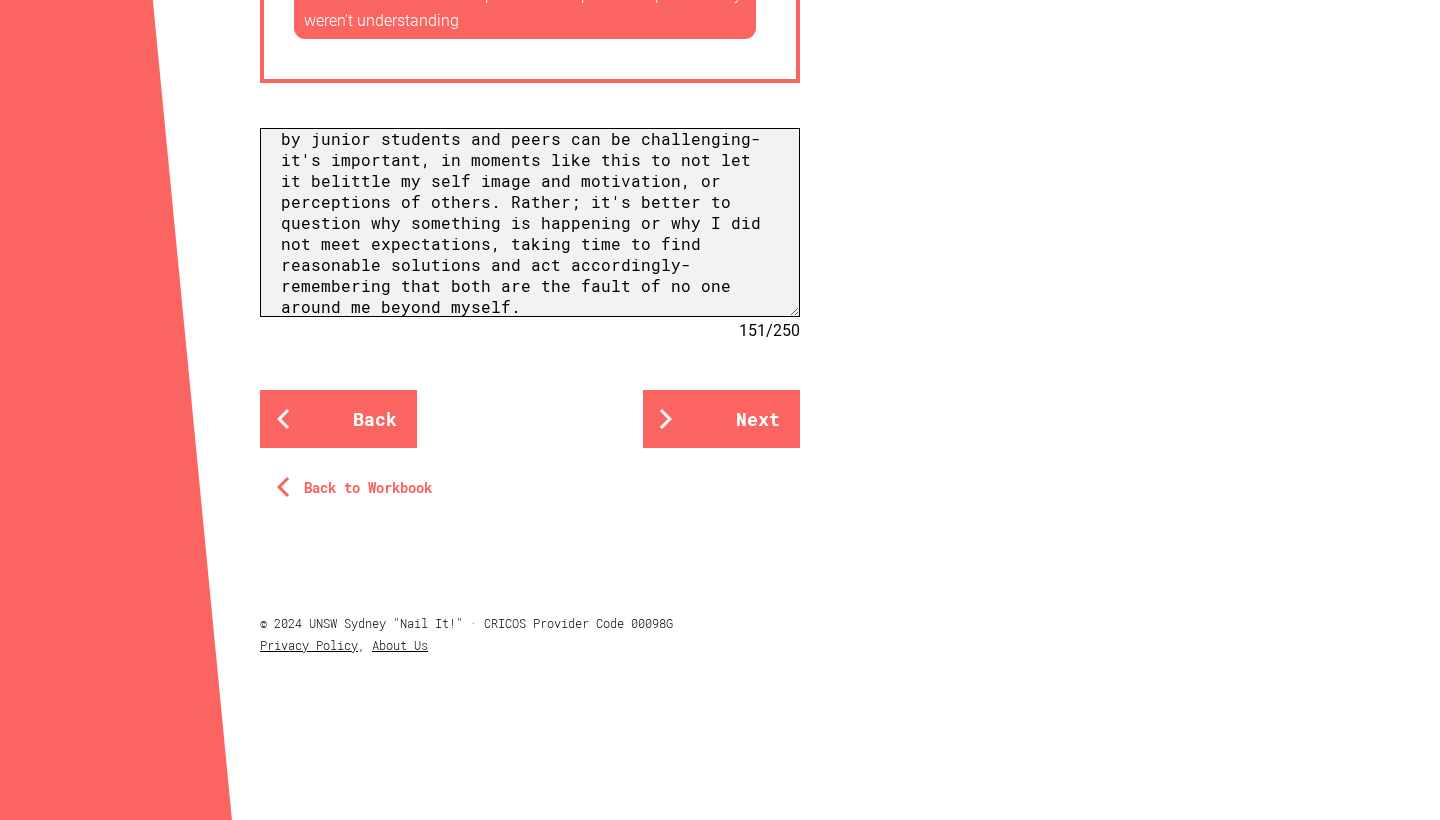scroll, scrollTop: 1539, scrollLeft: 0, axis: vertical 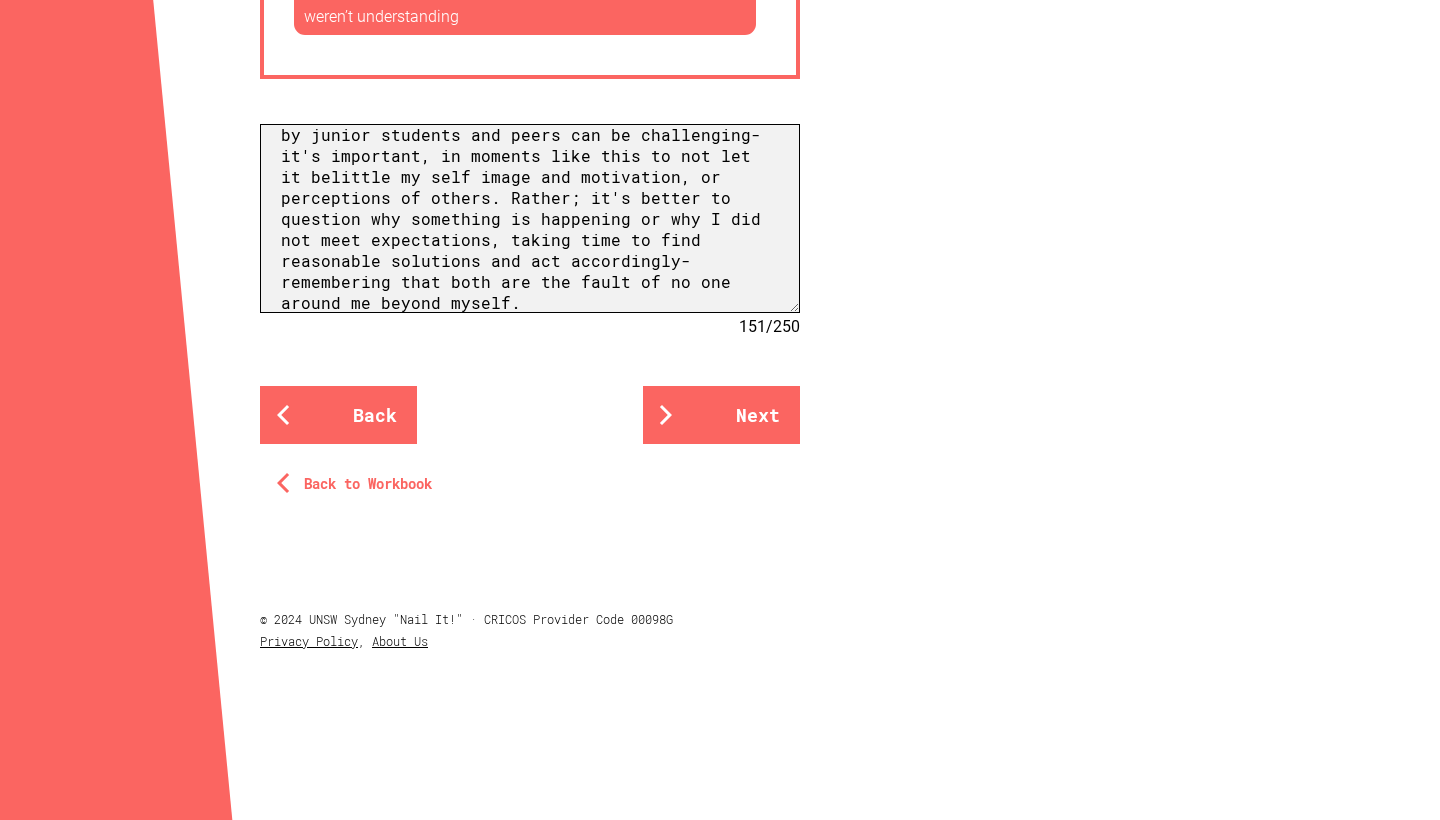 click on "My determination, curiosity and empathy have all allowed me to persevere as a learner, and become the person I today. The determination to understanding people, places and times throughout my life present most significantly when navigating how to overcome challenges faced surrounding my academic life. My academic success has been attributed to such qualities by teaches and peers throughout my education, showing in both my success and my losses, allowing for me to take them in stride. Disruptions to routine, academic dissatisfaction, or lac of understanding by junior students and peers can be challenging- it's important, in moments like this to not let it belittle my self image and motivation, or perceptions of others. Rather; it's better to question why something is happening or why I did not meet expectations, taking time to find reasonable solutions and act accordingly- remembering that both are the fault of no one around me beyond myself." at bounding box center (530, 218) 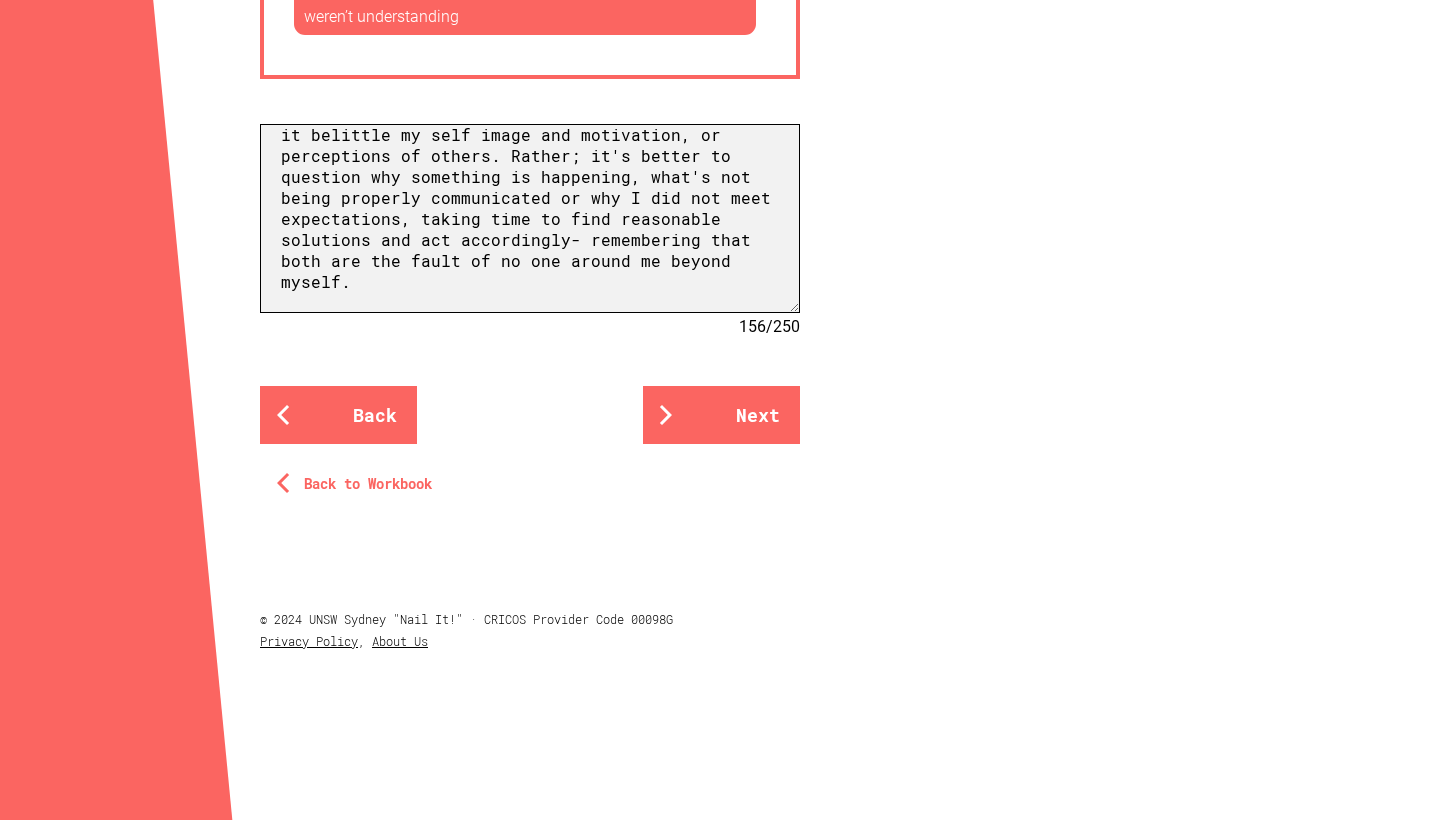 scroll, scrollTop: 315, scrollLeft: 0, axis: vertical 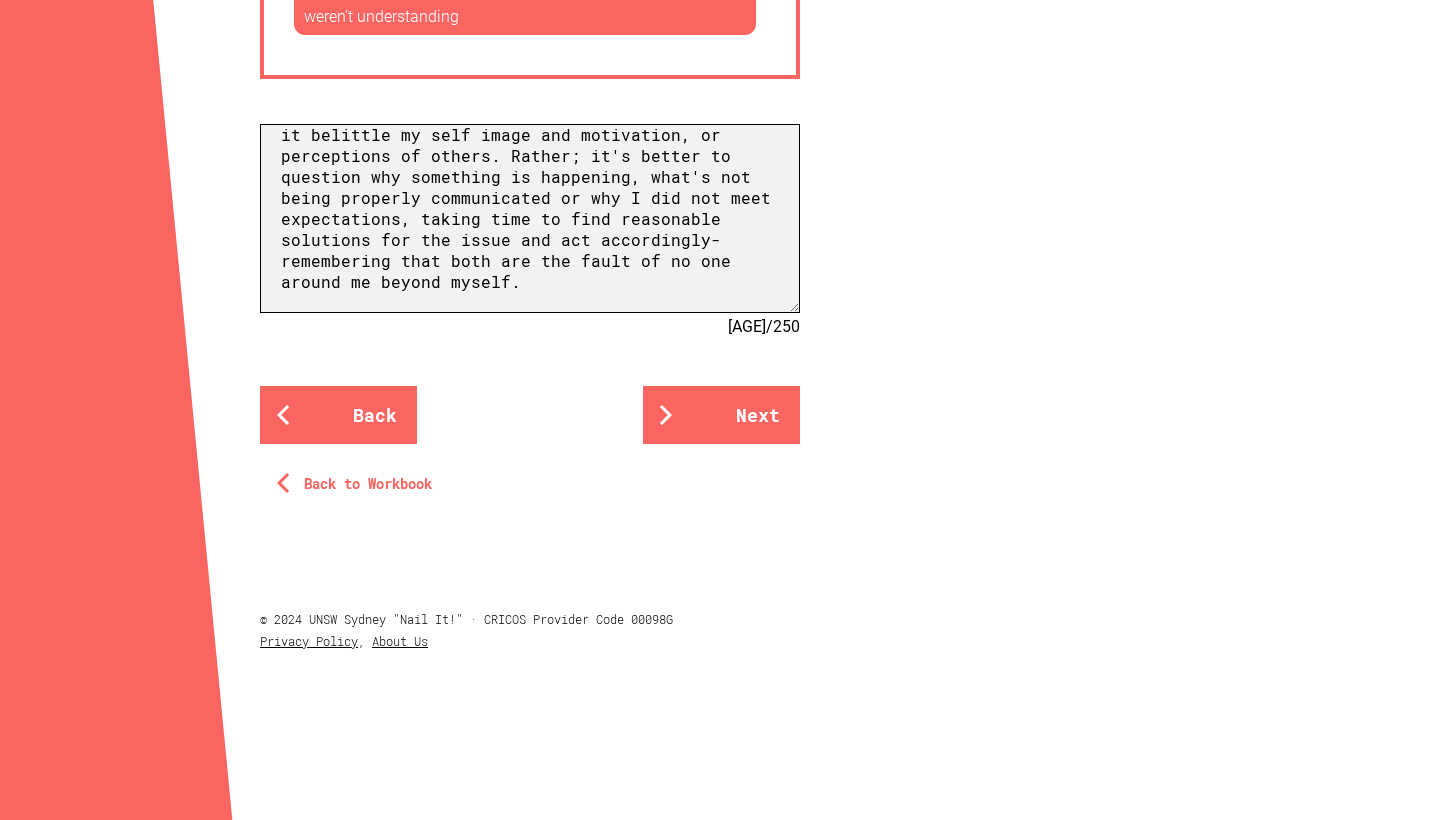 drag, startPoint x: 445, startPoint y: 262, endPoint x: 499, endPoint y: 278, distance: 56.32051 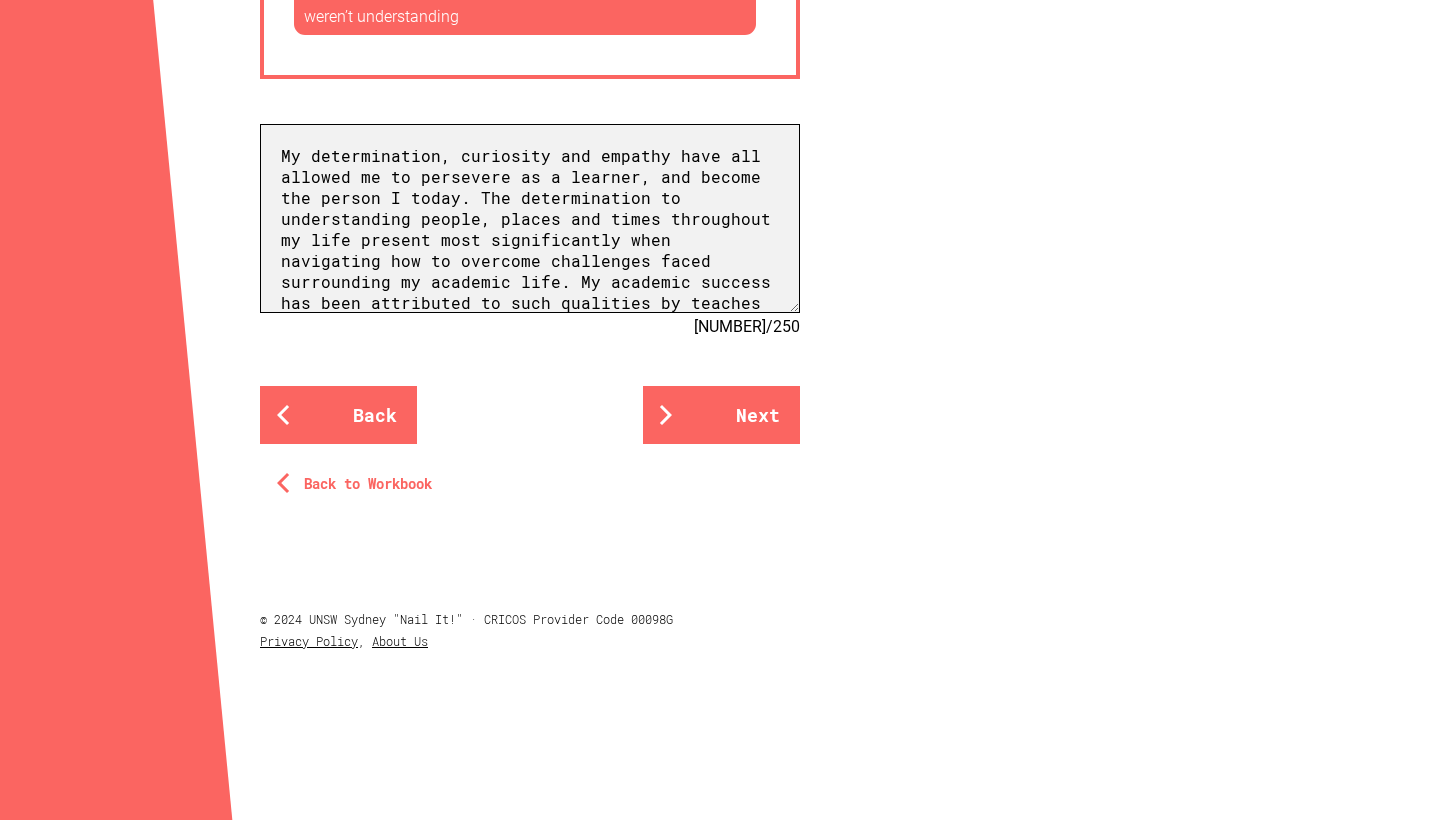 scroll, scrollTop: 0, scrollLeft: 0, axis: both 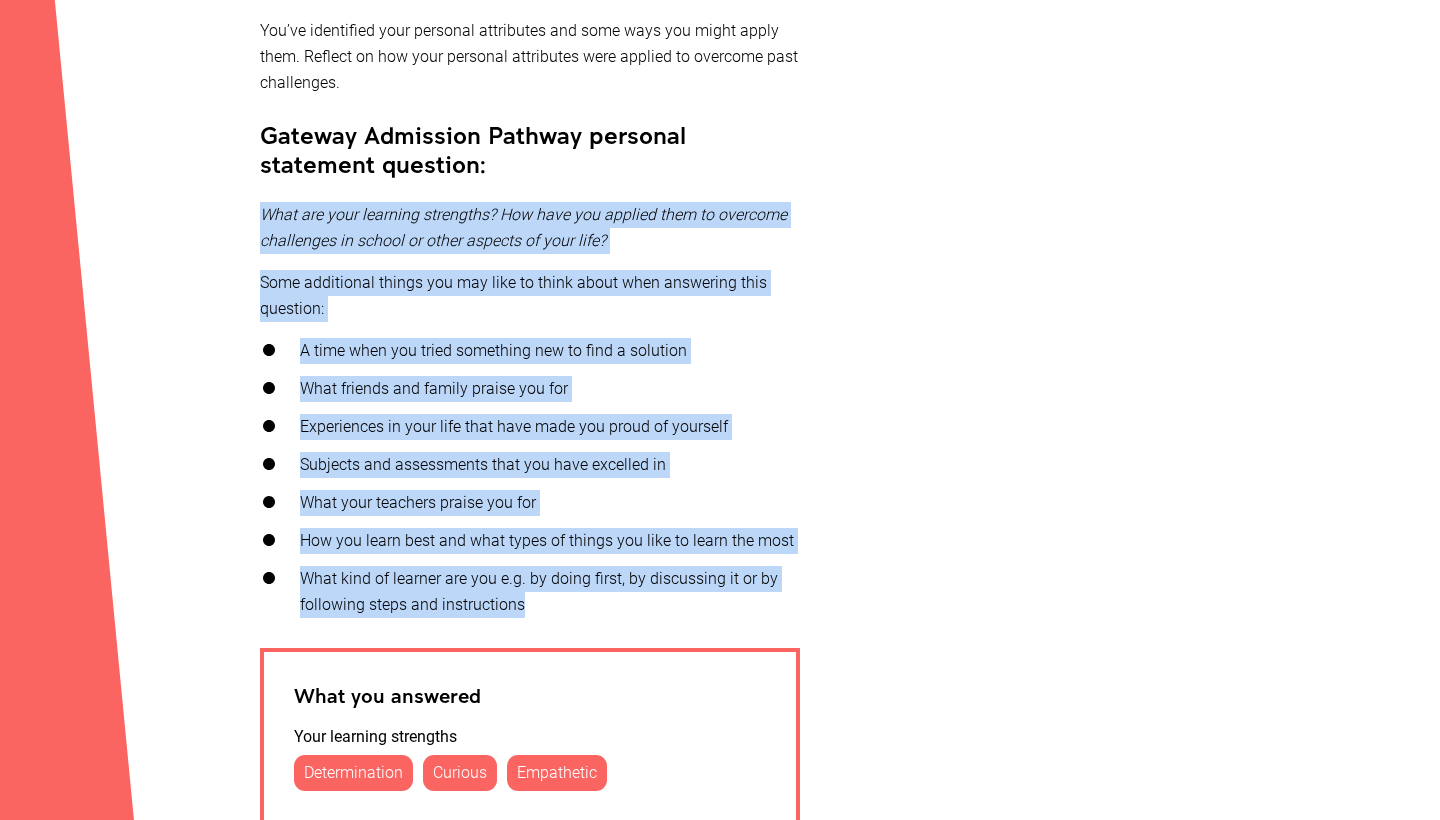 drag, startPoint x: 524, startPoint y: 604, endPoint x: 247, endPoint y: 218, distance: 475.10526 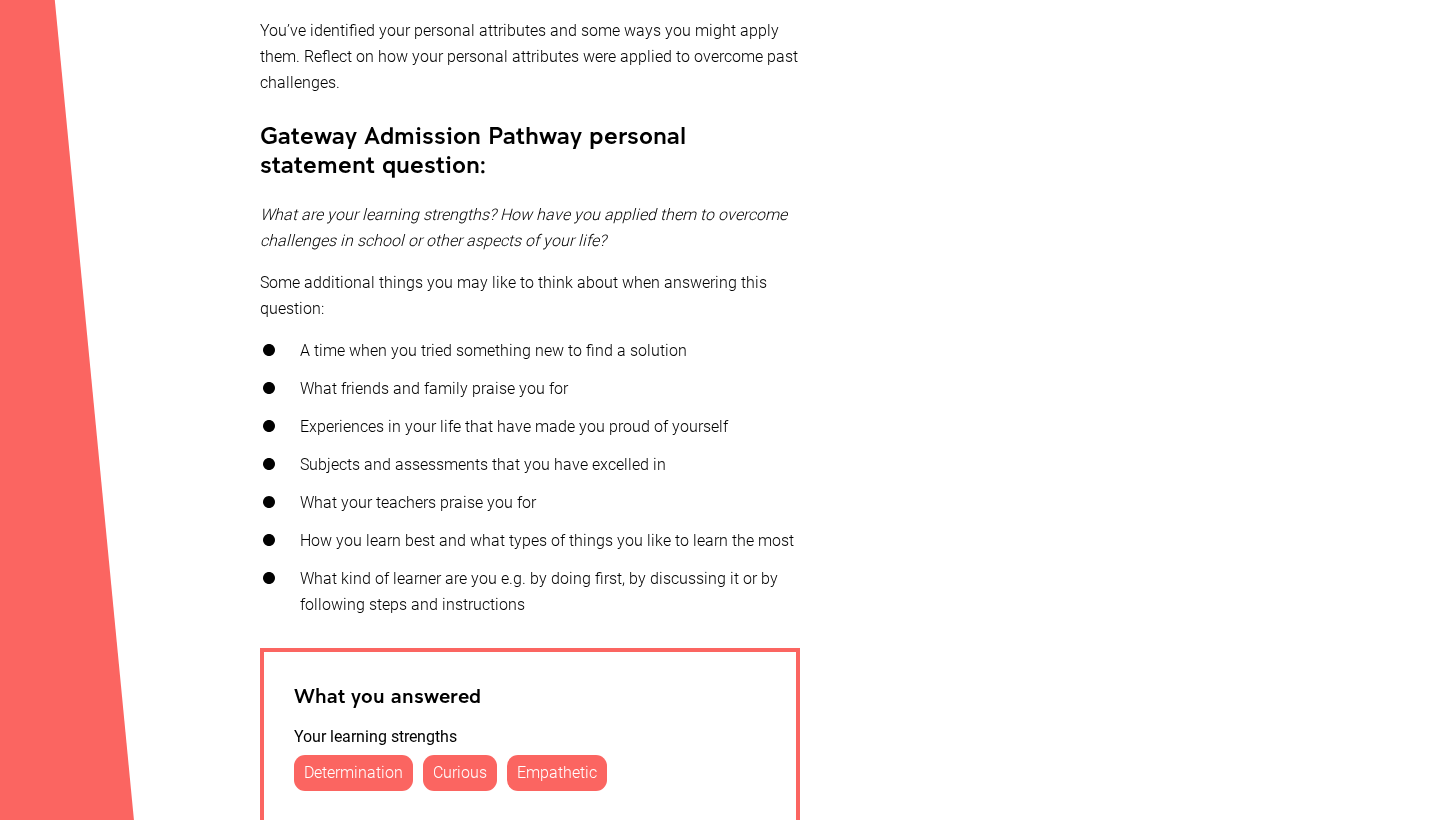 click on "Some additional things you may like to think about when answering this question:" at bounding box center [530, 296] 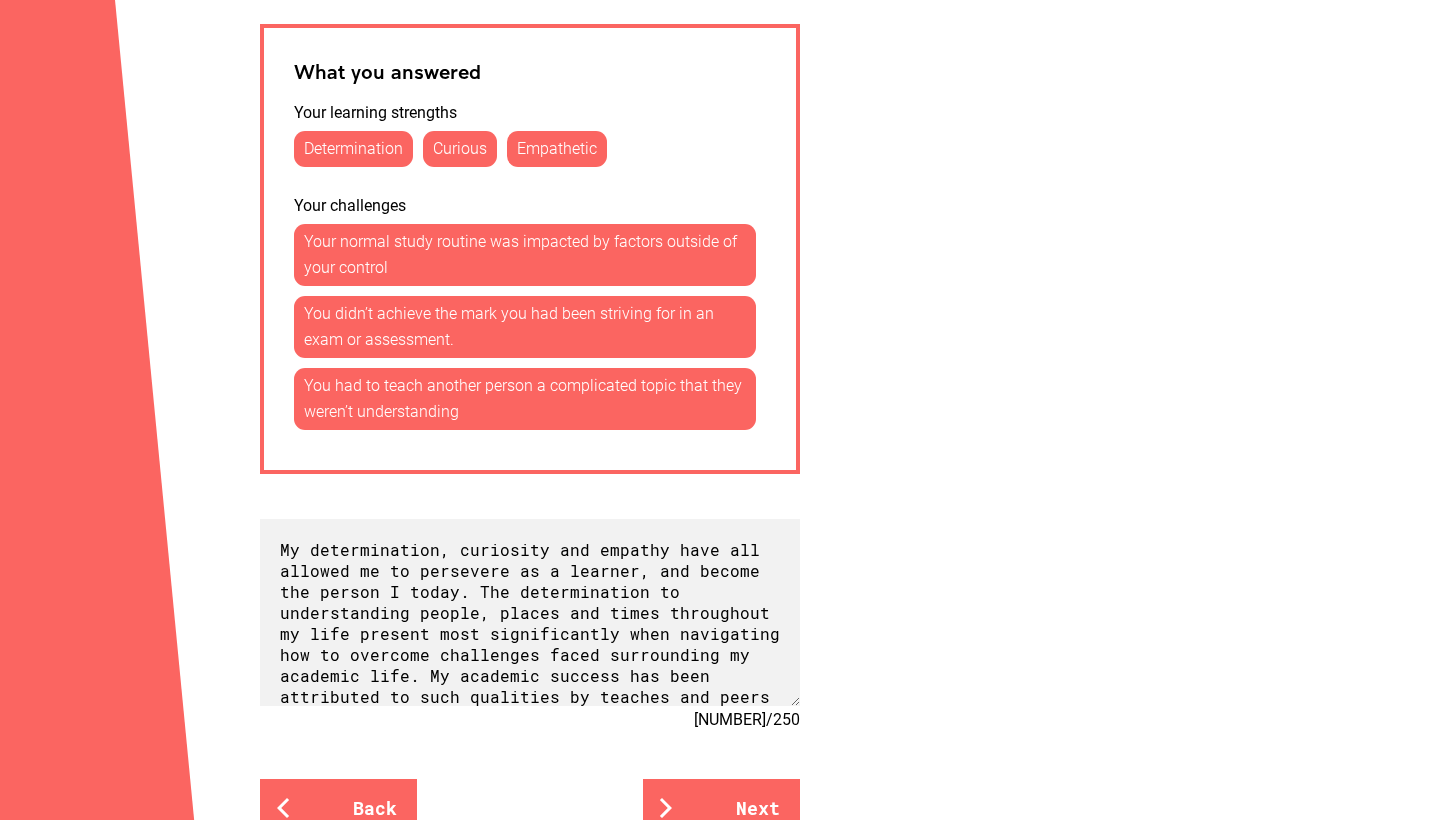 scroll, scrollTop: 1068, scrollLeft: 0, axis: vertical 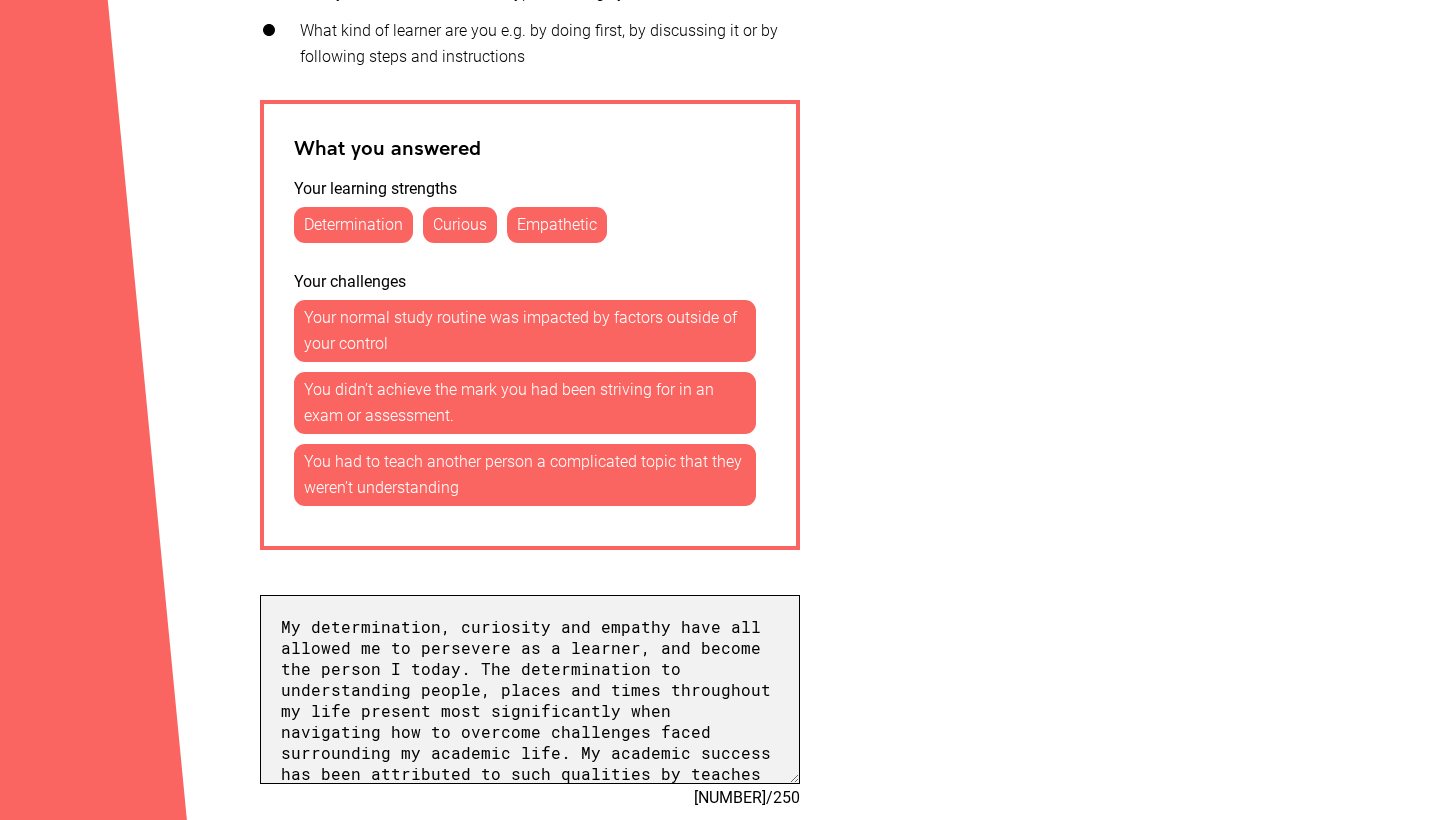 drag, startPoint x: 616, startPoint y: 755, endPoint x: 284, endPoint y: 452, distance: 449.4808 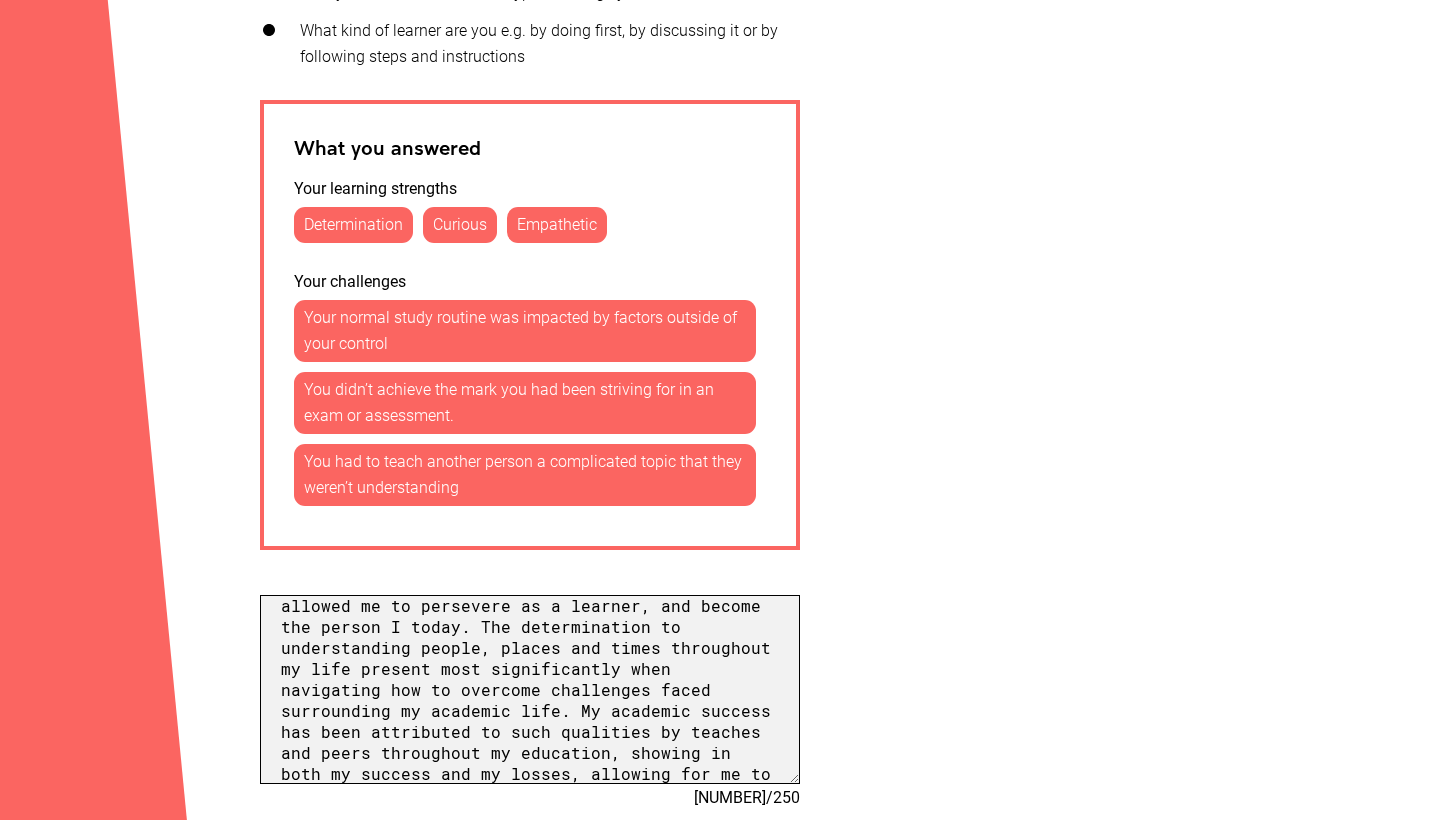 scroll, scrollTop: 0, scrollLeft: 0, axis: both 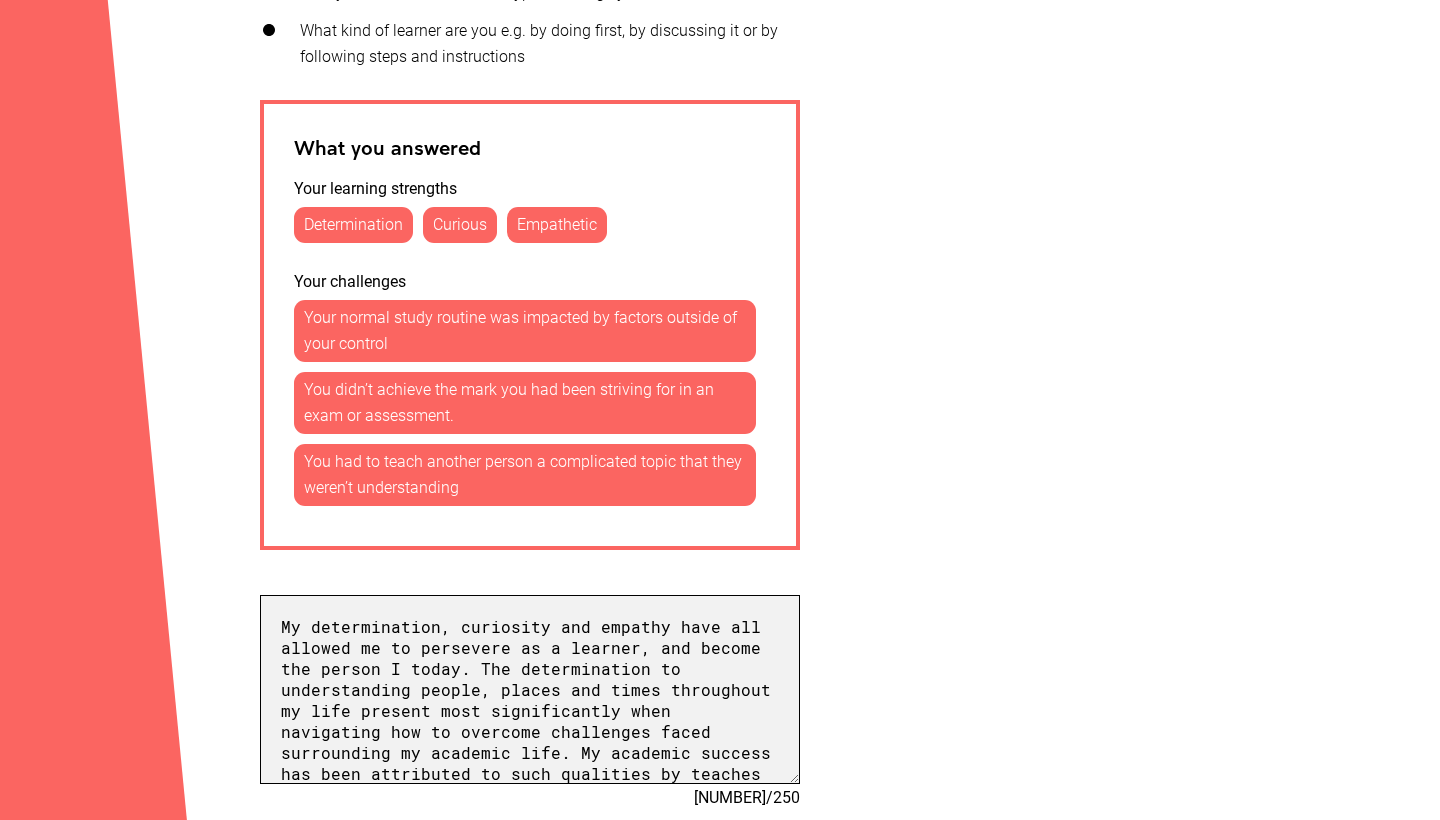 drag, startPoint x: 651, startPoint y: 759, endPoint x: 134, endPoint y: 315, distance: 681.48737 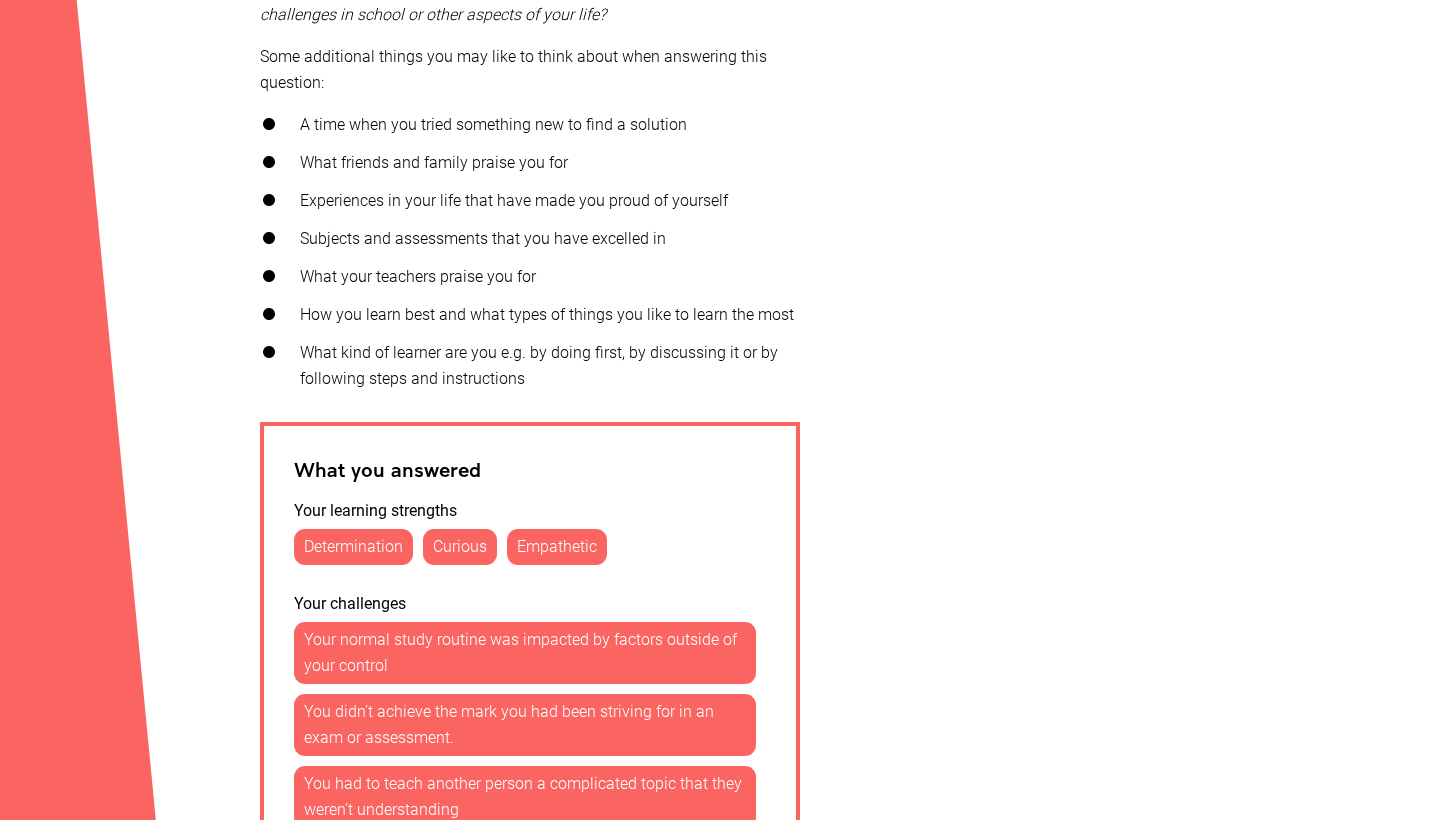 scroll, scrollTop: 1074, scrollLeft: 0, axis: vertical 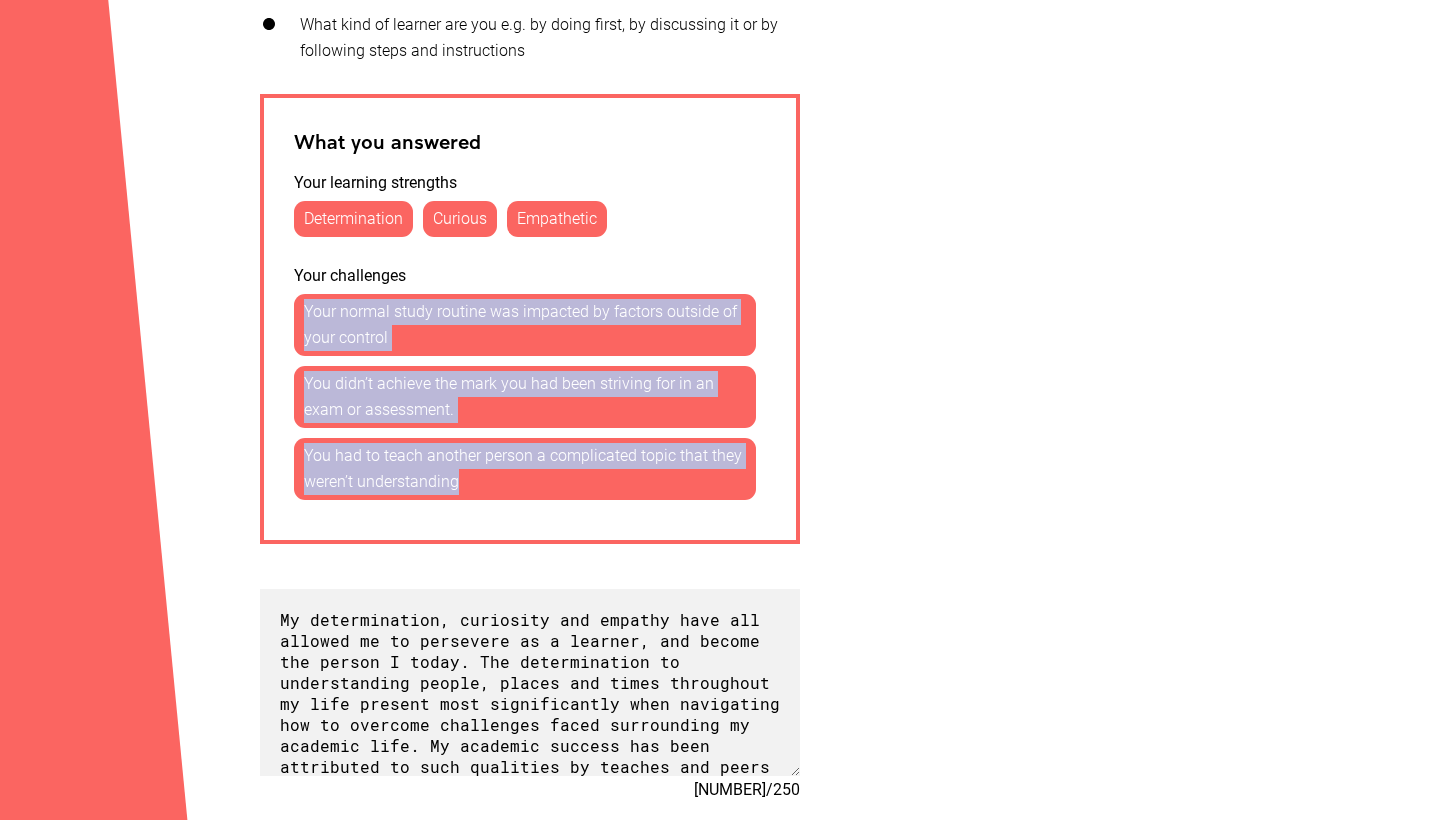 drag, startPoint x: 465, startPoint y: 479, endPoint x: 301, endPoint y: 312, distance: 234.06195 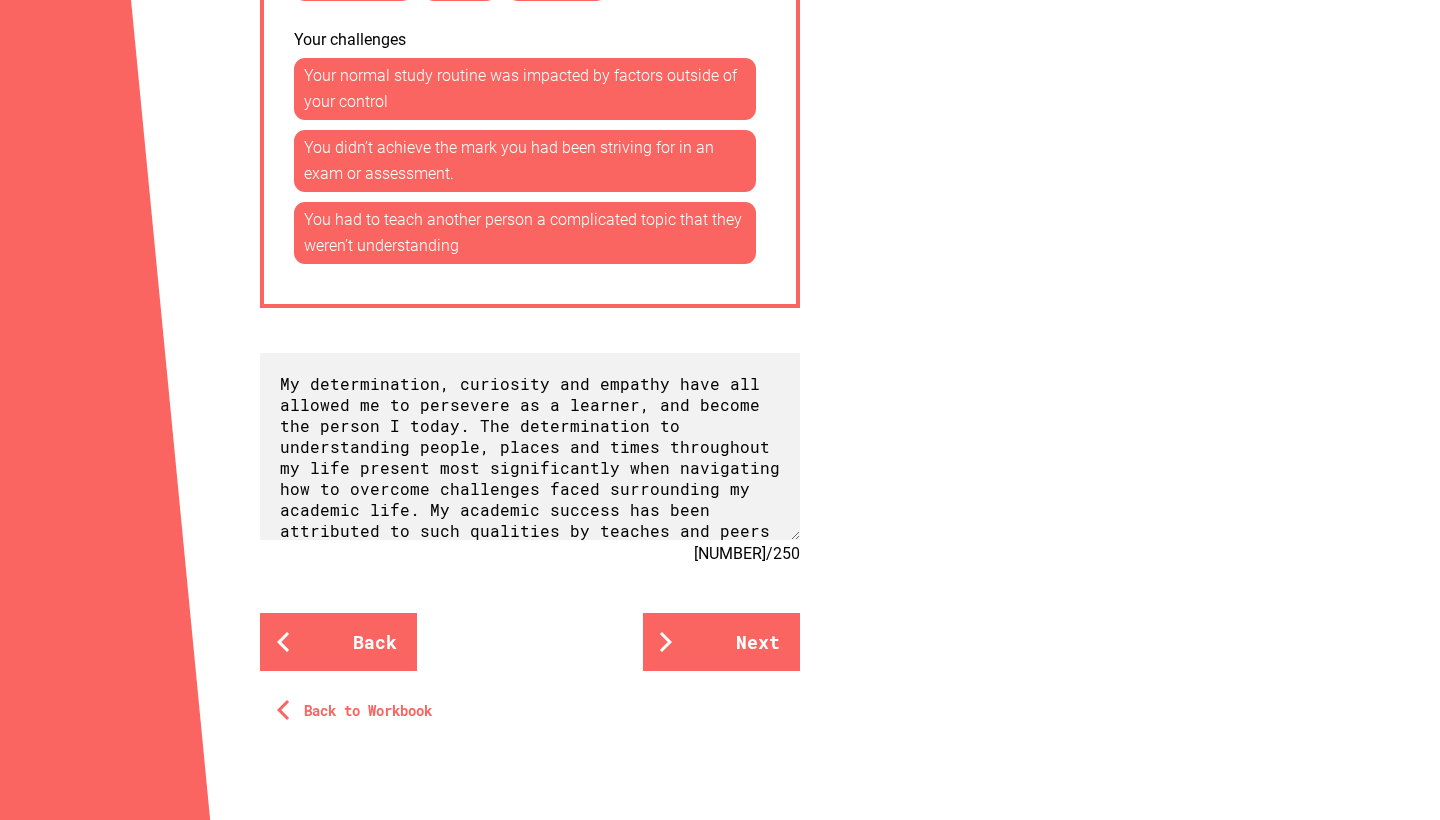 scroll, scrollTop: 1311, scrollLeft: 0, axis: vertical 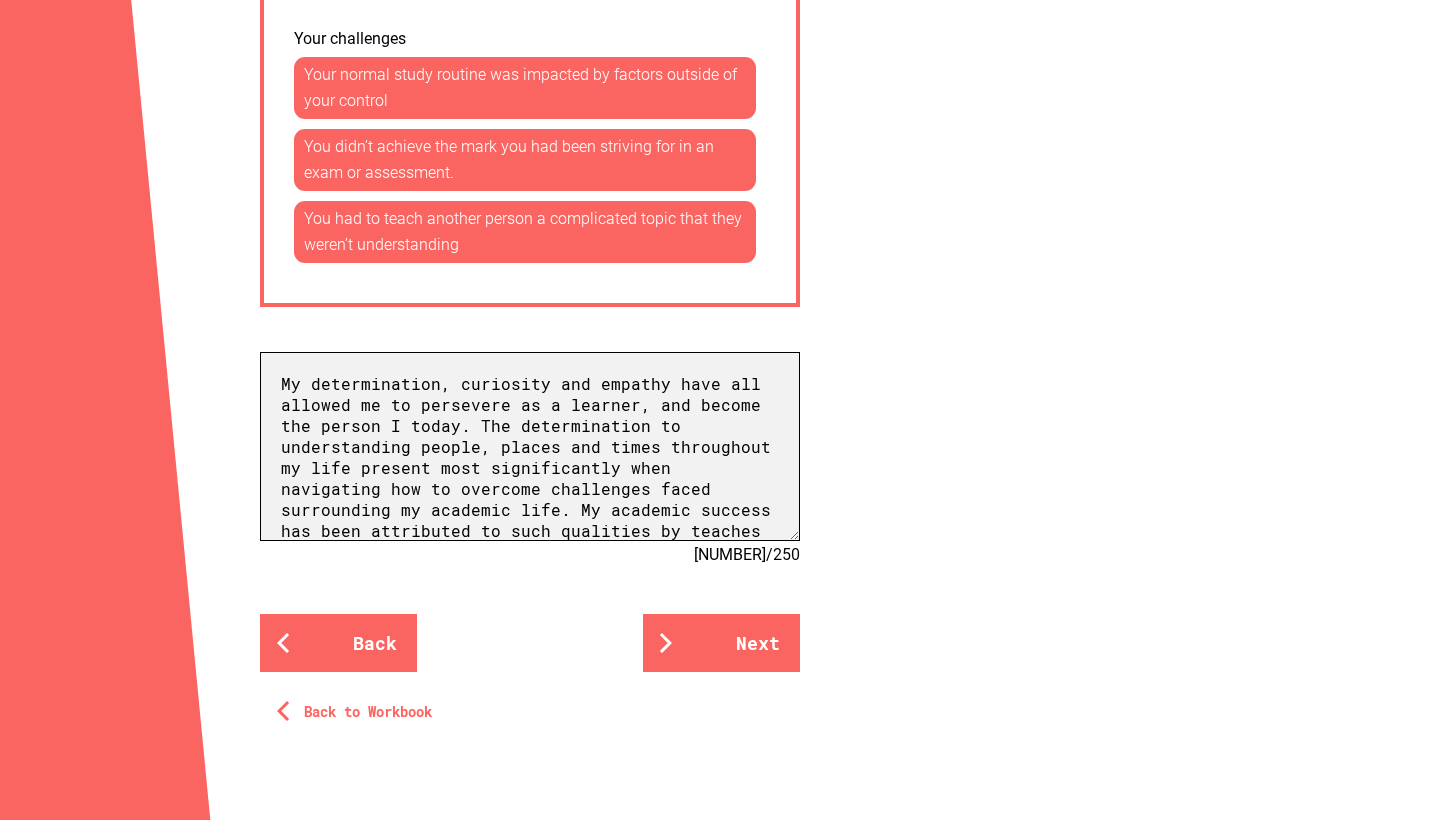 drag, startPoint x: 622, startPoint y: 515, endPoint x: 502, endPoint y: 228, distance: 311.07715 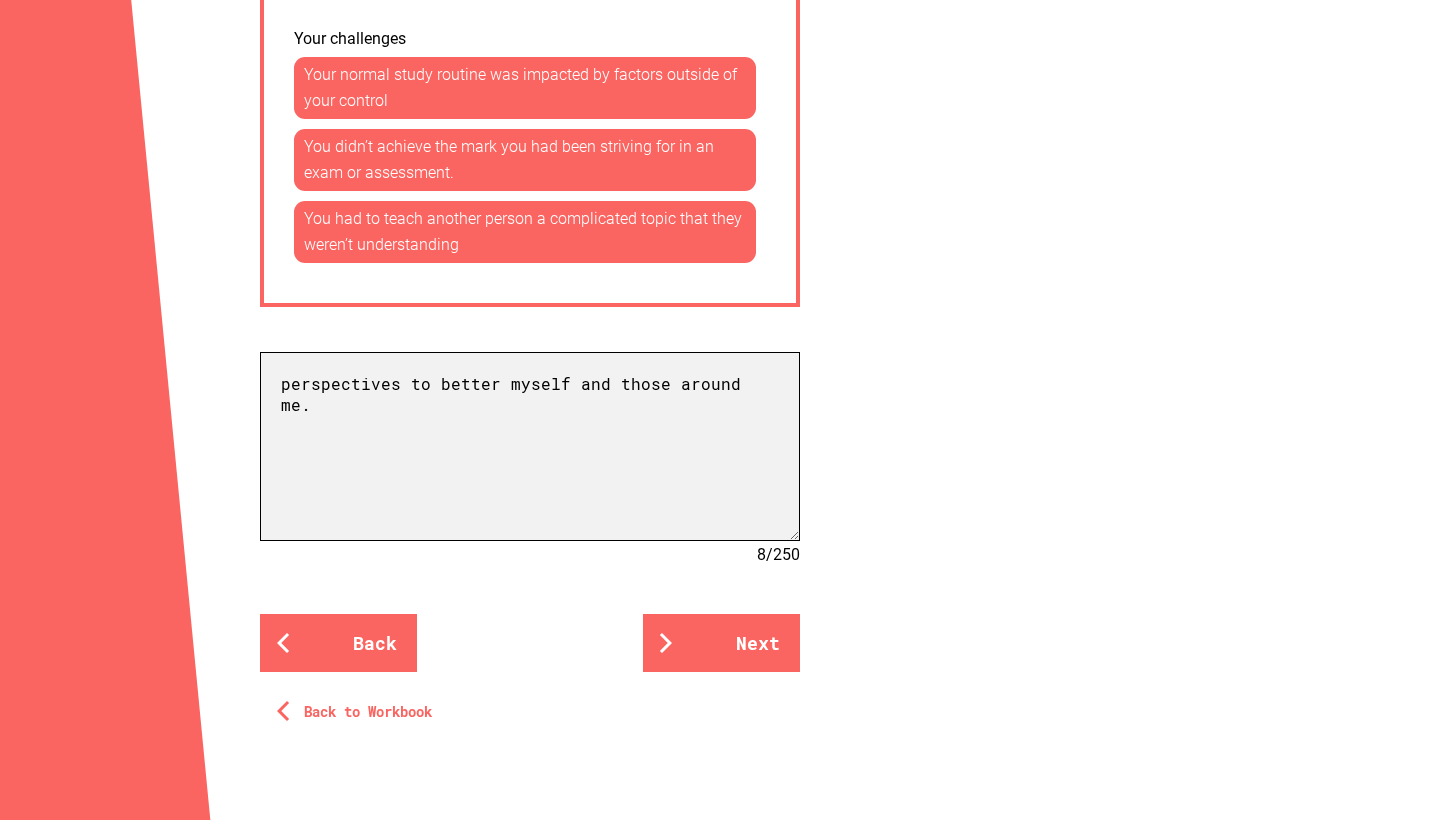 drag, startPoint x: 774, startPoint y: 390, endPoint x: 155, endPoint y: 388, distance: 619.00323 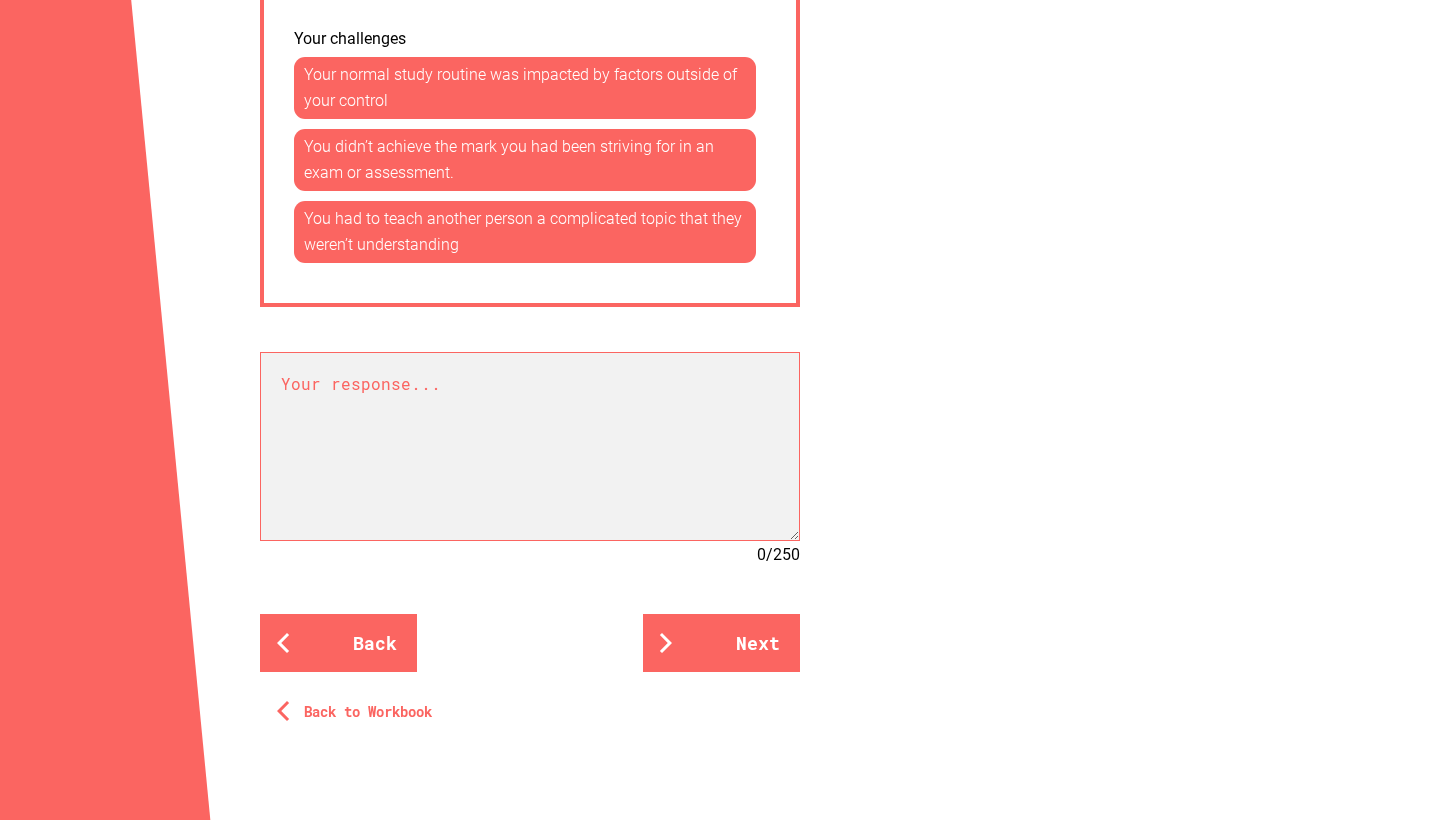 paste on "My determination, curiosity and empathy have been consistently praised by my teachers, family and friends as they attribute to the core parts of who I am today. Whether I am excelling in extended responses, research reports, methodology studies or otherwise; each allows for me to better myself and my education by allowing me to find significant success in all my humanities subjects, giving me some of my proudest moments in my several awards. Throughout Ancient History, English, Society and Culture, and Legal Studies, one objective remains consistent. Dedication to deepening my understanding of the people and places around me, as well as those who came before and will come long after. My curiosity contributes to my learning best in person. The ability to ask extensive questions, have in-depth discussions with my teachers and expand beyond what is outlined in the syllabus is important to me, as it allows for a well-rounded and holistic view of the world and creates an easier workflow when following instructi..." 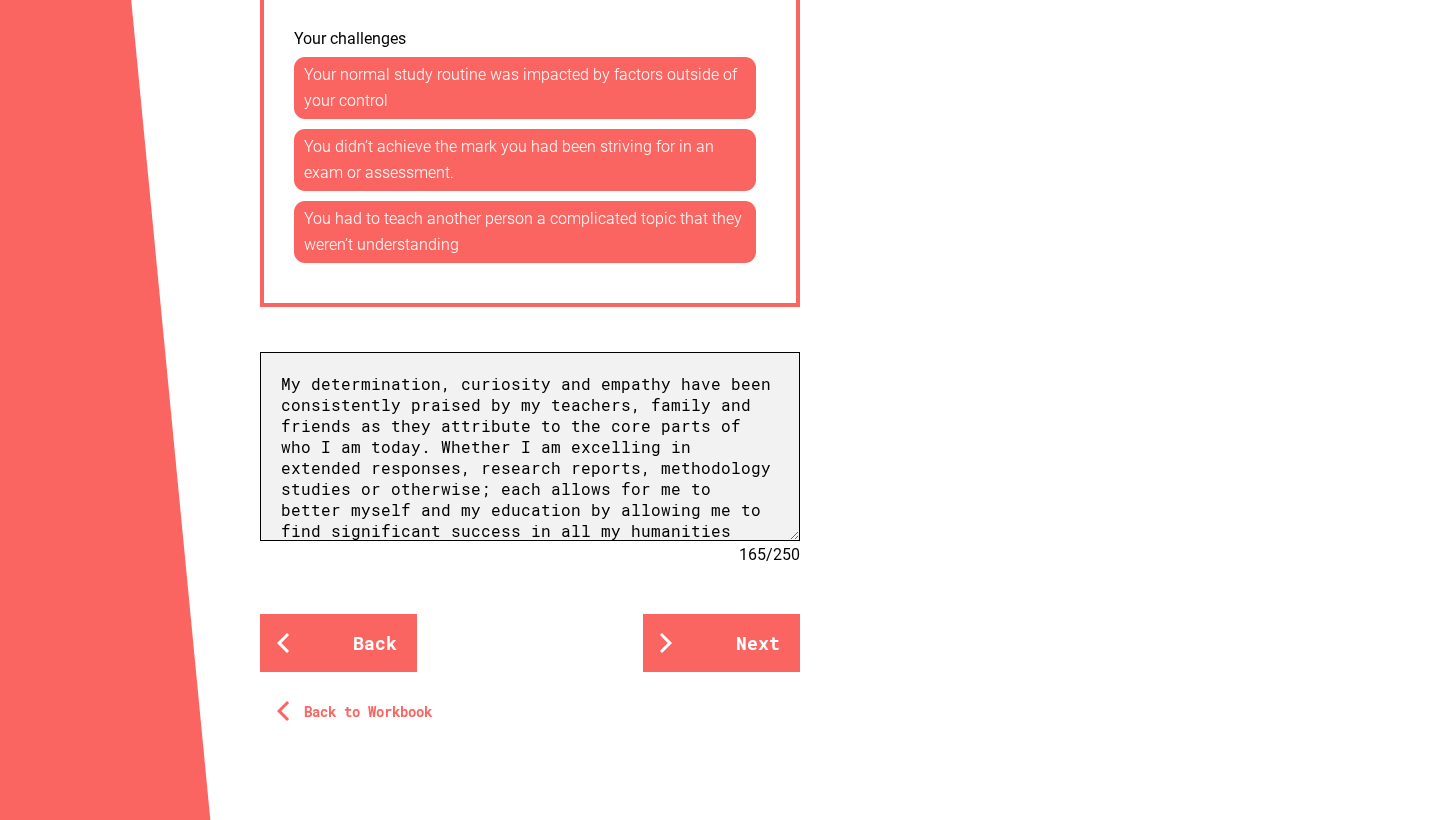 scroll, scrollTop: 0, scrollLeft: 0, axis: both 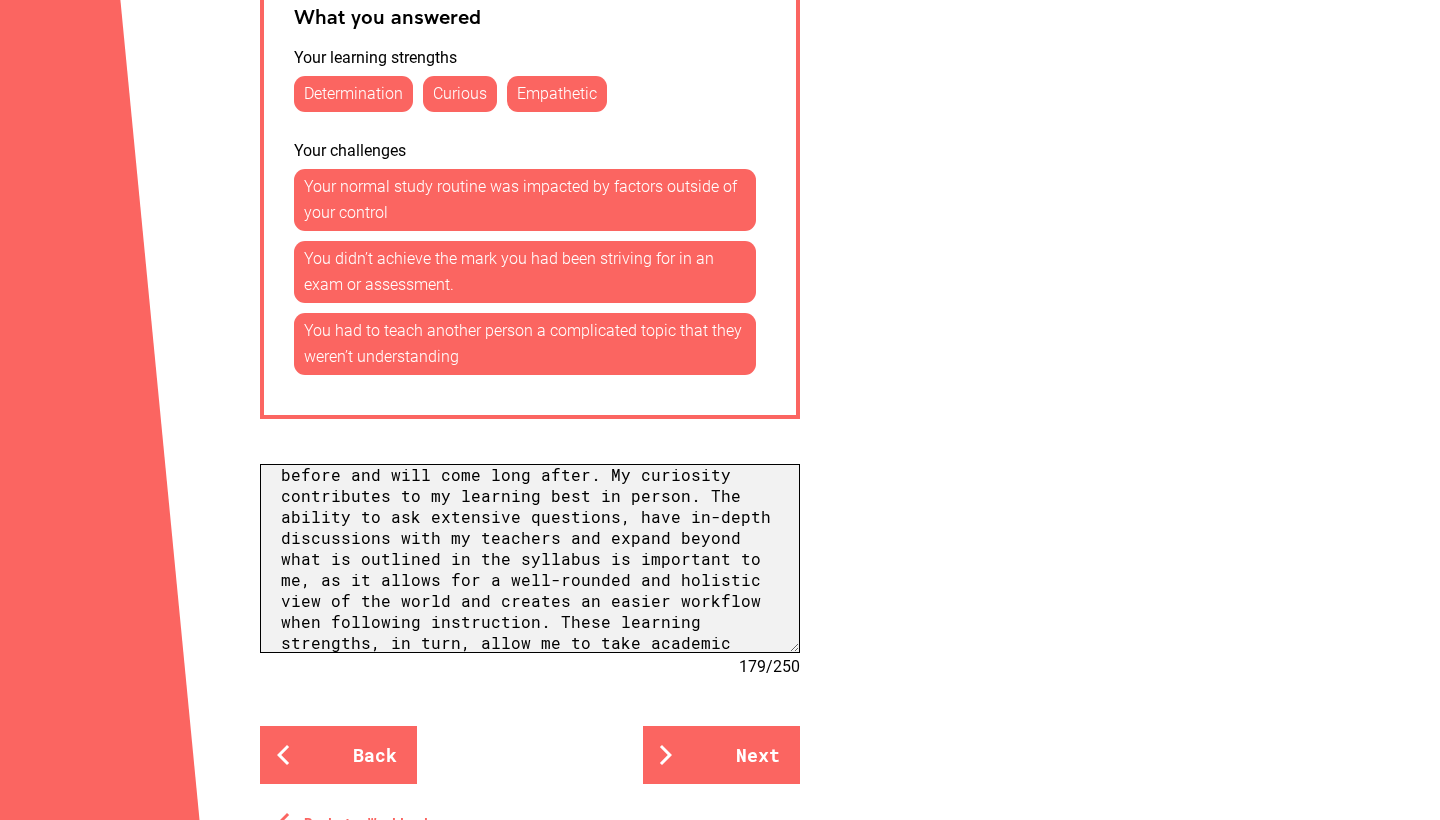 paste on "Whether it has been disrupting strict routines, not meeting the expectations of myself or my teachers, or even assisting peers with classwork; my determination, curiosity and empathy have been praised by my teachers and peers as I navigate overcoming obstacles. My determination keeps me persisting in learning and growing despite disruptions or the emotional toll of overestimation from myself and others. It allows me to continue practicing what I need to and finding new techniques to improve my capabilities, or teach others in a way more suitable to them. Curiosity about content or otherwise allows me to keep asking questions and trying to make reasonable judgments about the people, places or concepts I'm being taught, assisting in my determination to be the best version of myself. Empathy is the root of all humanities; our world would not be what it is without understanding and the sharing of feelings and knowledge. I strive to be empathetic with the students I assist, my peers, my family, my teachers and,..." 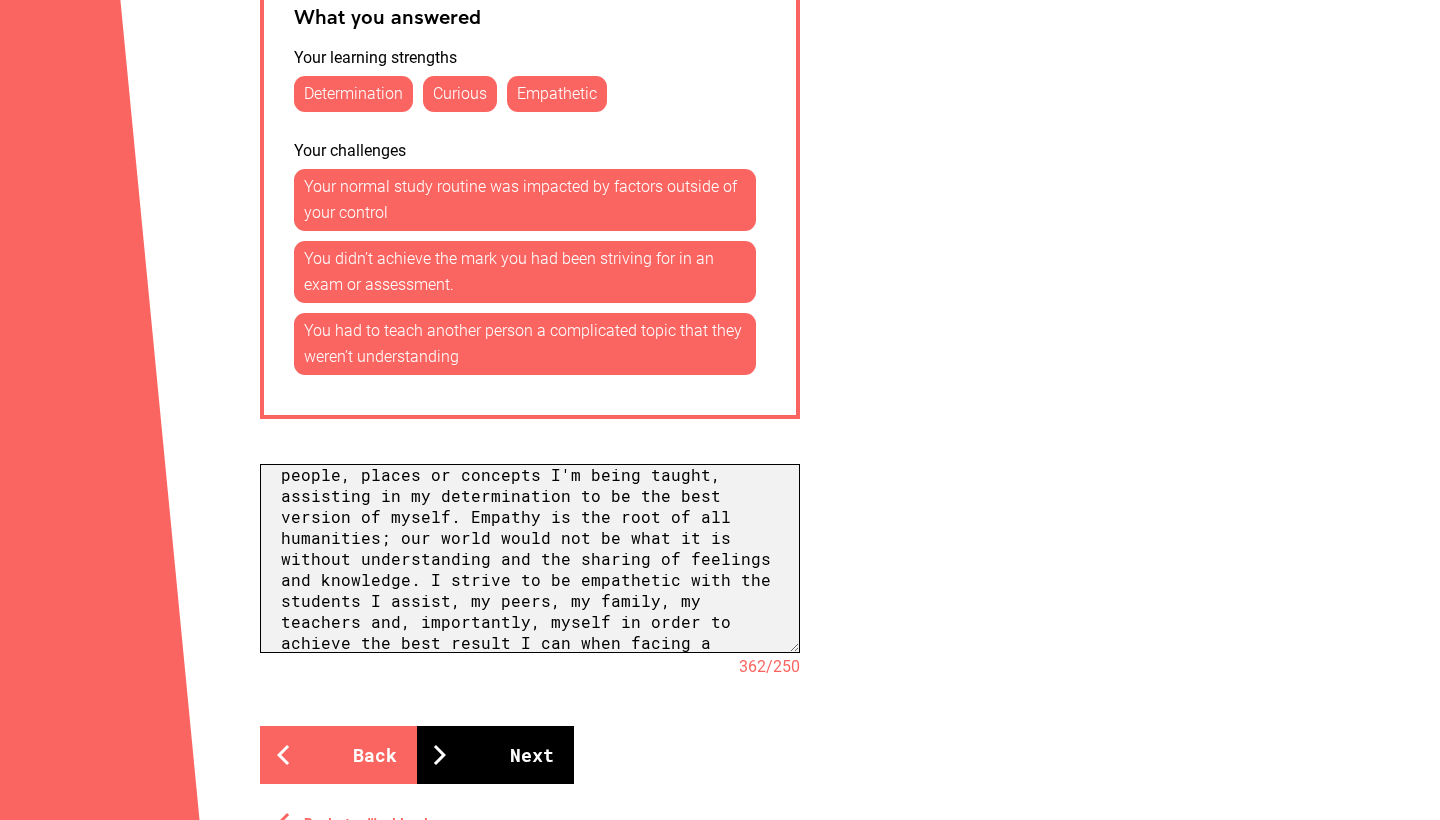 type on "My determination, curiosity and empathy have been consistently praised by my teachers, family and friends as they attribute to the core parts of who I am today. Whether I am excelling in extended responses, research reports, methodology studies or otherwise; each allows for me to better myself and my education by allowing me to find significant success in all my humanities subjects, giving me some of my proudest moments in my several awards. Throughout Ancient History, English, Society and Culture, and Legal Studies, one objective remains consistent. Dedication to deepening my understanding of the people and places around me, as well as those who came before and will come long after. My curiosity contributes to my learning best in person. The ability to ask extensive questions, have in-depth discussions with my teachers and expand beyond what is outlined in the syllabus is important to me, as it allows for a well-rounded and holistic view of the world and creates an easier workflow when following instructi..." 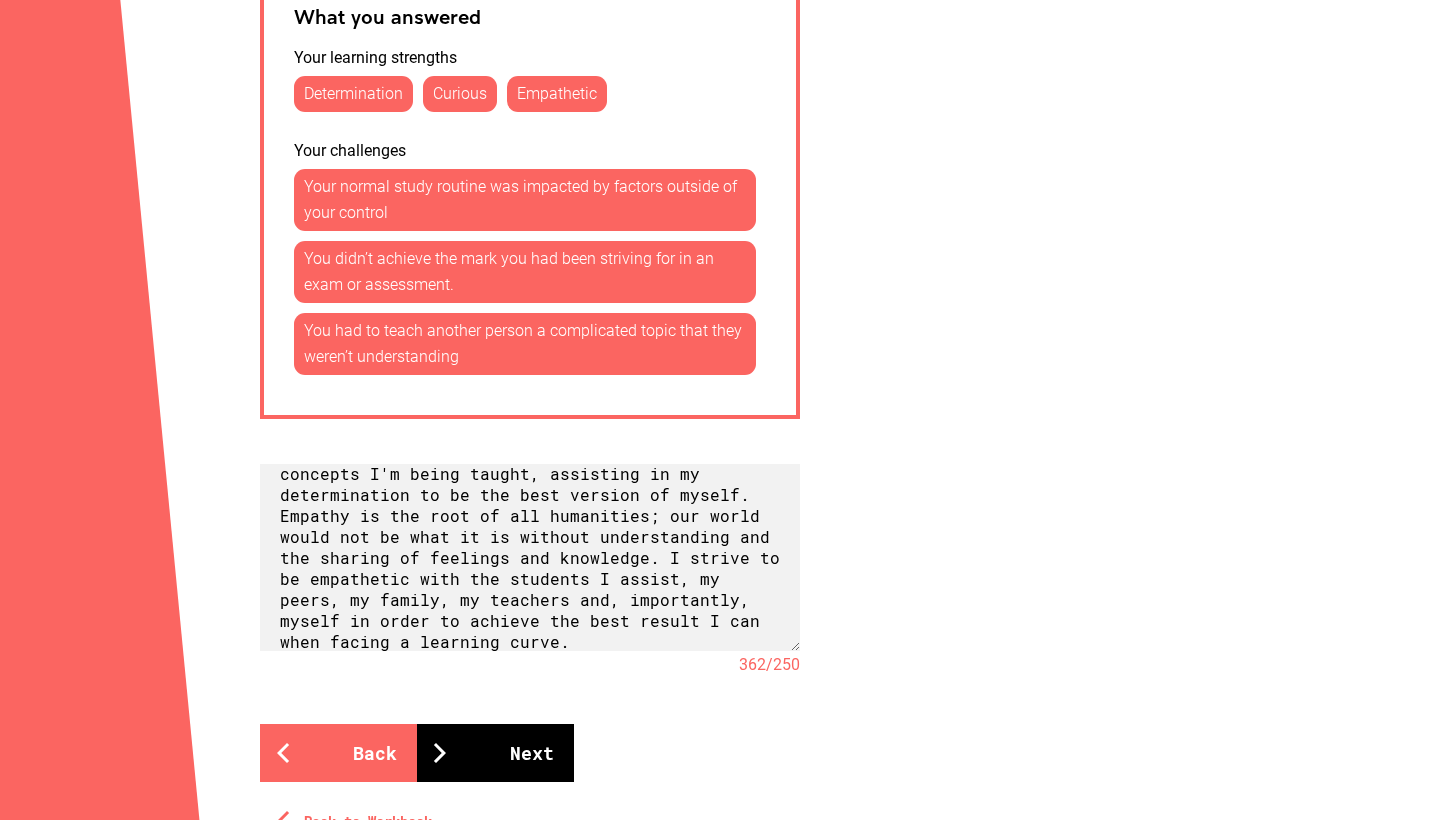 click on "Next" at bounding box center (495, 753) 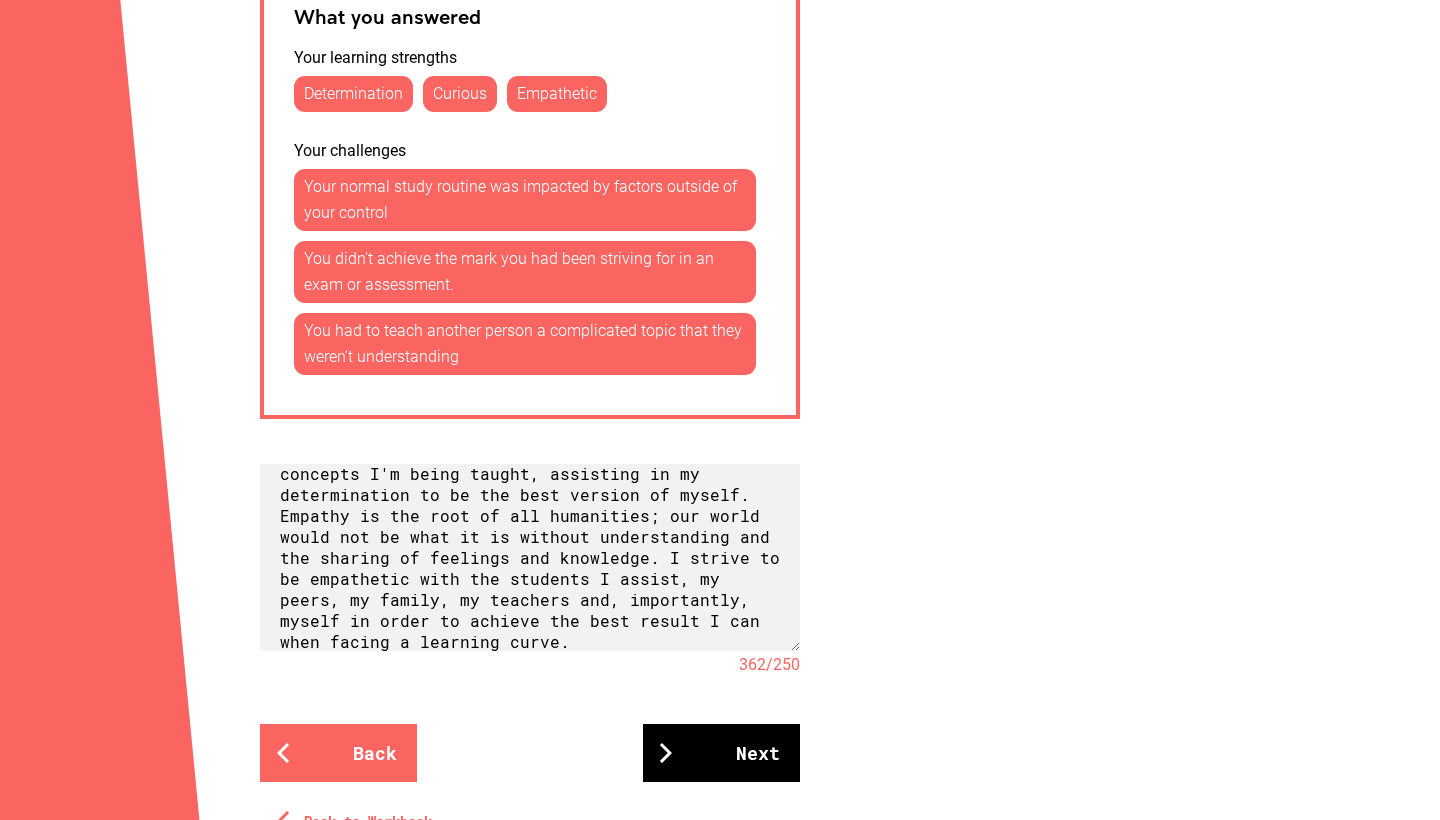 scroll, scrollTop: 798, scrollLeft: 0, axis: vertical 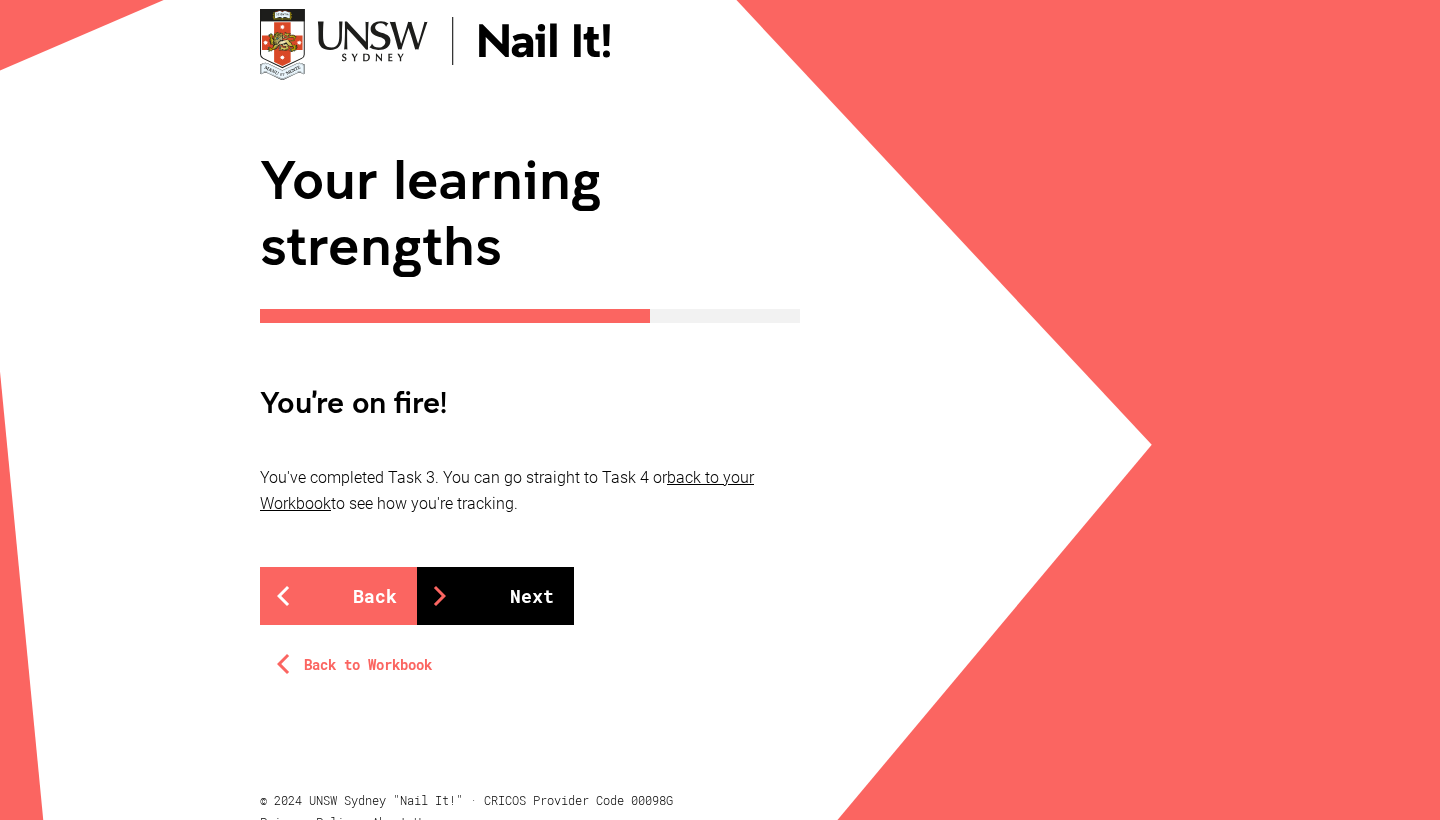 click on "Next" at bounding box center (495, 596) 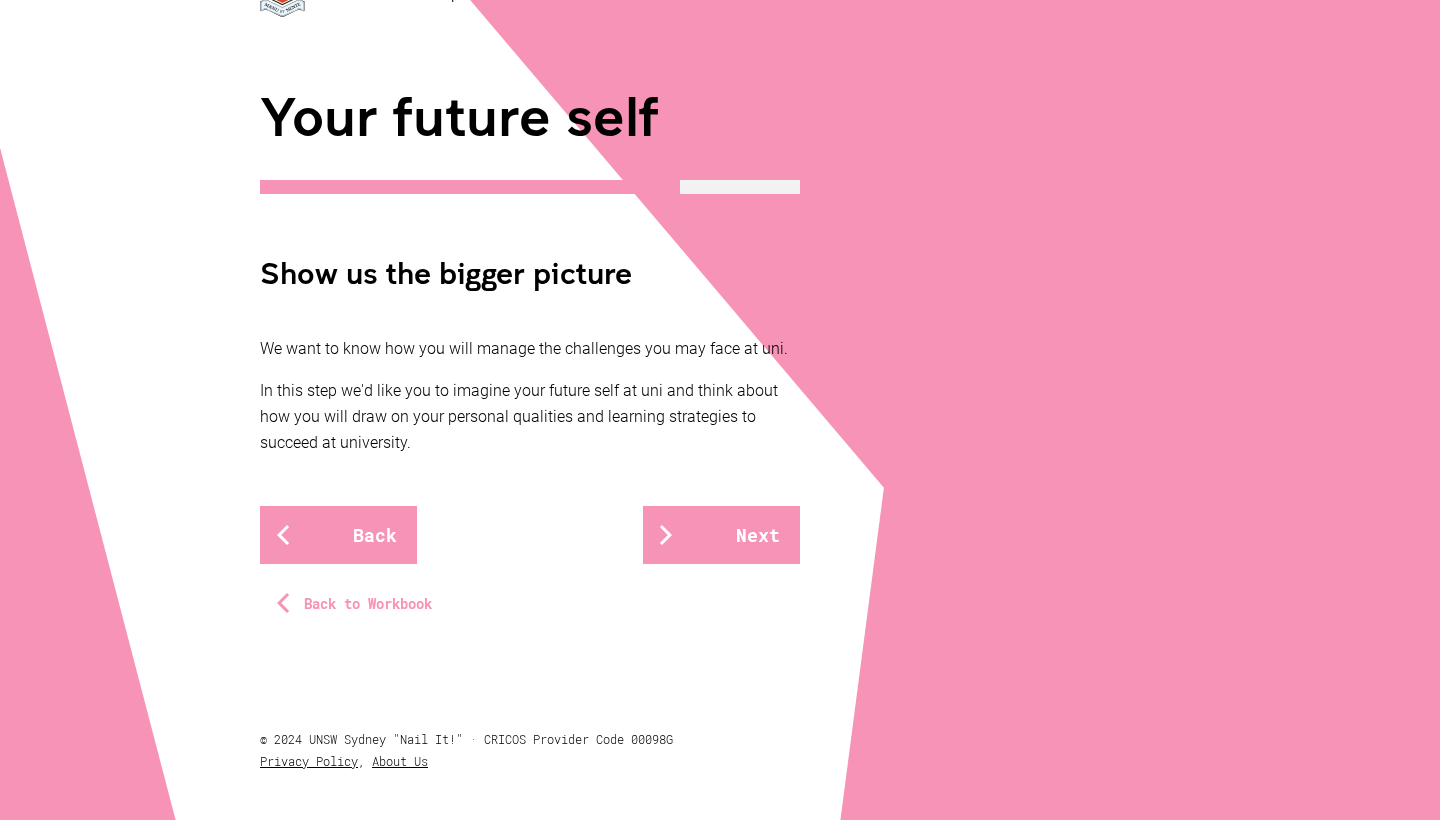 scroll, scrollTop: 208, scrollLeft: 0, axis: vertical 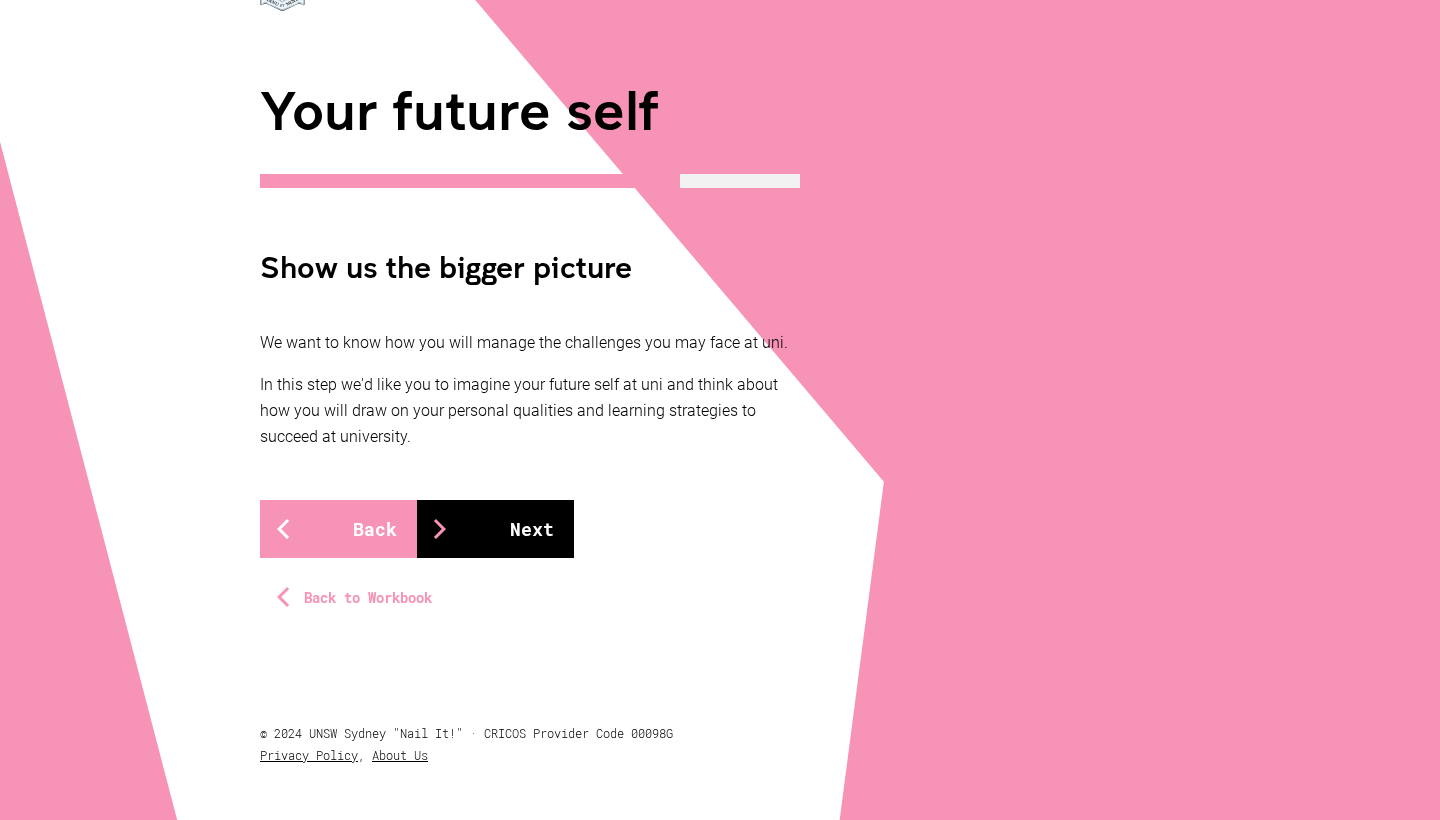 click on "Next" at bounding box center (495, 529) 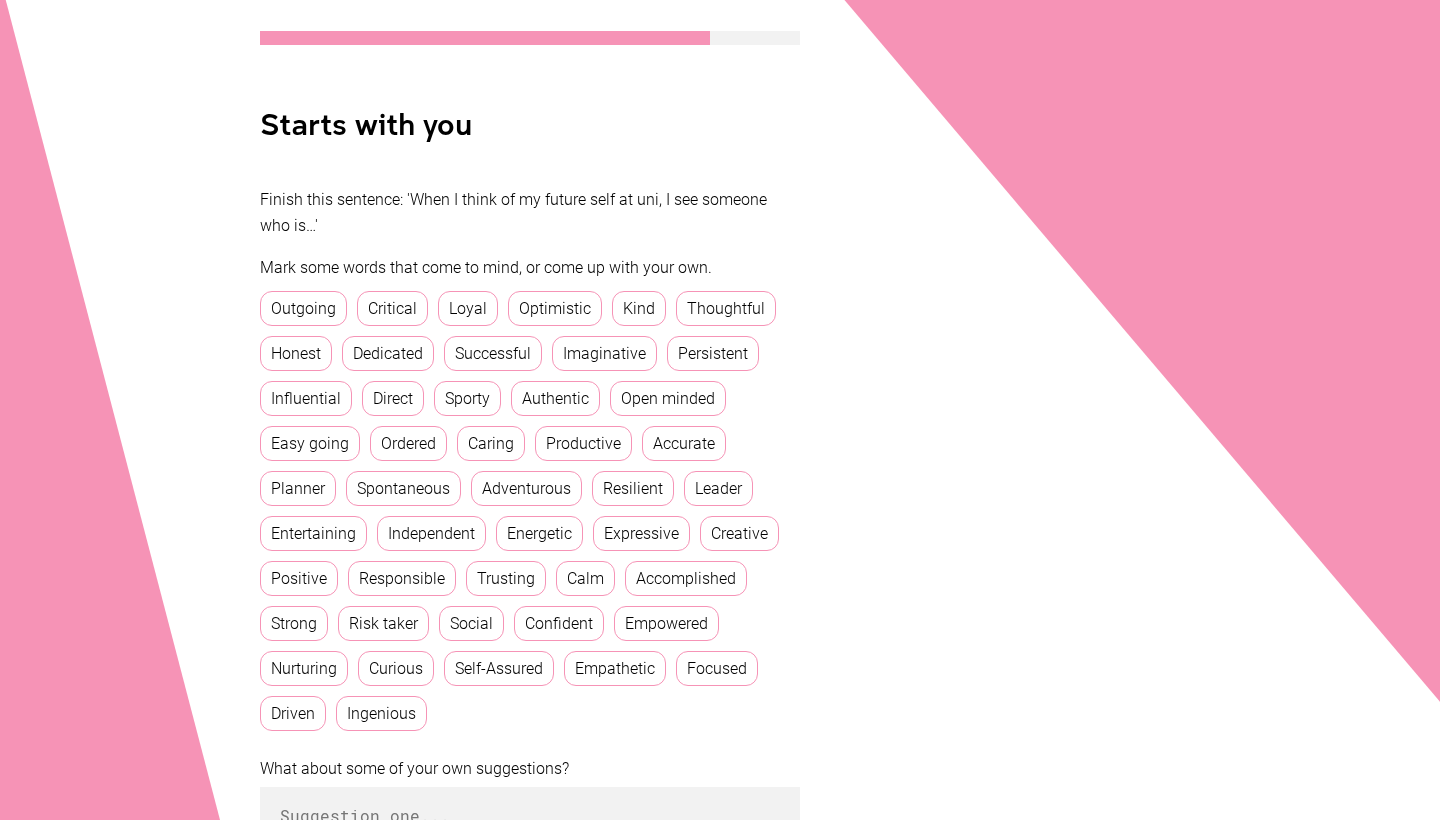 scroll, scrollTop: 353, scrollLeft: 0, axis: vertical 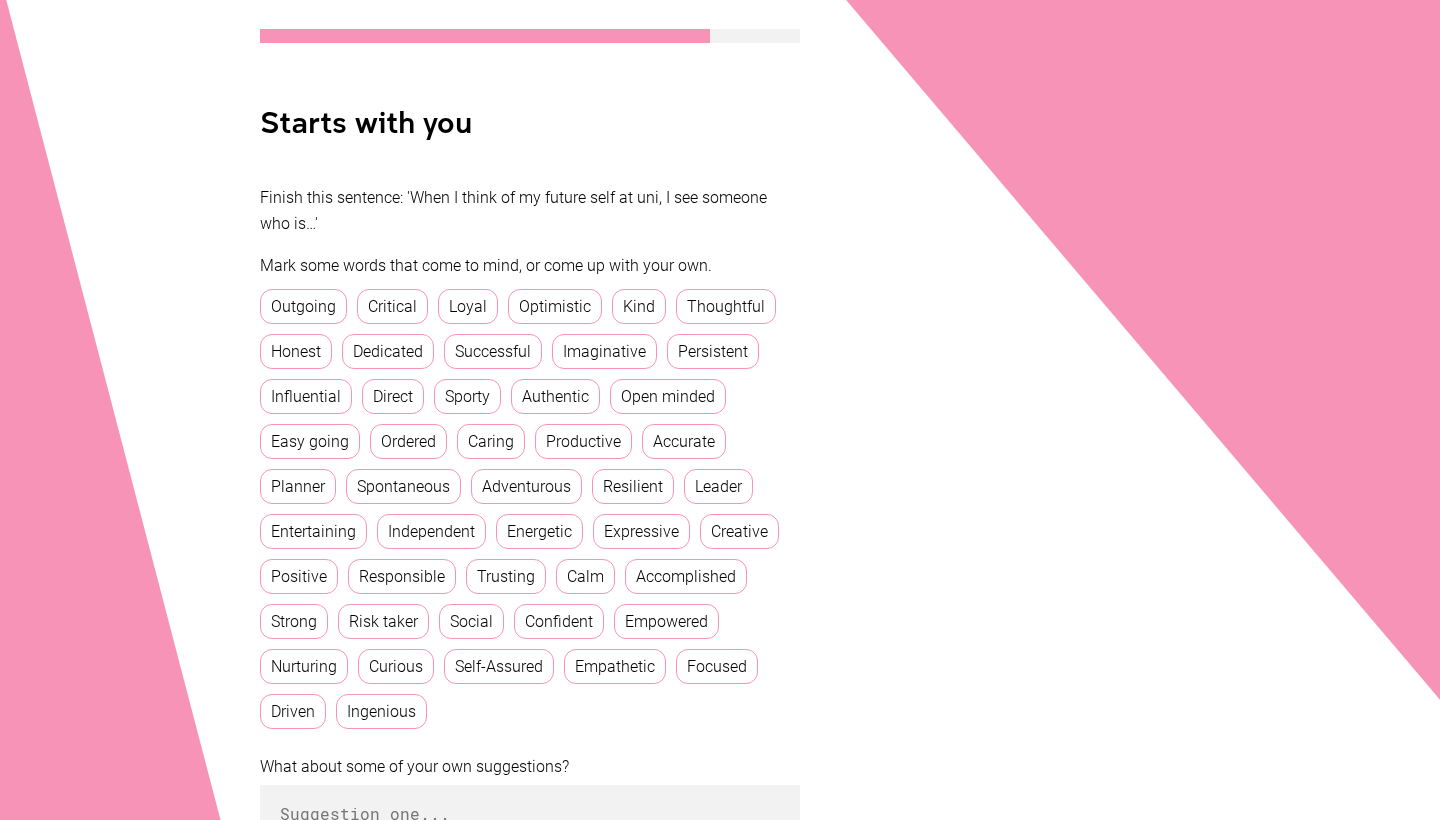 click on "Empathetic" at bounding box center (615, 666) 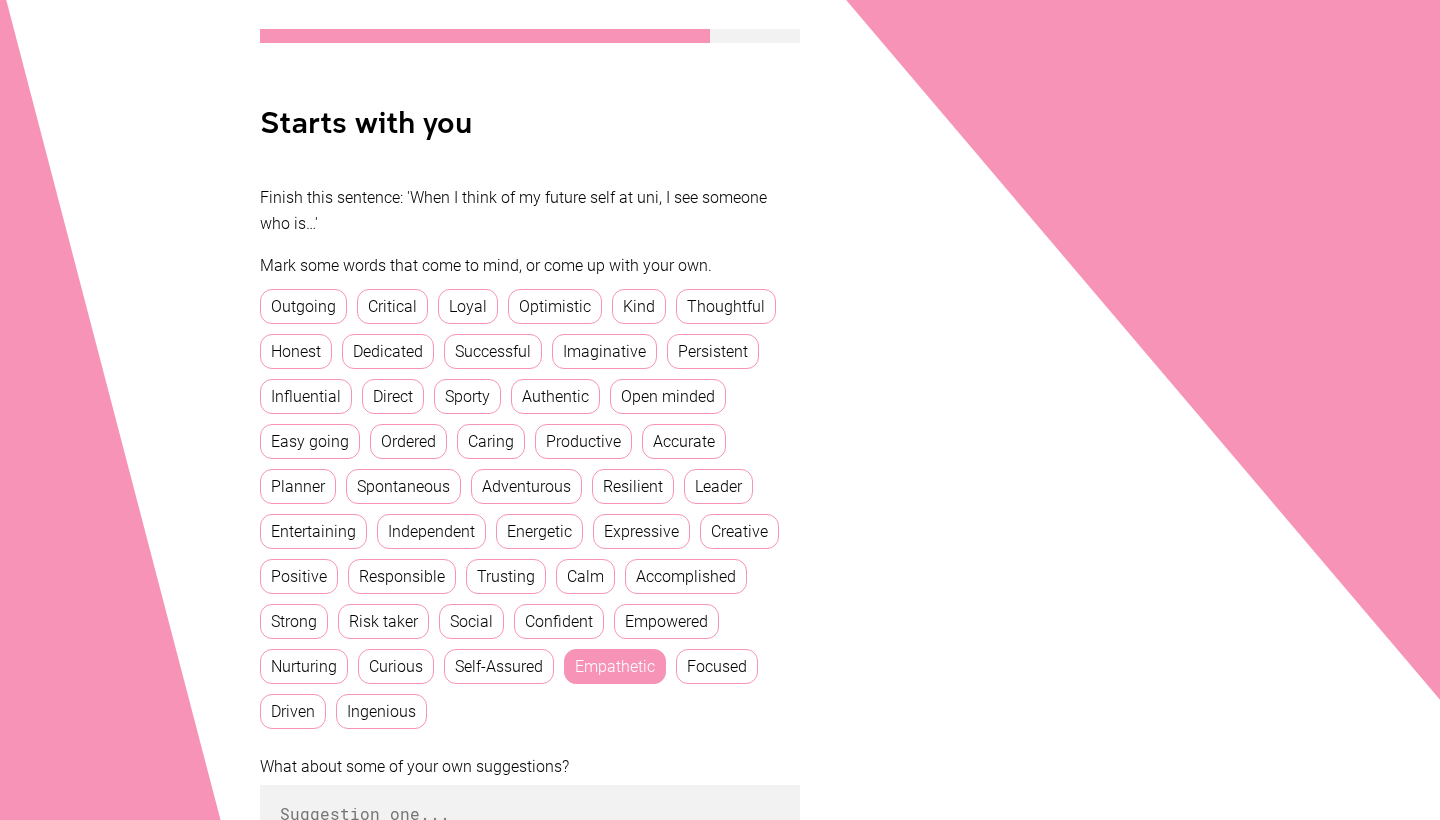 click on "Dedicated" at bounding box center (388, 351) 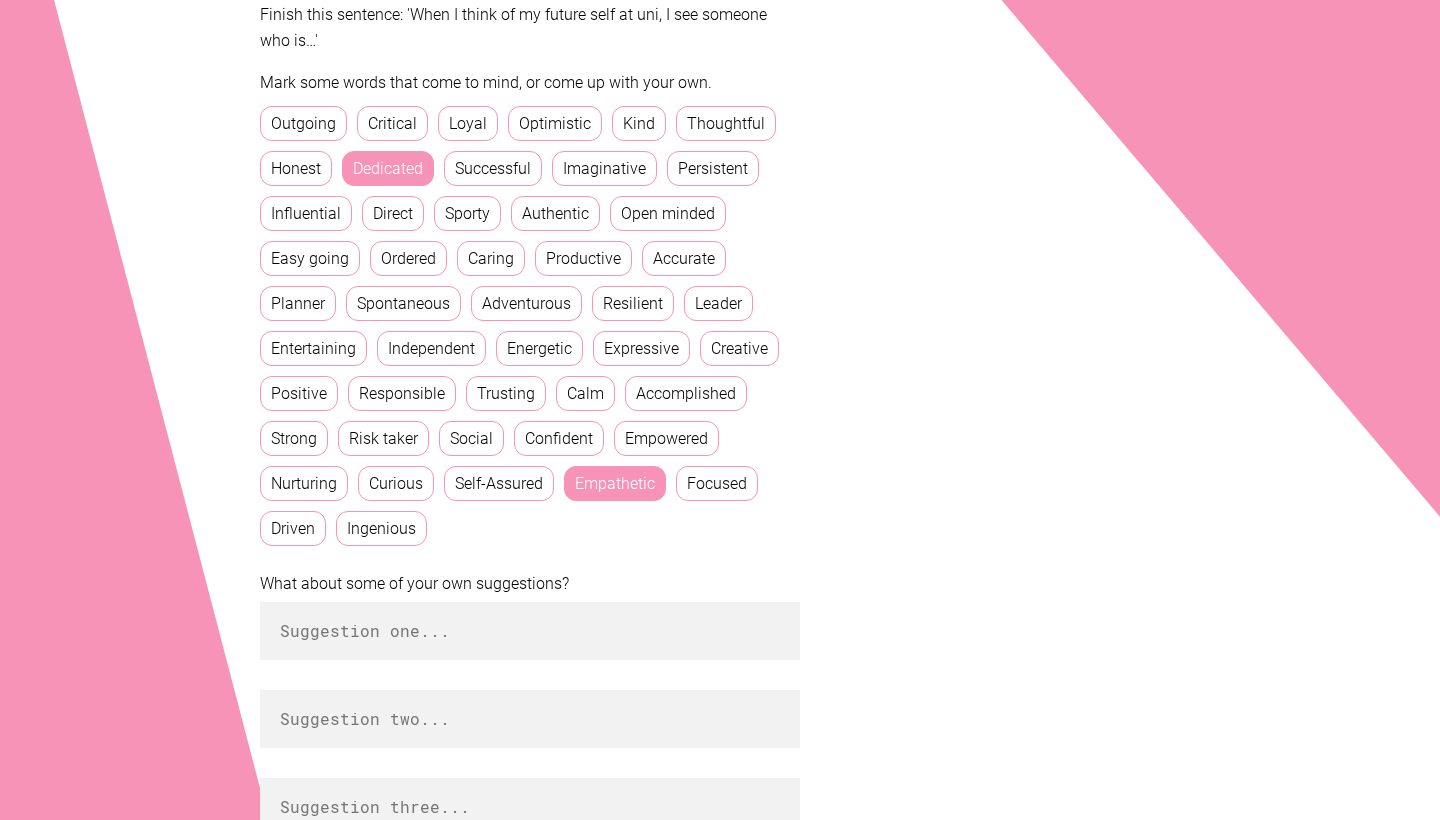 scroll, scrollTop: 533, scrollLeft: 0, axis: vertical 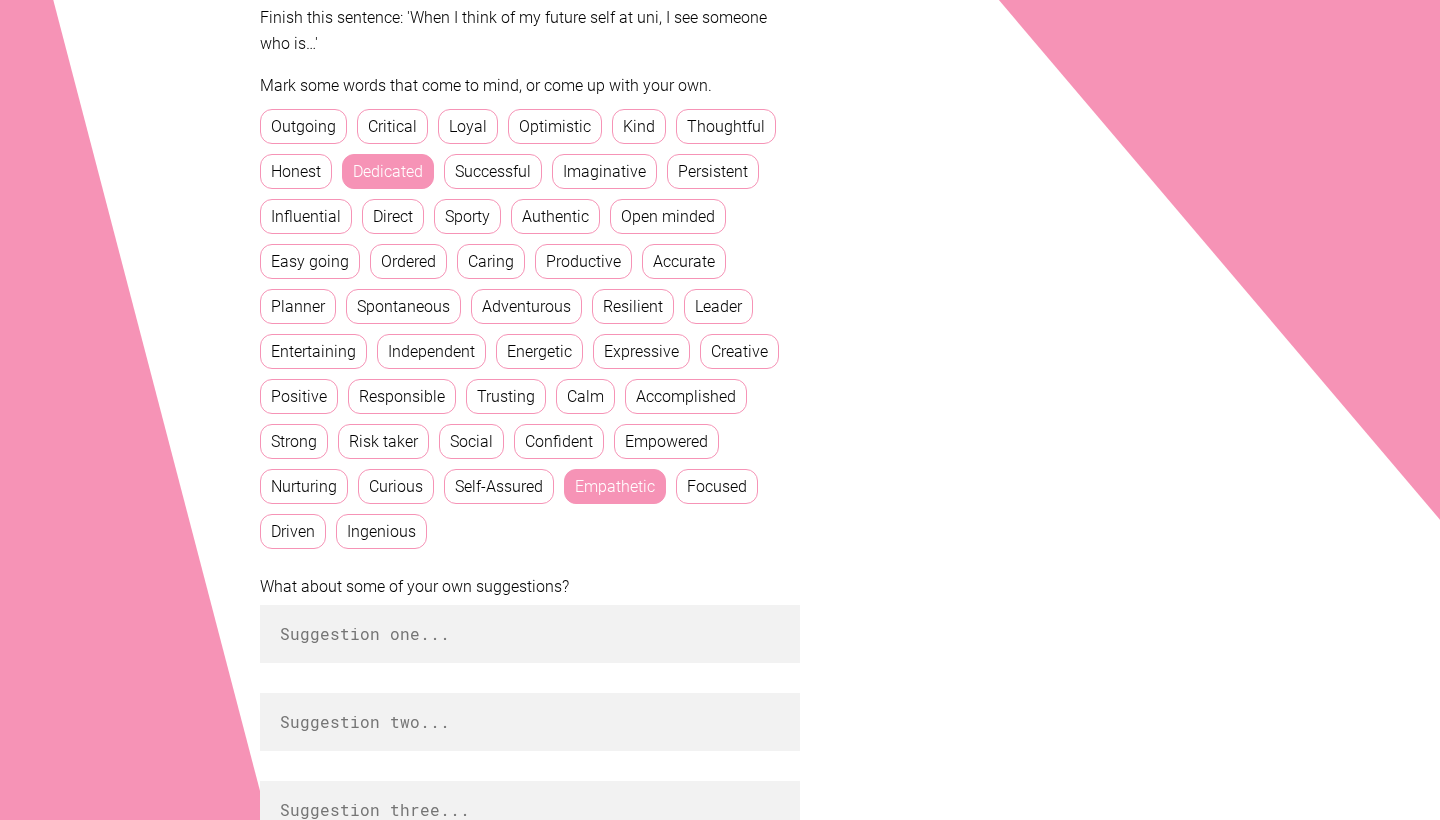 click on "Accomplished" at bounding box center [686, 396] 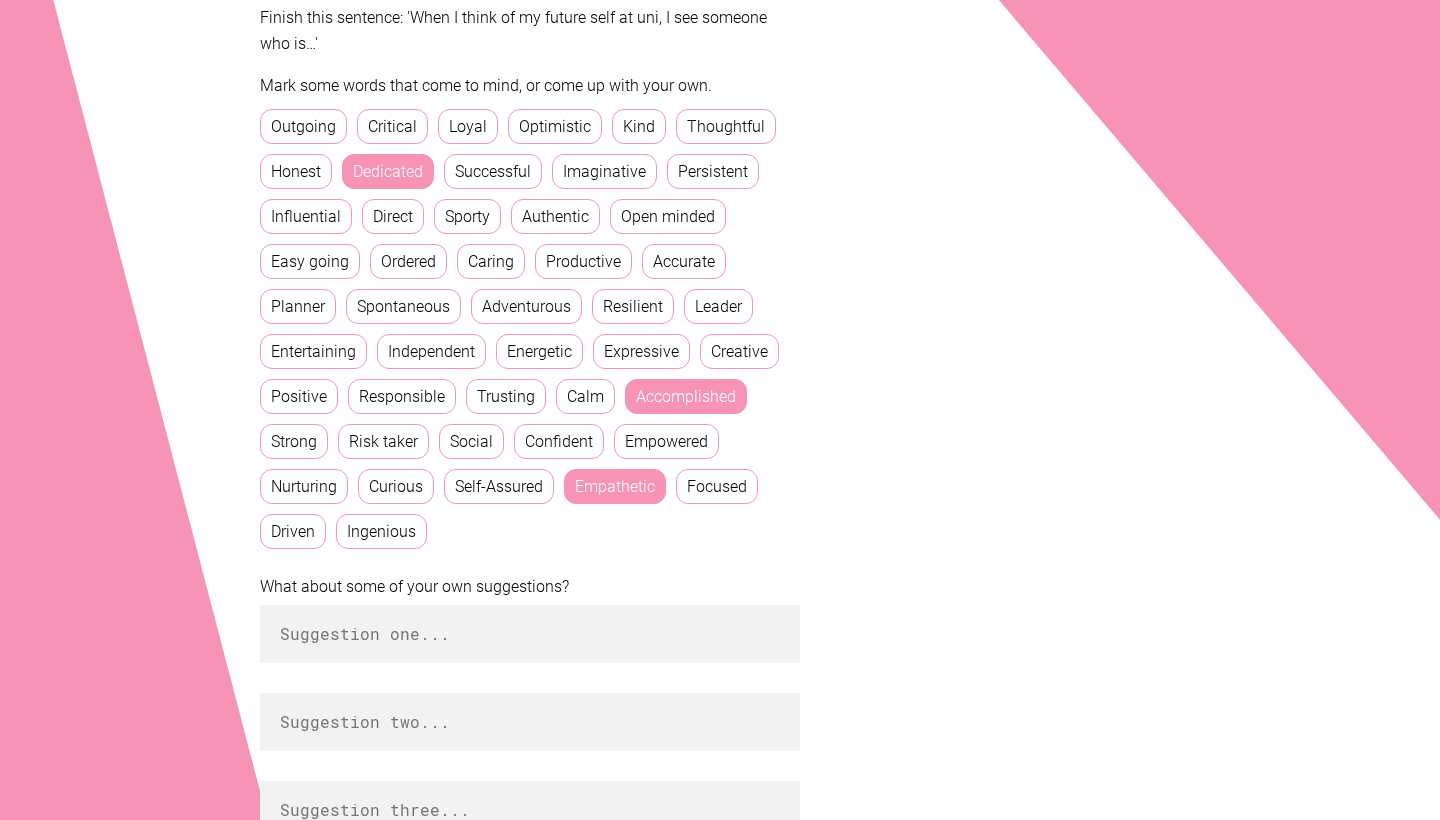 click on "Self-Assured" at bounding box center (499, 486) 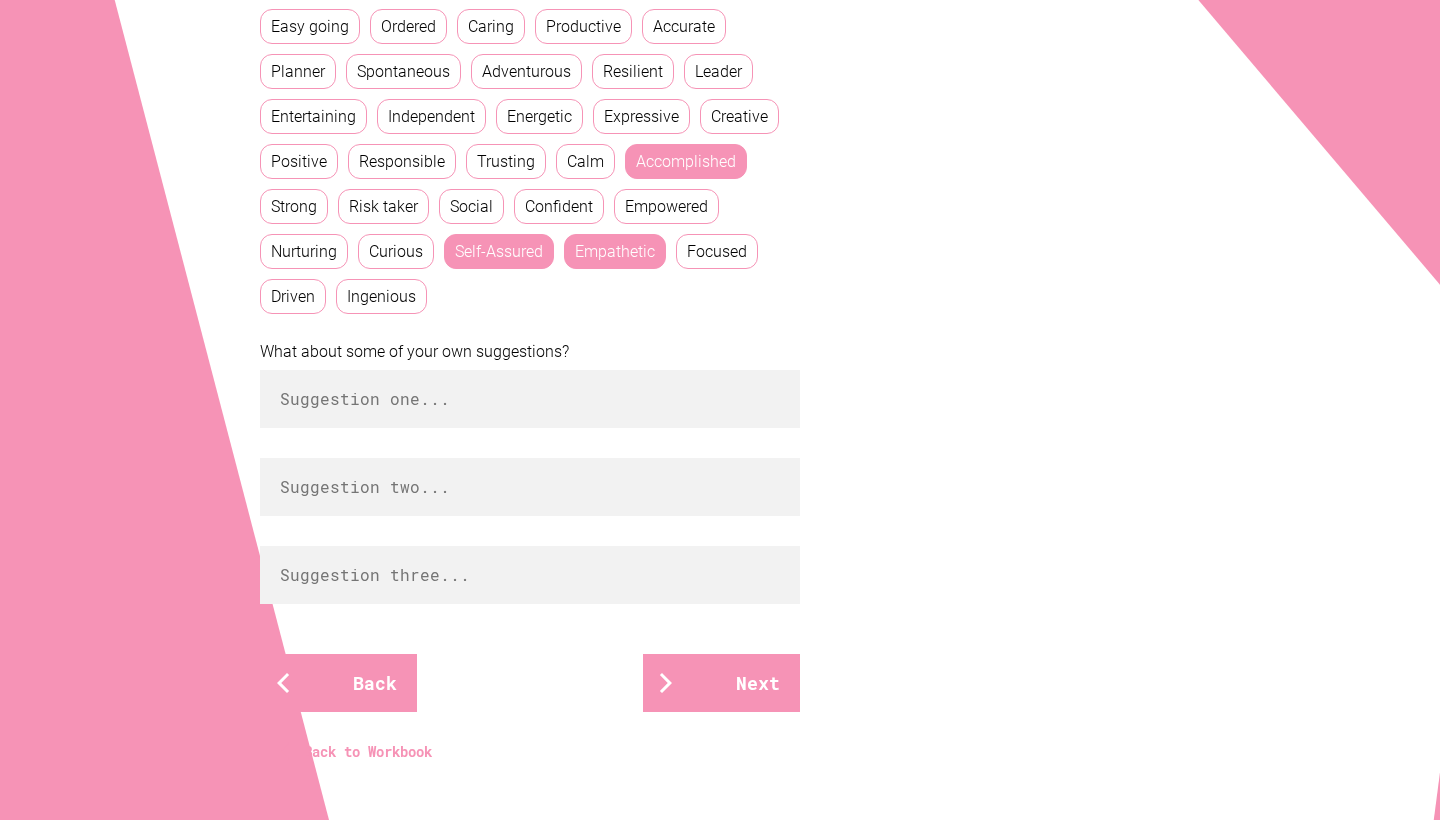scroll, scrollTop: 780, scrollLeft: 0, axis: vertical 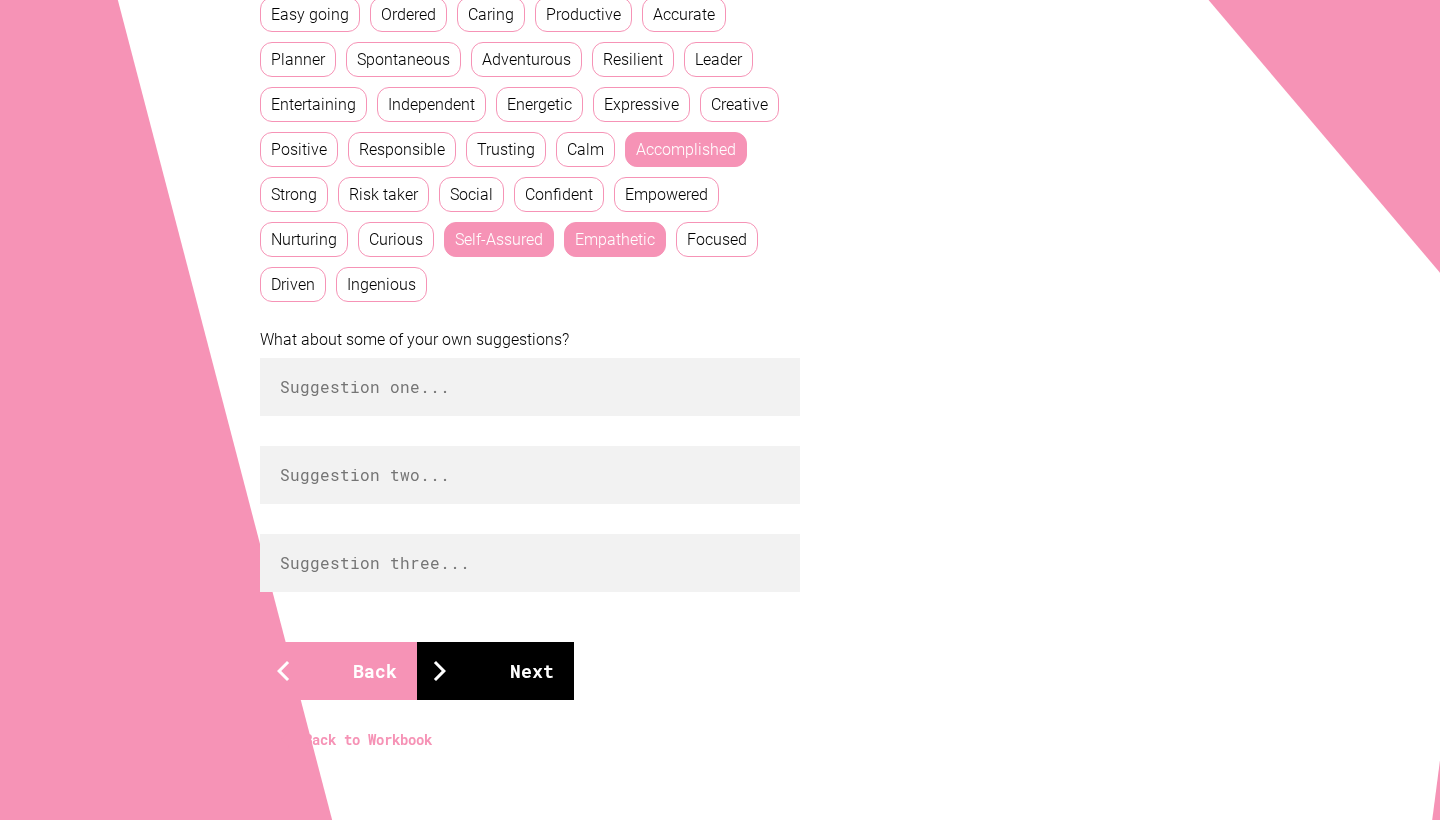 click on "Next" at bounding box center [495, 671] 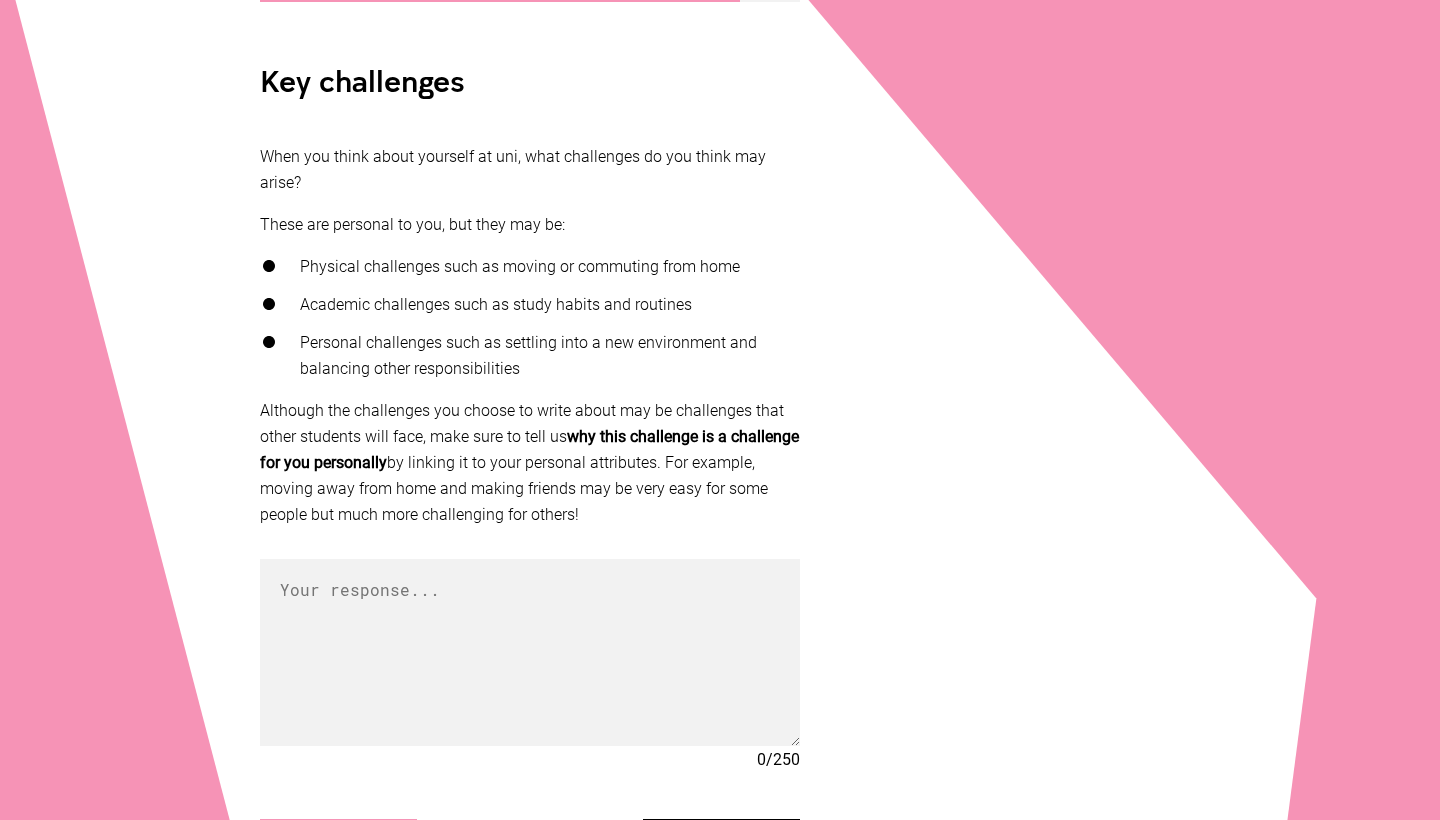 scroll, scrollTop: 393, scrollLeft: 0, axis: vertical 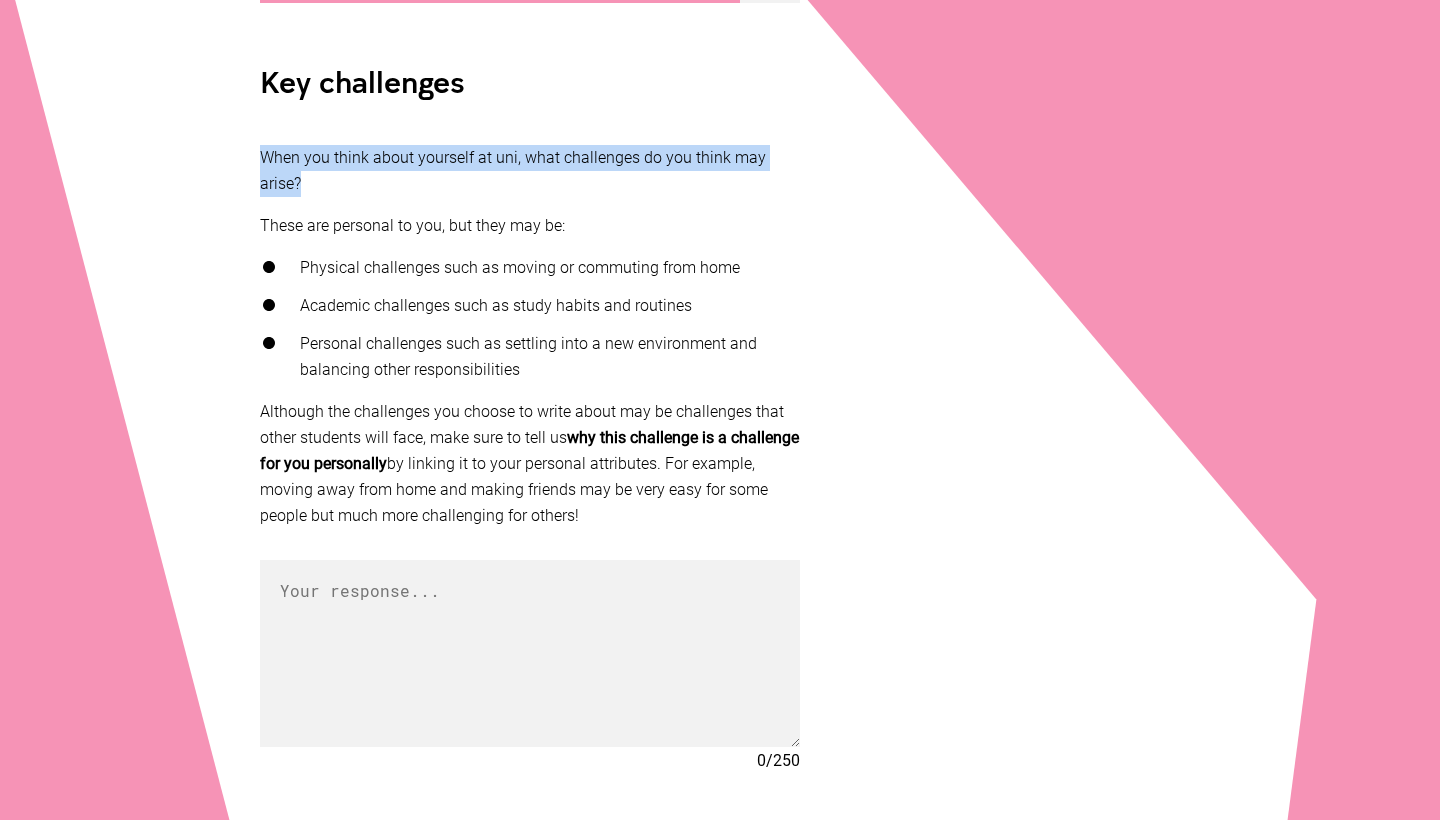drag, startPoint x: 307, startPoint y: 180, endPoint x: 257, endPoint y: 157, distance: 55.03635 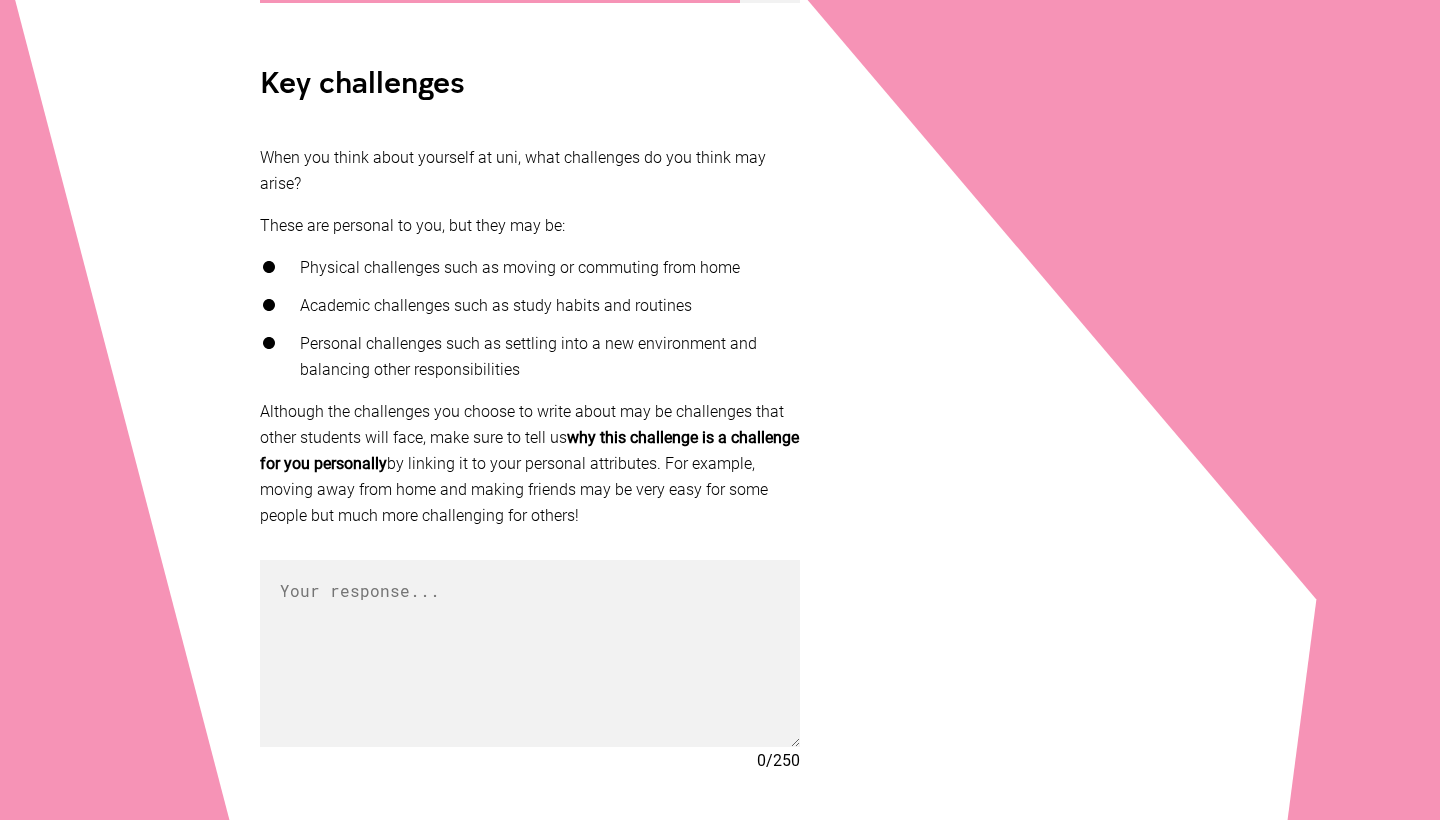 click on "Although the challenges you choose to write about may be challenges that other students will face, make sure to tell us why this challenge is a challenge for you personally by linking it to your personal attributes. For example, moving away from home and making friends may be very easy for some people but much more challenging for others!" at bounding box center [530, 464] 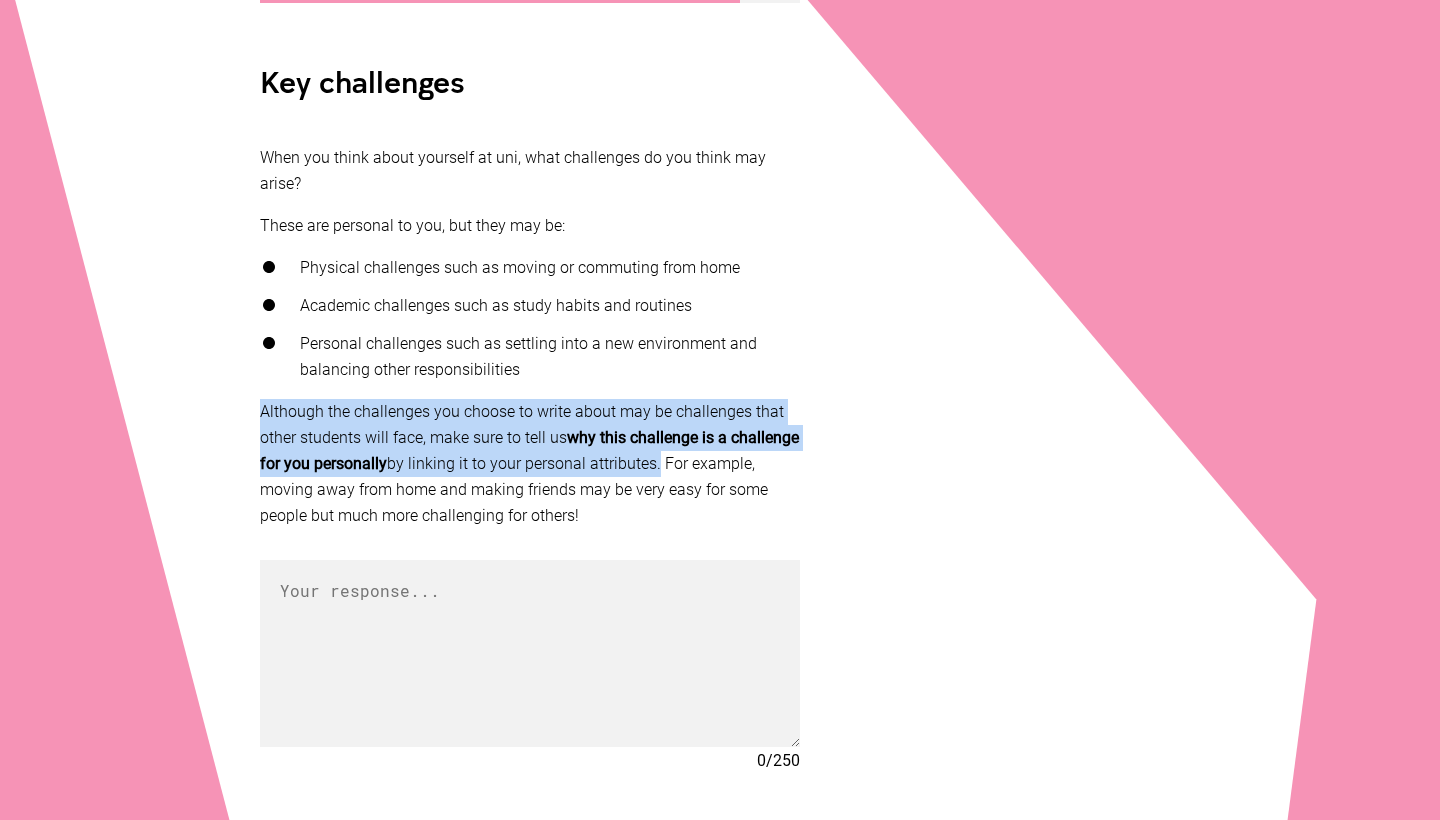 drag, startPoint x: 757, startPoint y: 468, endPoint x: 251, endPoint y: 418, distance: 508.46436 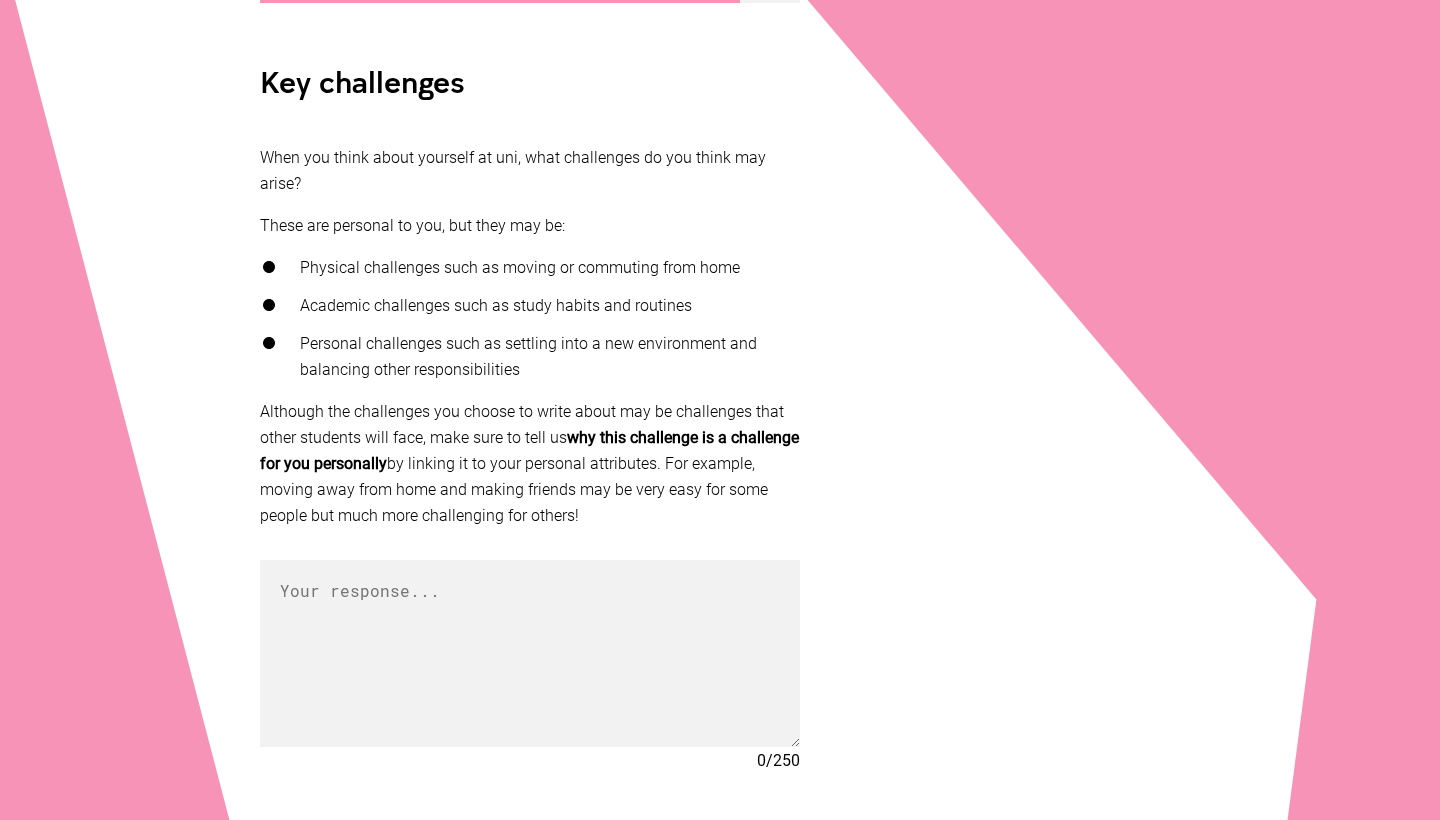 click on "Your future self Key challenges When you think about yourself at uni, what challenges do you think may arise? These are personal to you, but they may be: Physical challenges such as moving or commuting from home Academic challenges such as study habits and routines Personal challenges such as settling into a new environment and balancing other responsibilities Although the challenges you choose to write about may be challenges that other students will face, make sure to tell us why this challenge is a challenge for you personally by linking it to your personal attributes. For example, moving away from home and making friends may be very easy for some people but much more challenging for others! 0 / 250 Back Next Back to Workbook © 2024 UNSW Sydney "Nail It!" · CRICOS Provider Code 00098G Privacy Policy , About Us" at bounding box center (720, 434) 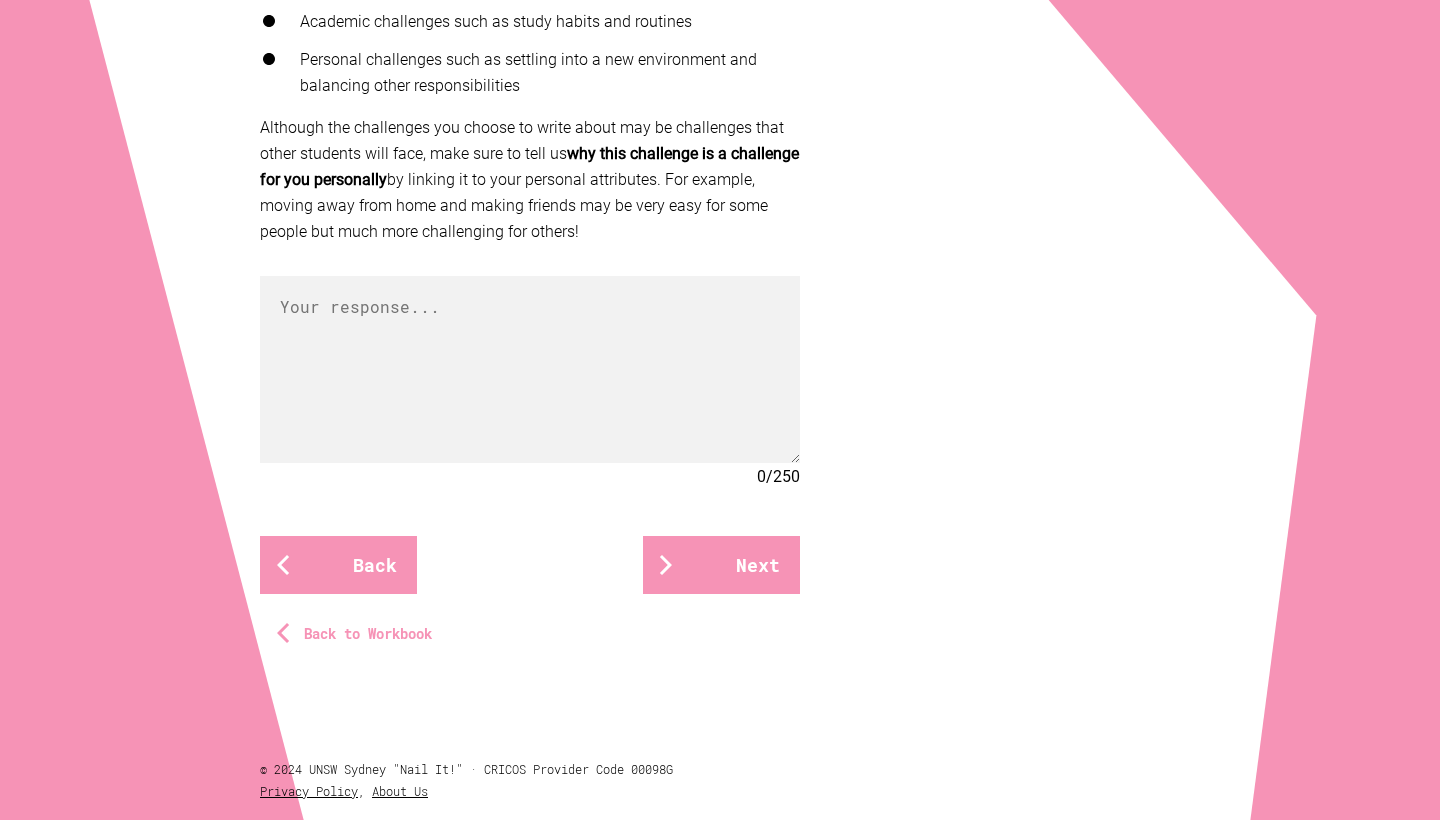 scroll, scrollTop: 678, scrollLeft: 0, axis: vertical 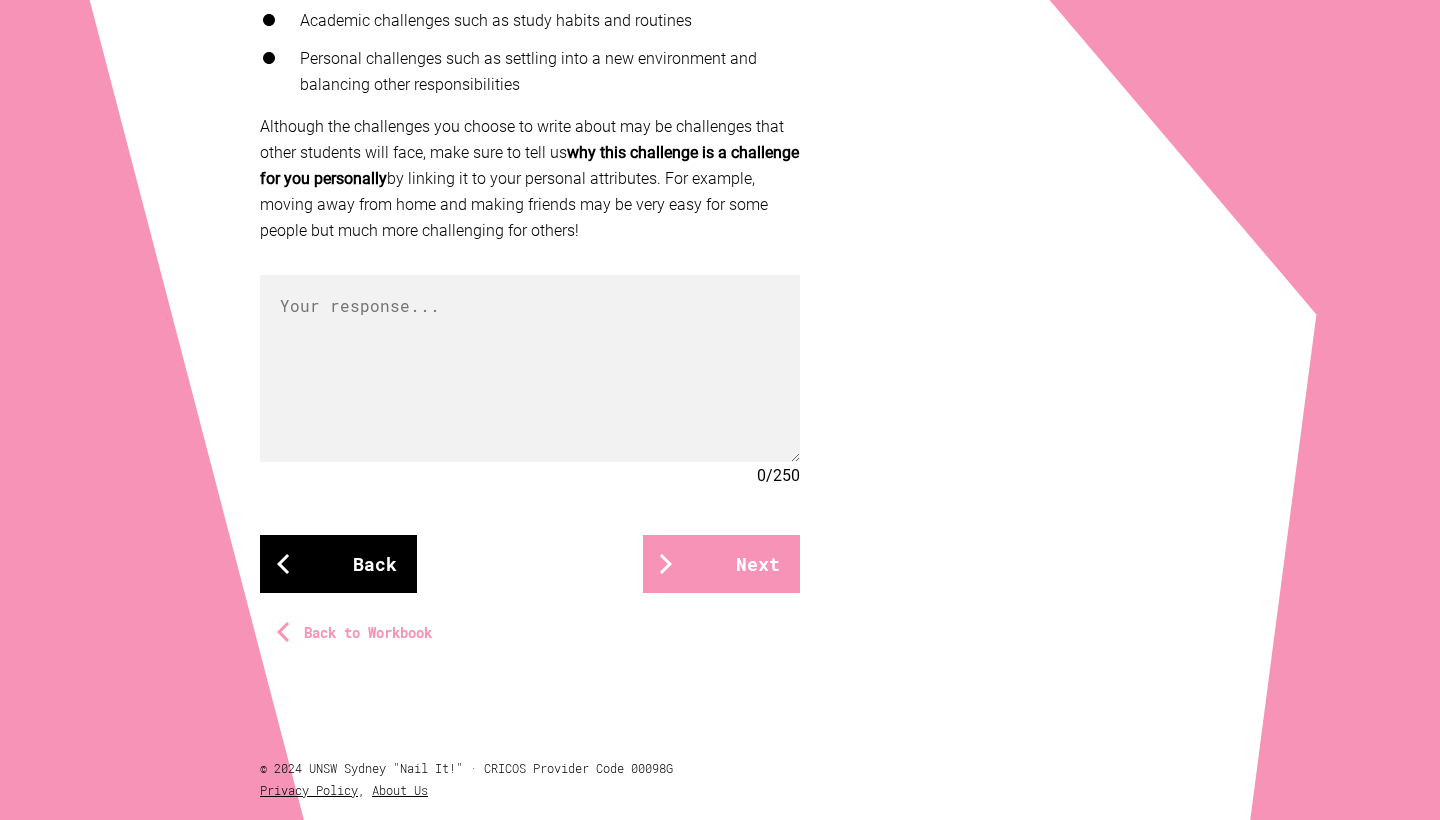 click at bounding box center [283, 564] 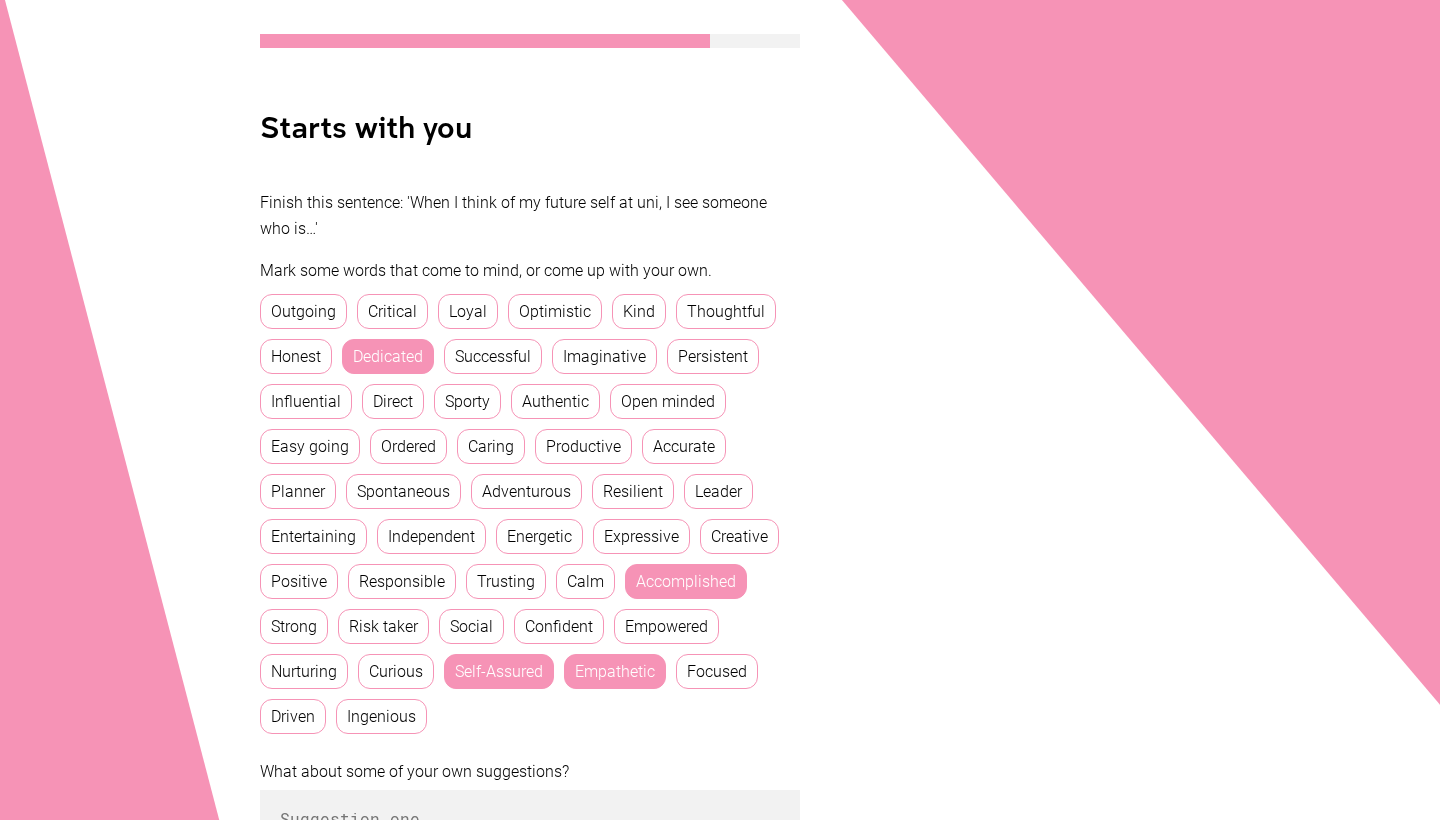 scroll, scrollTop: 346, scrollLeft: 0, axis: vertical 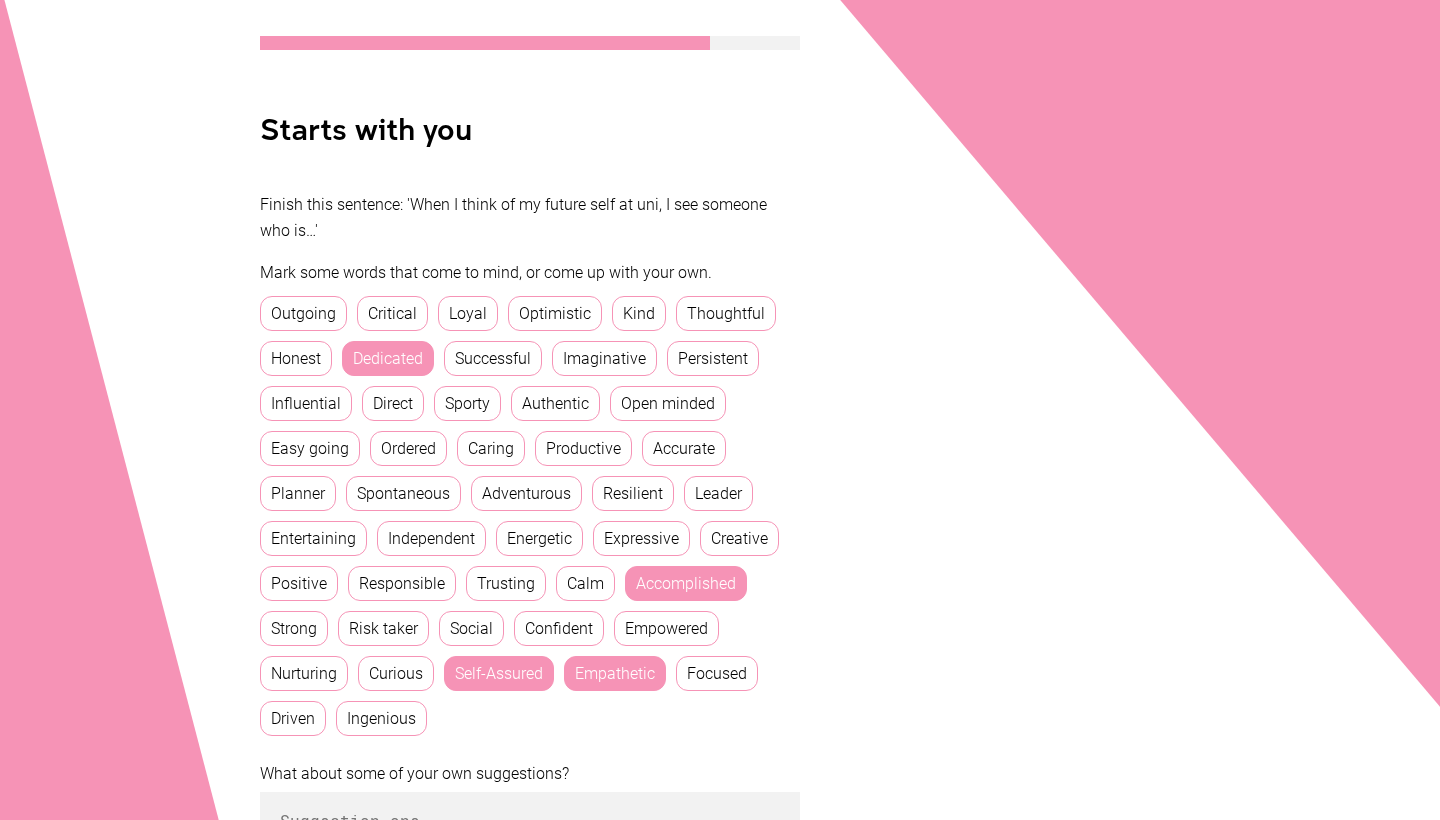 click on "Empathetic" at bounding box center (615, 673) 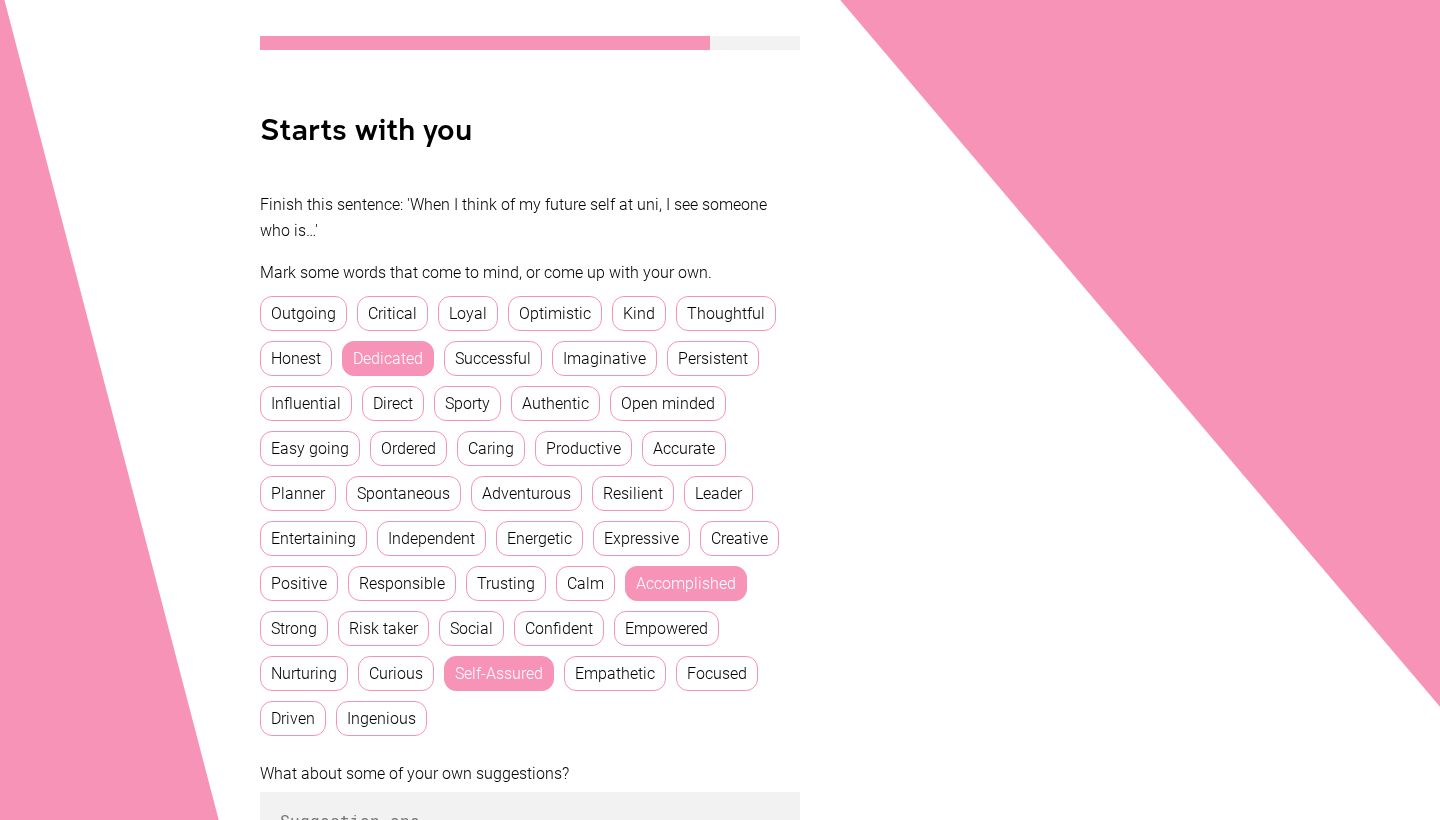 click on "Spontaneous" at bounding box center [403, 493] 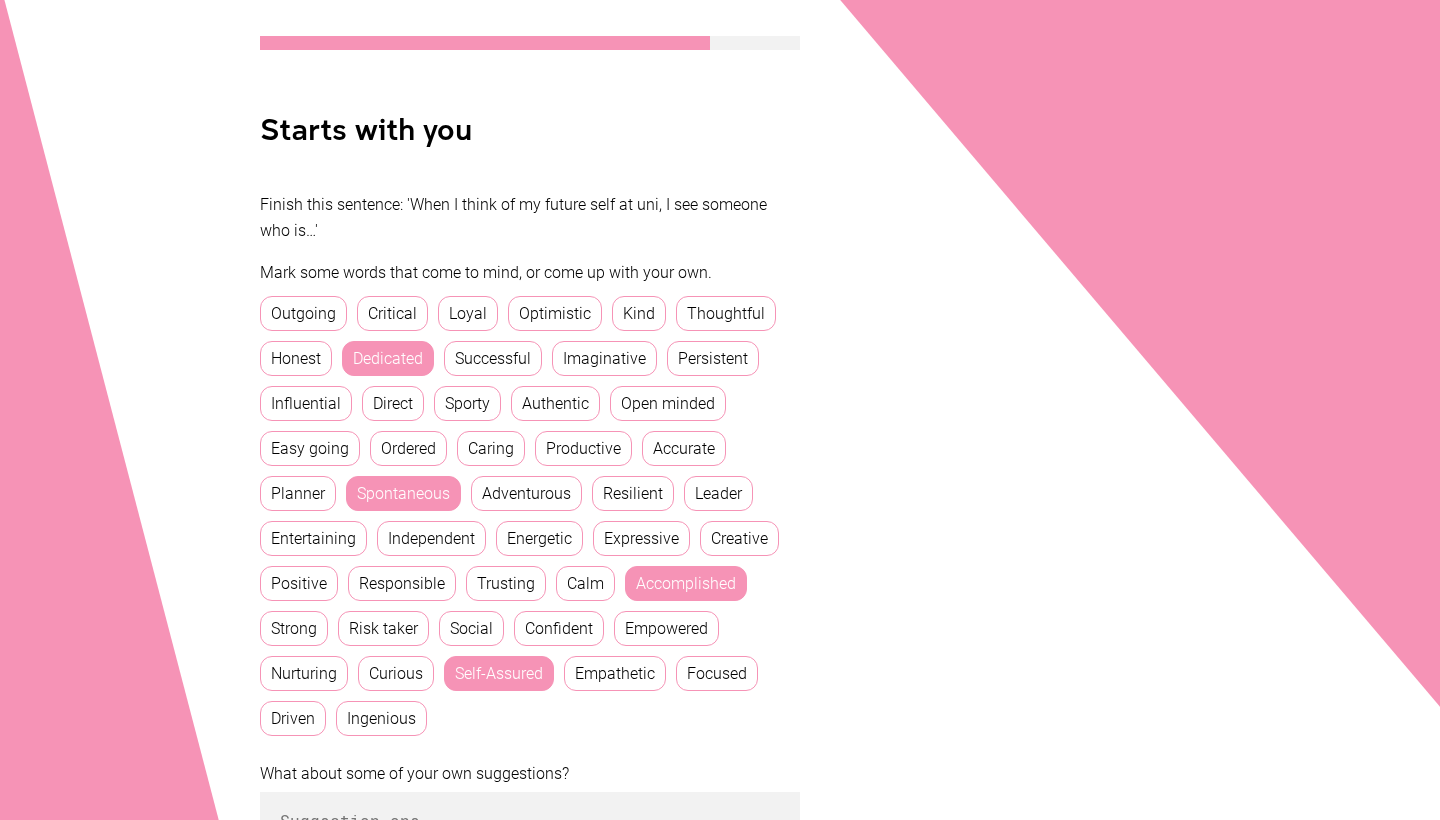 click on "Independent" at bounding box center [431, 538] 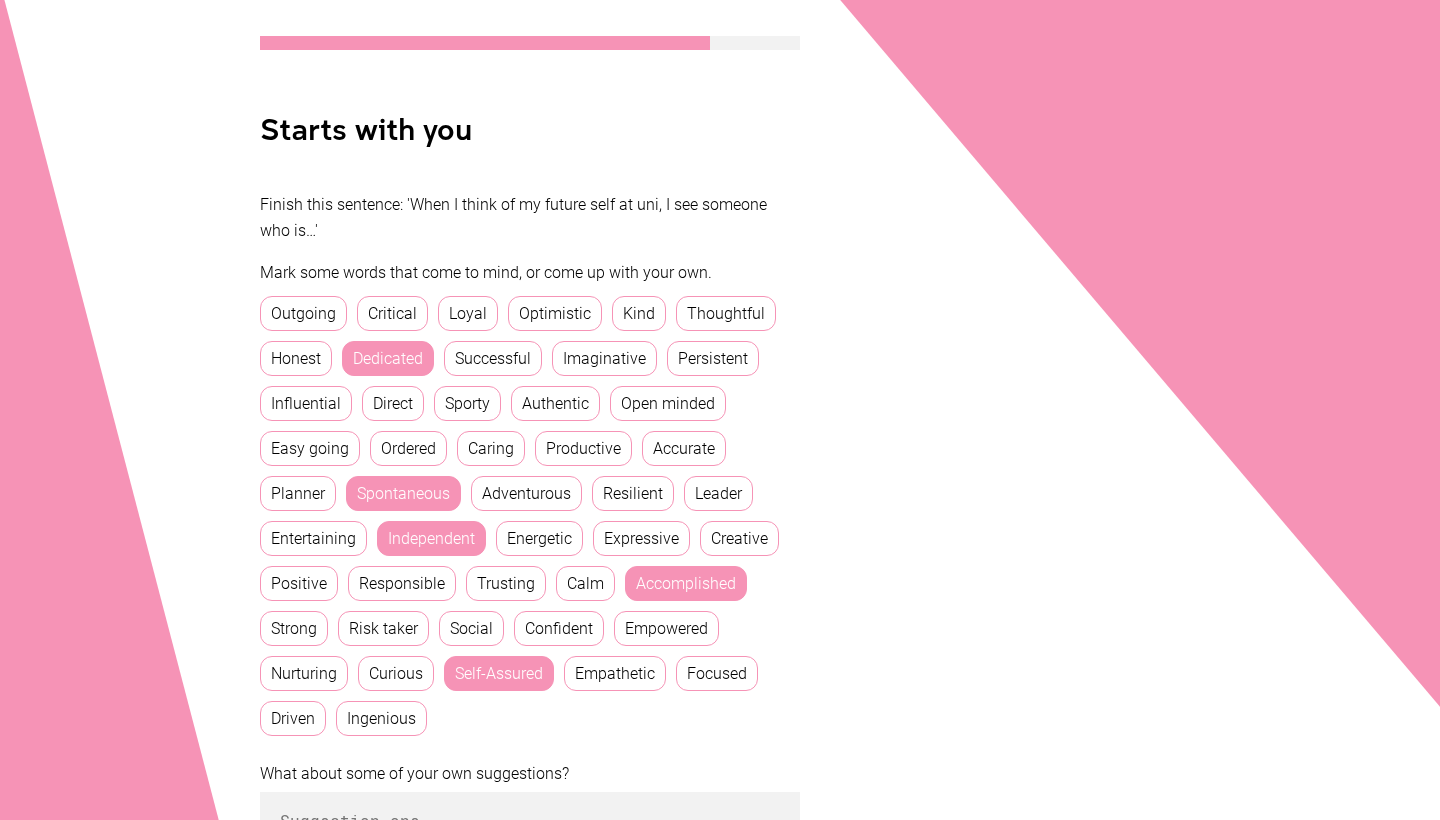 click on "Spontaneous" at bounding box center (403, 493) 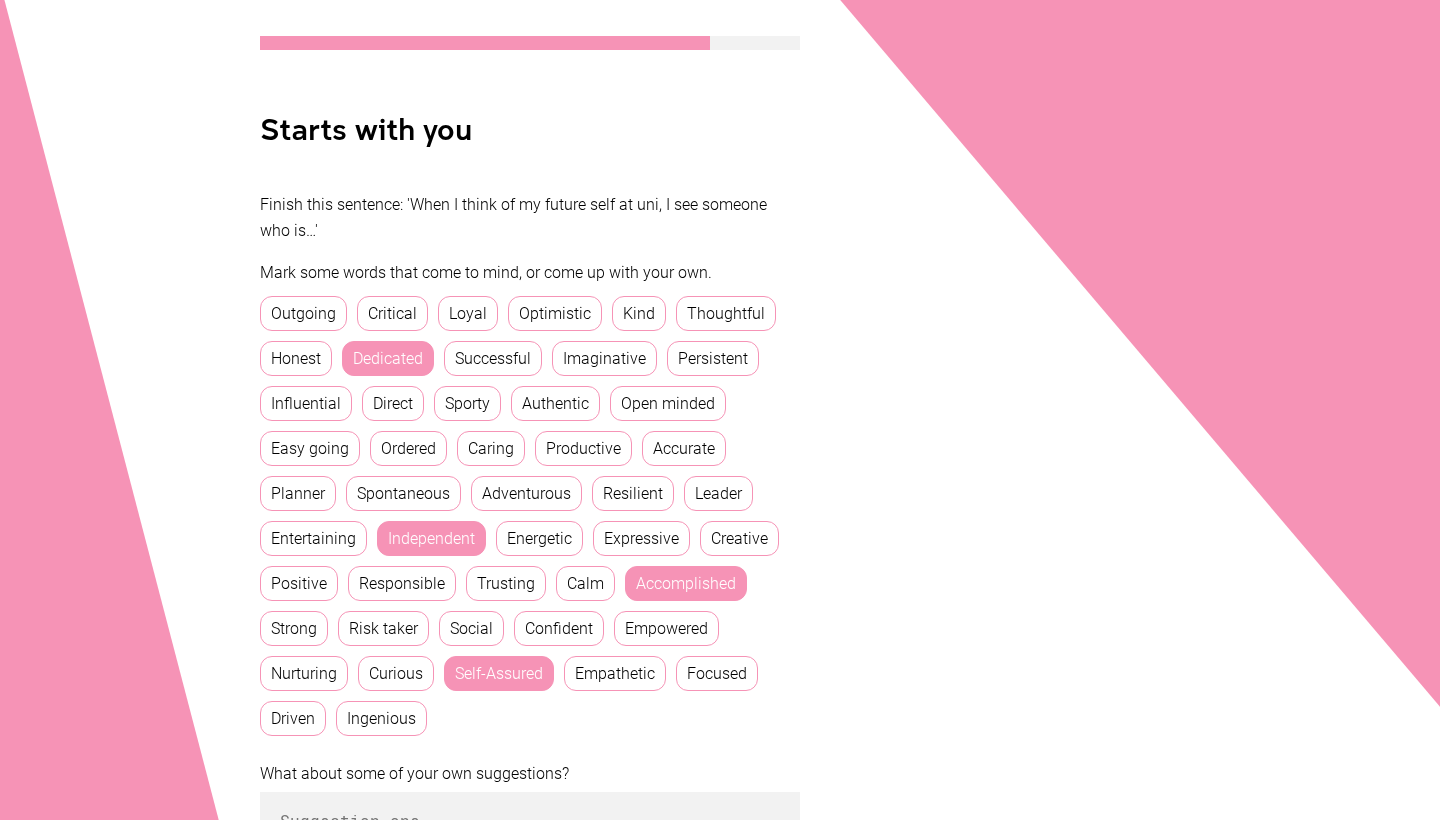 click on "Spontaneous" at bounding box center [403, 493] 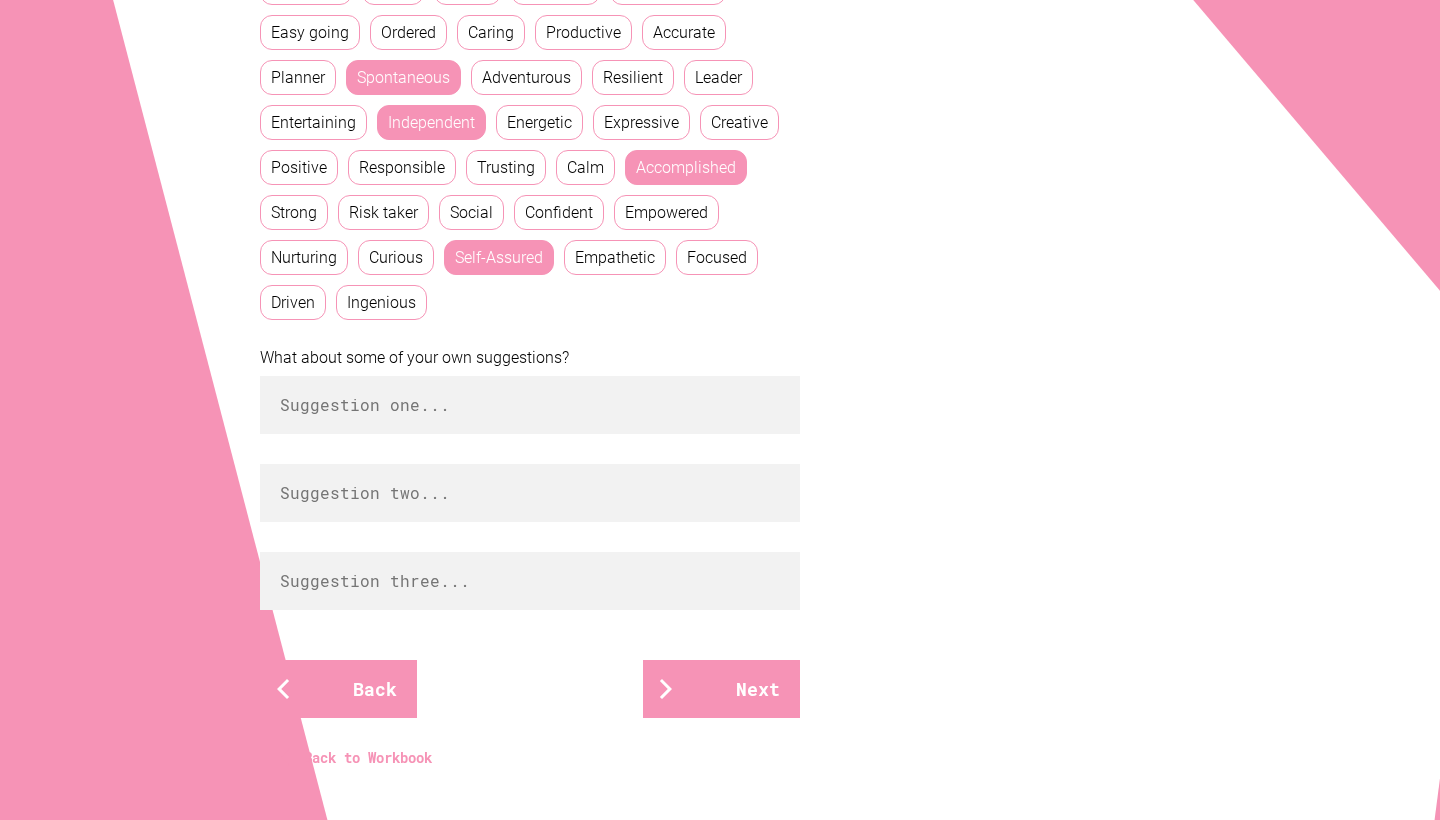 scroll, scrollTop: 916, scrollLeft: 0, axis: vertical 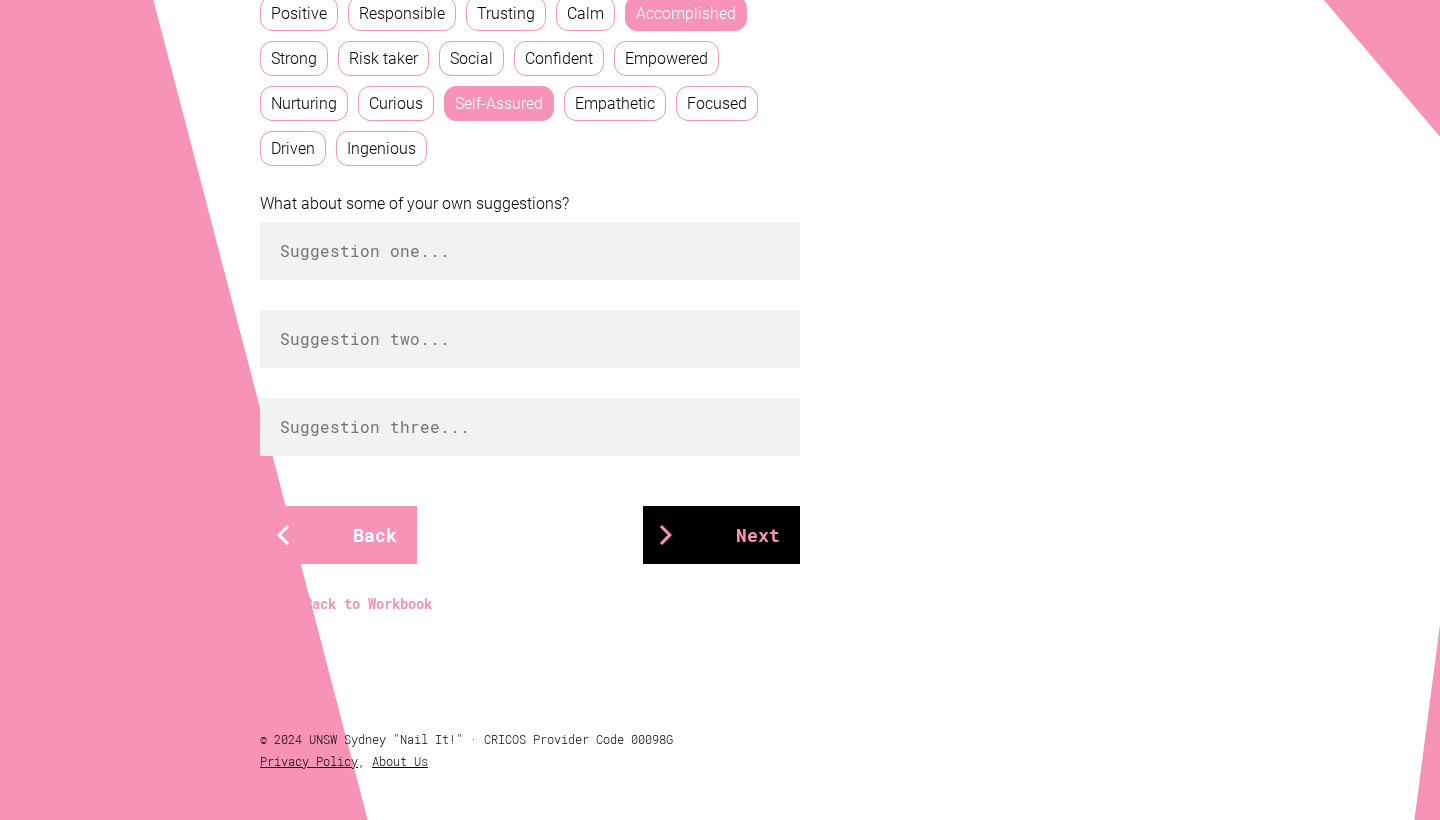 click on "Next" at bounding box center (721, 535) 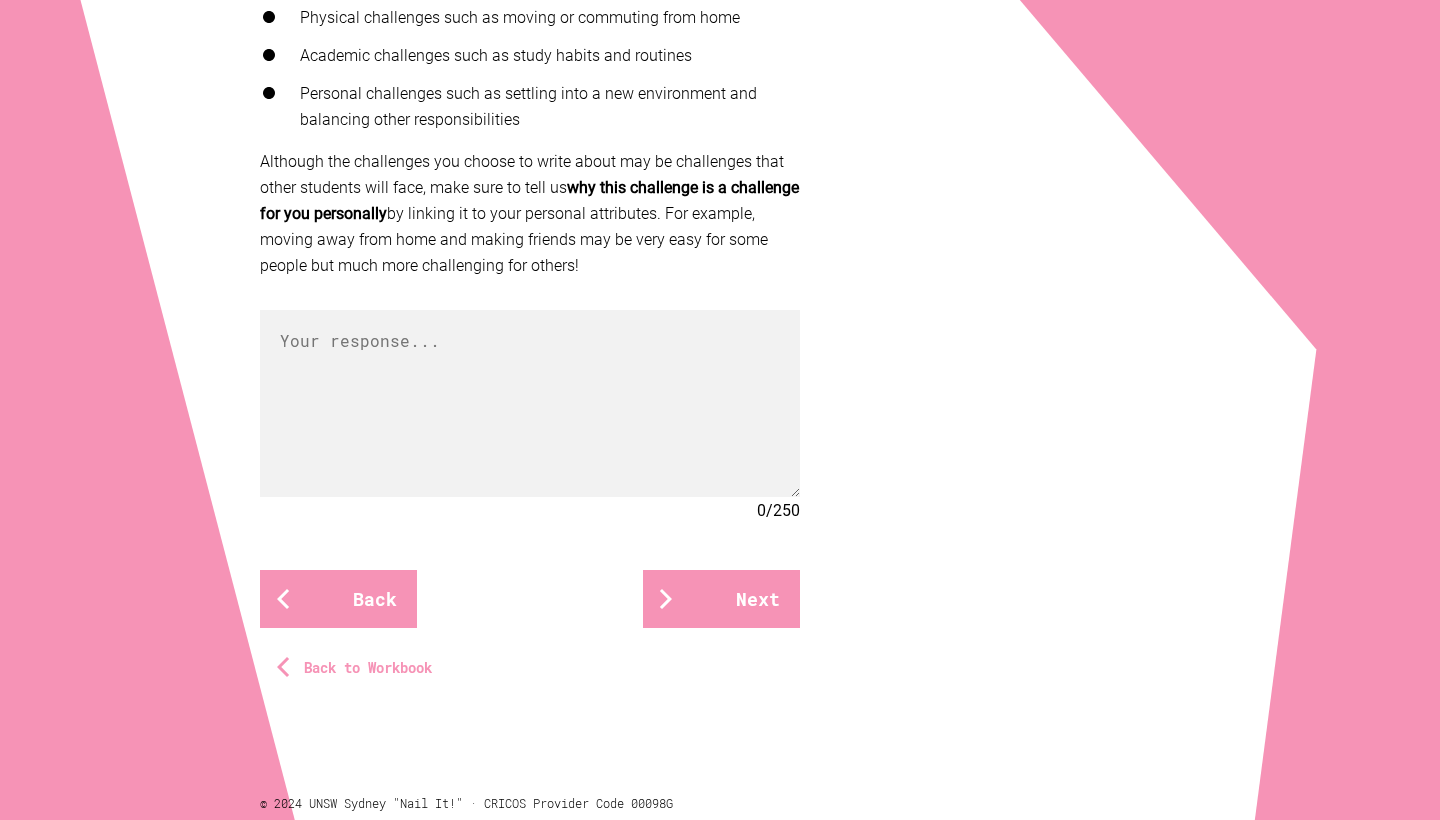 scroll, scrollTop: 642, scrollLeft: 0, axis: vertical 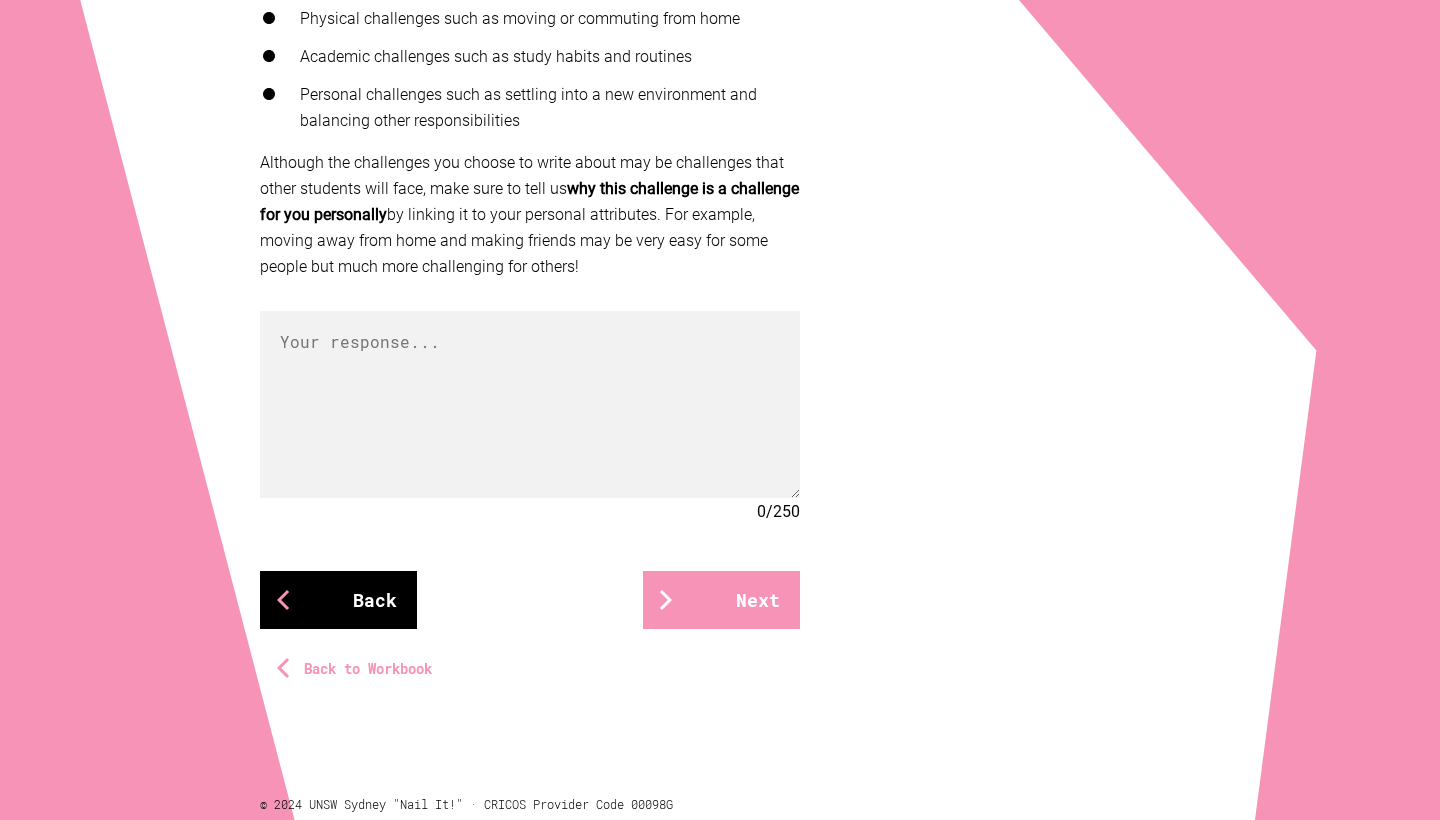 click on "Back" at bounding box center [338, 600] 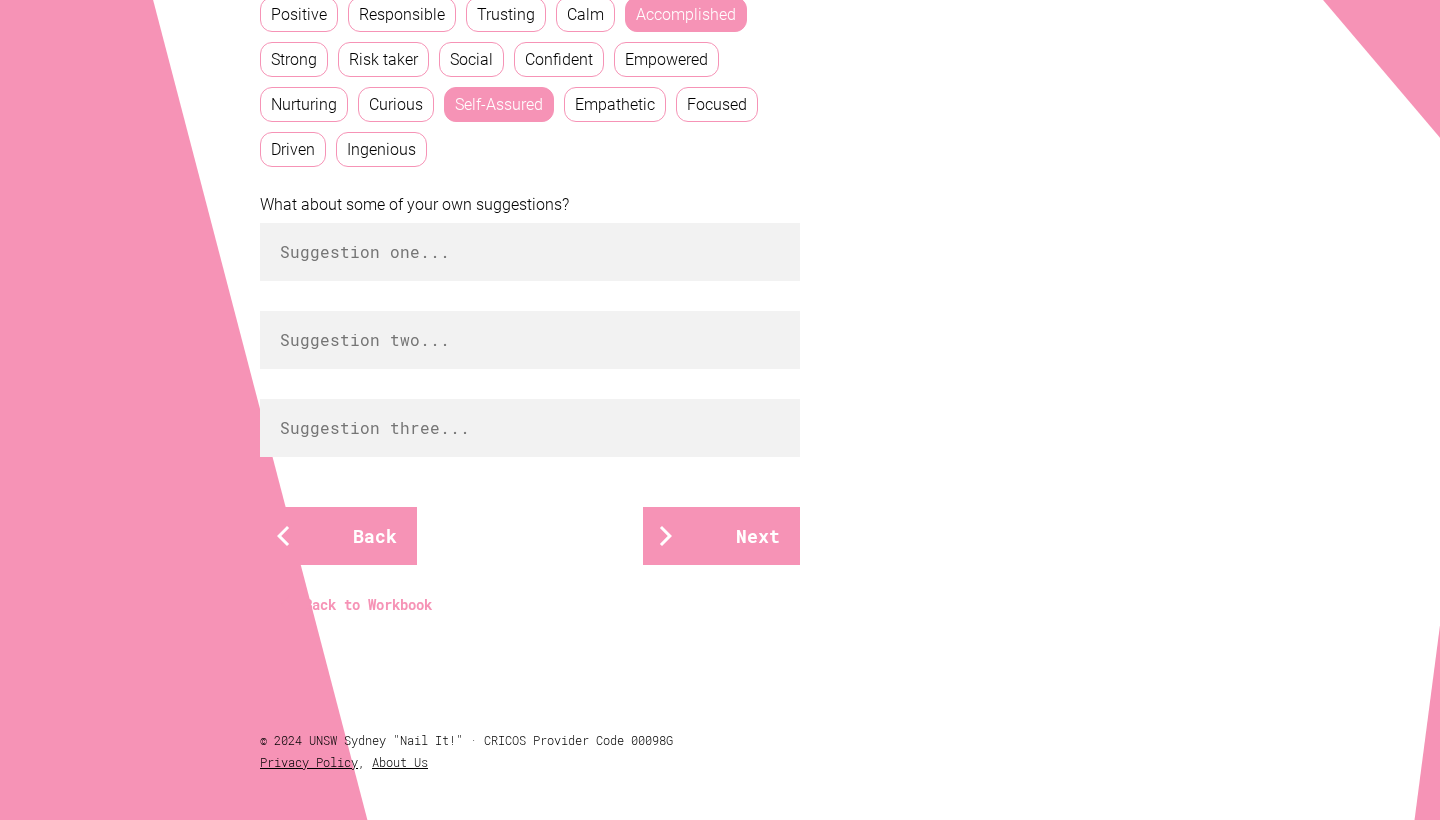 scroll, scrollTop: 1007, scrollLeft: 0, axis: vertical 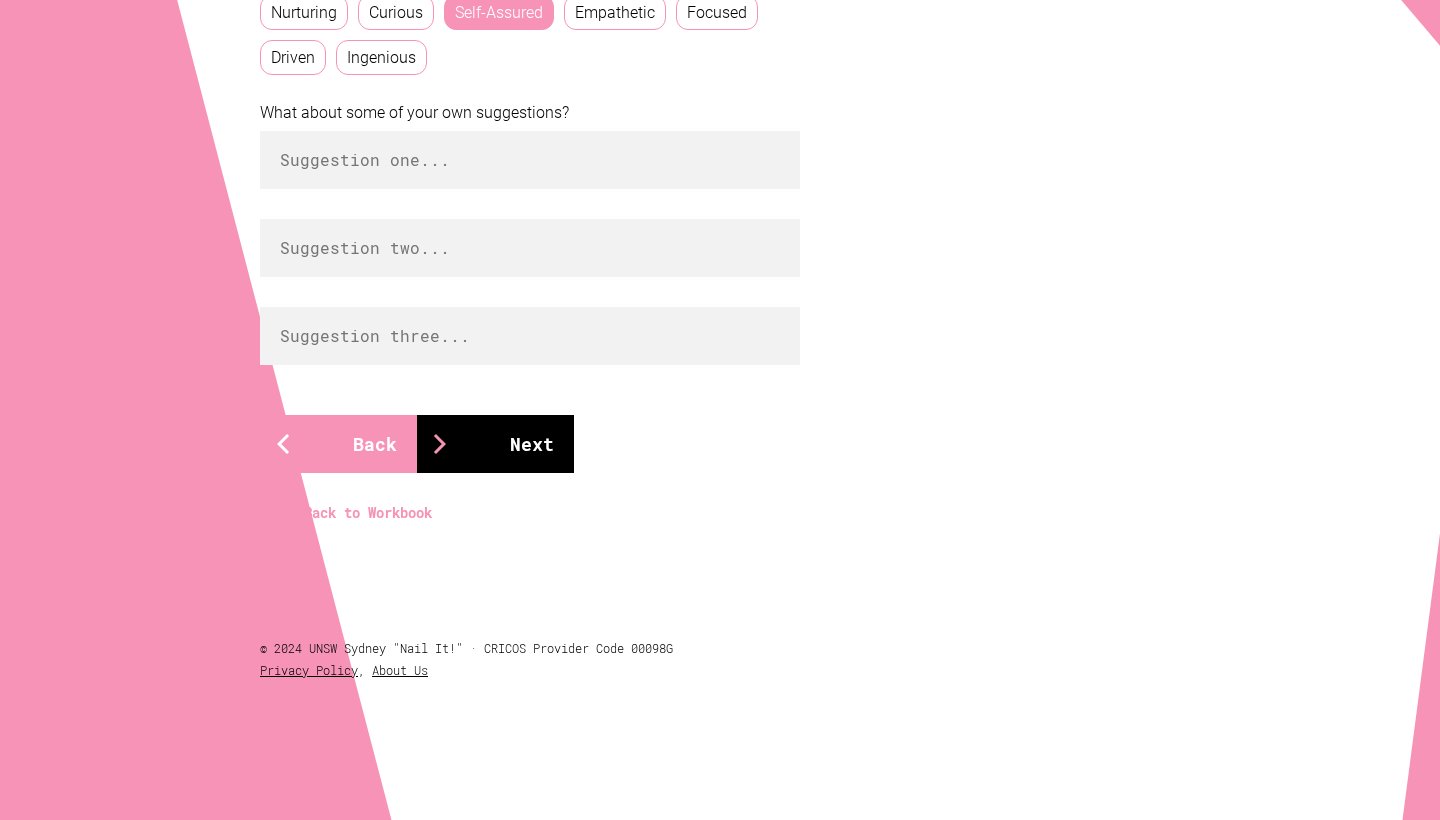 click on "Next" at bounding box center (495, 444) 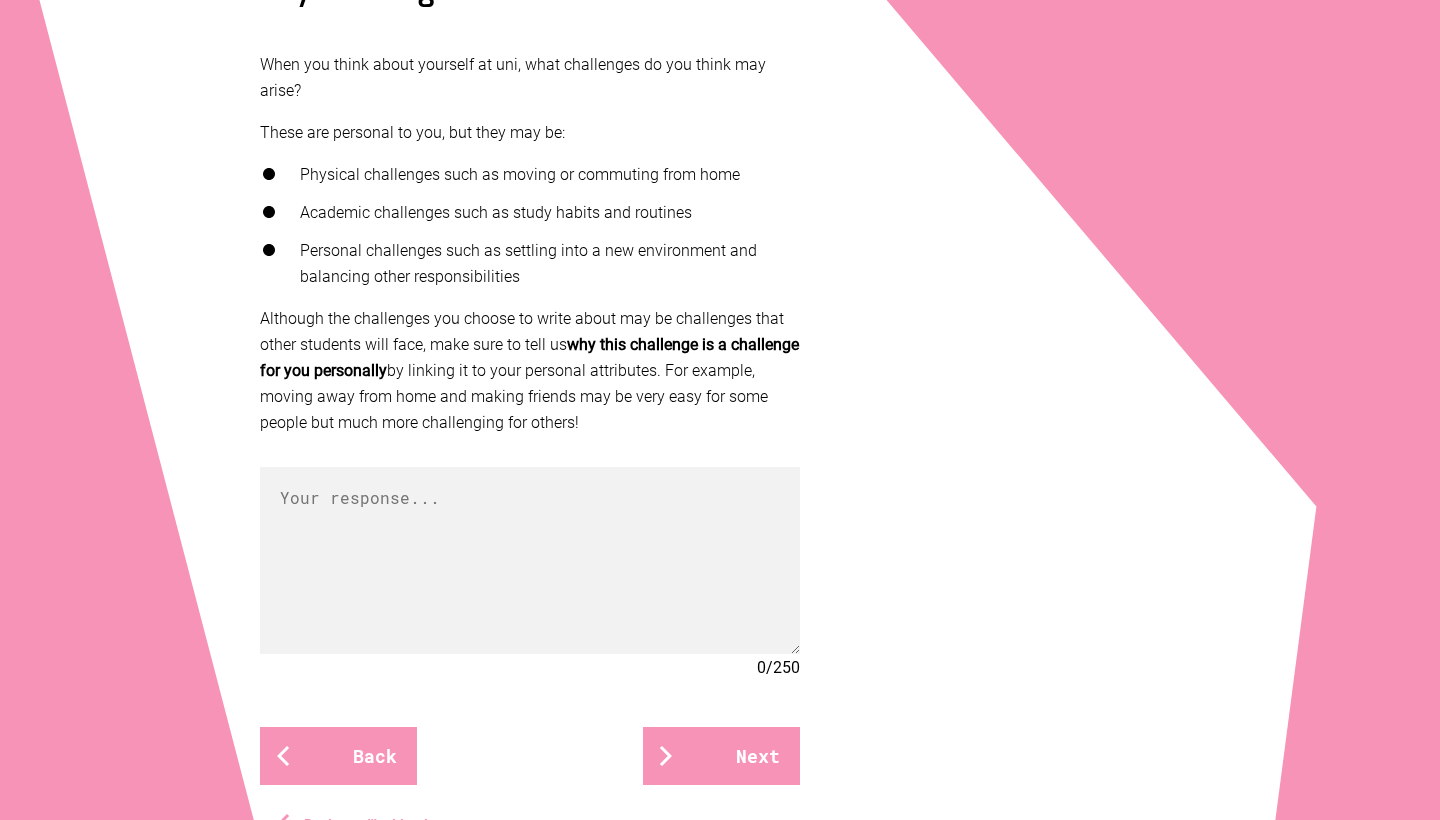 scroll, scrollTop: 547, scrollLeft: 0, axis: vertical 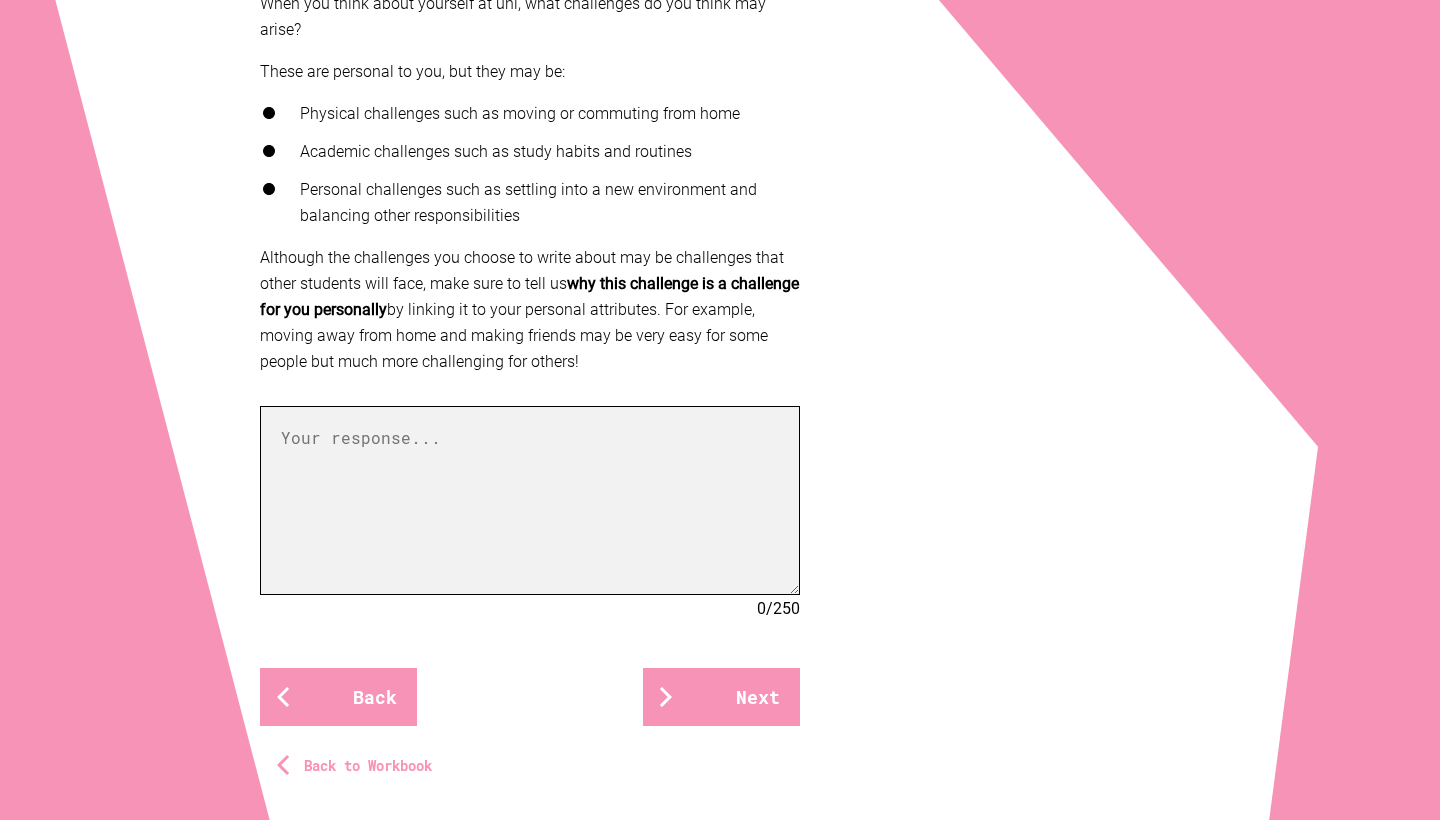 click at bounding box center [530, 500] 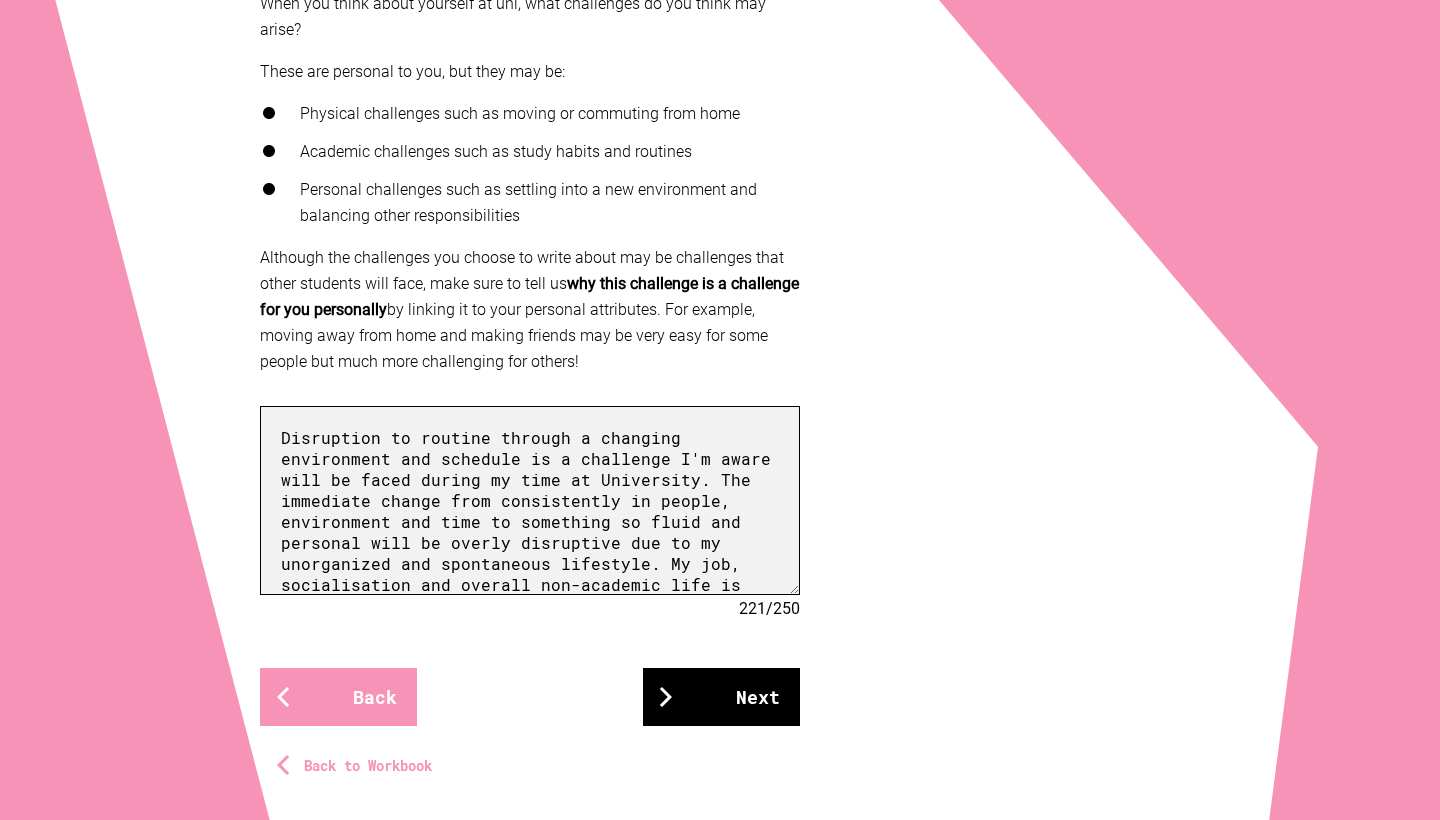 scroll, scrollTop: 0, scrollLeft: 0, axis: both 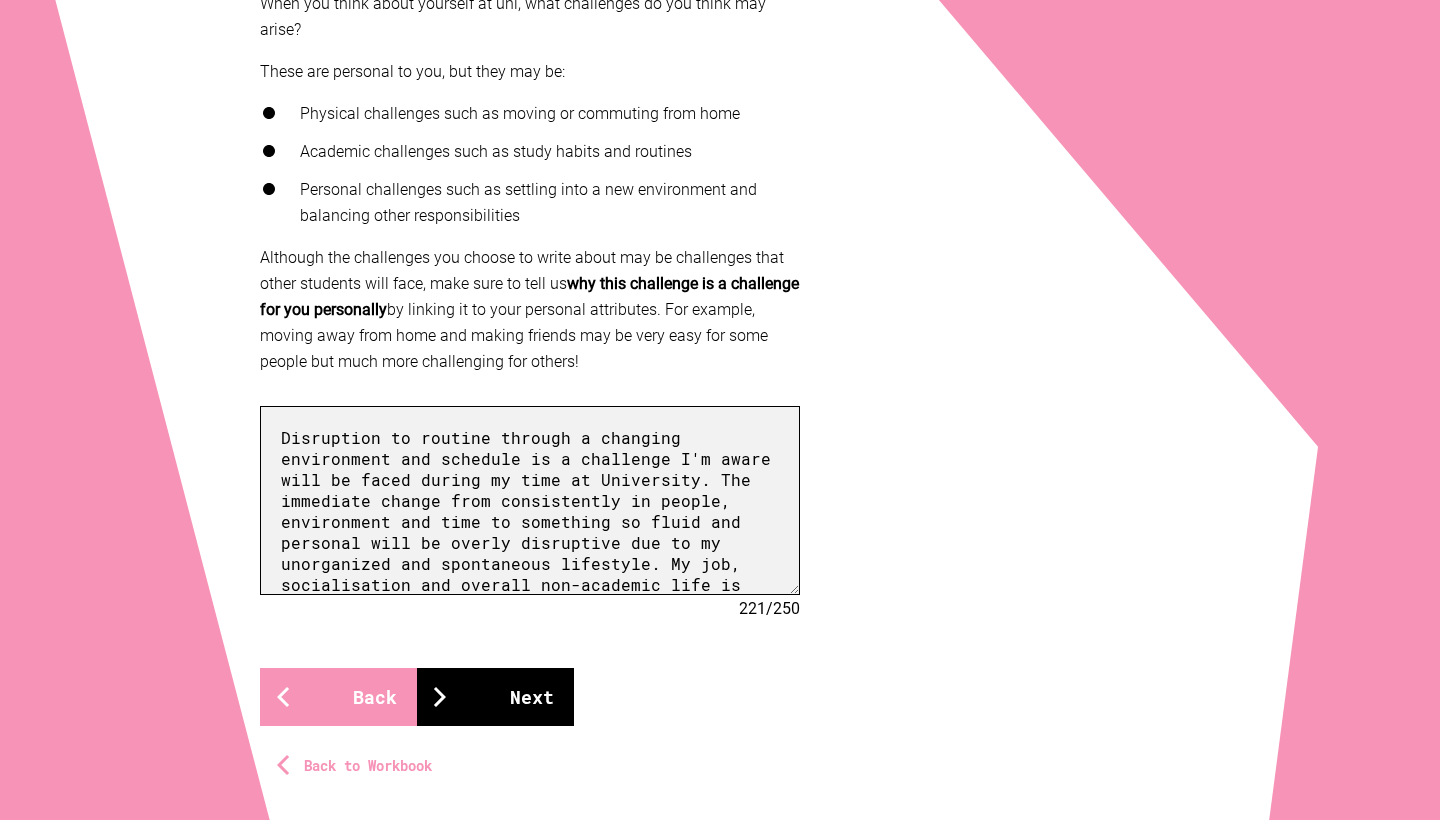 type on "Disruption to routine through a changing environment and schedule is a challenge I'm aware will be faced during my time at University. The immediate change from consistently in people, environment and time to something so fluid and personal will be overly disruptive due to my unorganized and spontaneous lifestyle. My job, socialisation and overall non-academic life is structured around a standard 6-hour day, starting and finishing at the same time, in the same place, for so many years. A disruption which will equal a disruption in the rest of my routines, causing physical and emotional distress and my independence and determination may stop me from asking for assistance because of my lack of knowing anyone. A new environment, as well as new peers and teachers, will force me to be reliant on people I don't know. Self-assurance, independence and accomplishment may prevent me from feeling the same curiosity and need to ask questions that I feel now, as I may find it easier to simply teach myself rather than a..." 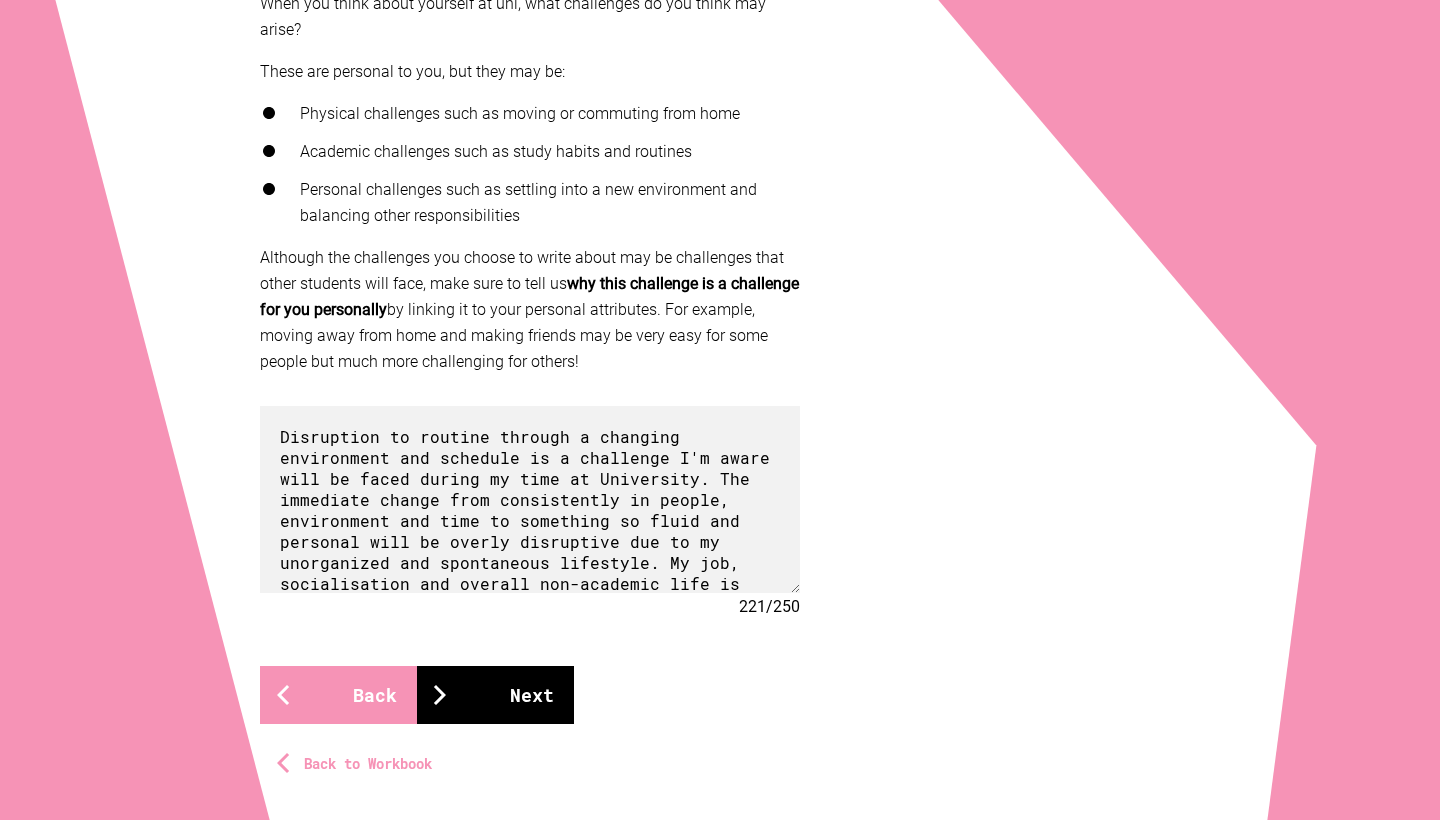 click on "Next" at bounding box center [495, 695] 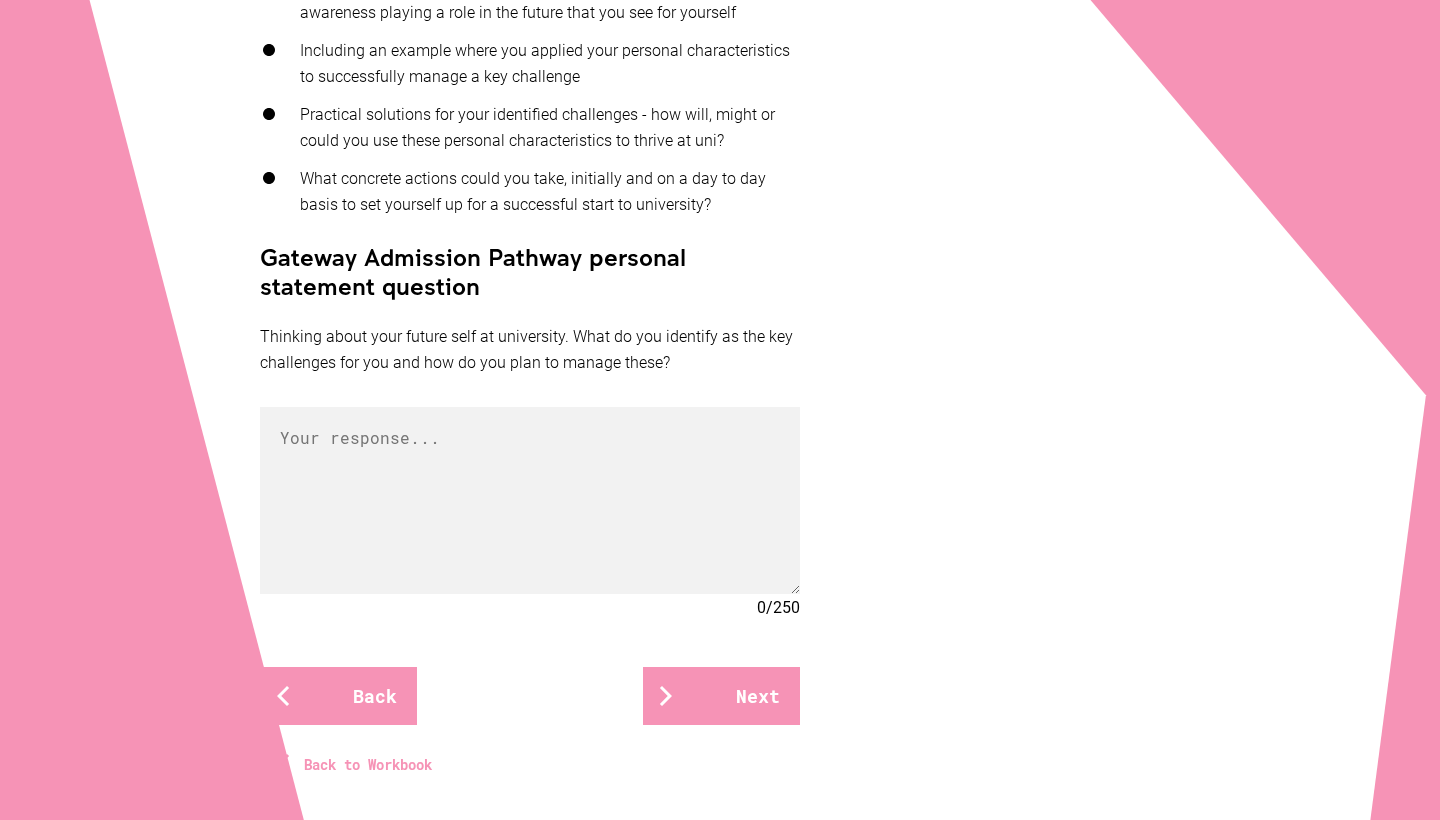 scroll, scrollTop: 672, scrollLeft: 0, axis: vertical 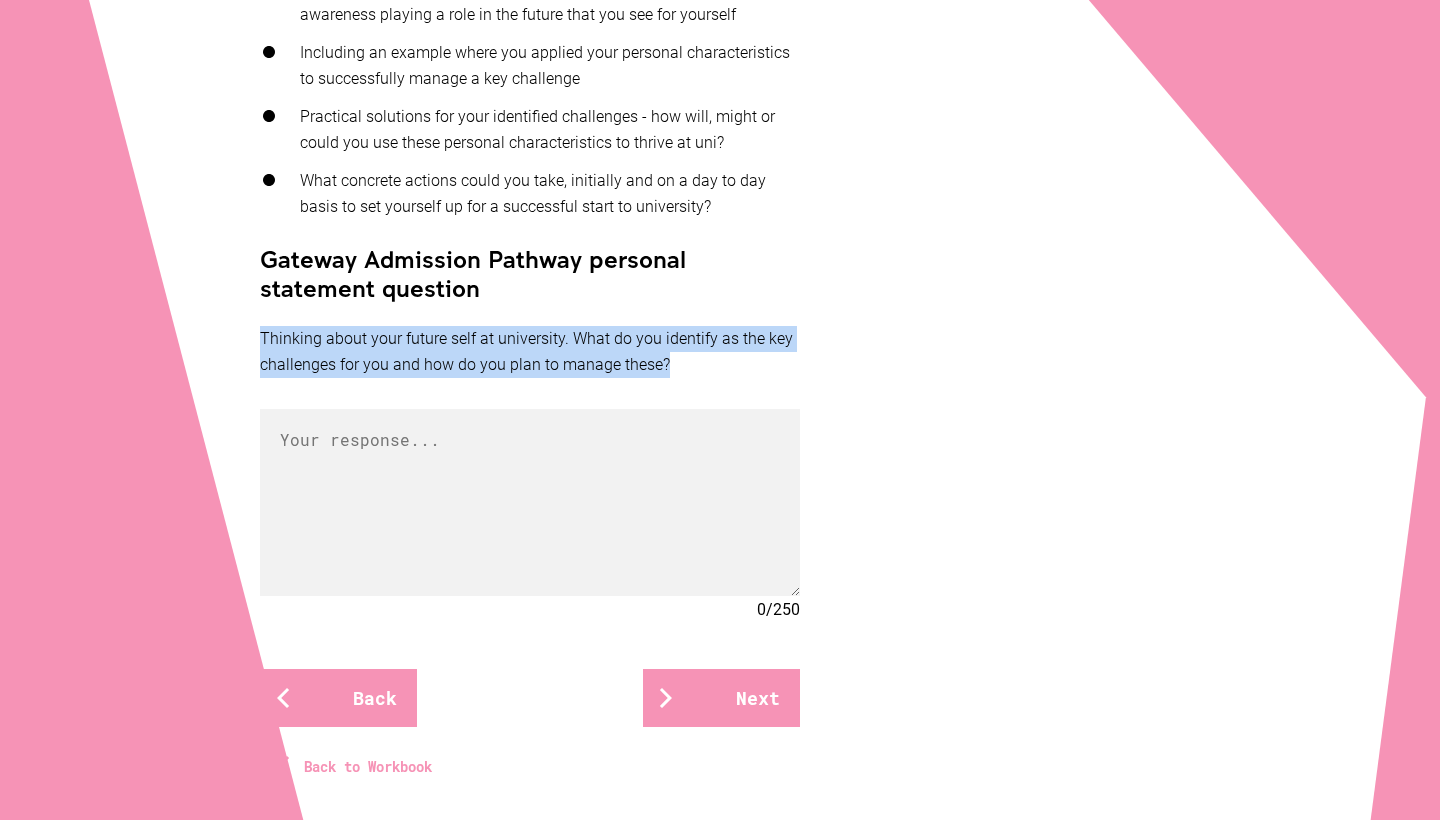 drag, startPoint x: 671, startPoint y: 362, endPoint x: 249, endPoint y: 341, distance: 422.5222 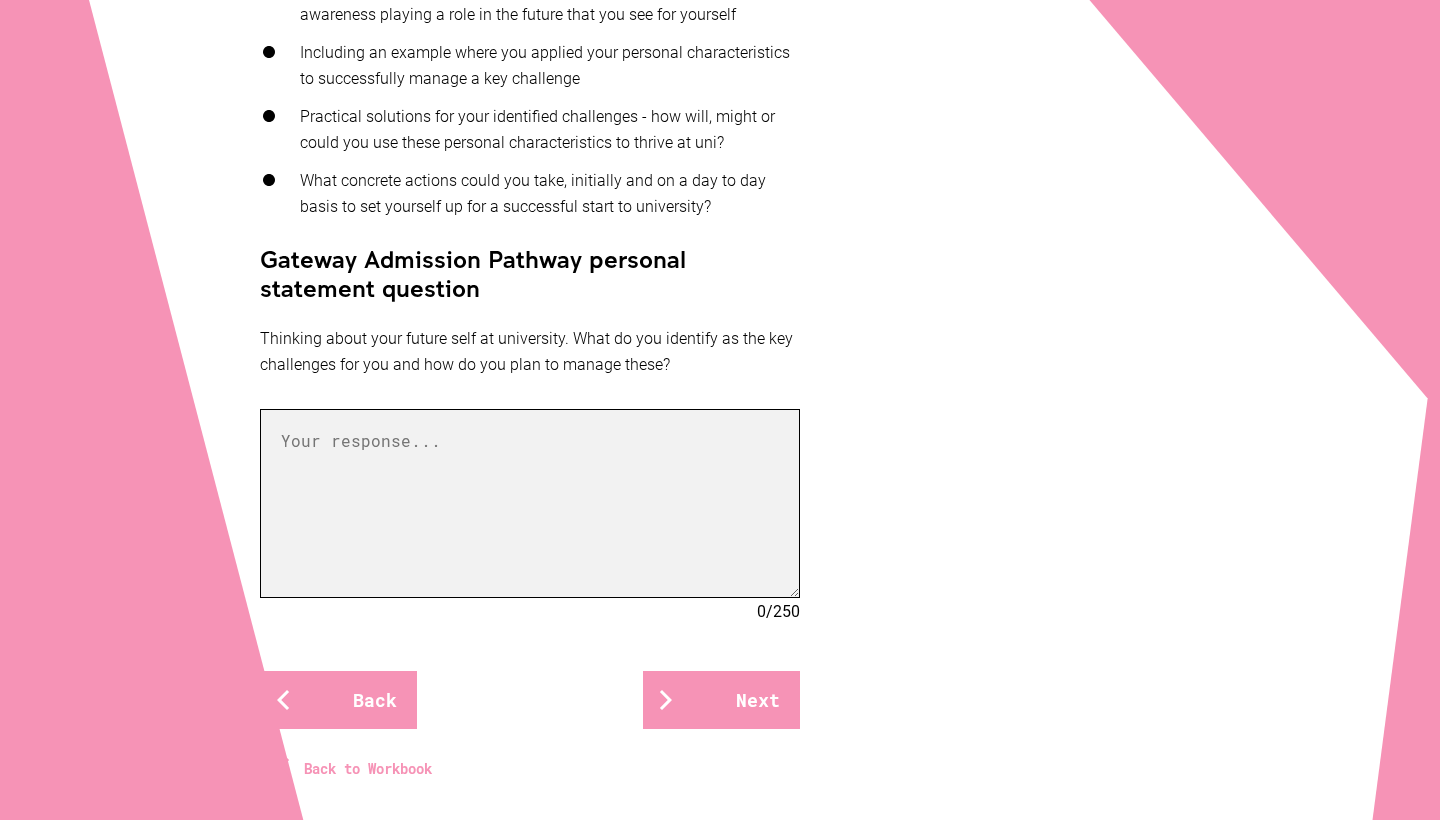 click at bounding box center [530, 503] 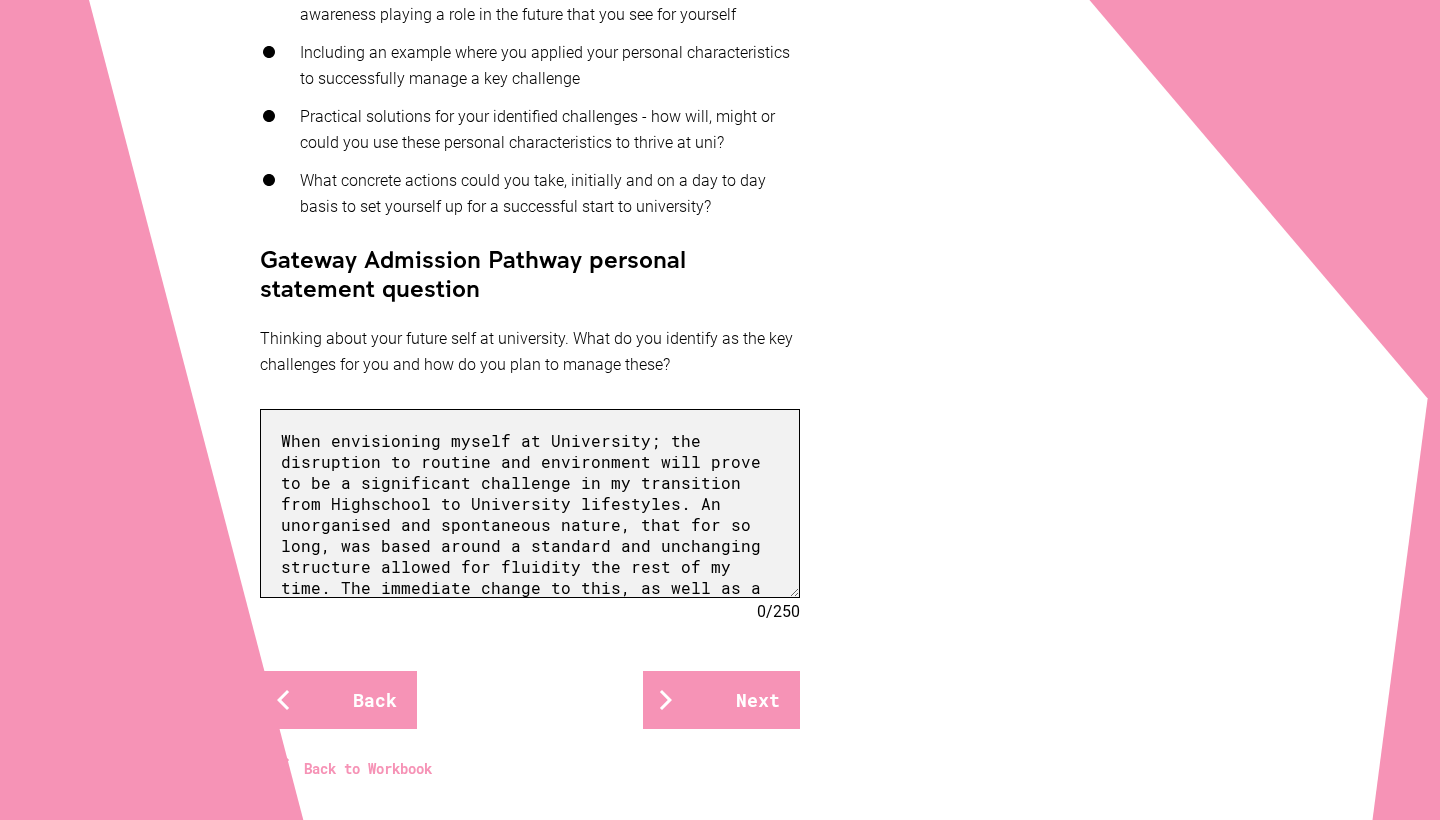 scroll, scrollTop: 357, scrollLeft: 0, axis: vertical 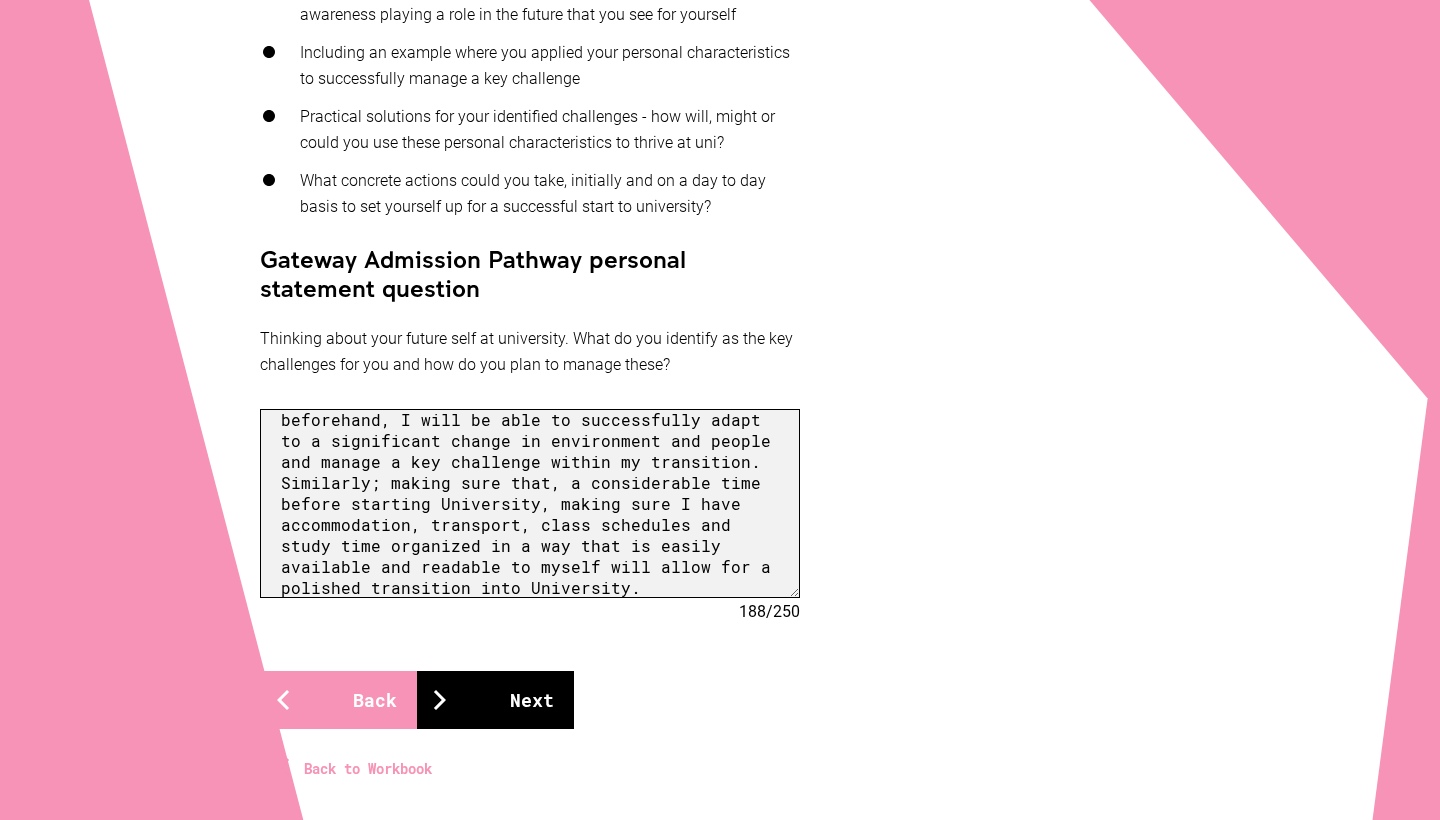 type on "When envisioning myself at University; the disruption to routine and environment will prove to be a significant challenge in my transition from Highschool to University lifestyles. An unorganised and spontaneous nature, that for so long, was based around a standard and unchanging structure allowed for fluidity the rest of my time. The immediate change to this, as well as a change in the people around me, may cause emotional and physical distress as I learn to adjust. However; my independence creates a need to overcome such a major disruption in a way that is so effective and practical without disrupting anyone else. By touring the [INSTITUTION] campus, speaking with the teachers and other future students at open days and mapping out my routes beforehand, I will be able to successfully adapt to a significant change in environment and people and manage a key challenge within my transition. Similarly; making sure that, a considerable time before starting University, making sure I have accommodation, transport, class s..." 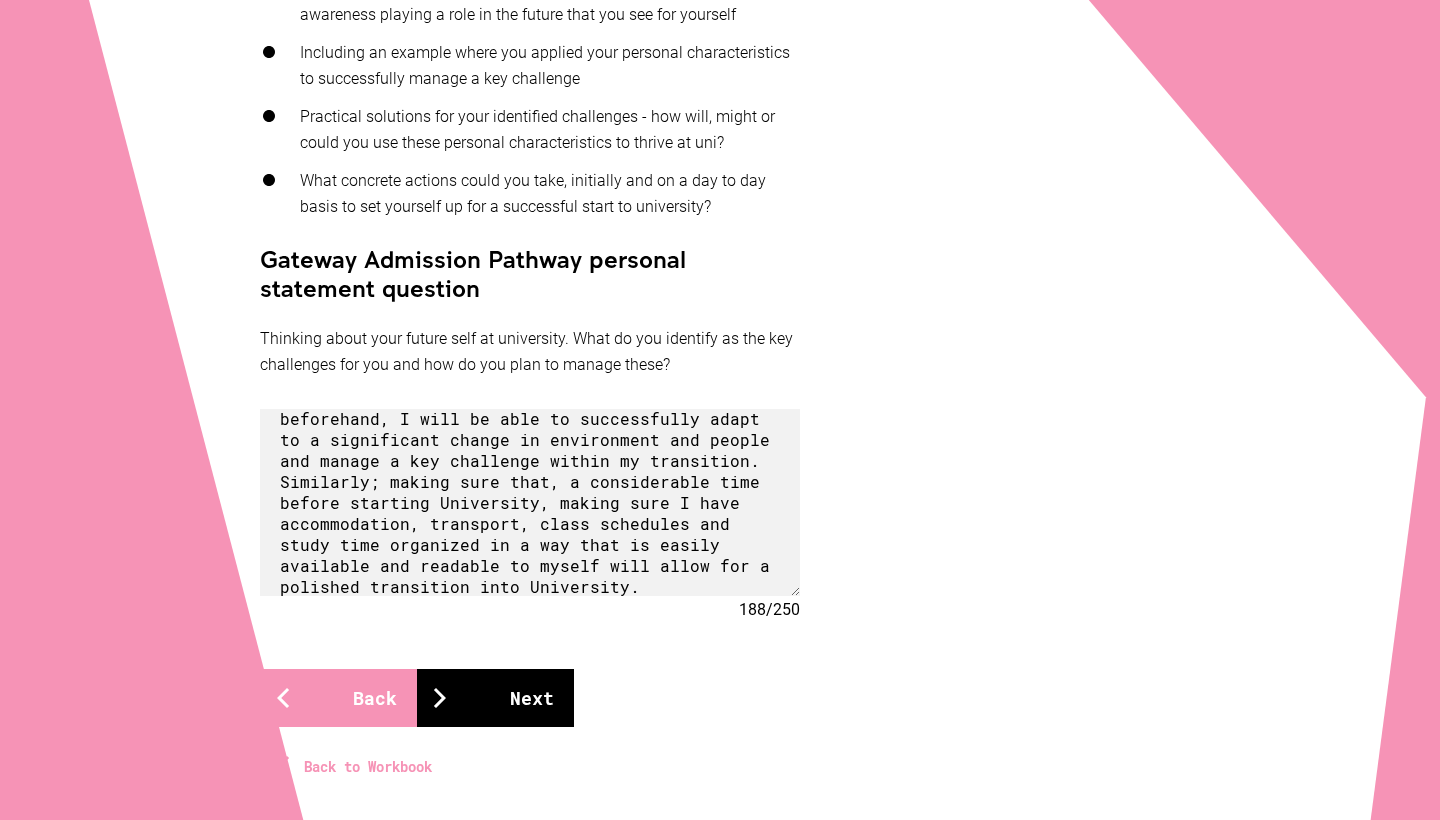 click on "Next" at bounding box center [495, 698] 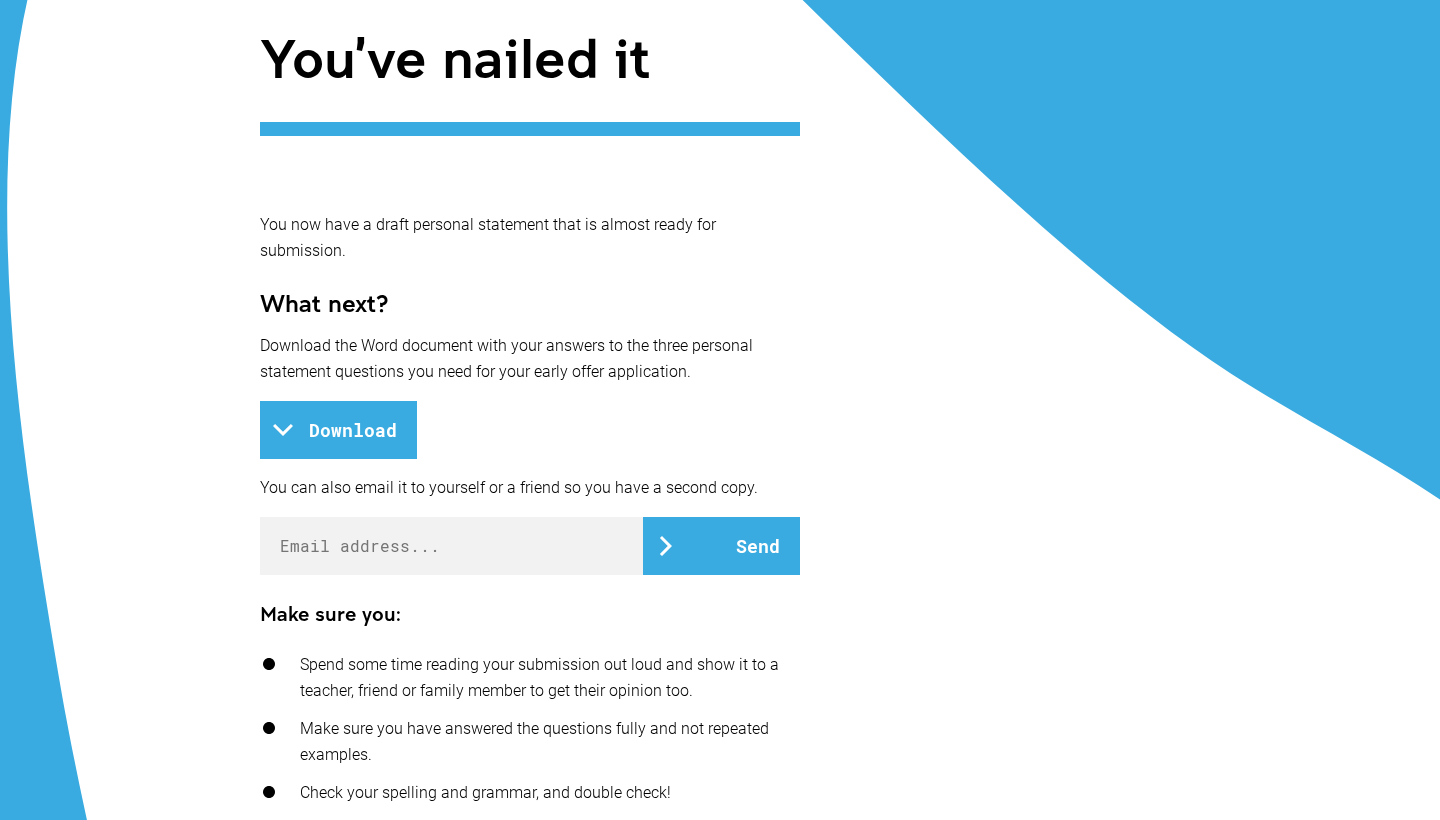 scroll, scrollTop: 269, scrollLeft: 0, axis: vertical 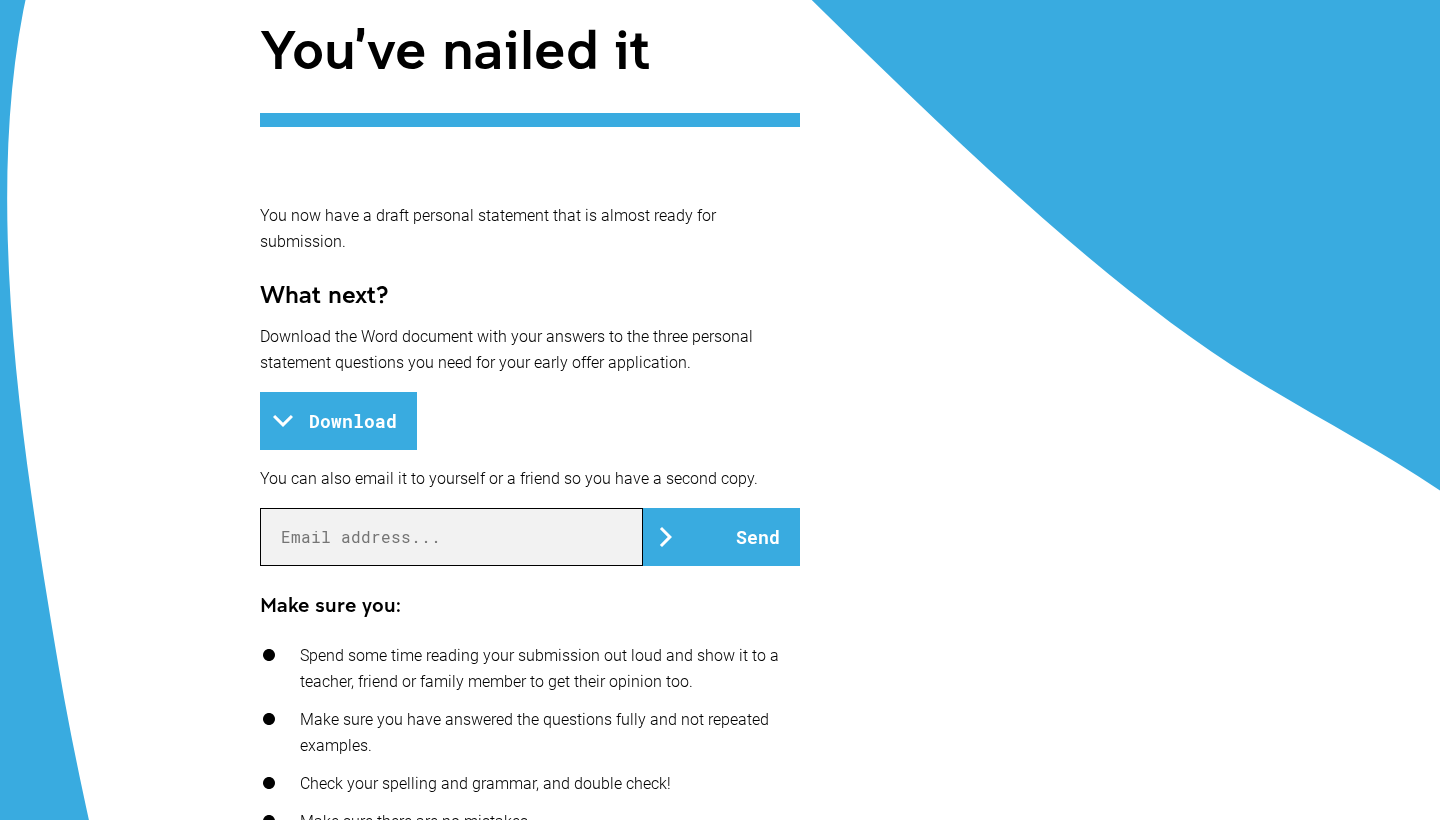 click at bounding box center [451, 537] 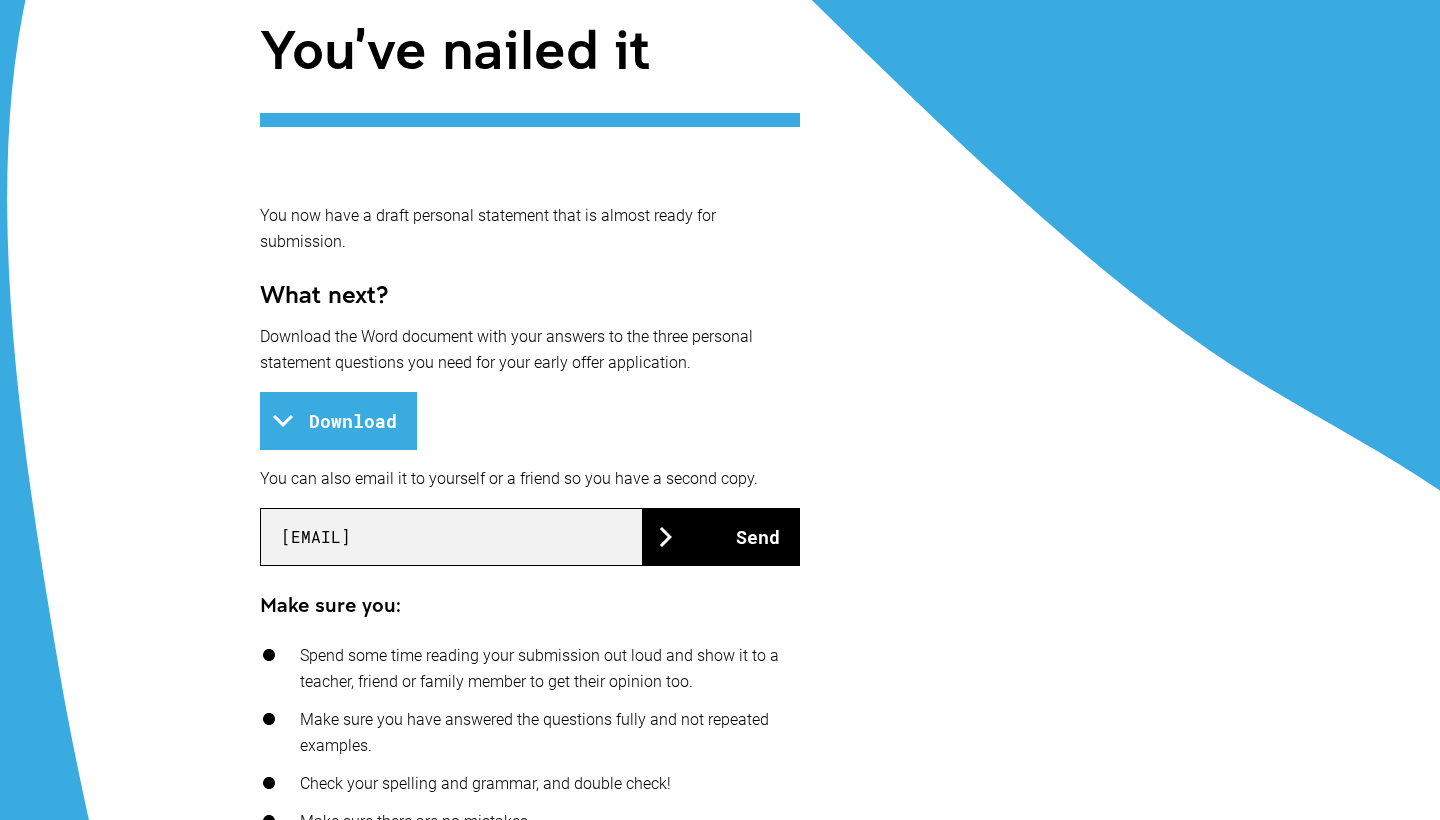 type on "[EMAIL]" 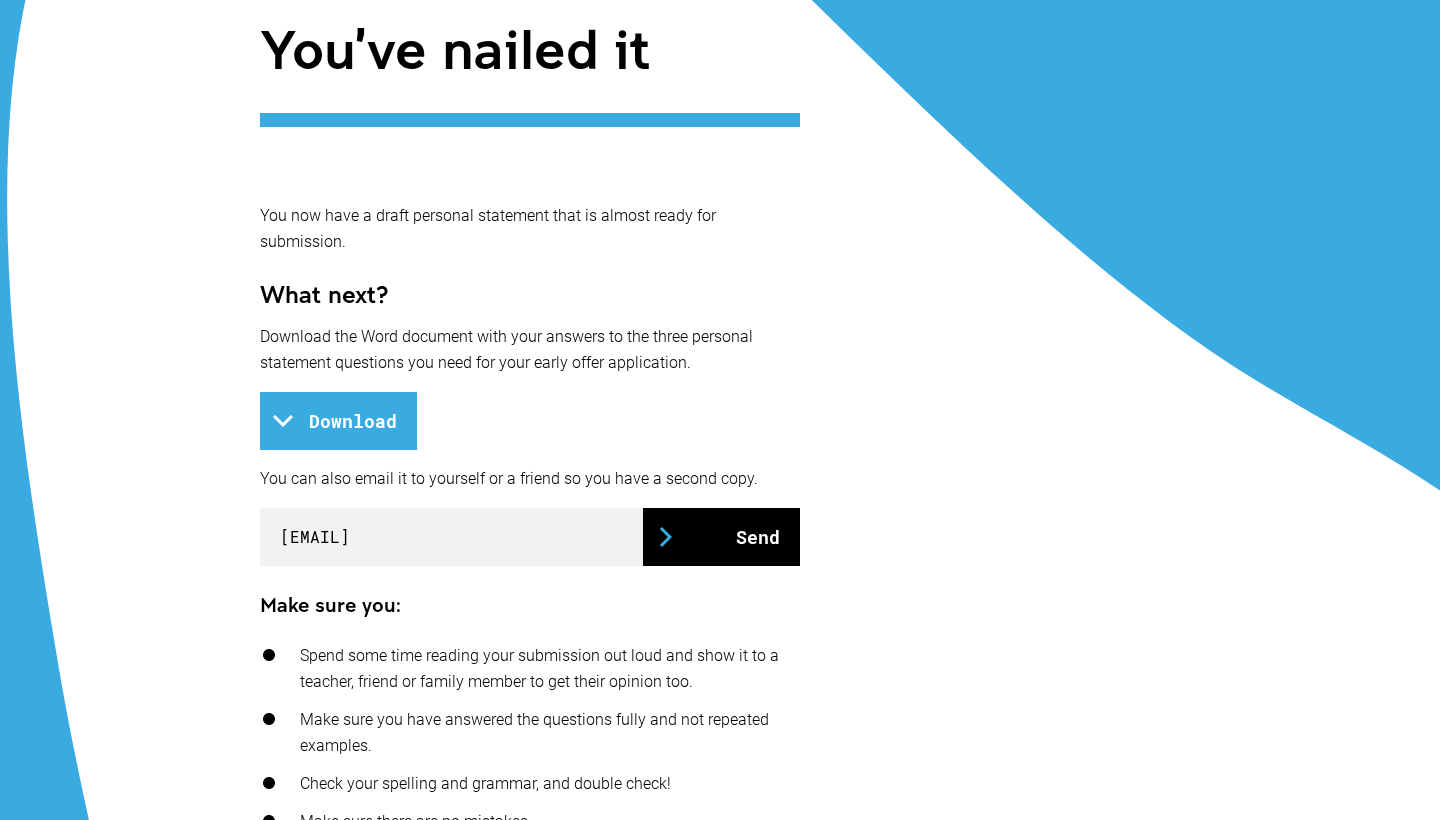 click on "Send" at bounding box center [721, 537] 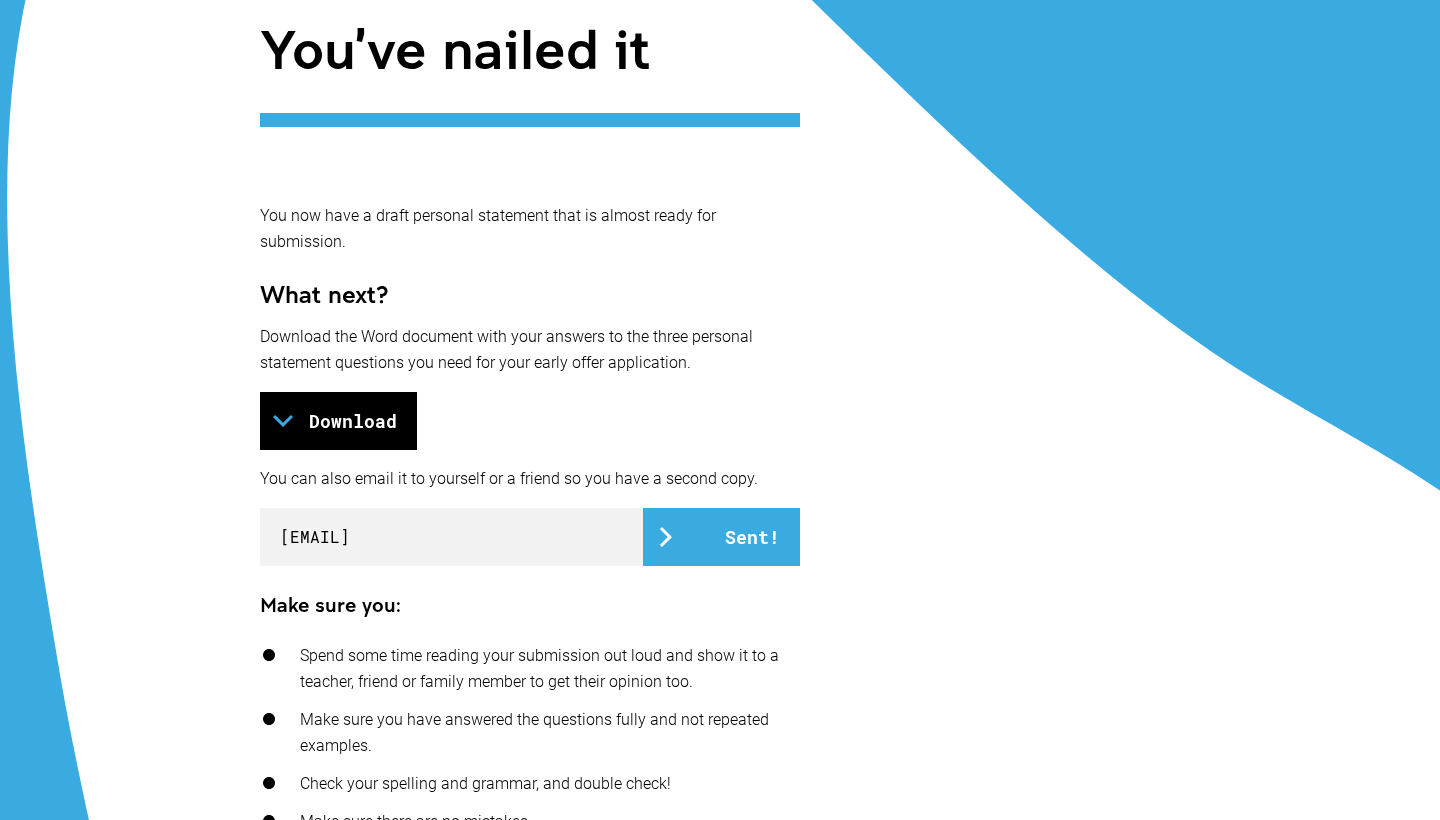 click on "Download" at bounding box center [338, 421] 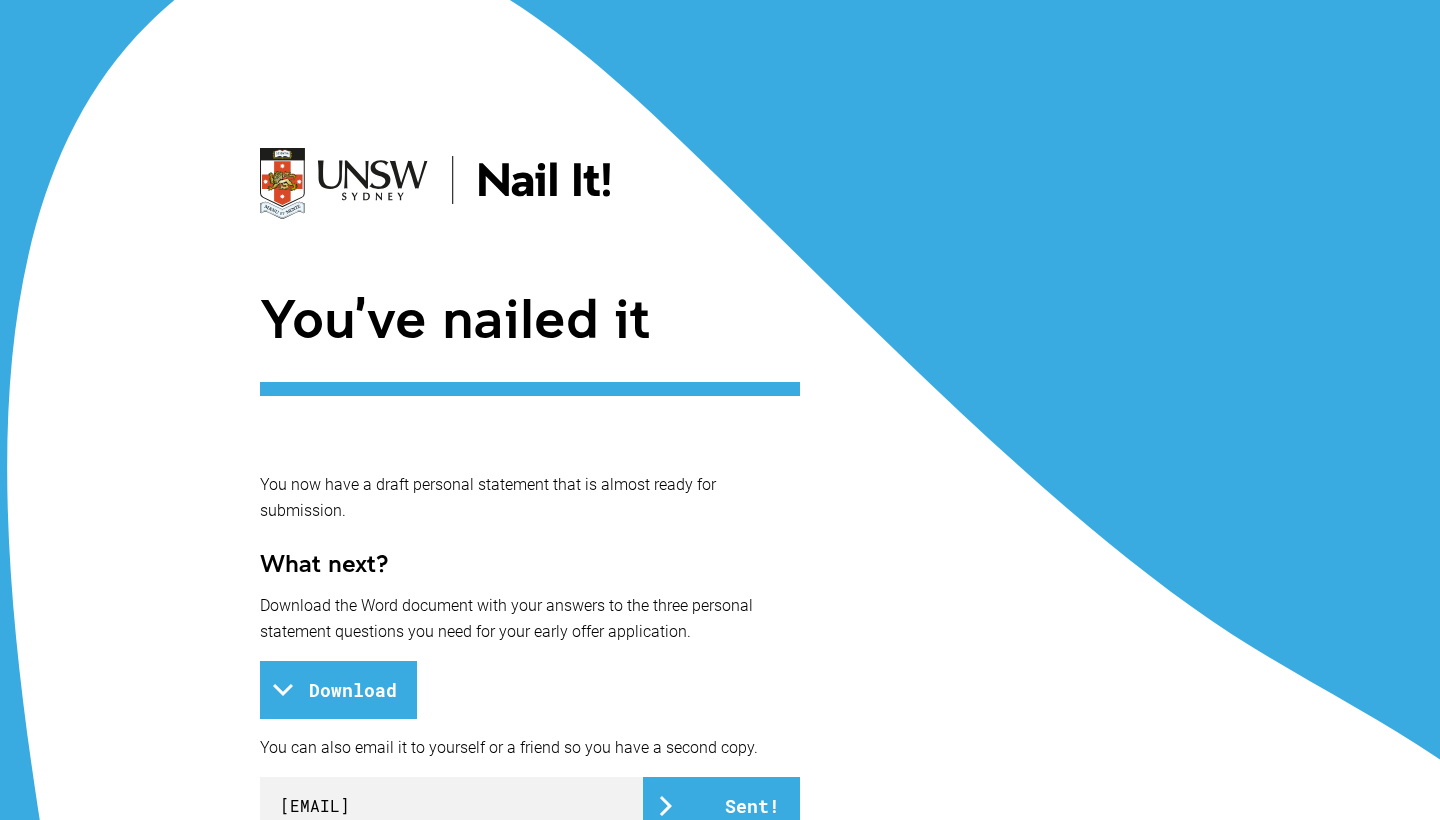 scroll, scrollTop: 0, scrollLeft: 0, axis: both 